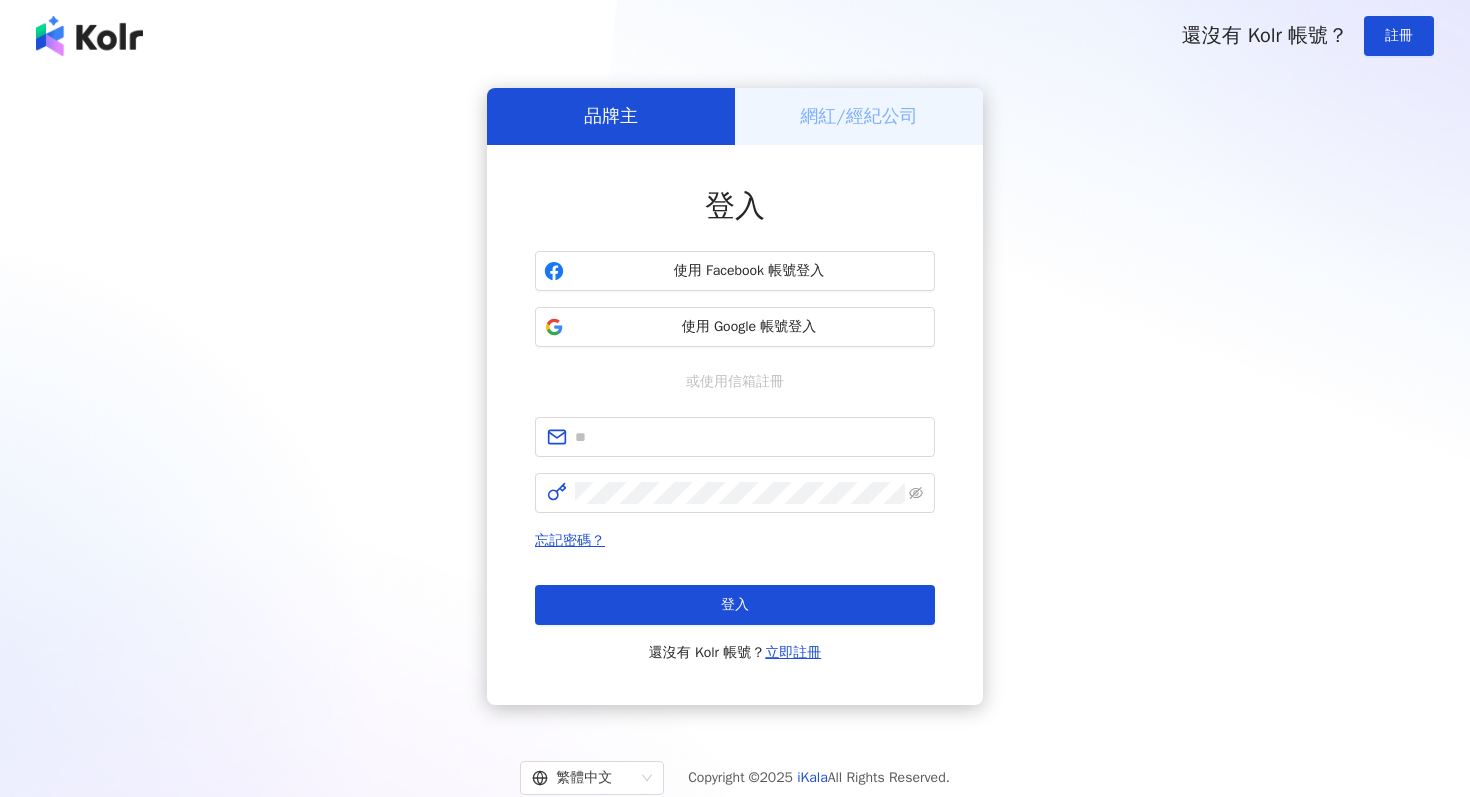 scroll, scrollTop: 0, scrollLeft: 0, axis: both 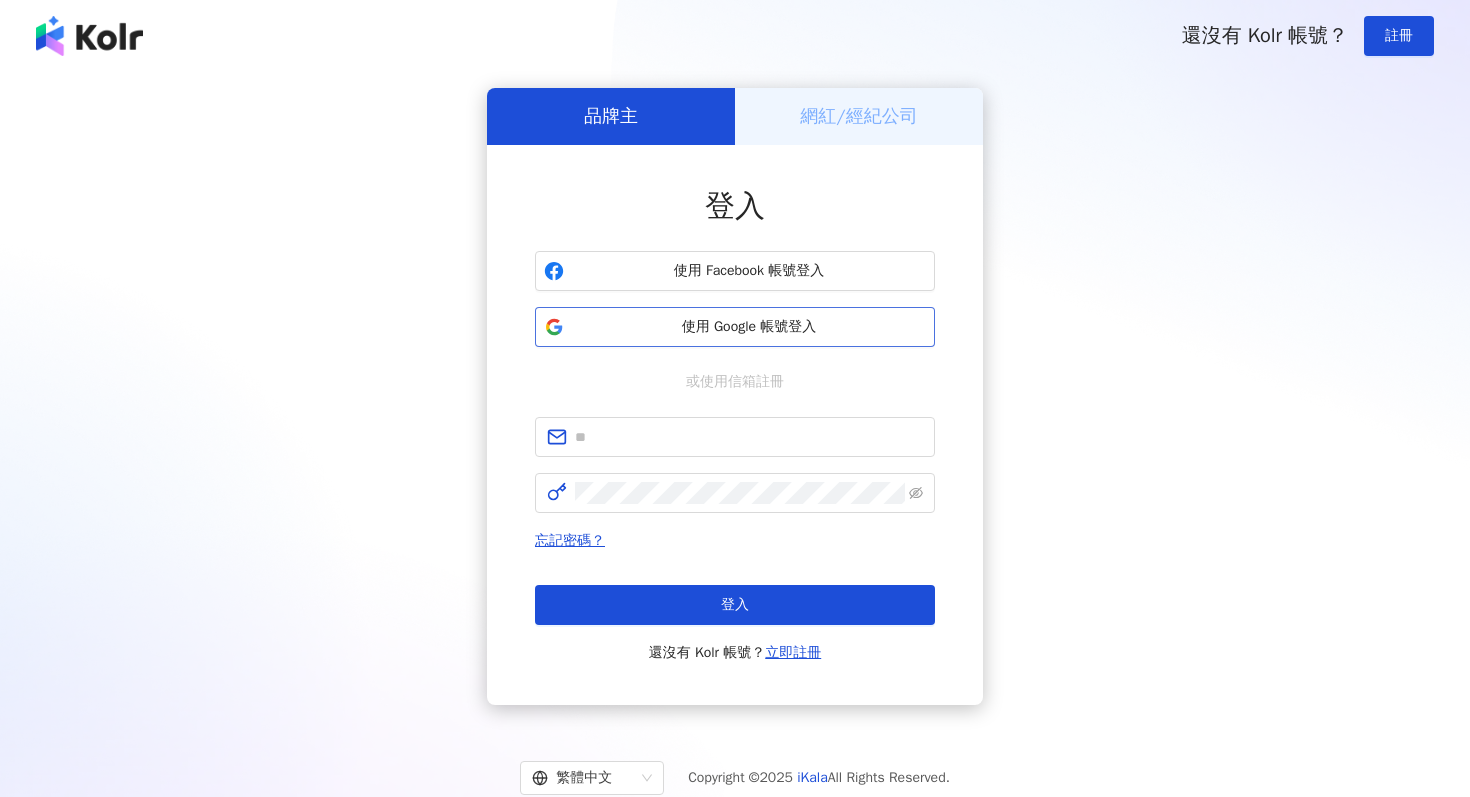 click on "使用 Google 帳號登入" at bounding box center [735, 327] 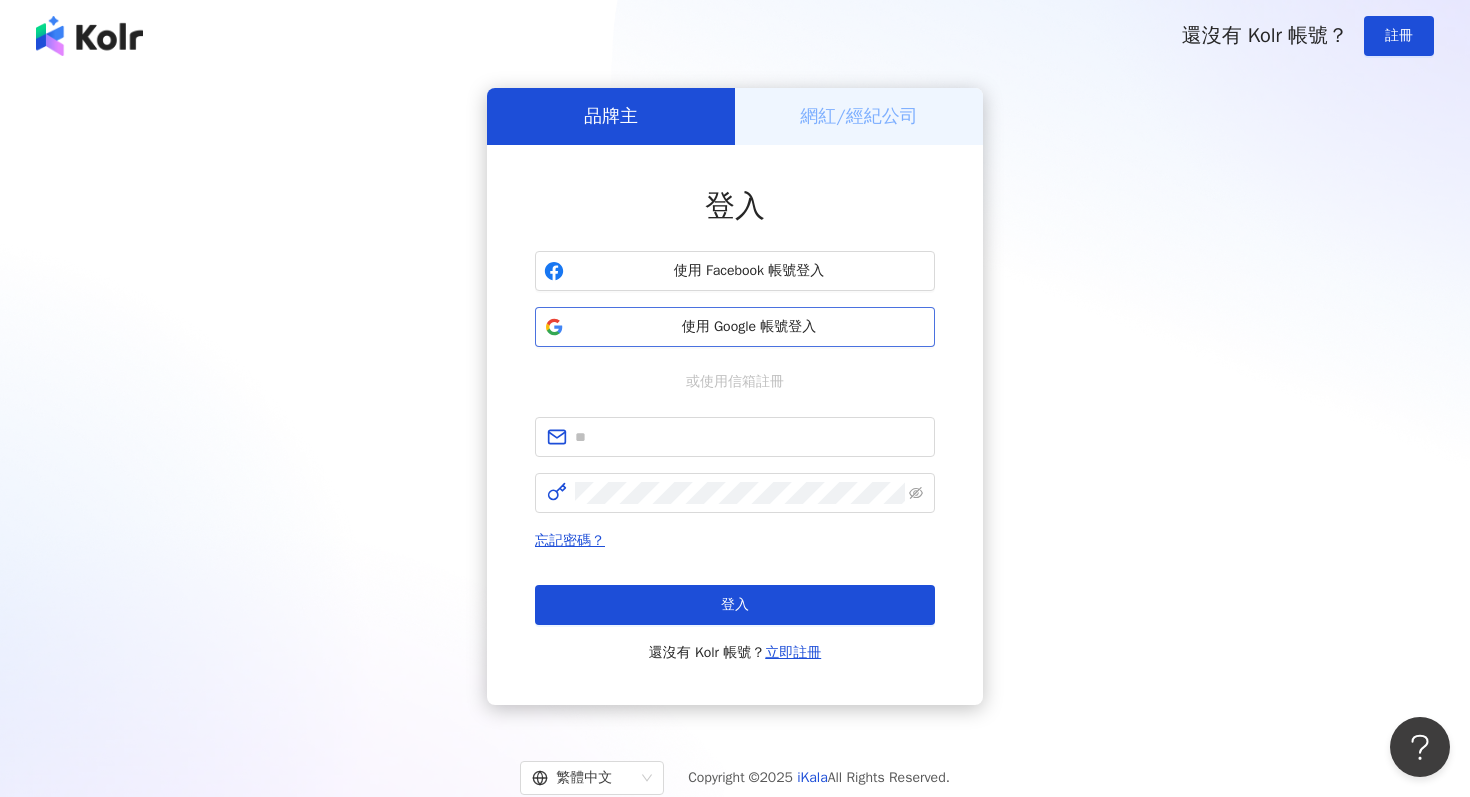 scroll, scrollTop: 0, scrollLeft: 0, axis: both 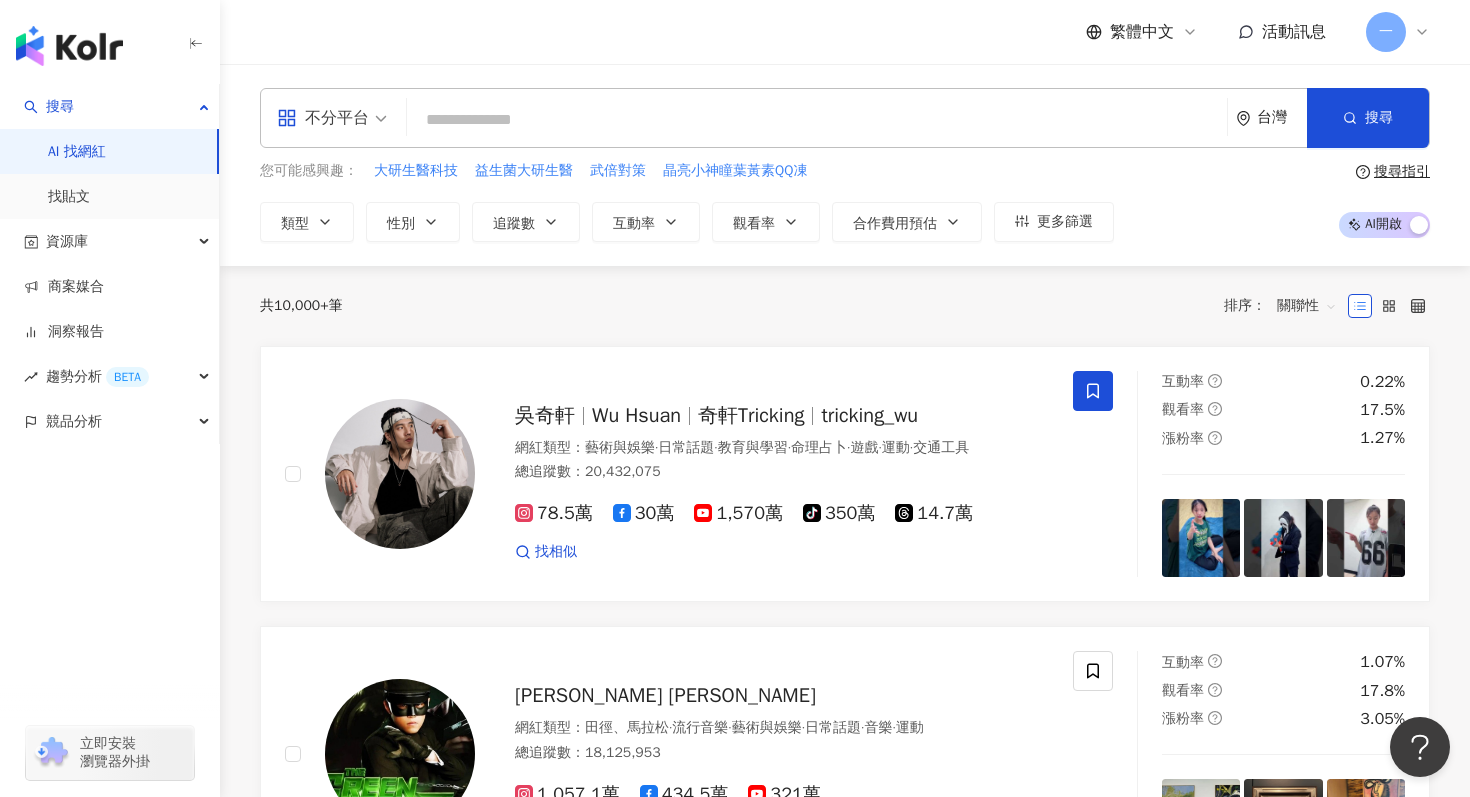 click at bounding box center [817, 120] 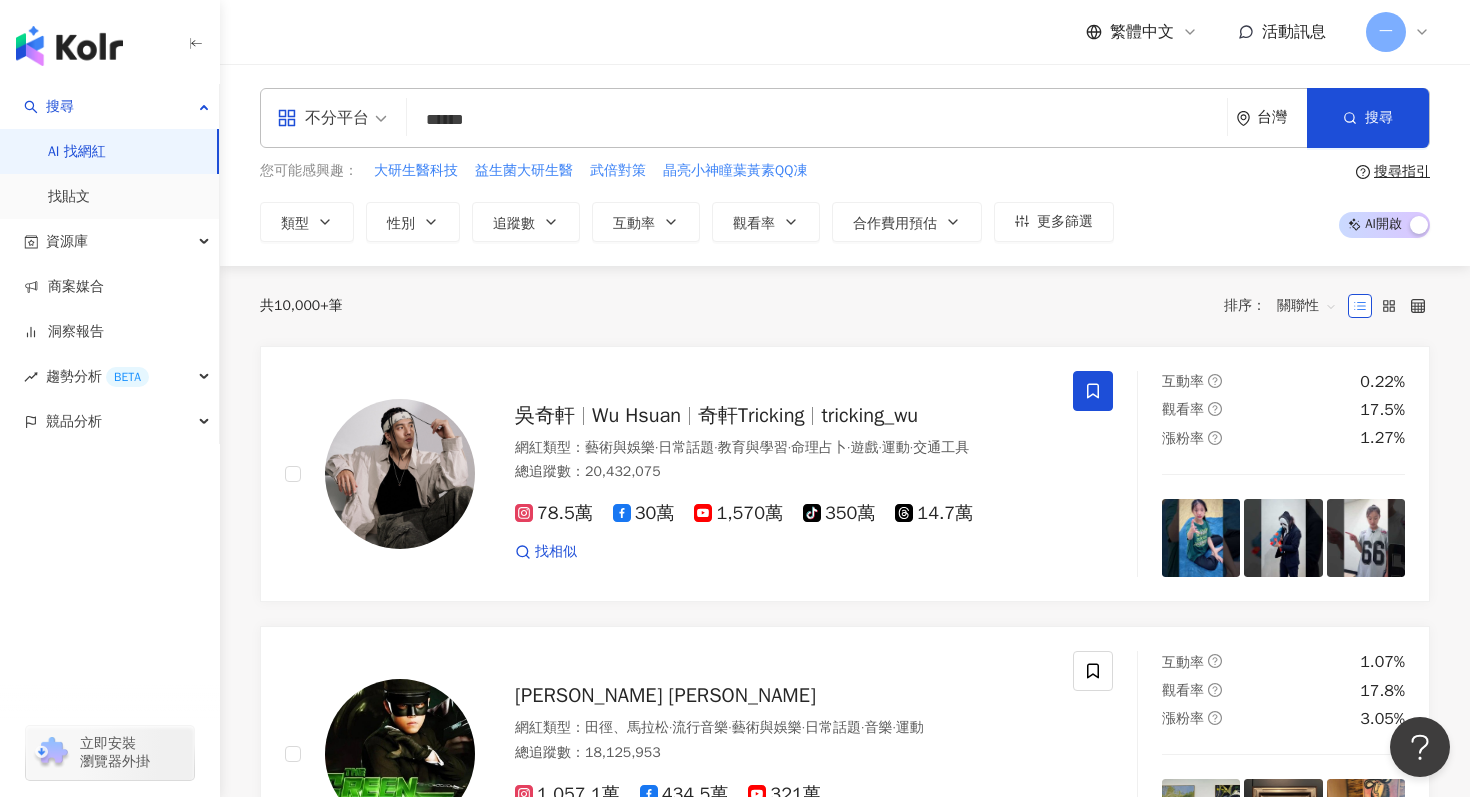 type on "****" 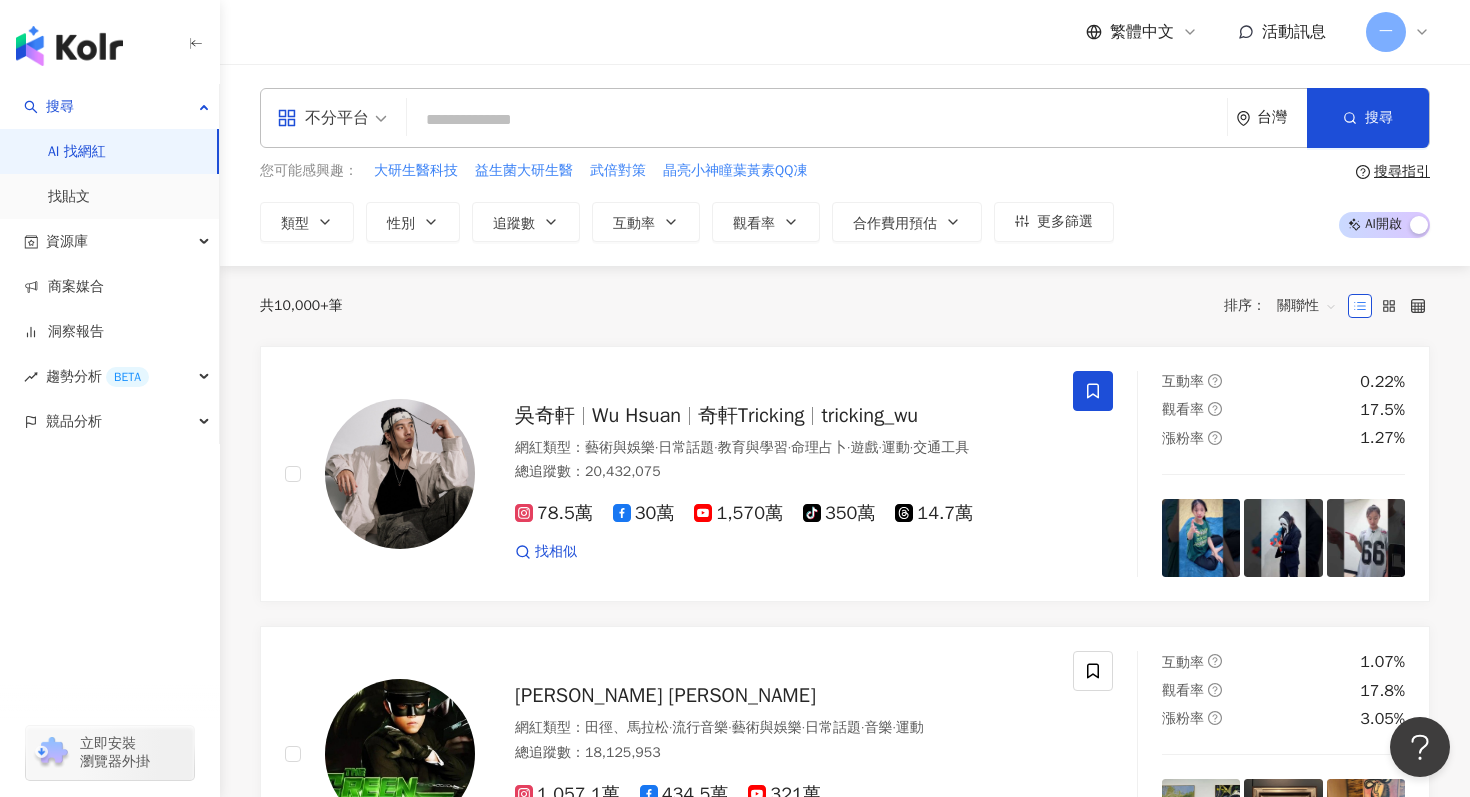 type on "*" 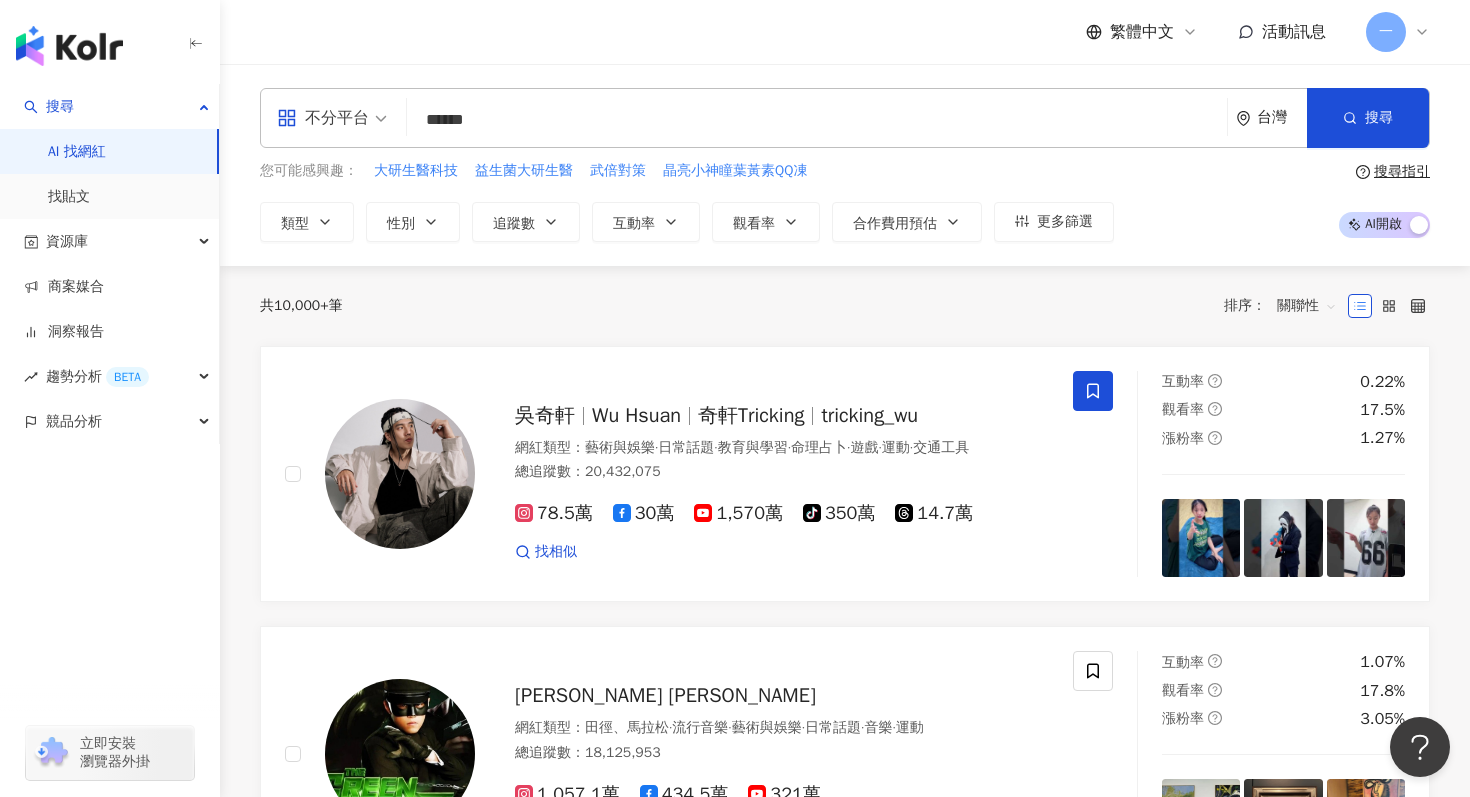 type on "****" 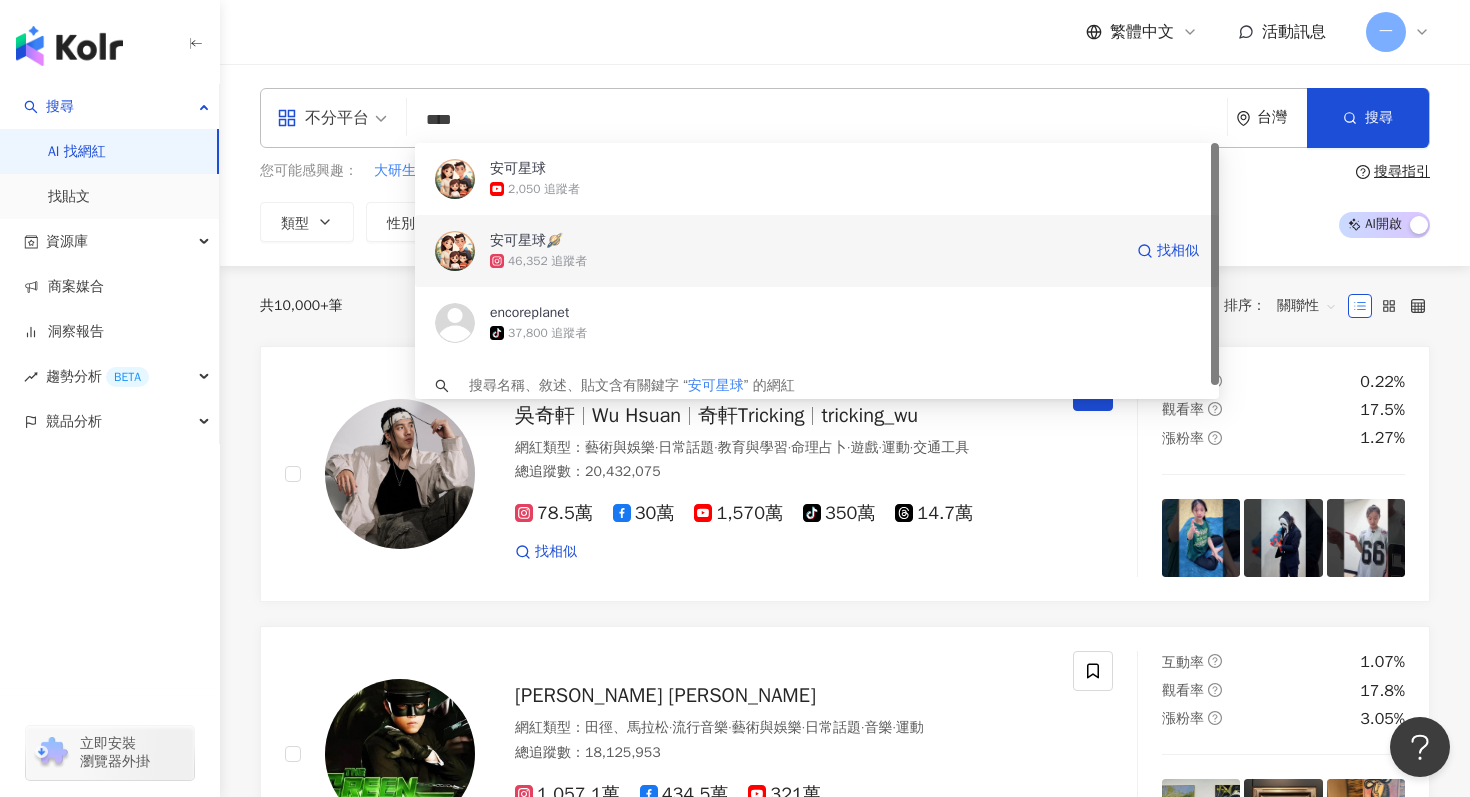 scroll, scrollTop: 14, scrollLeft: 0, axis: vertical 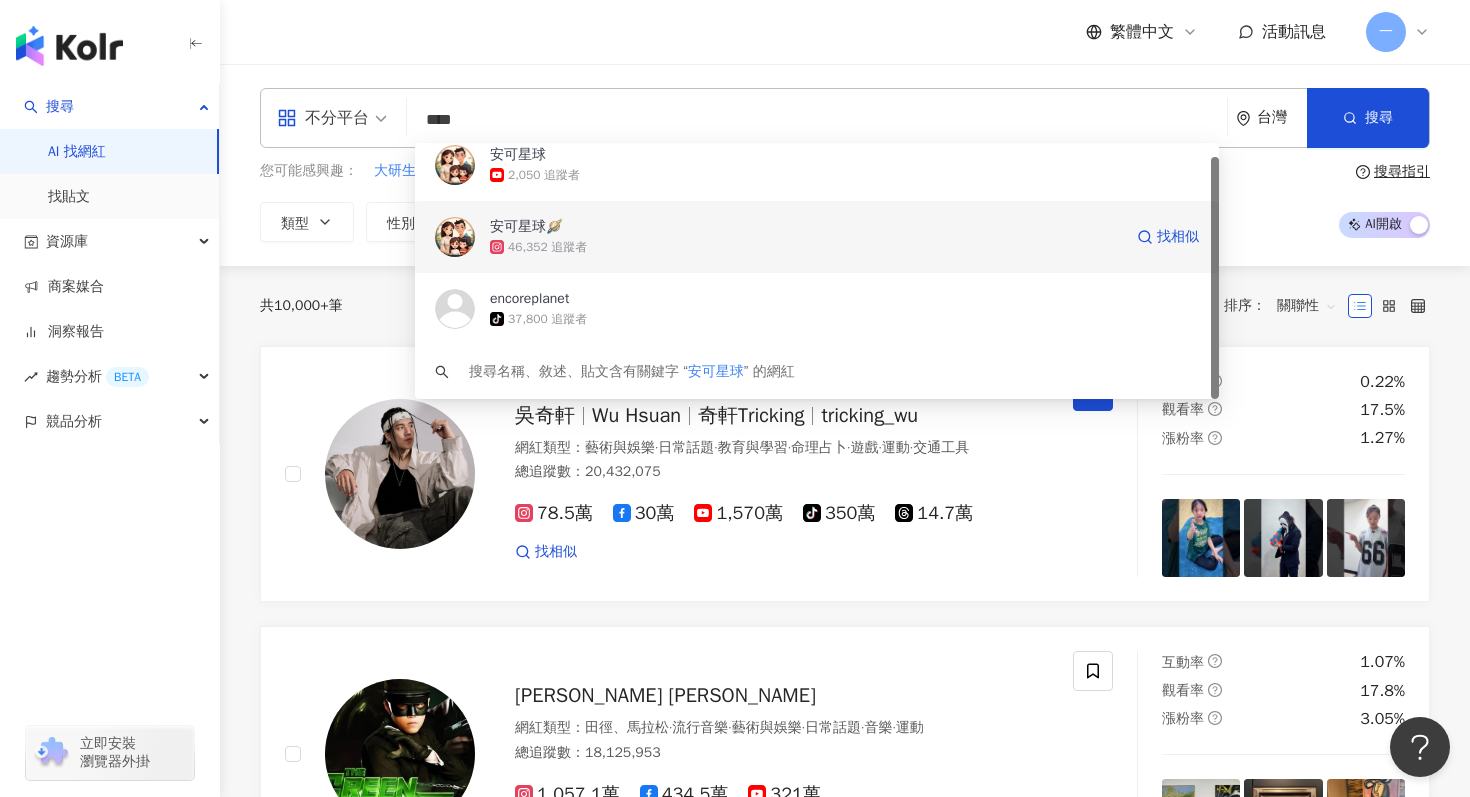 click on "安可星球🪐" at bounding box center [806, 227] 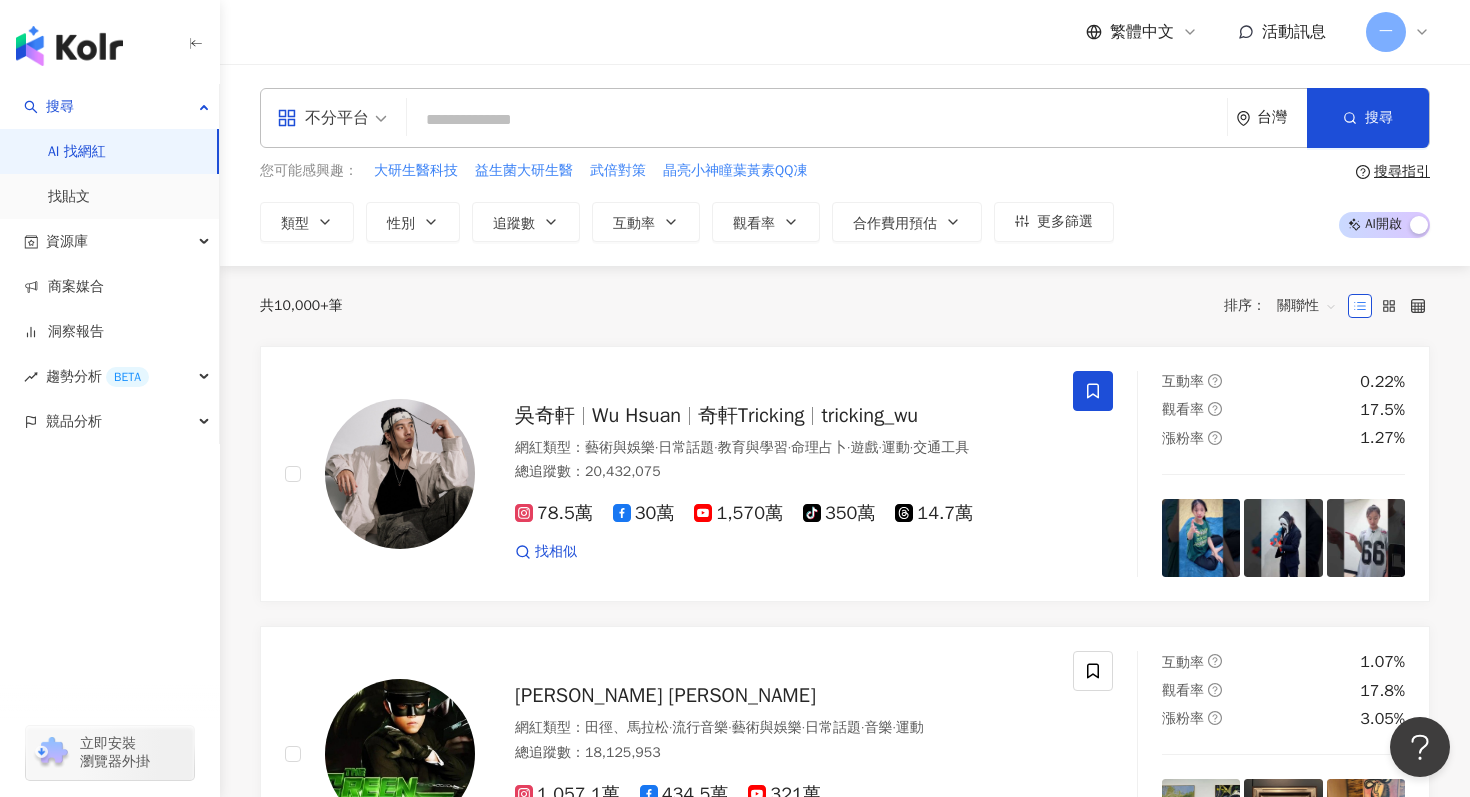click at bounding box center [817, 120] 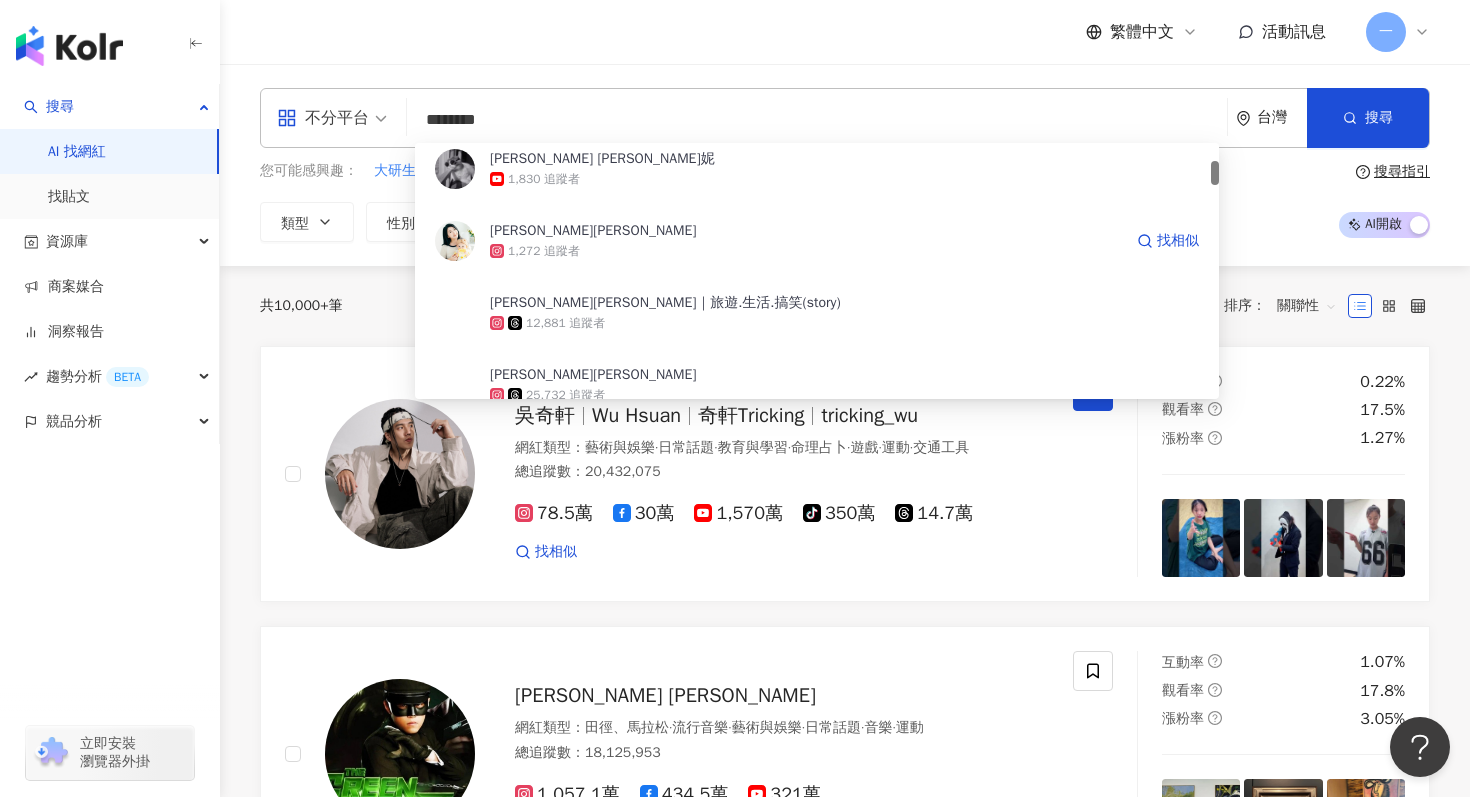 scroll, scrollTop: 241, scrollLeft: 0, axis: vertical 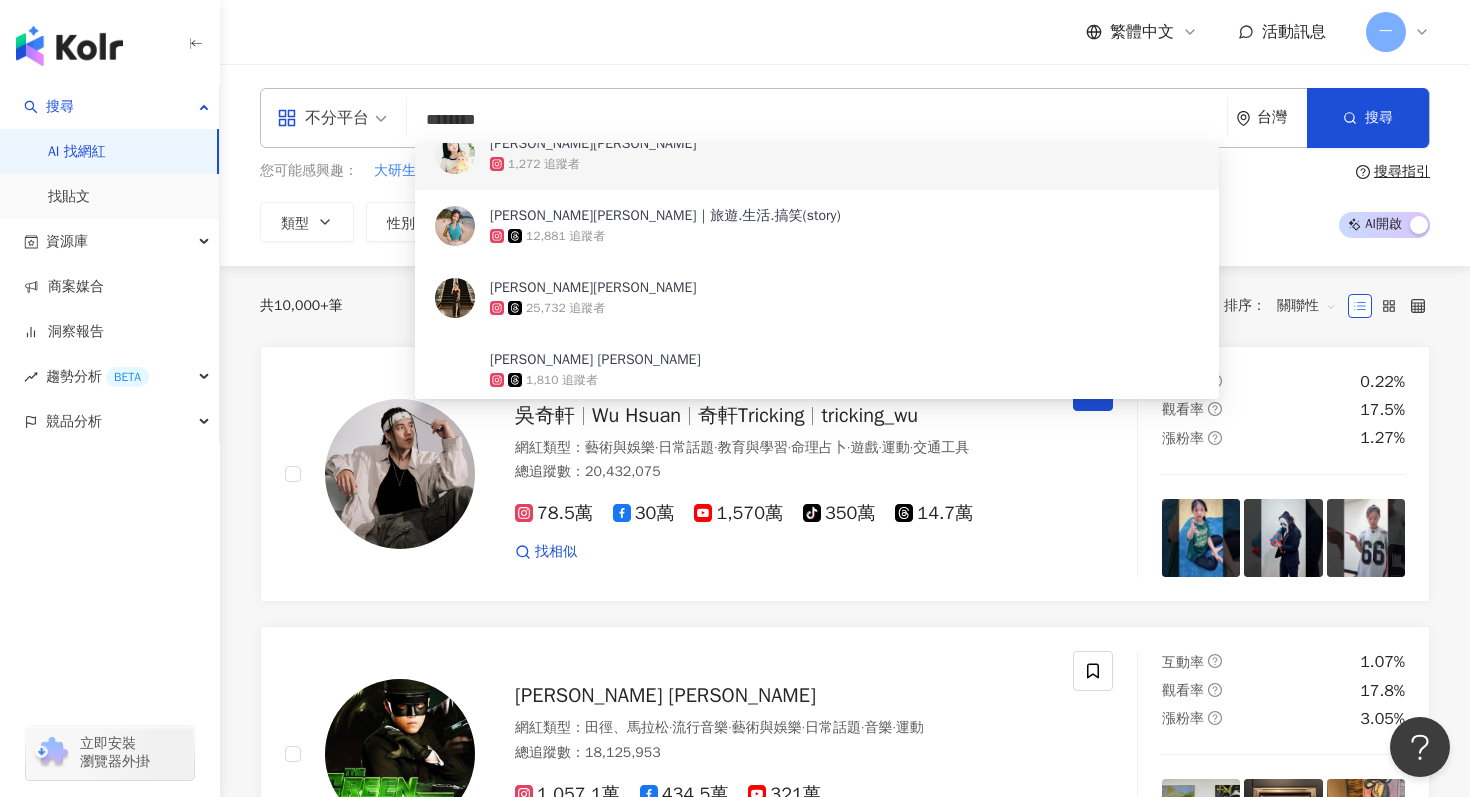 type on "*" 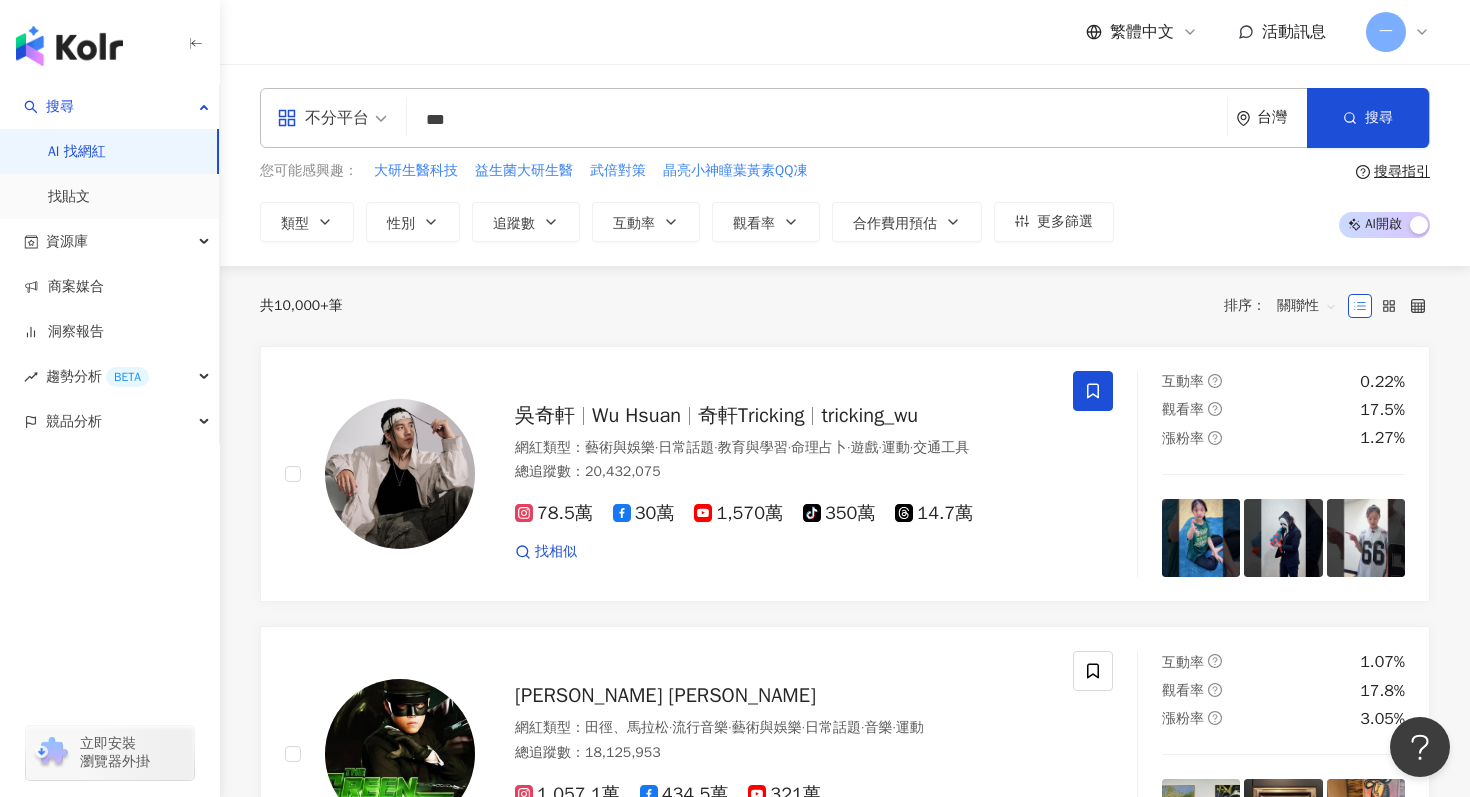 scroll, scrollTop: 0, scrollLeft: 0, axis: both 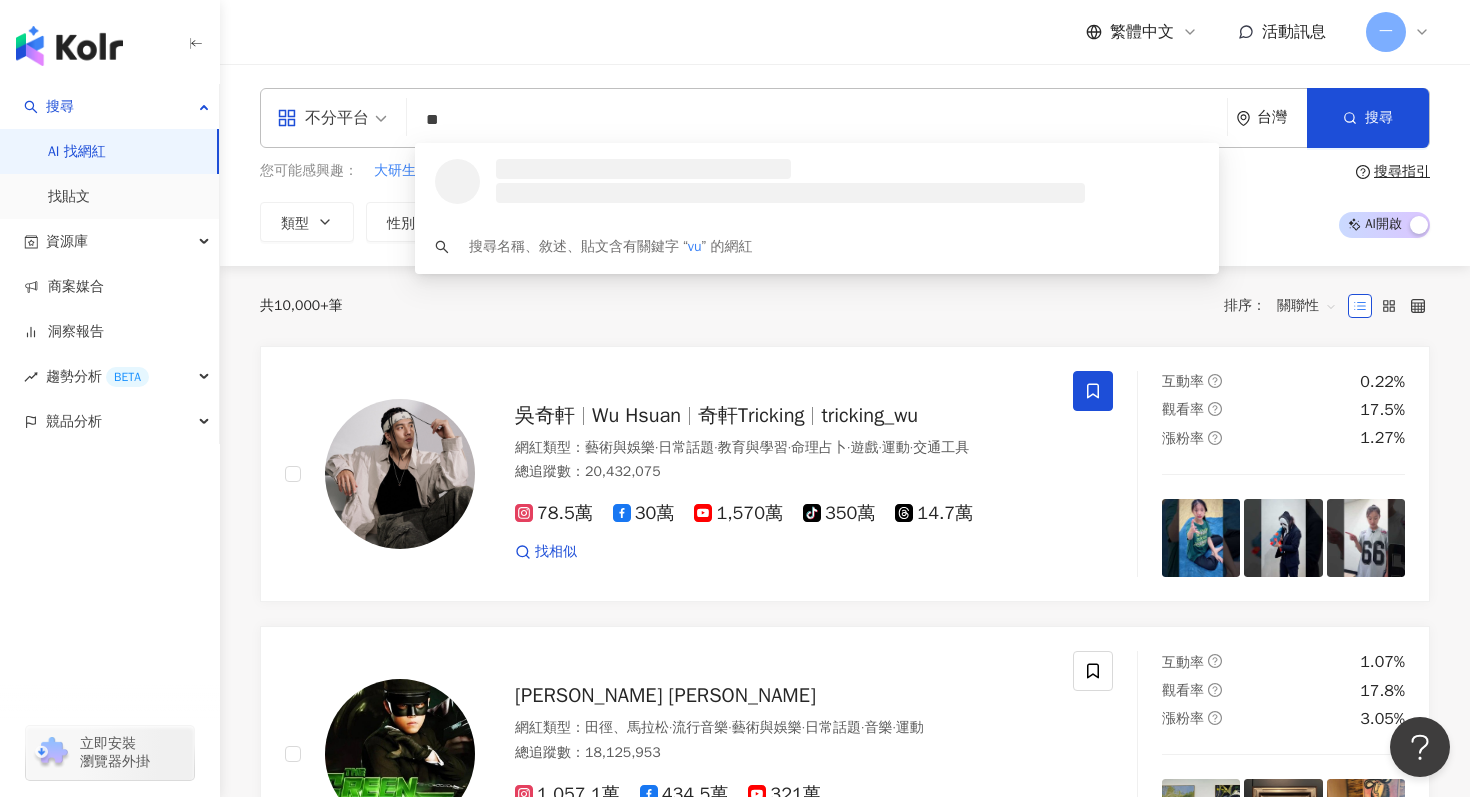 type on "*" 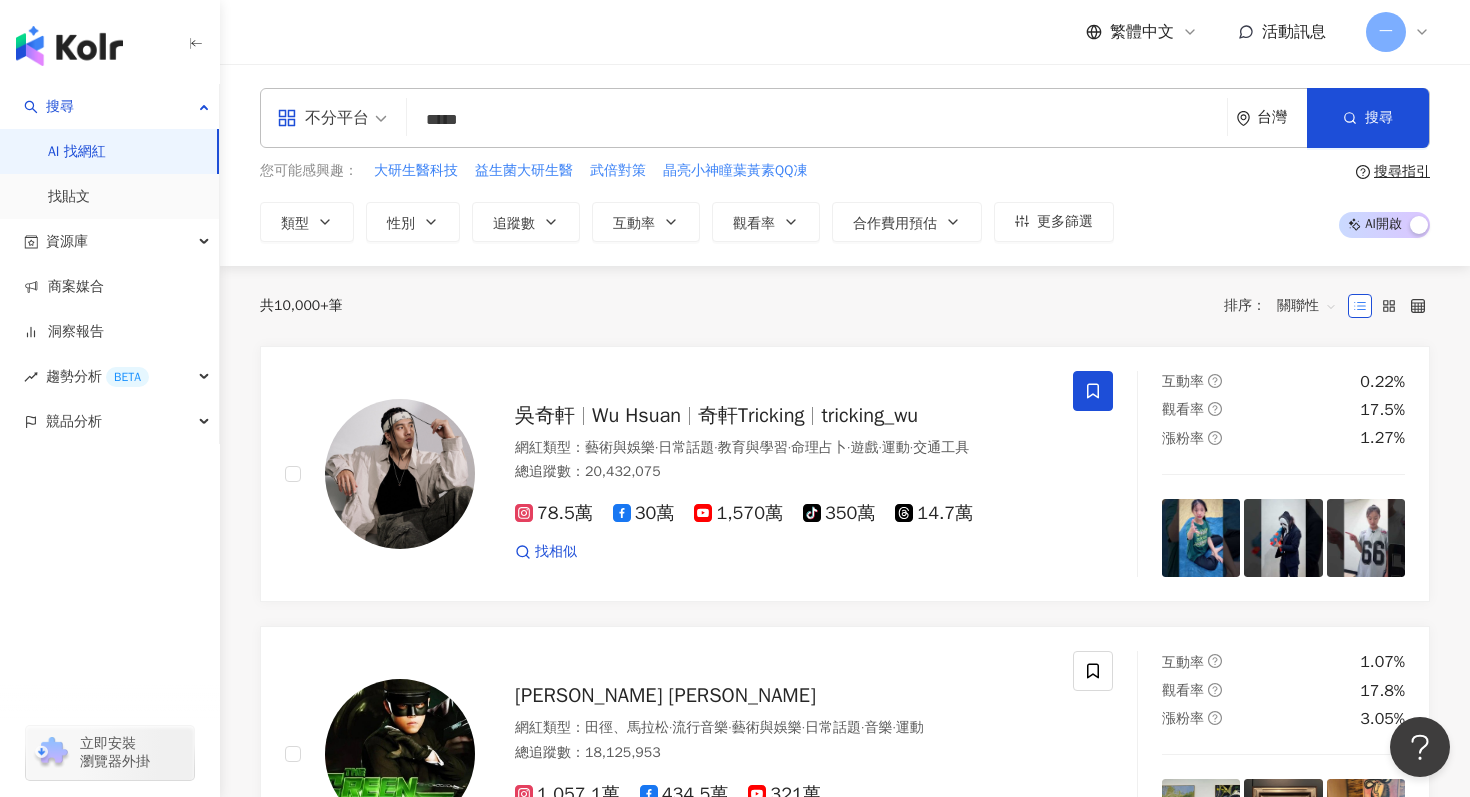 type on "****" 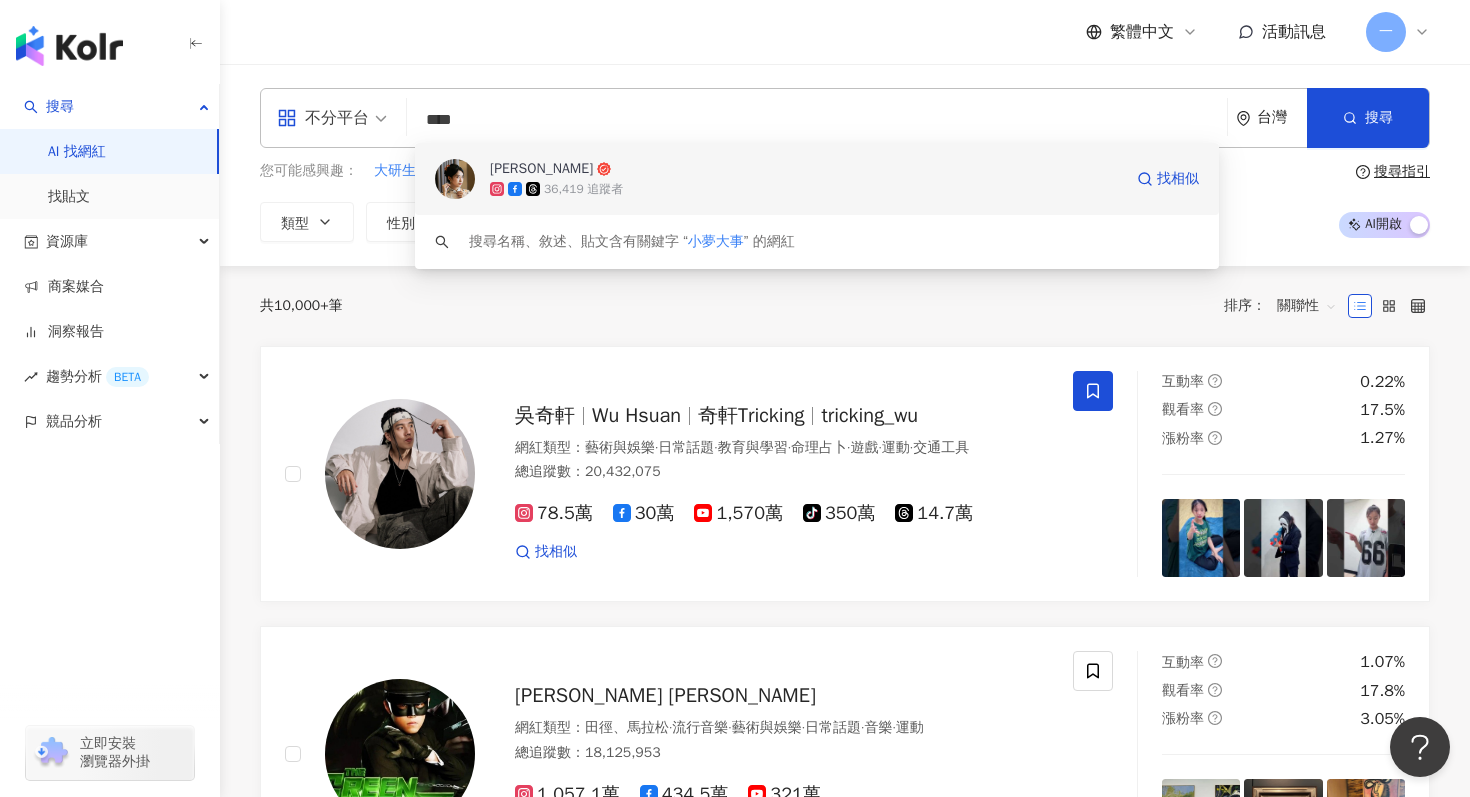 click on "36,419   追蹤者" at bounding box center (806, 189) 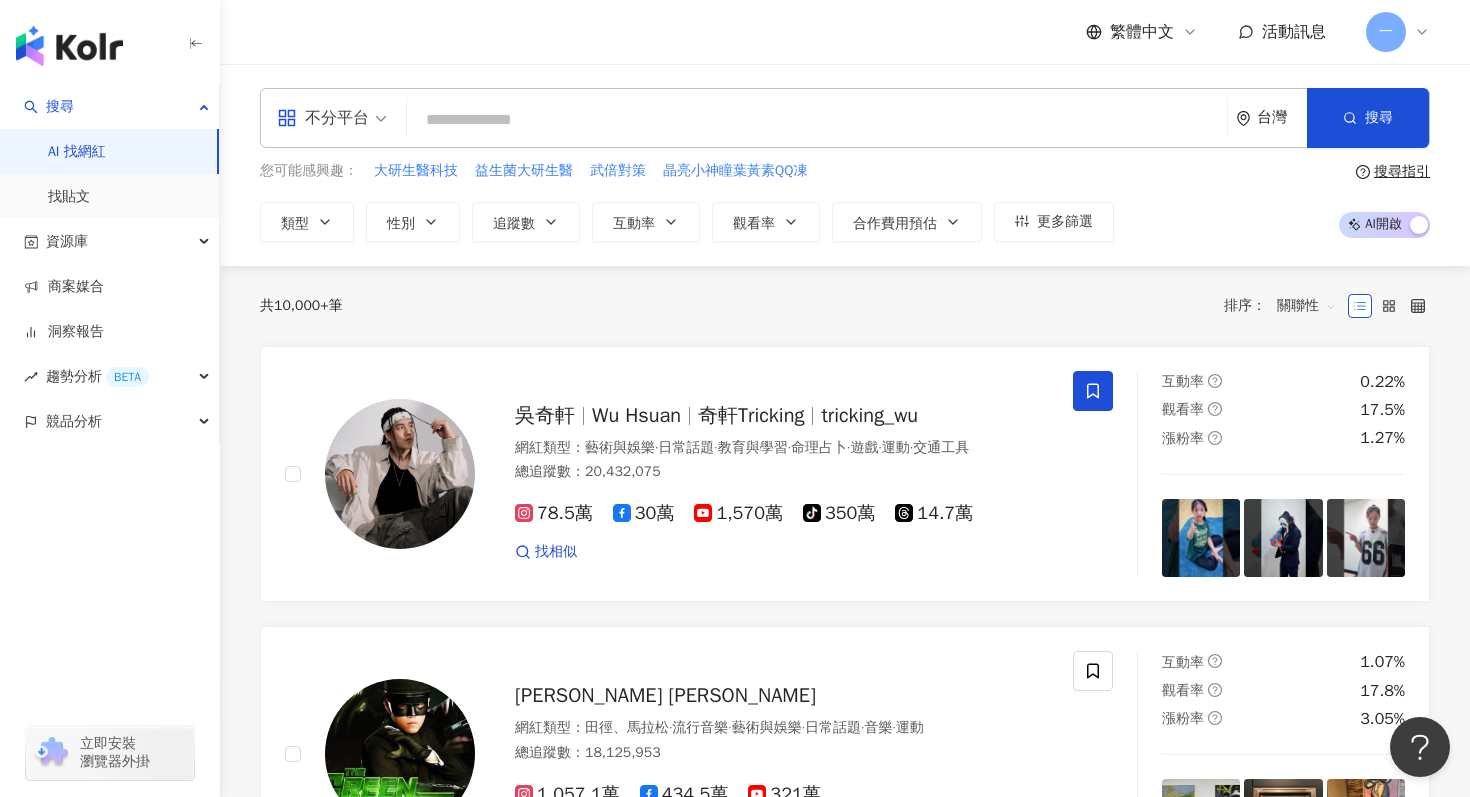 click at bounding box center (817, 120) 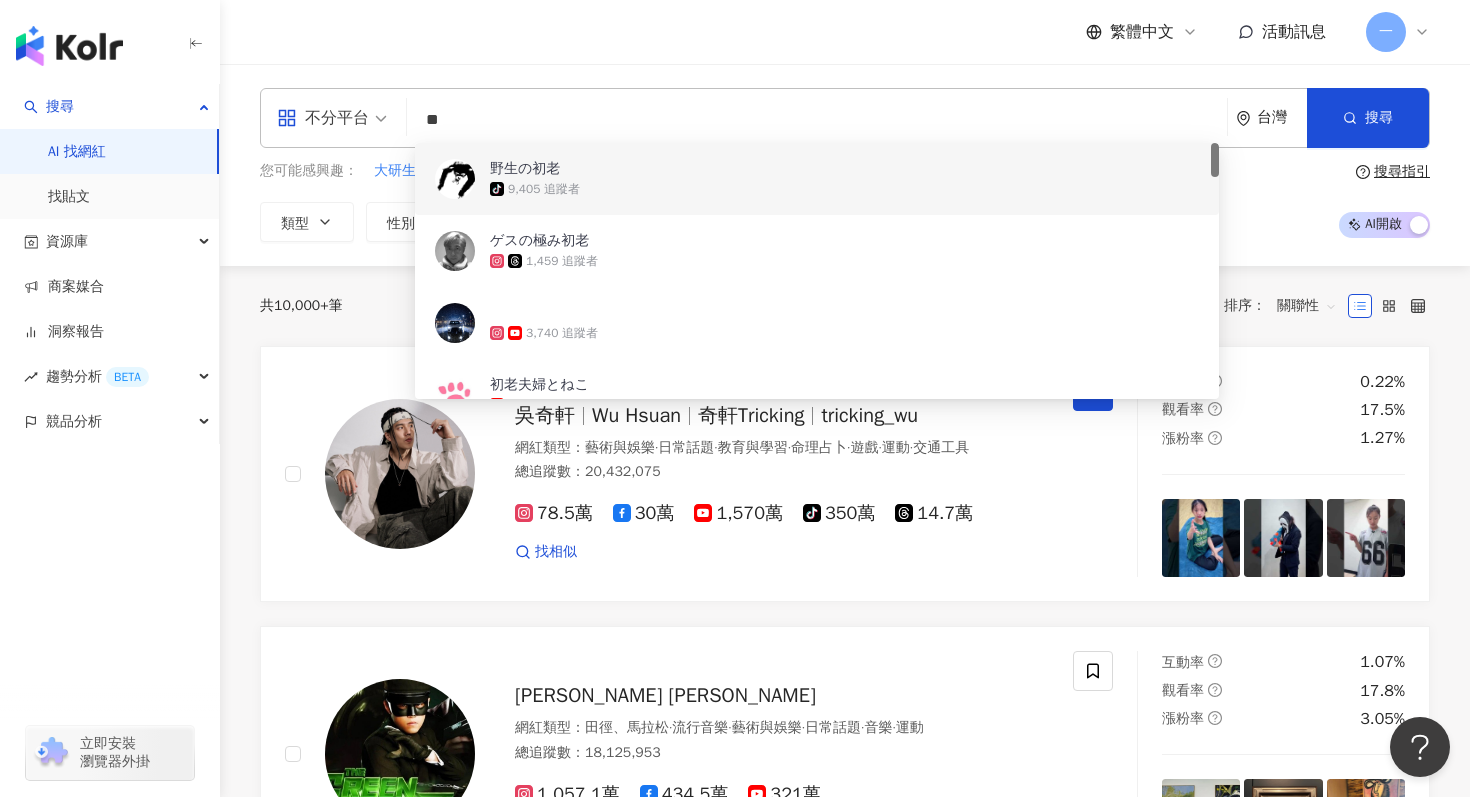 click on "**" at bounding box center [817, 120] 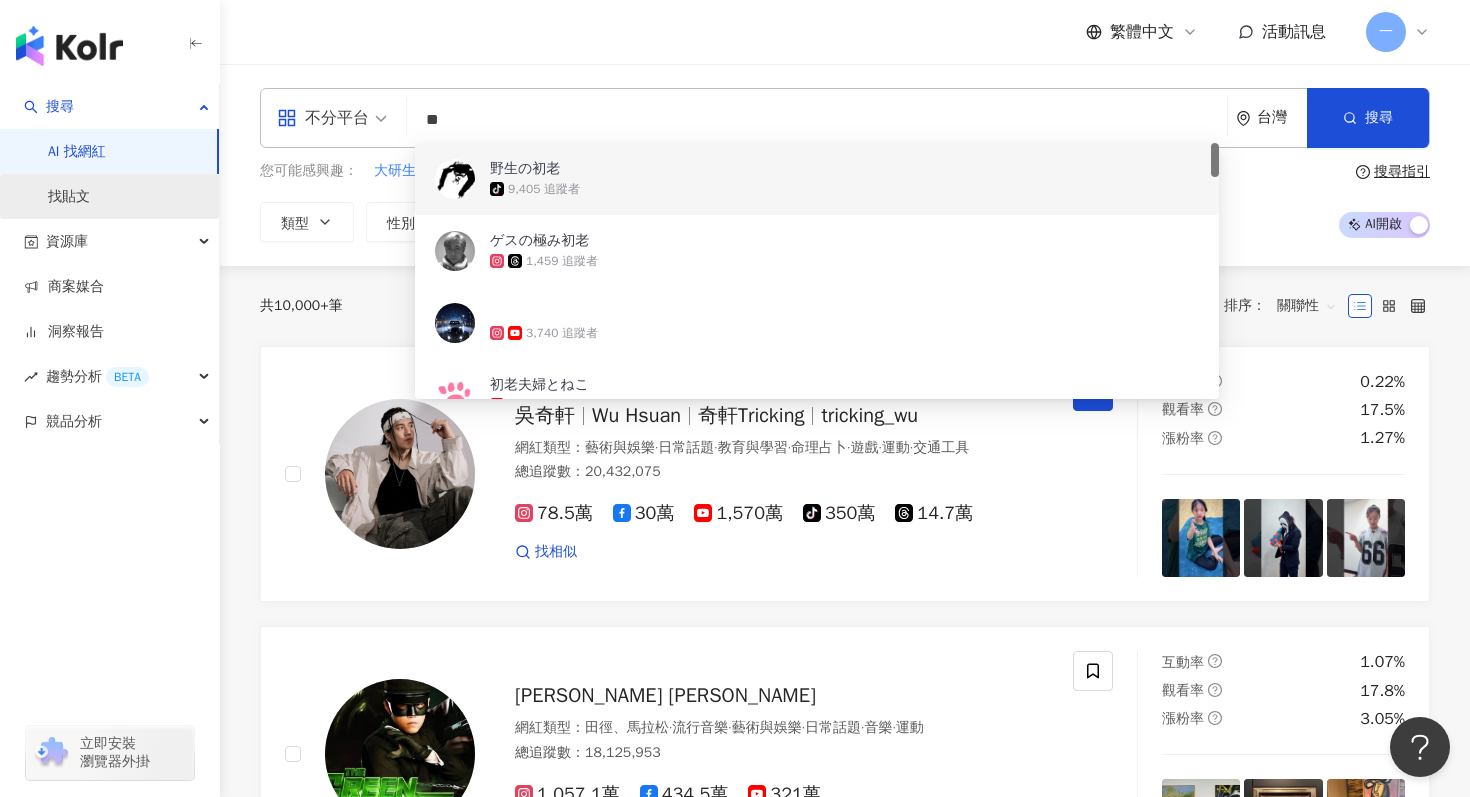 type on "**" 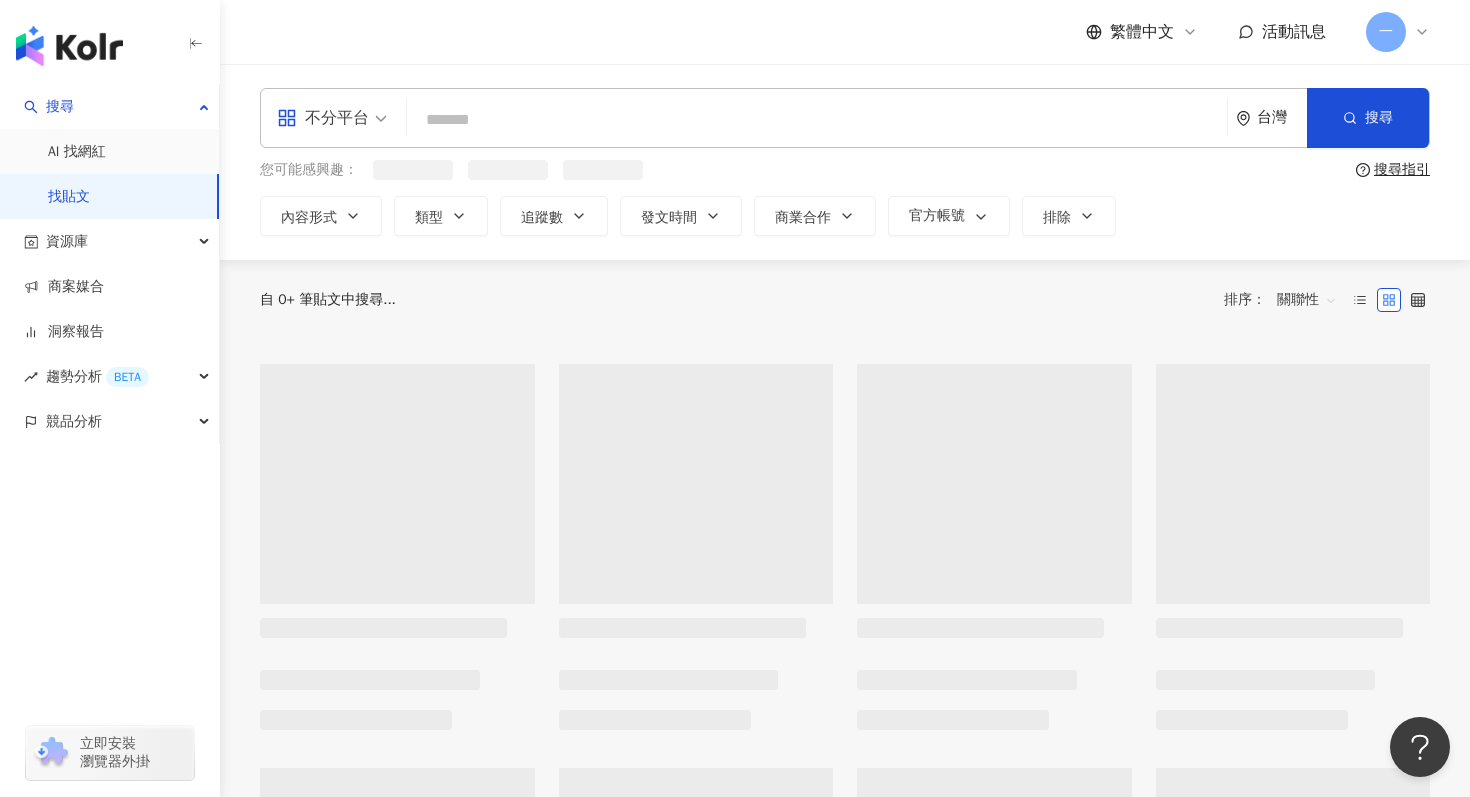 click at bounding box center (817, 119) 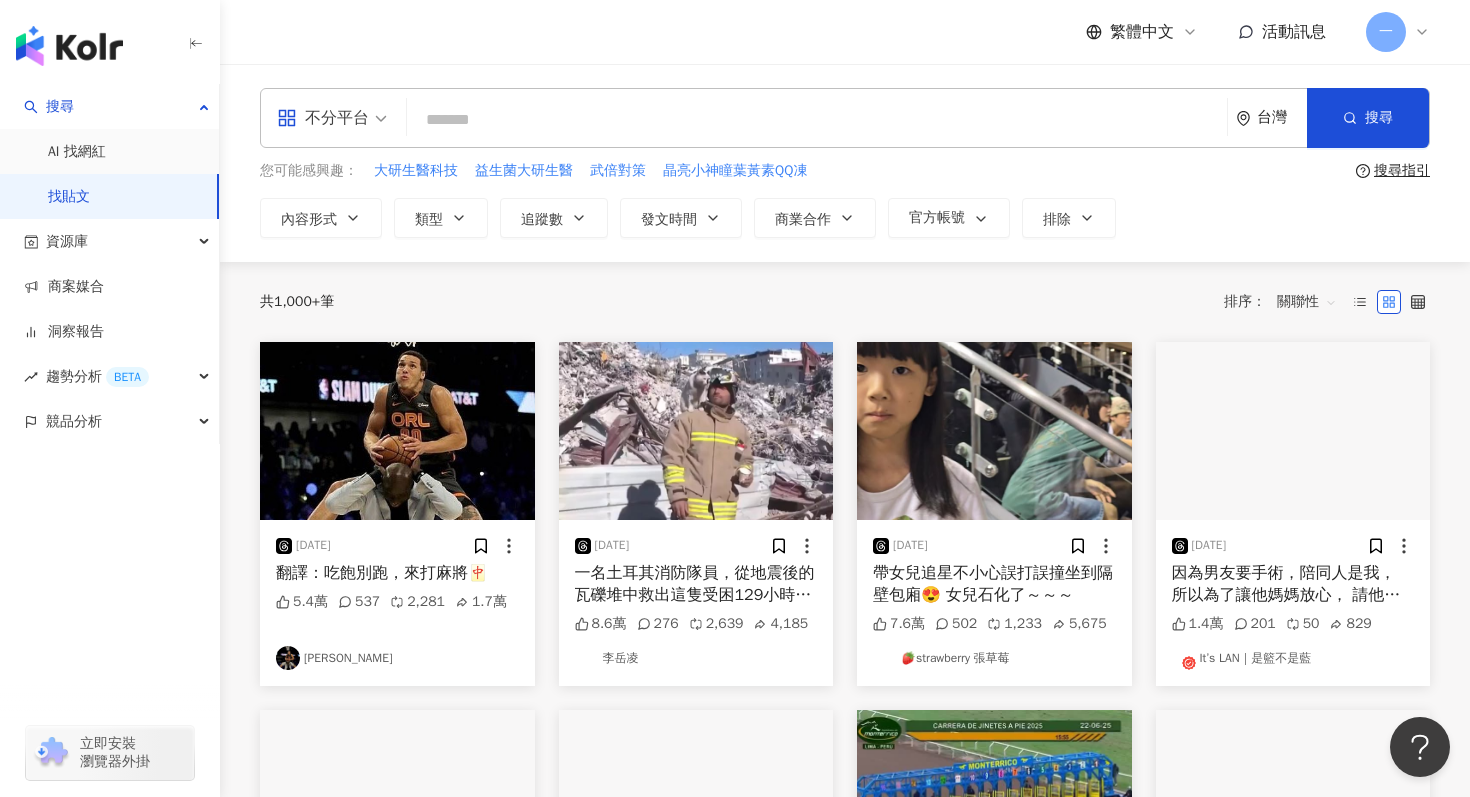 paste on "**" 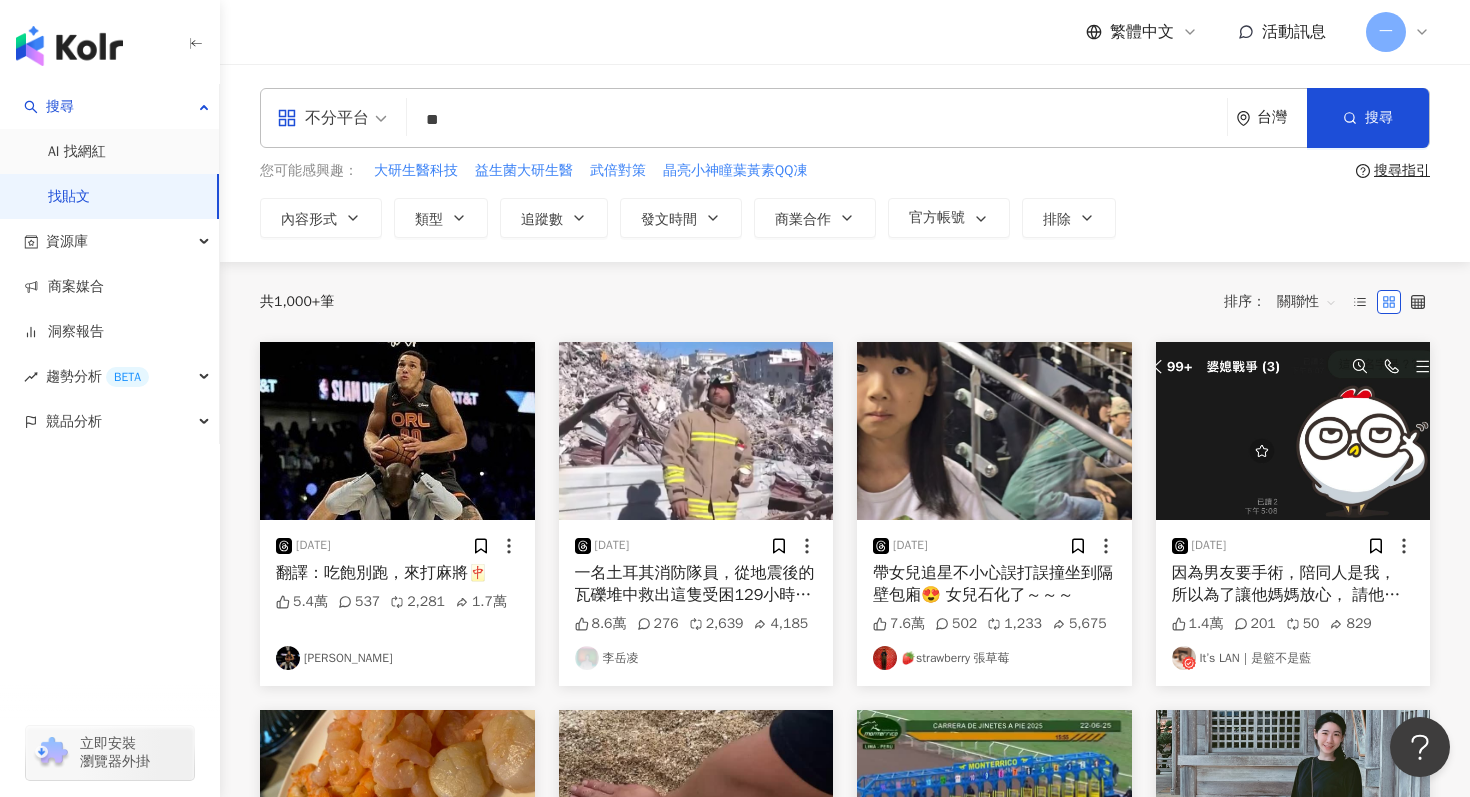 type on "**" 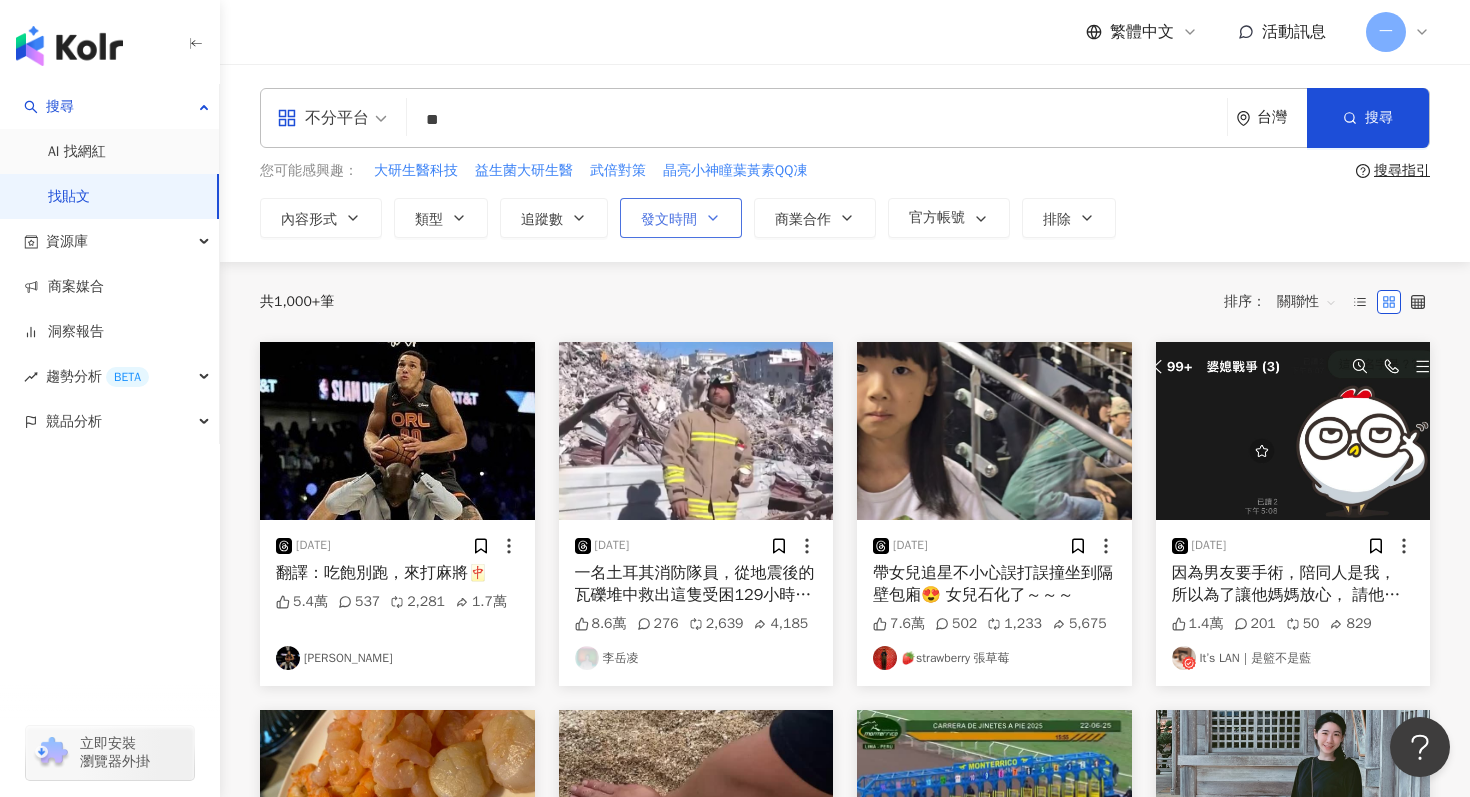 click on "發文時間" at bounding box center (681, 218) 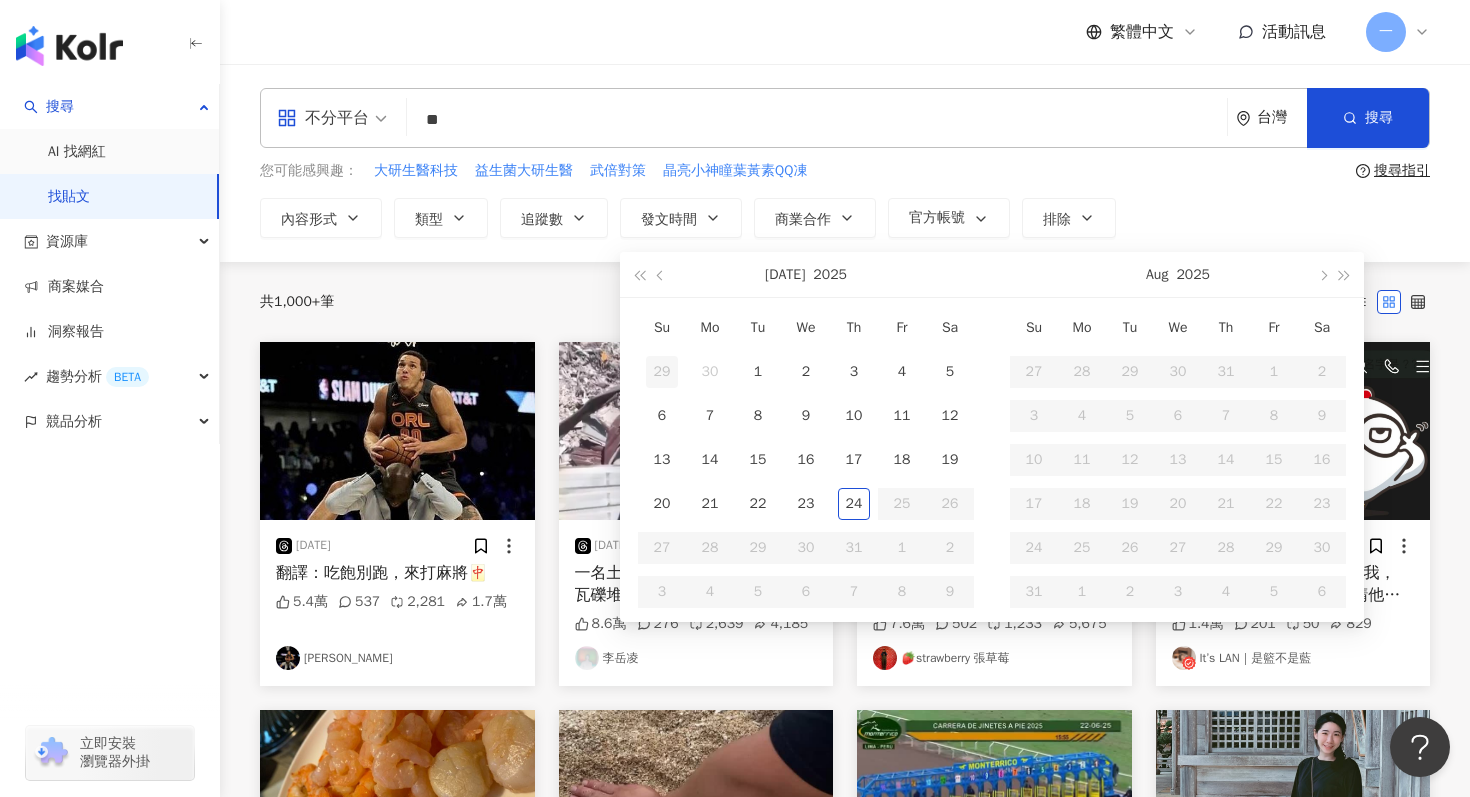 type on "**********" 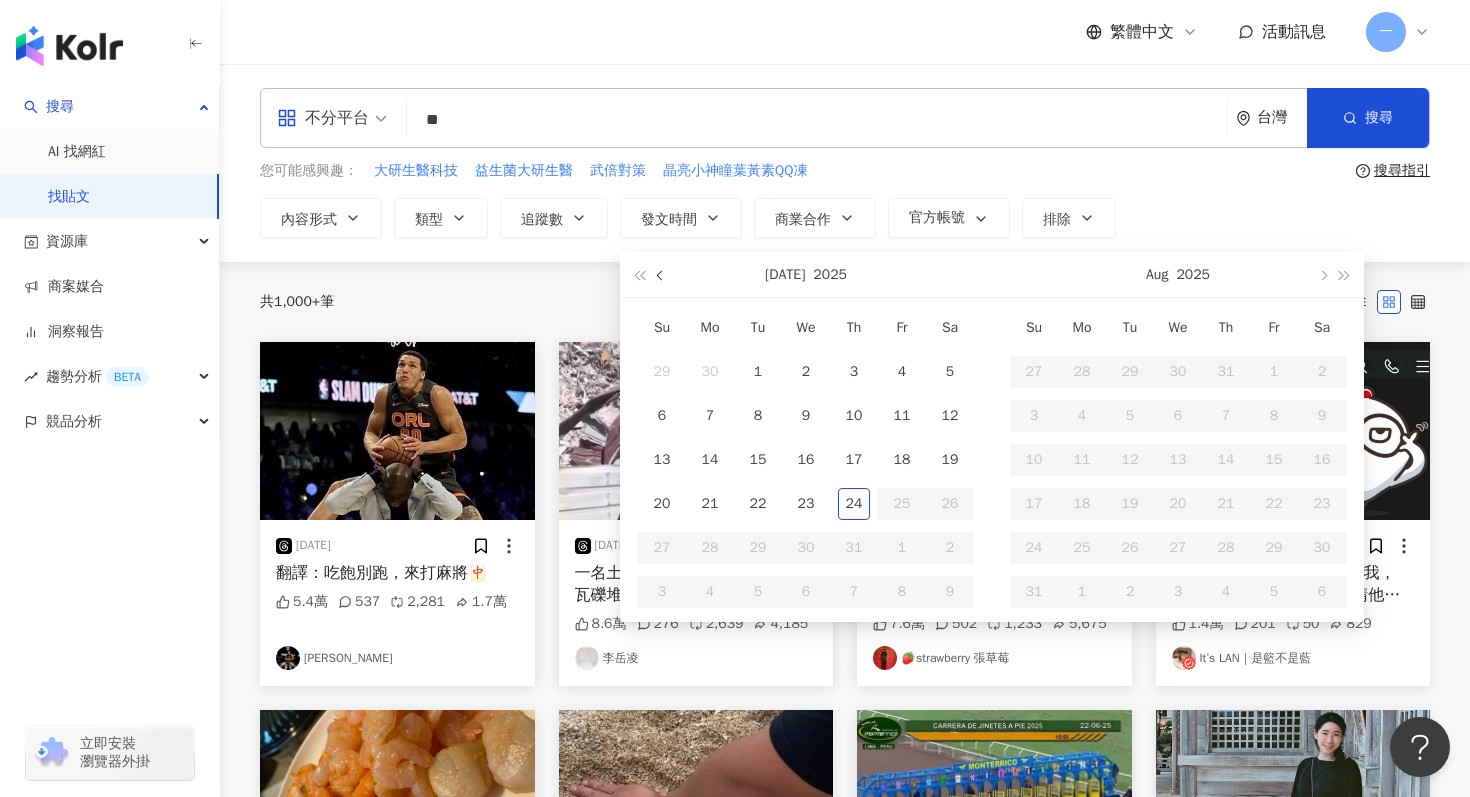 click at bounding box center (661, 274) 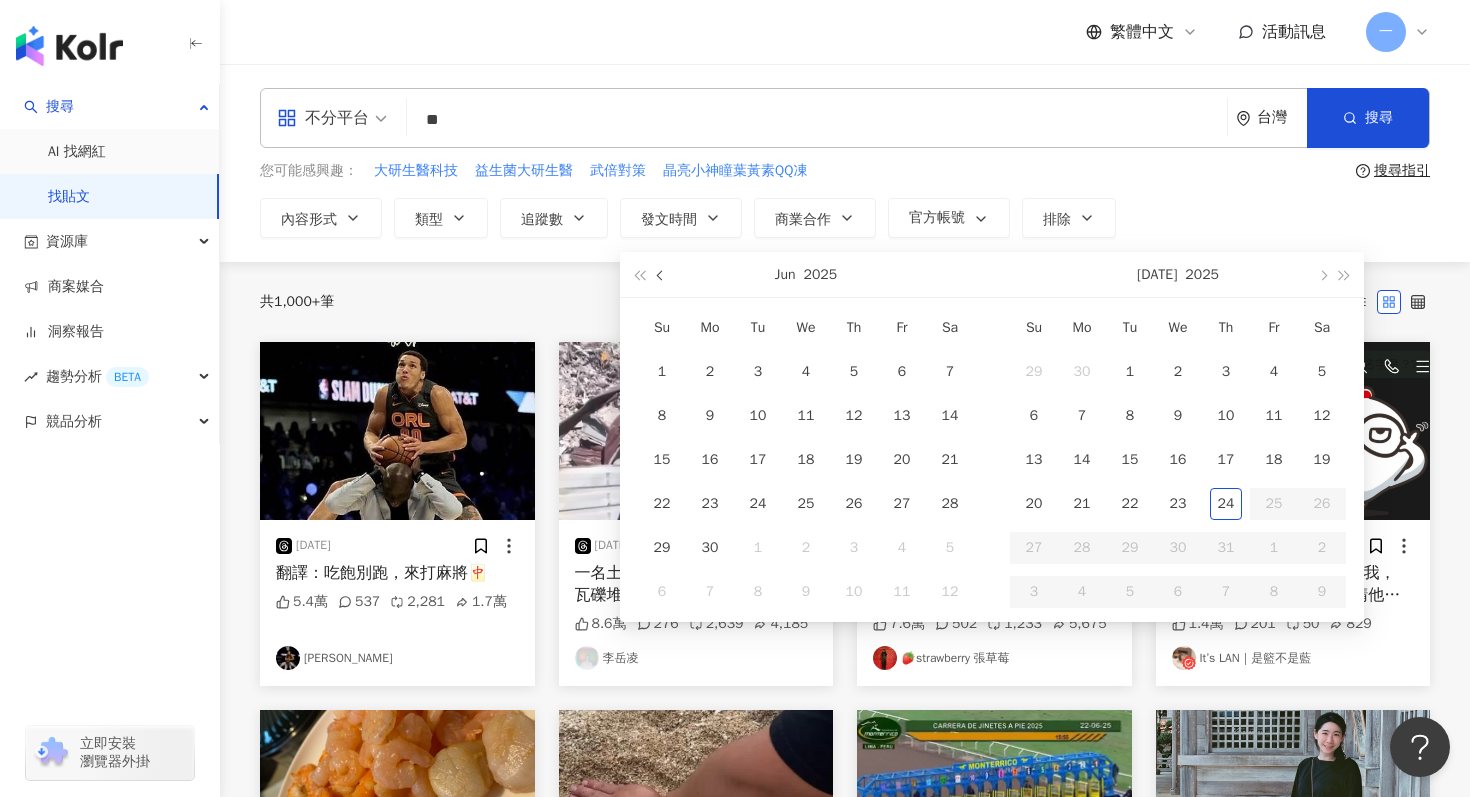 click at bounding box center (661, 274) 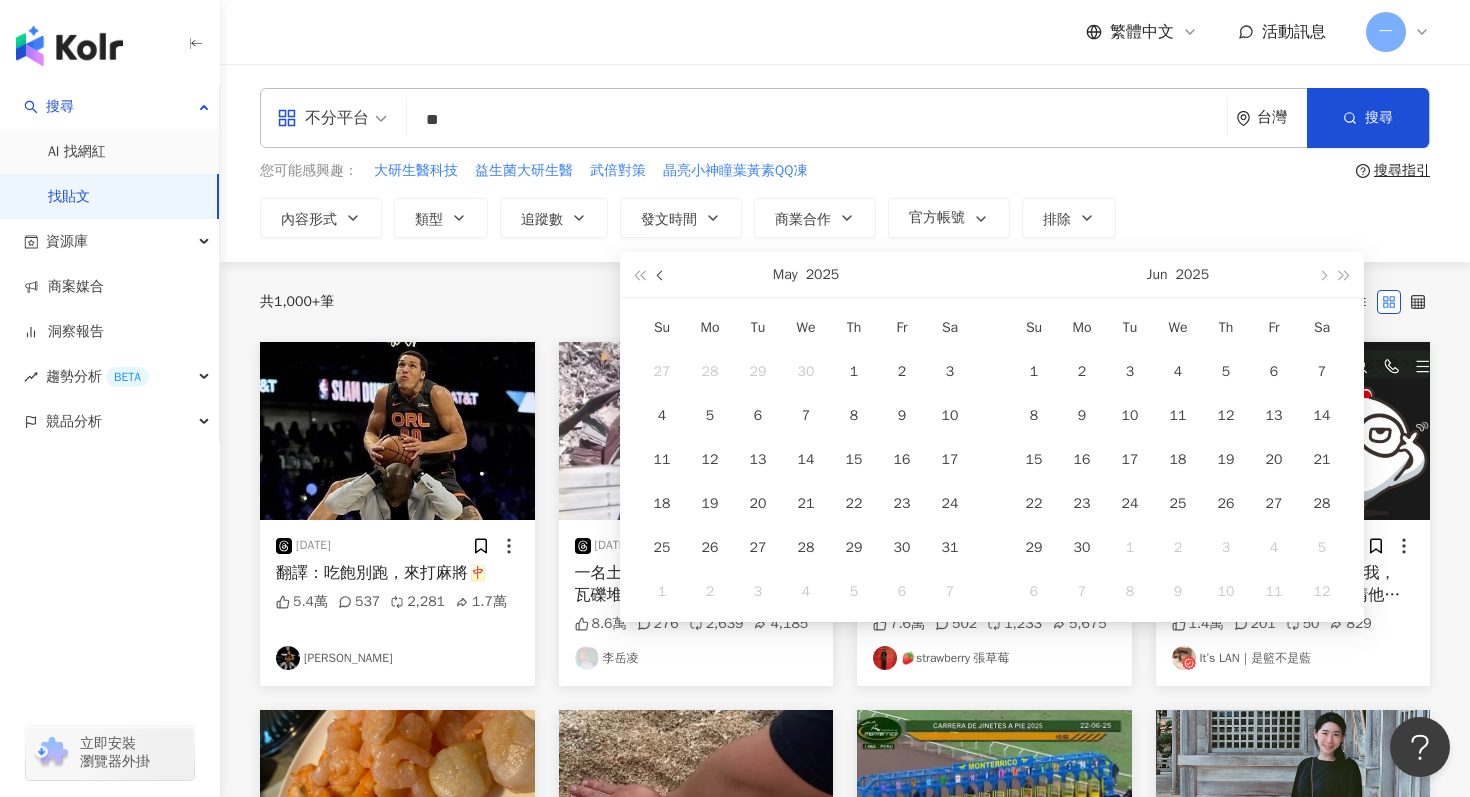 click at bounding box center (661, 274) 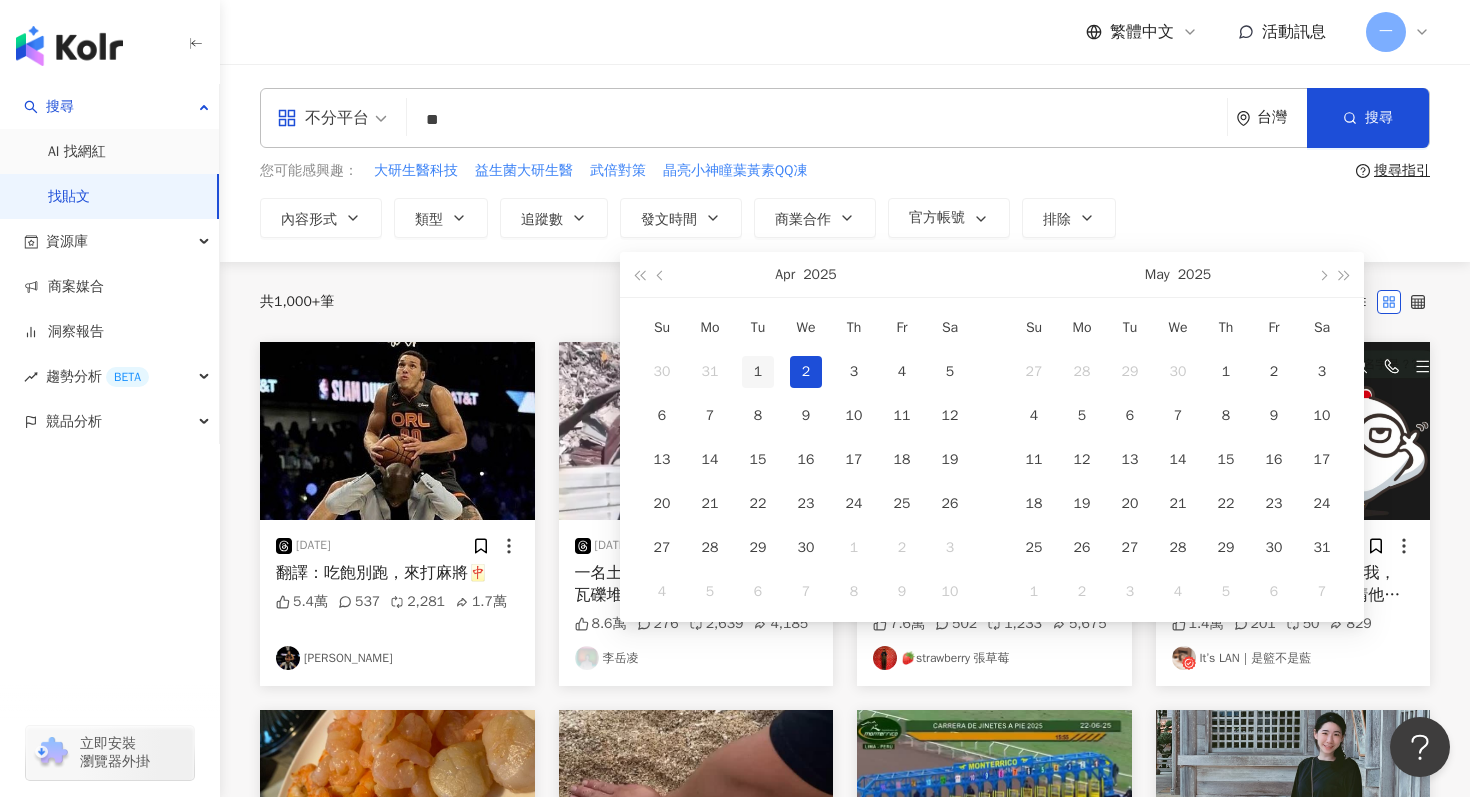 type on "**********" 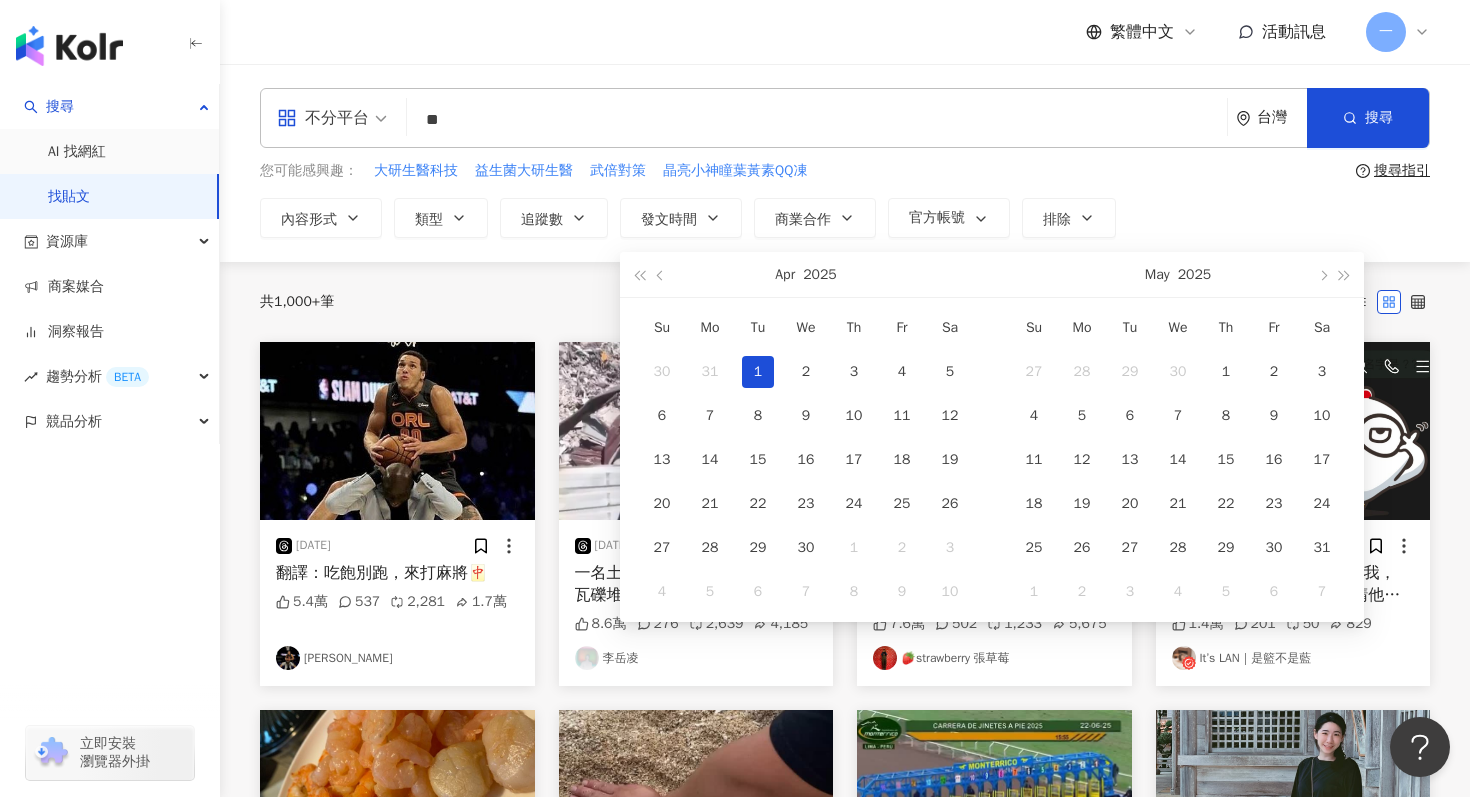 click on "1" at bounding box center (758, 372) 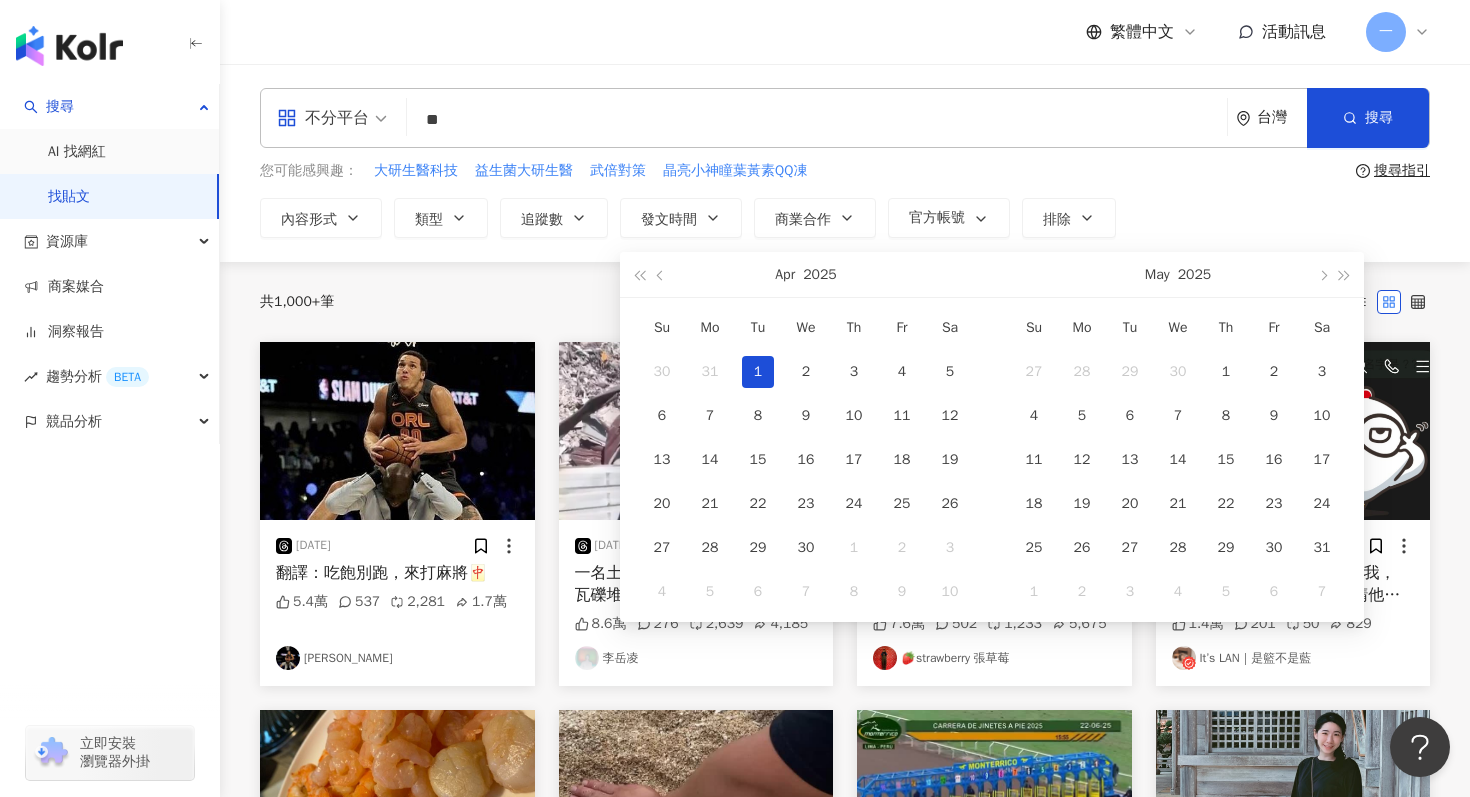 type on "**********" 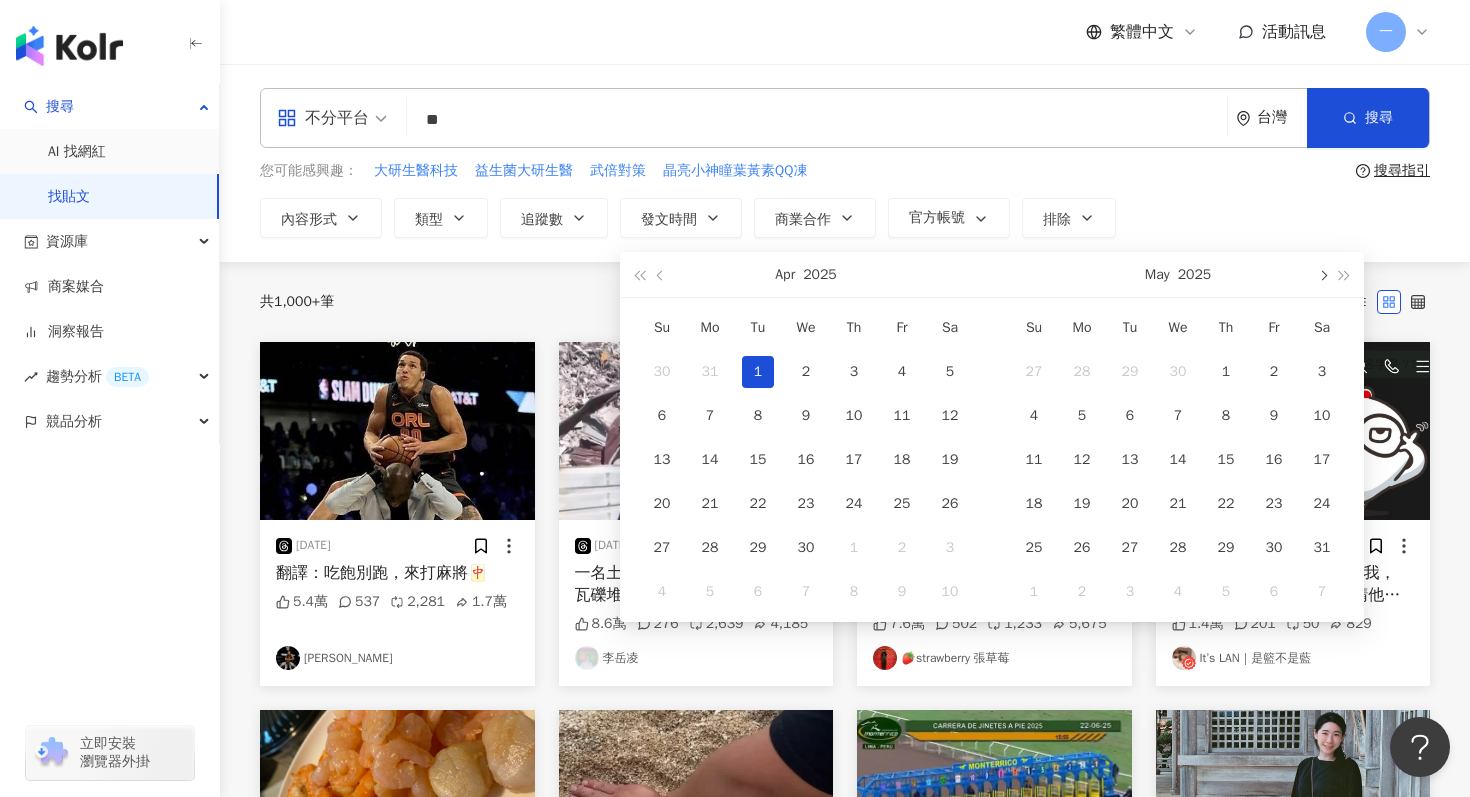 click at bounding box center (1322, 274) 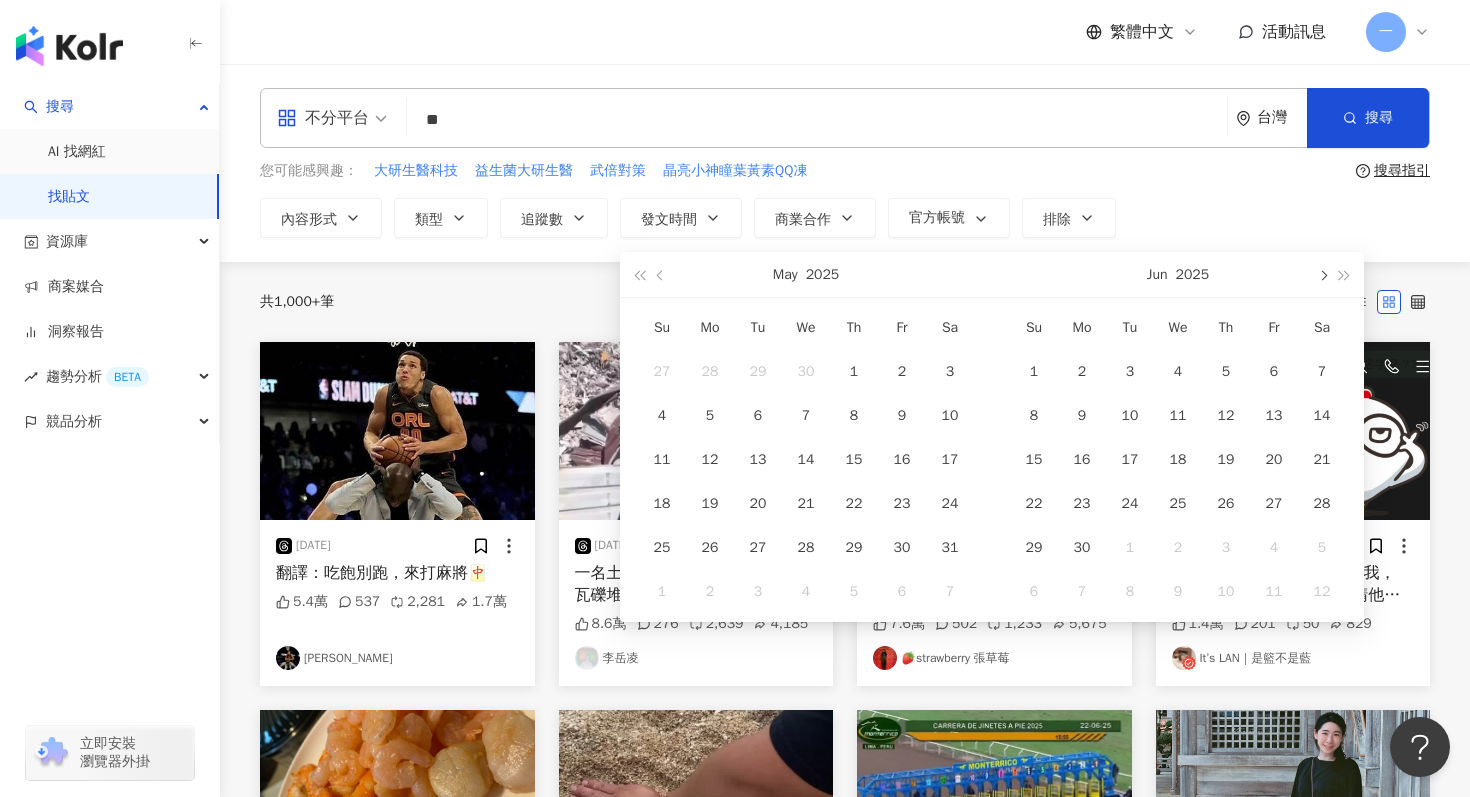 click at bounding box center [1322, 274] 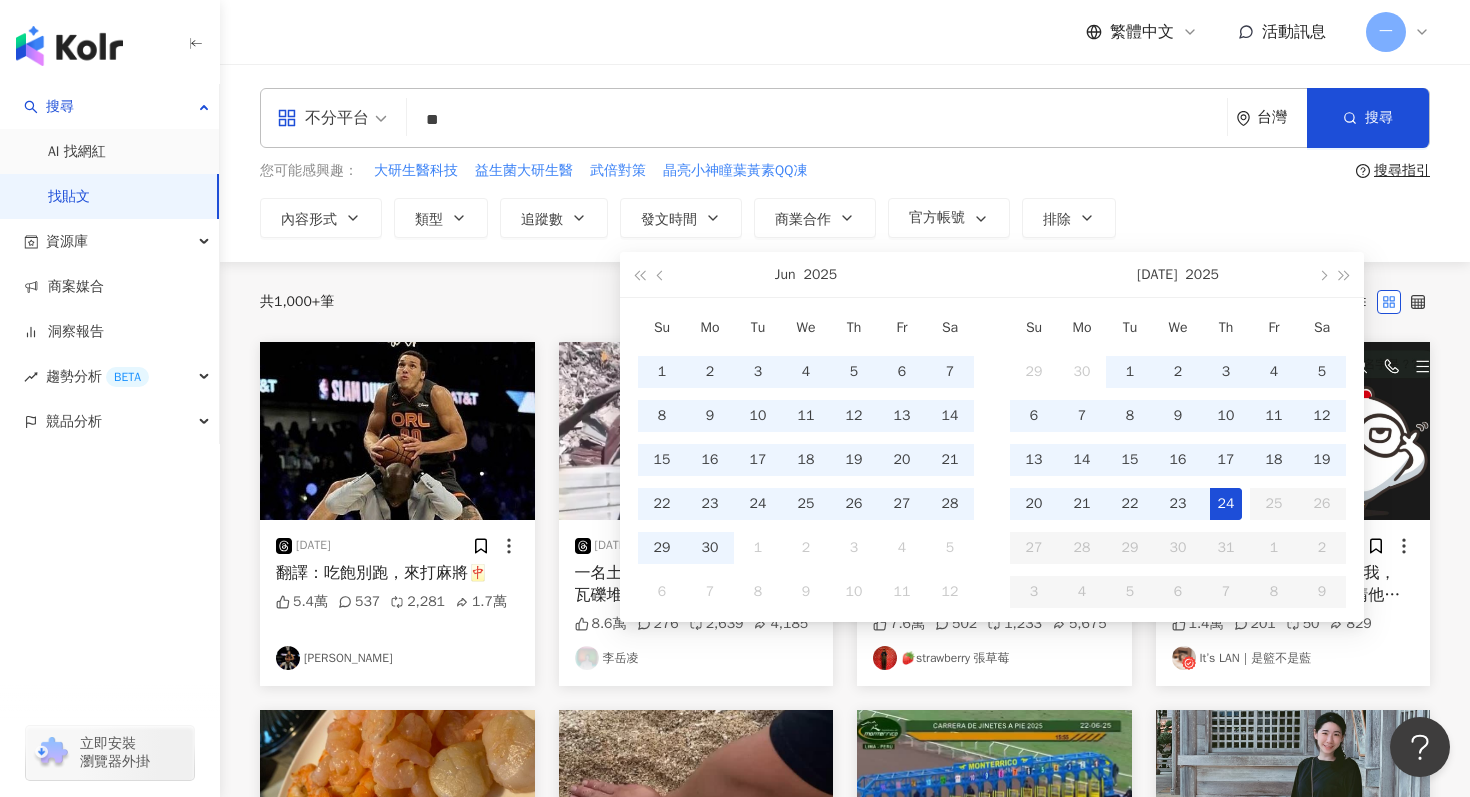 click on "24" at bounding box center [1226, 504] 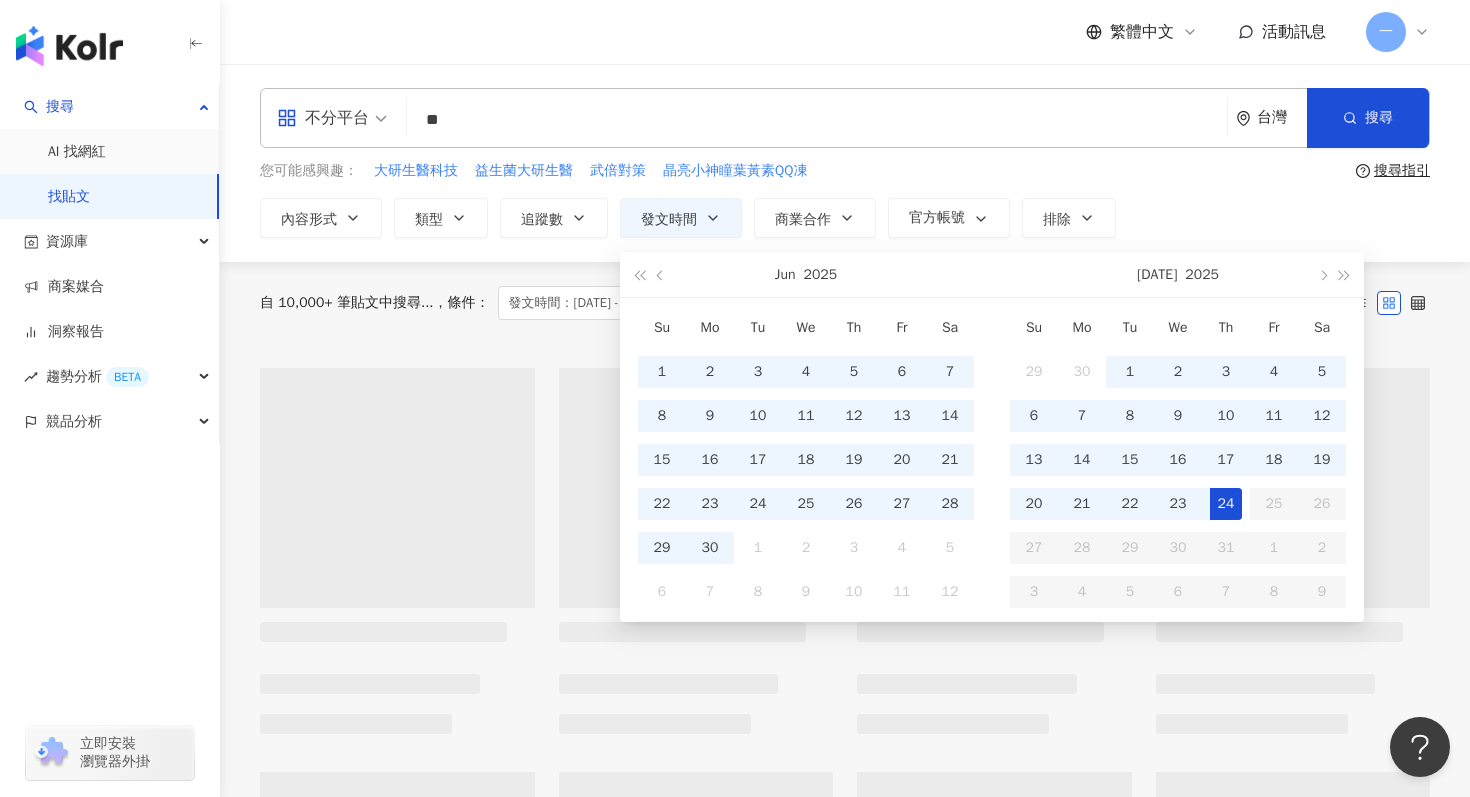 type on "**********" 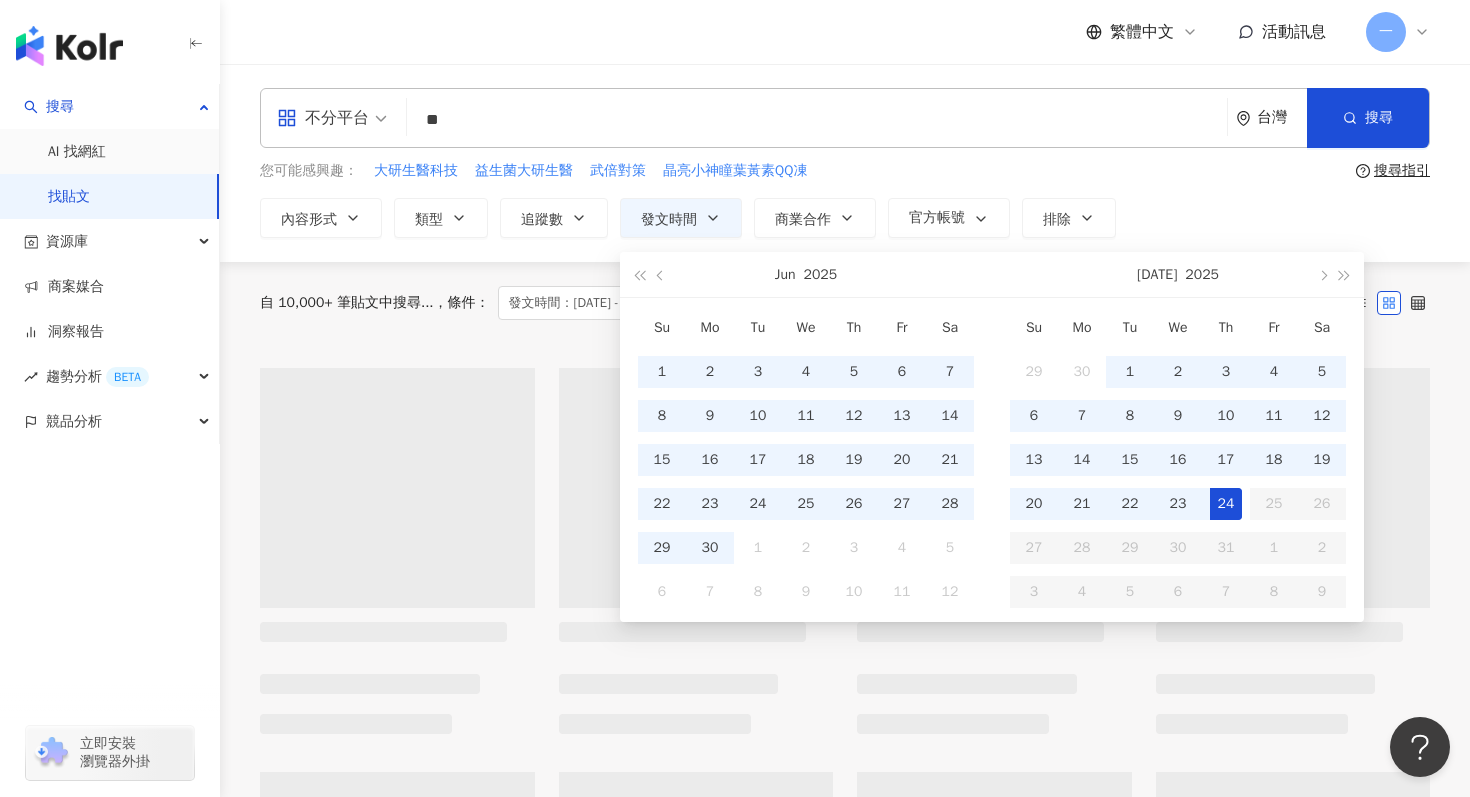 click on "**********" at bounding box center (845, 218) 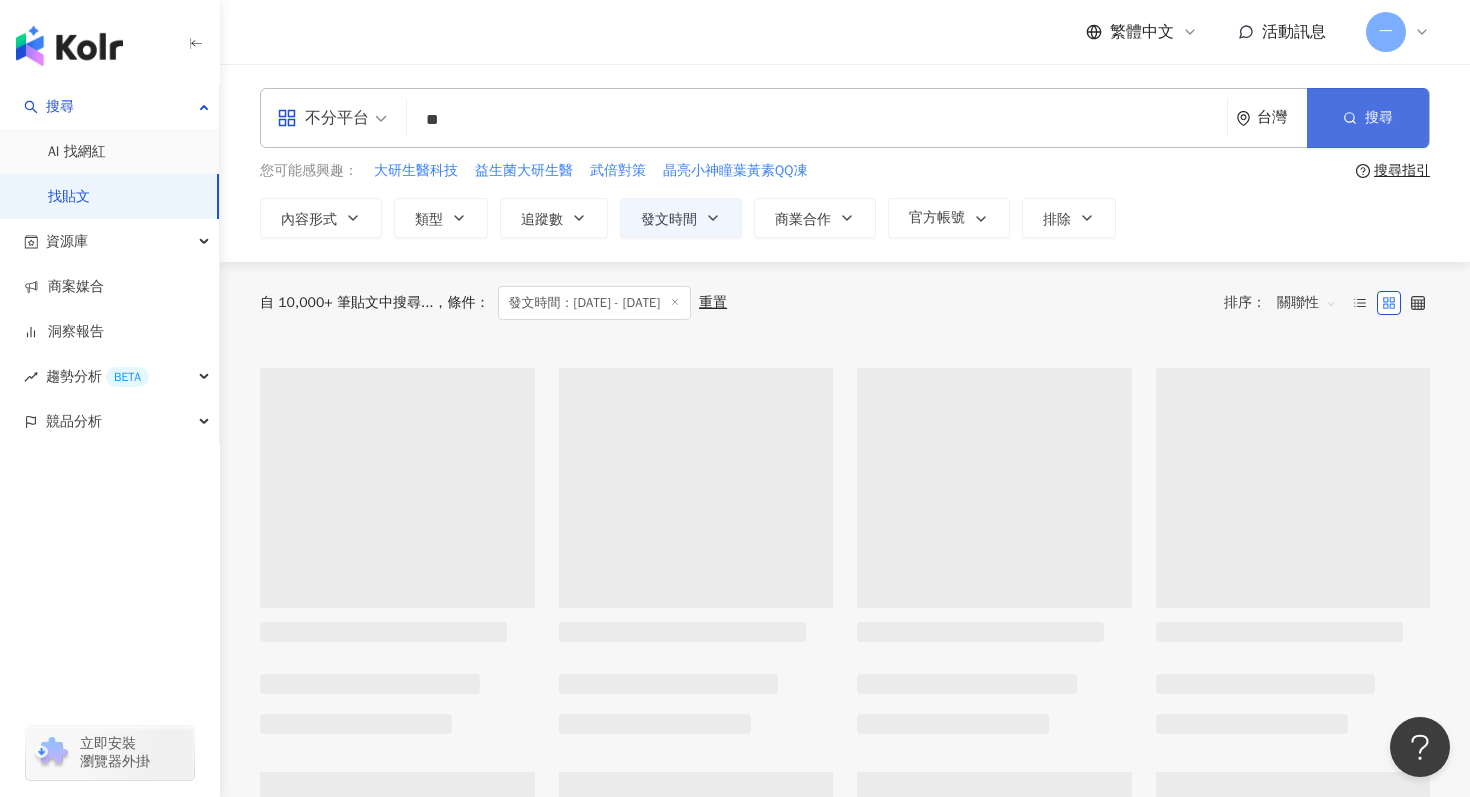 click on "搜尋" at bounding box center [1368, 118] 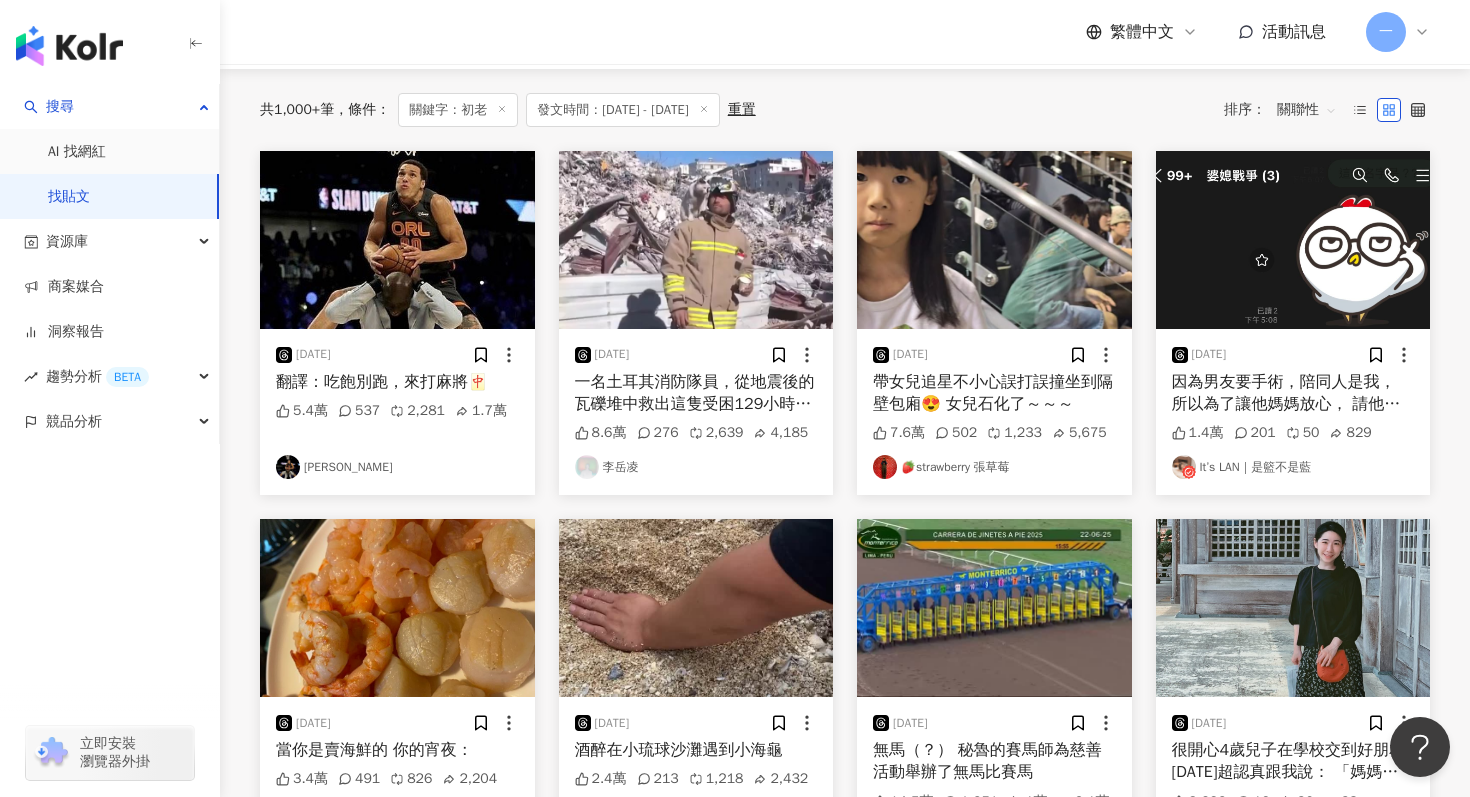 scroll, scrollTop: 0, scrollLeft: 0, axis: both 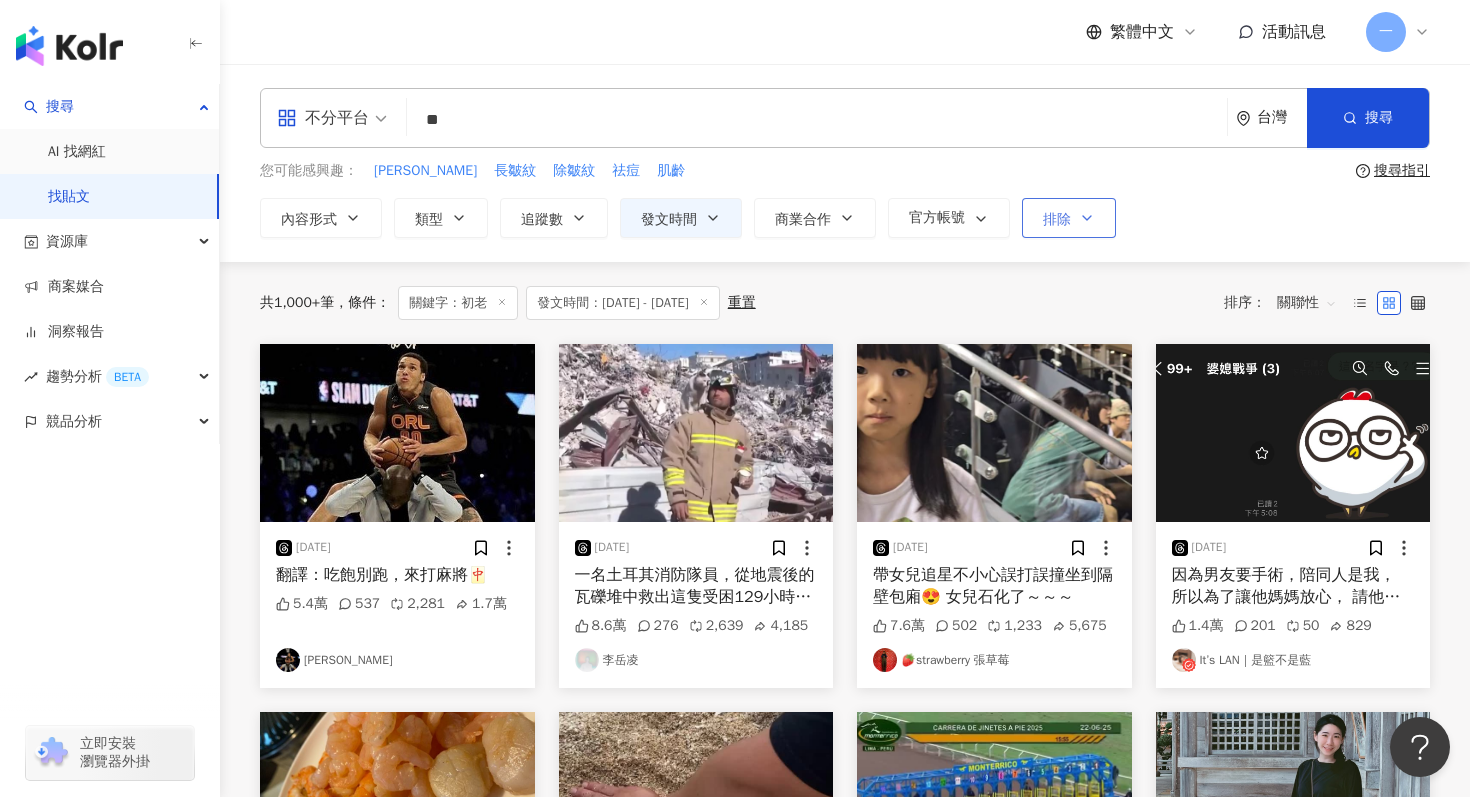 click on "排除" at bounding box center (1069, 218) 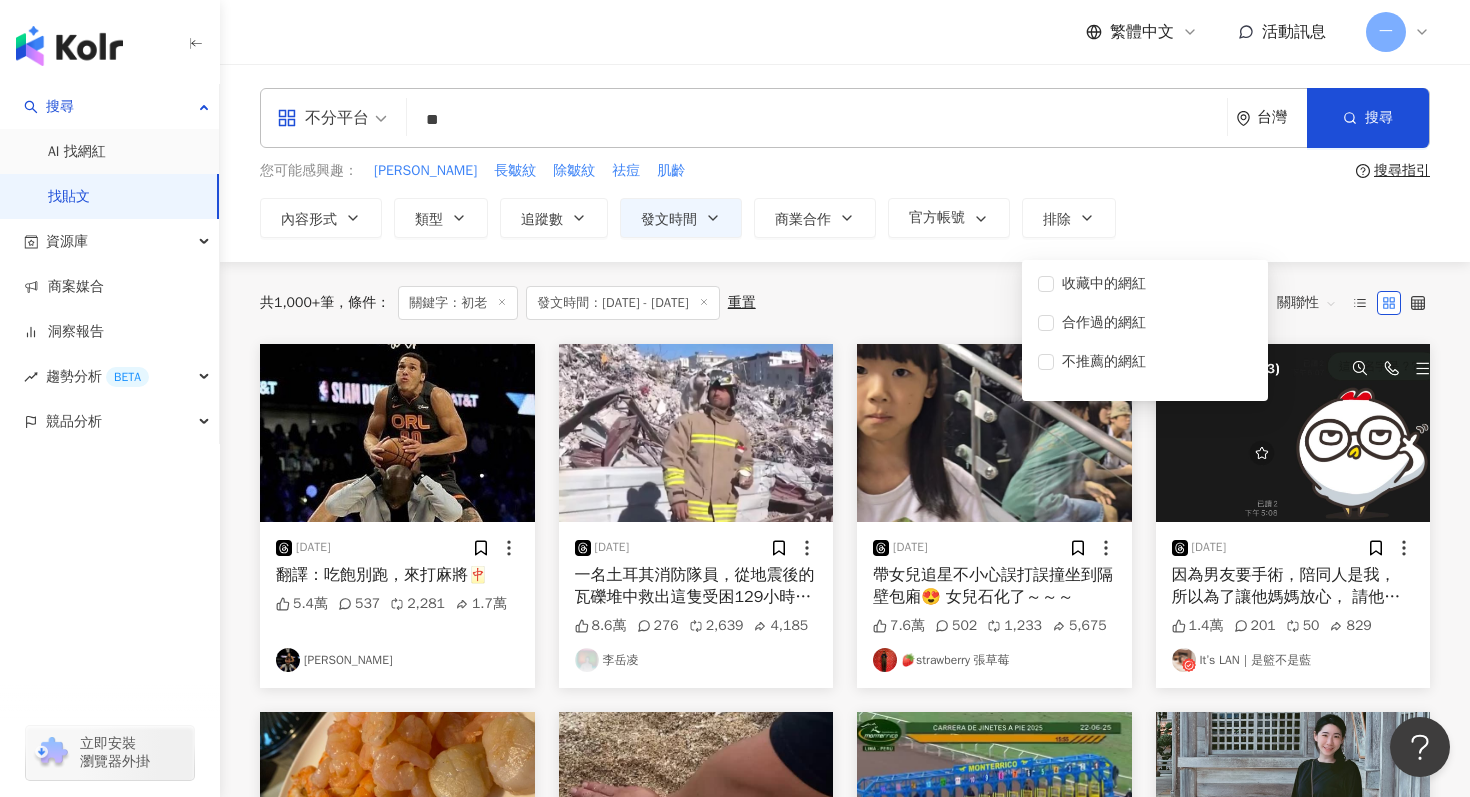 click on "**********" at bounding box center (845, 218) 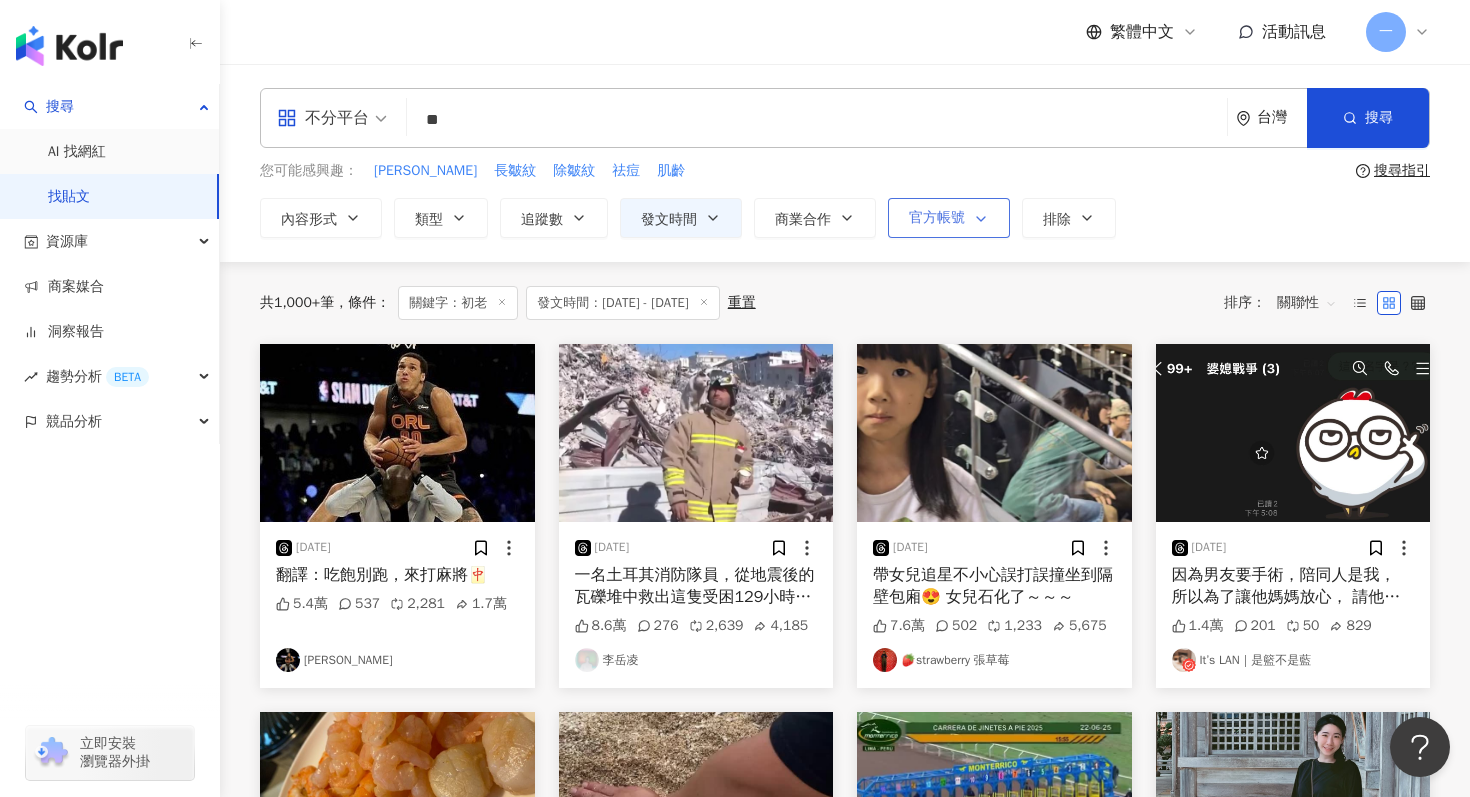 click on "官方帳號" at bounding box center (949, 218) 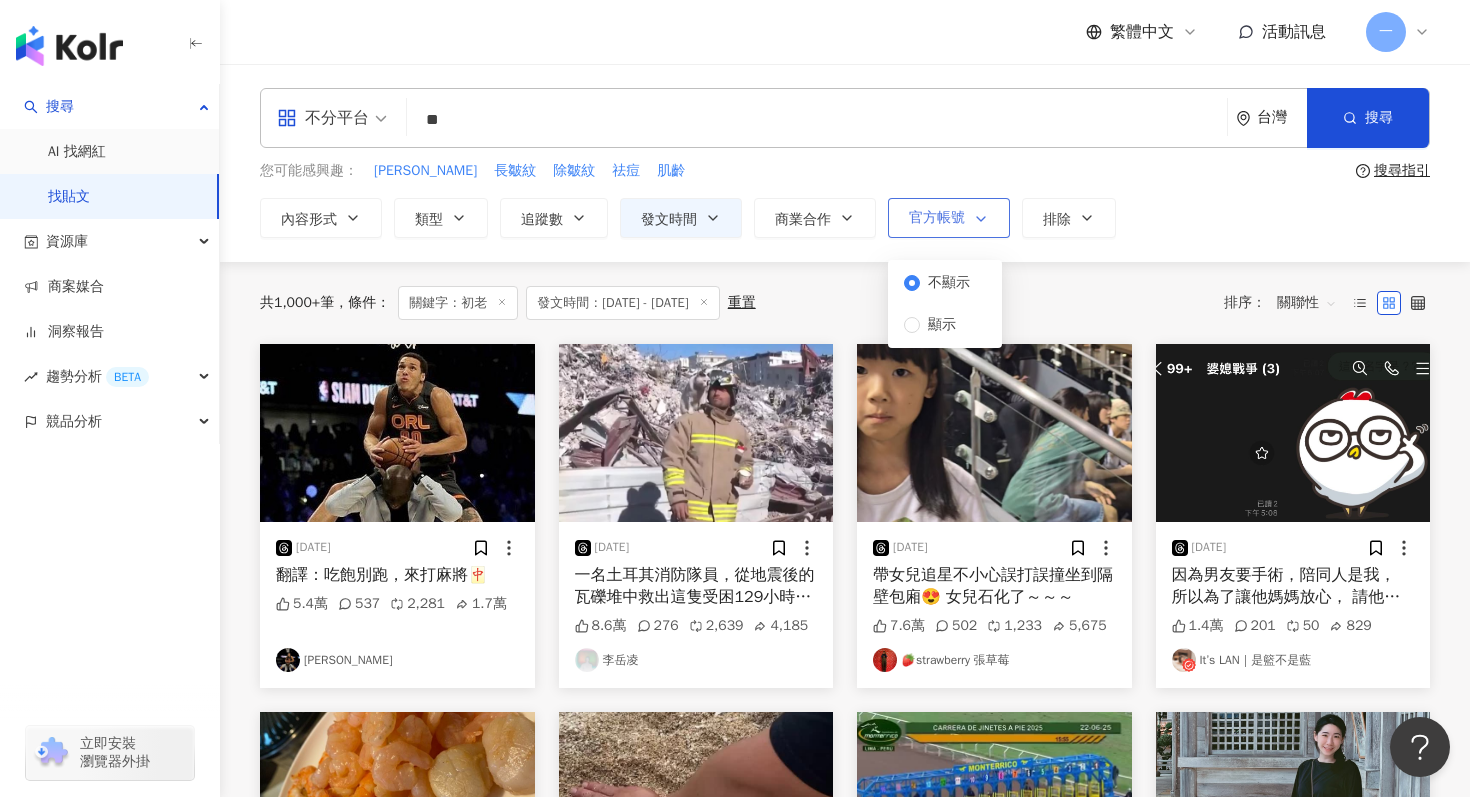 click on "官方帳號" at bounding box center (937, 218) 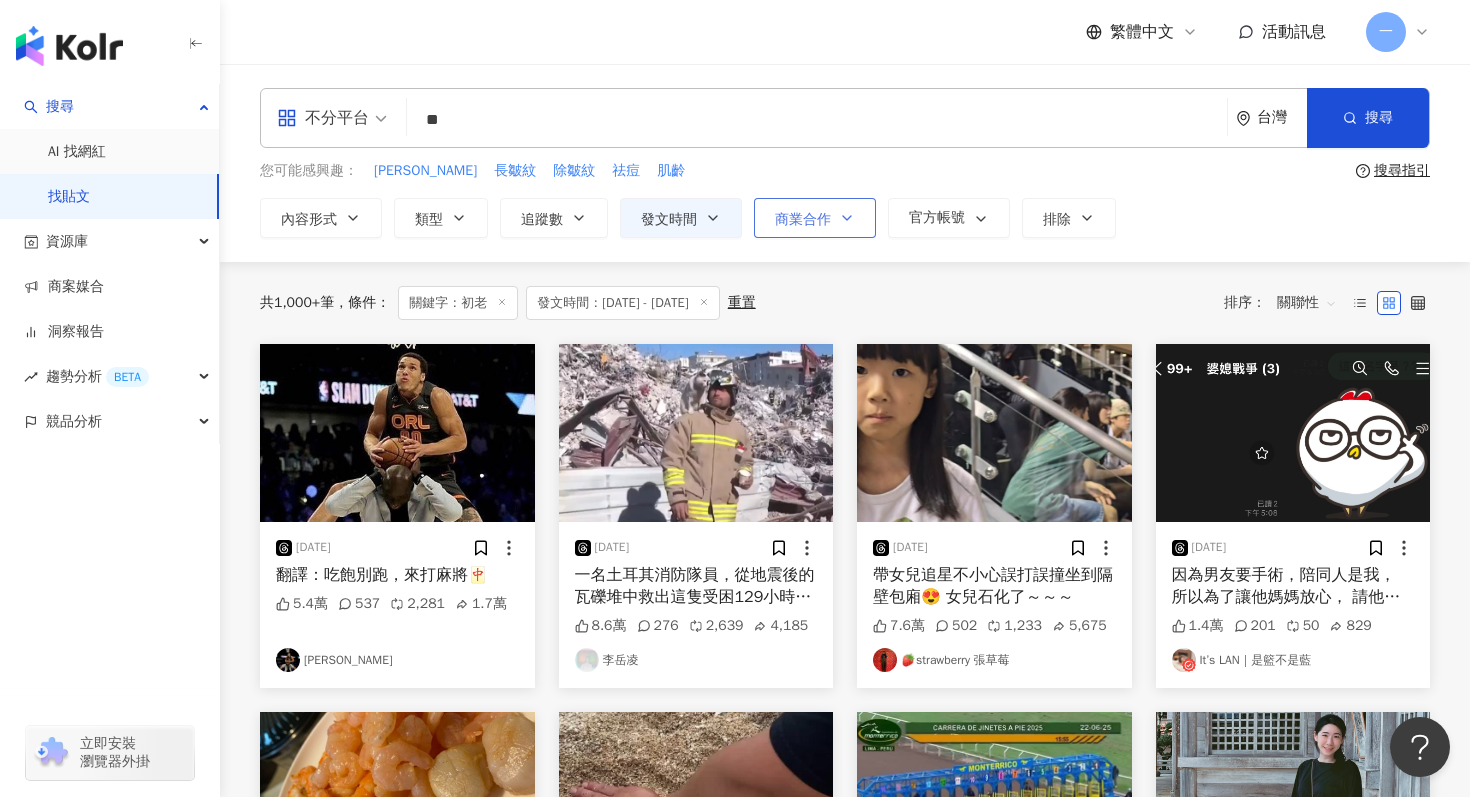 click 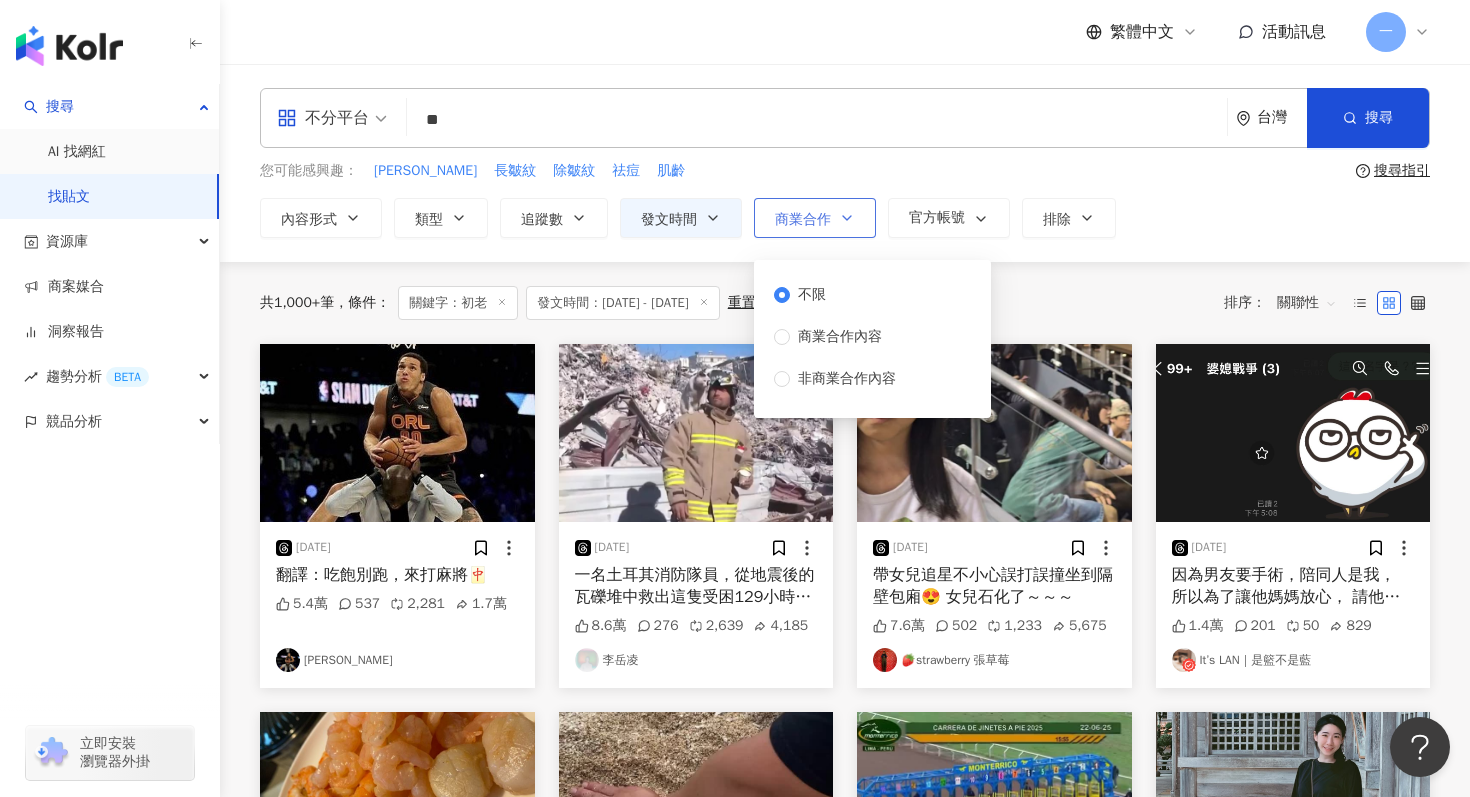 click 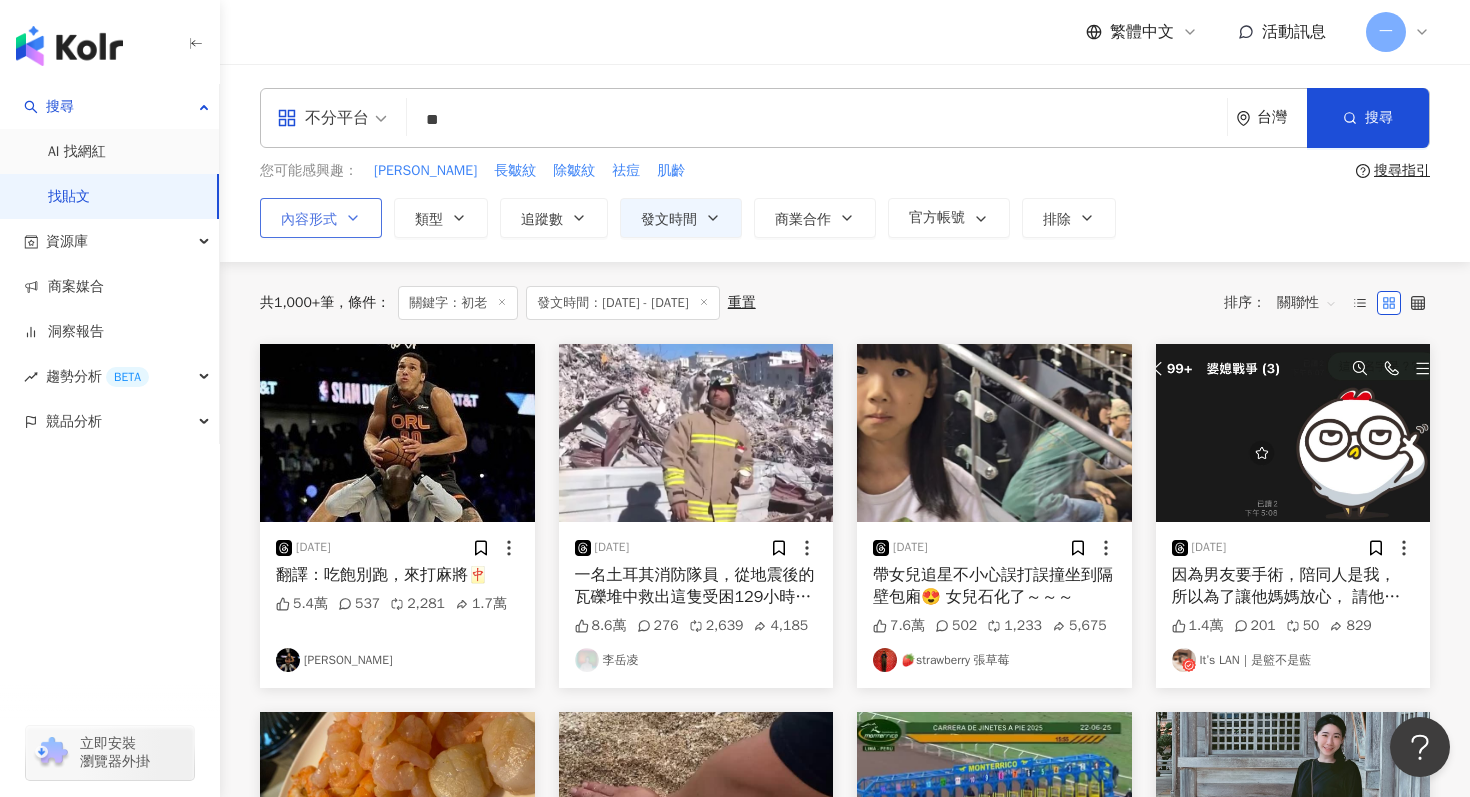 click on "內容形式" at bounding box center [309, 220] 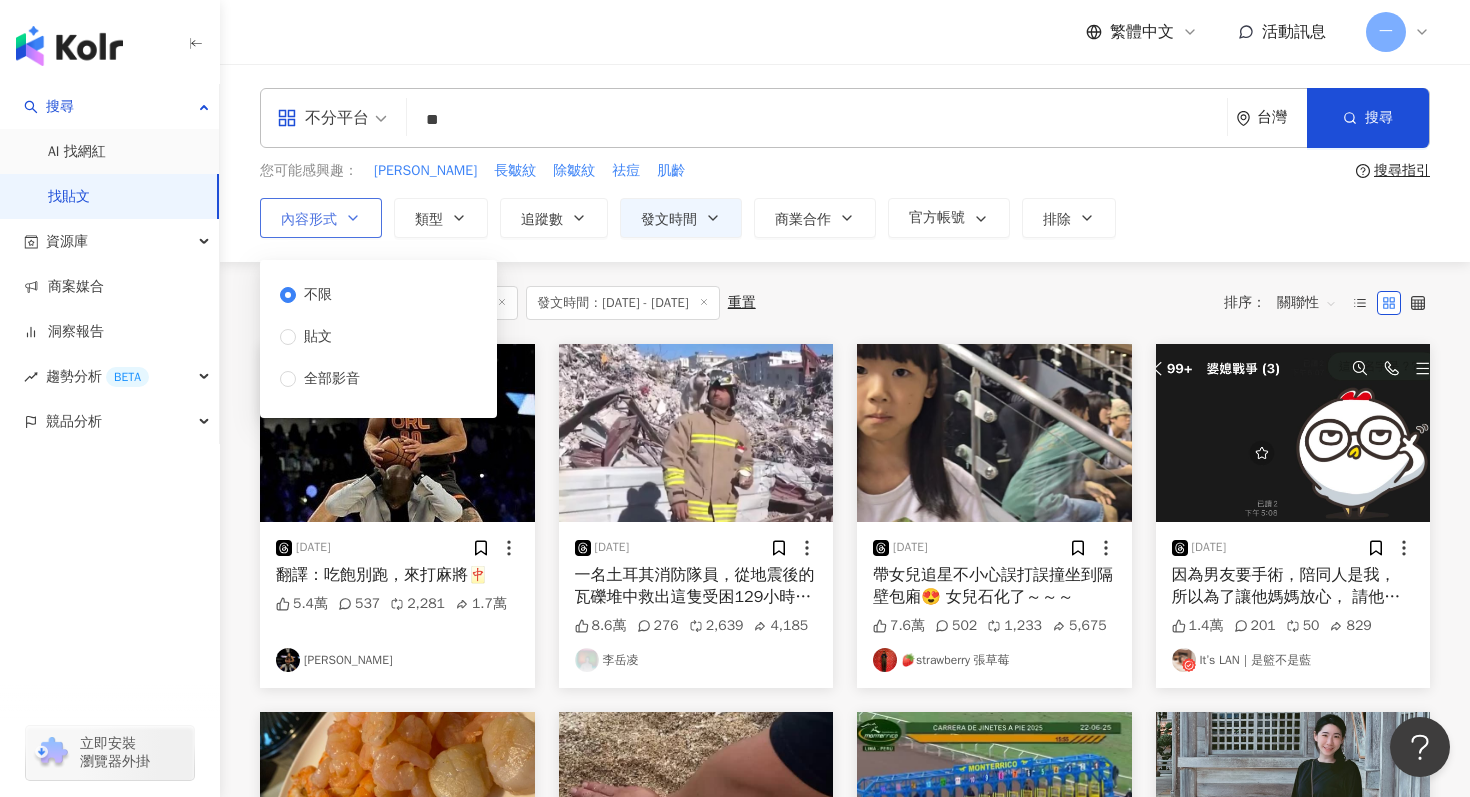 click on "內容形式" at bounding box center (309, 220) 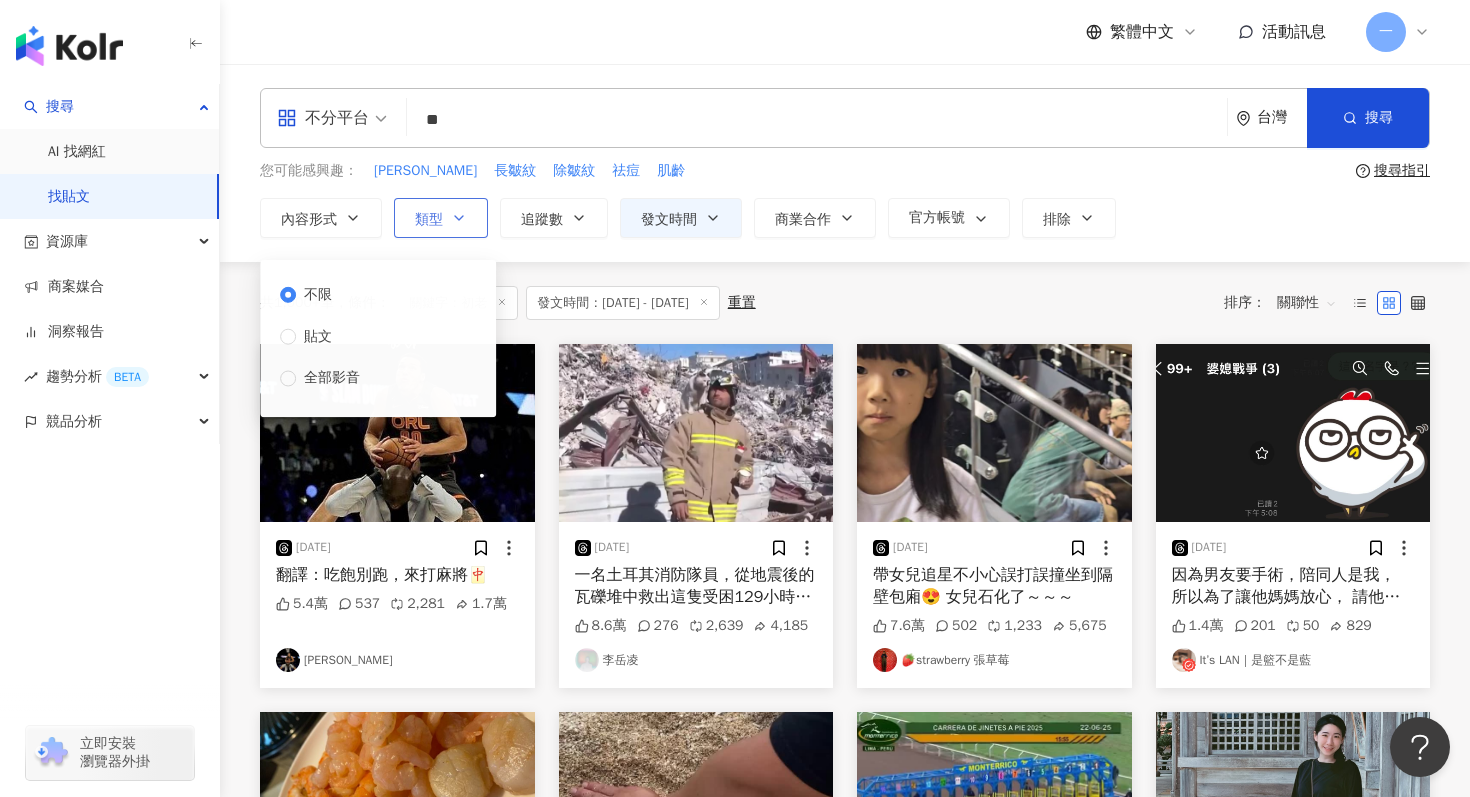 click on "類型" at bounding box center [429, 220] 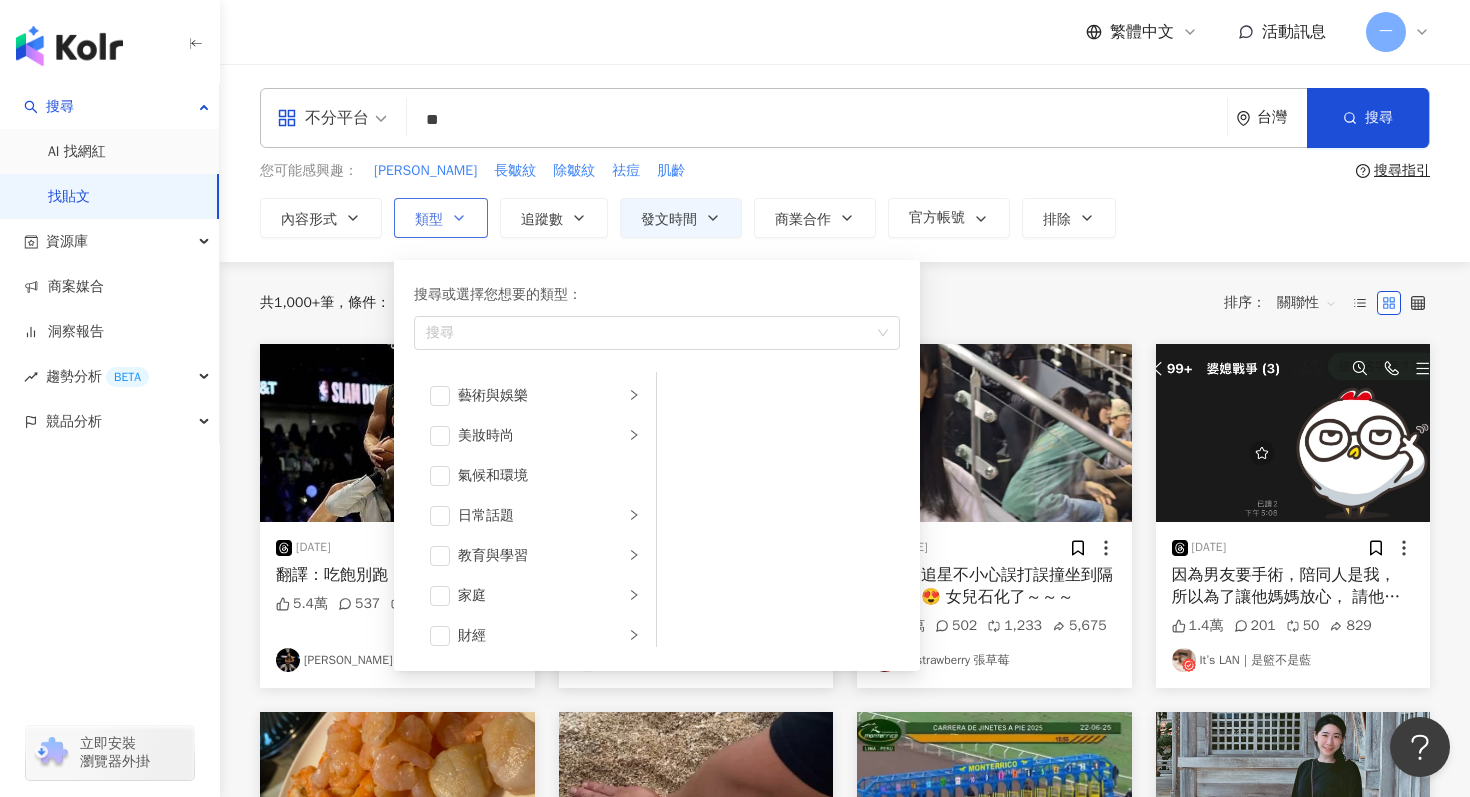 click on "類型" at bounding box center (429, 220) 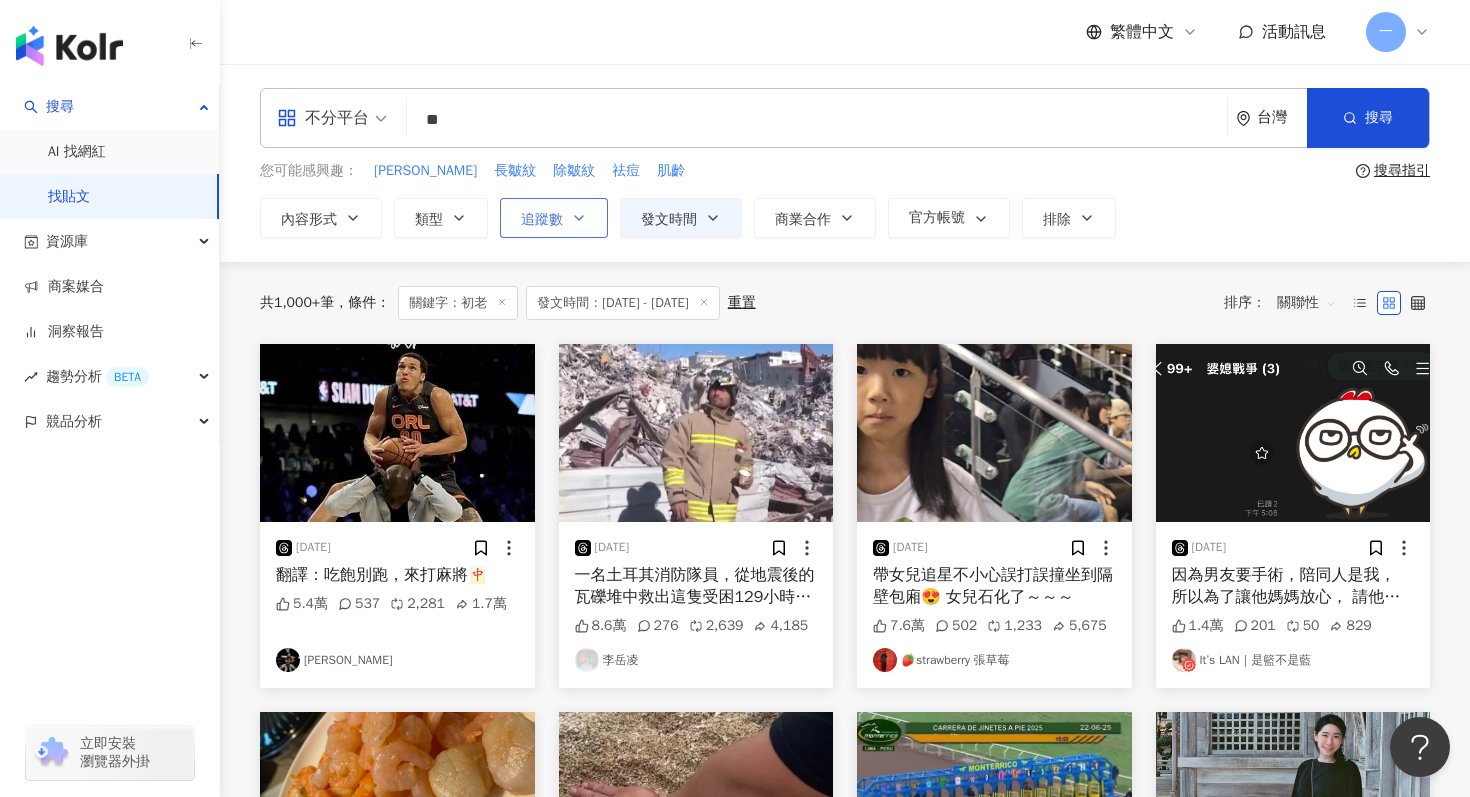 click on "追蹤數" at bounding box center (554, 218) 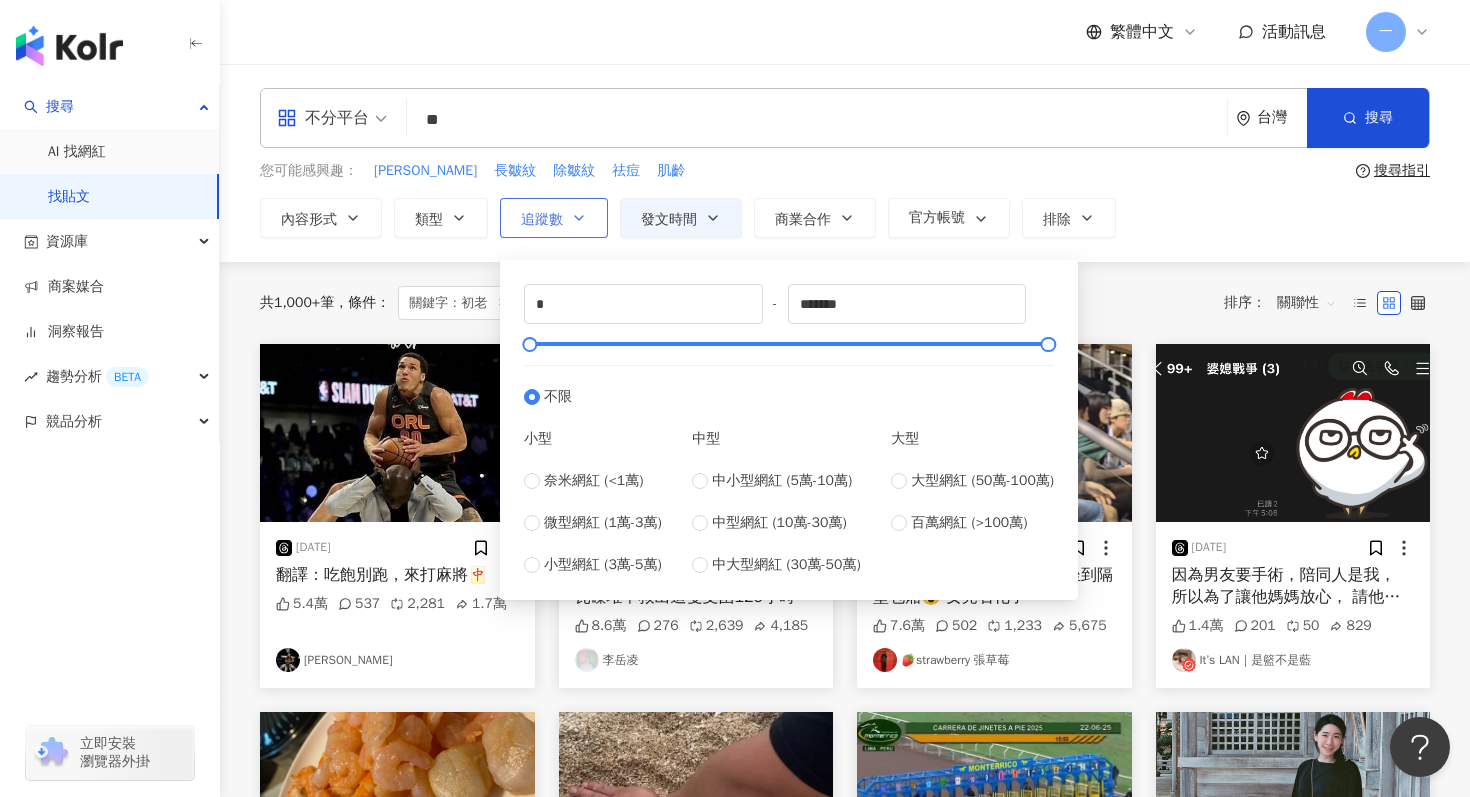 click on "追蹤數" at bounding box center [554, 218] 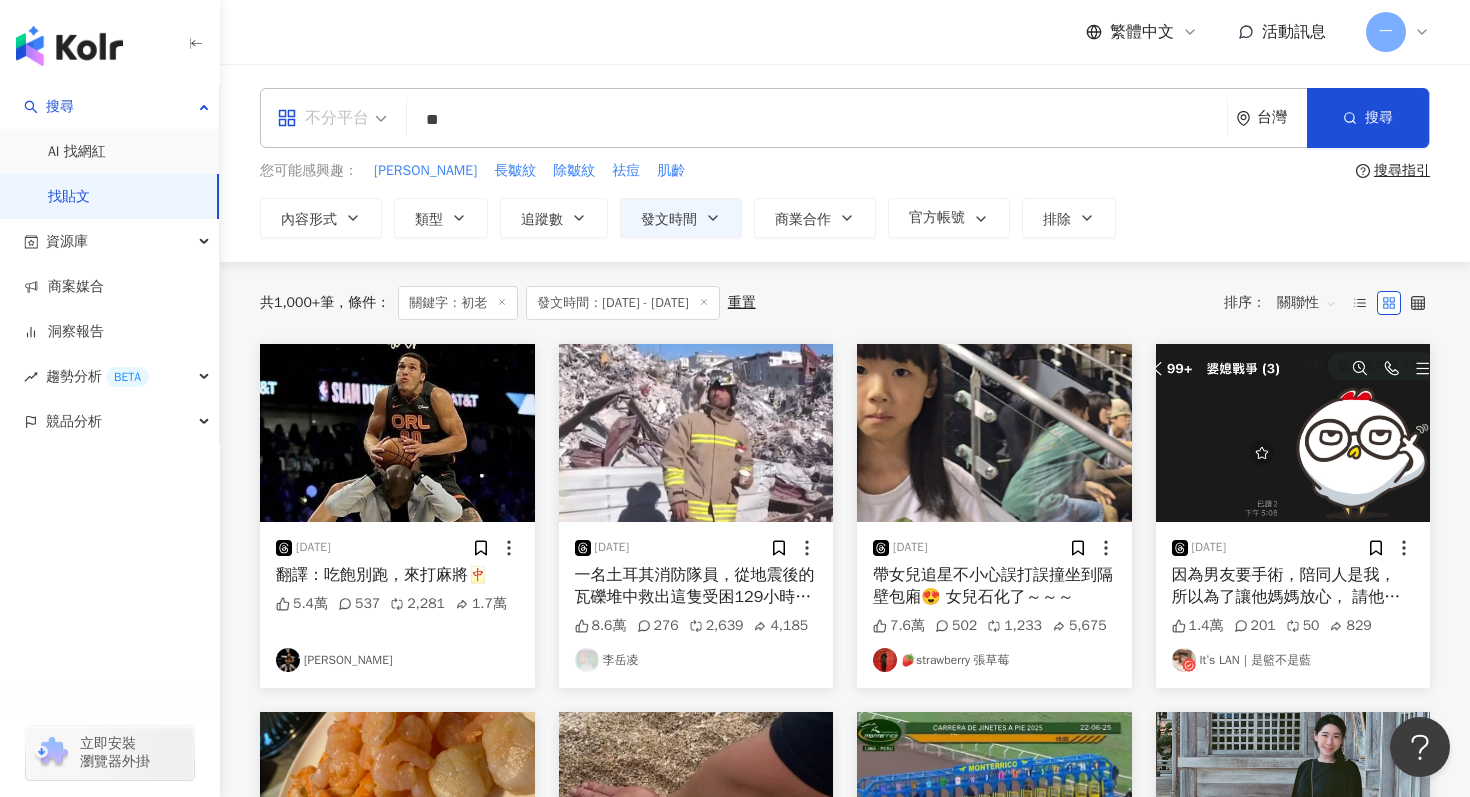 click on "不分平台" at bounding box center (323, 118) 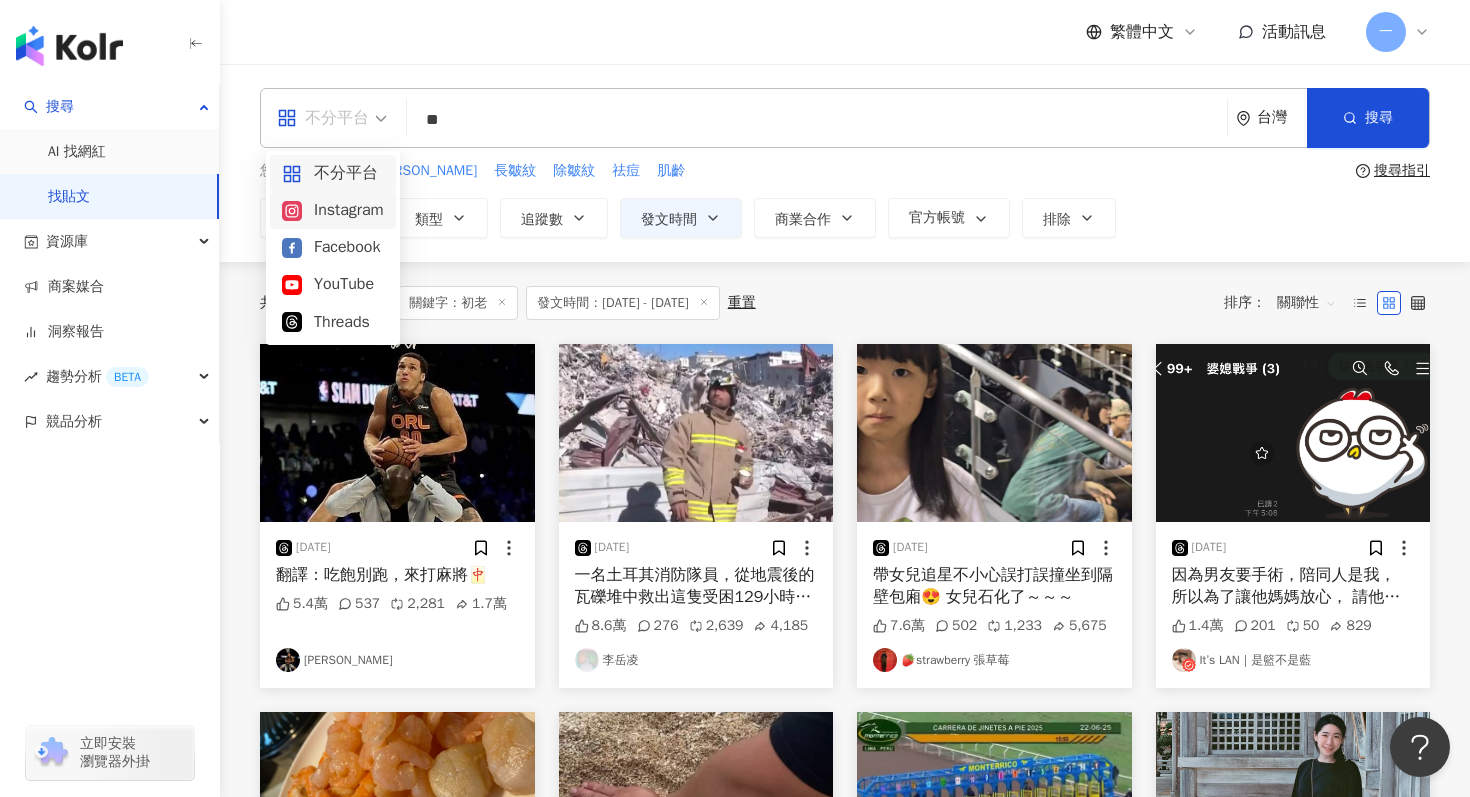 click on "Instagram" at bounding box center (333, 210) 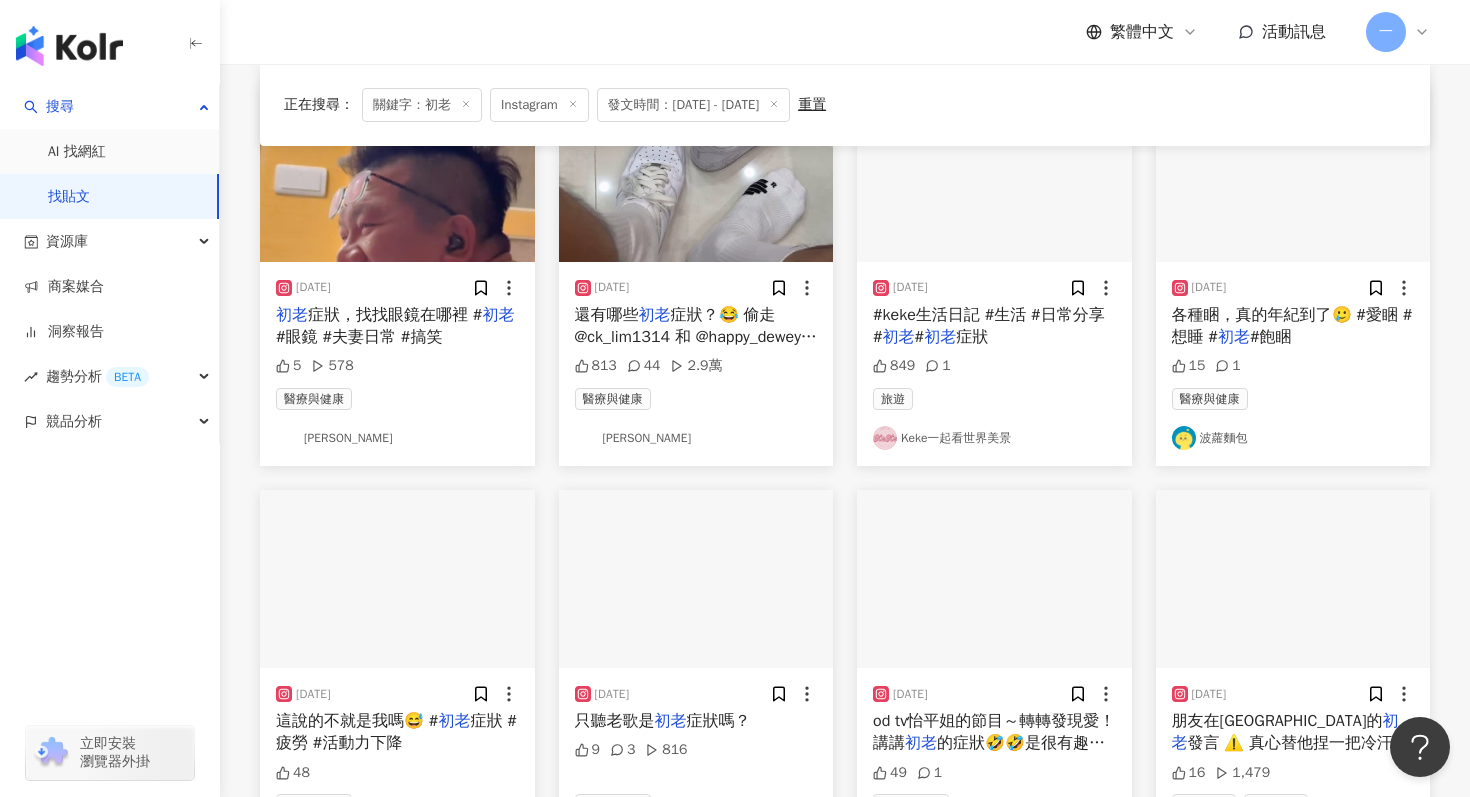scroll, scrollTop: 350, scrollLeft: 0, axis: vertical 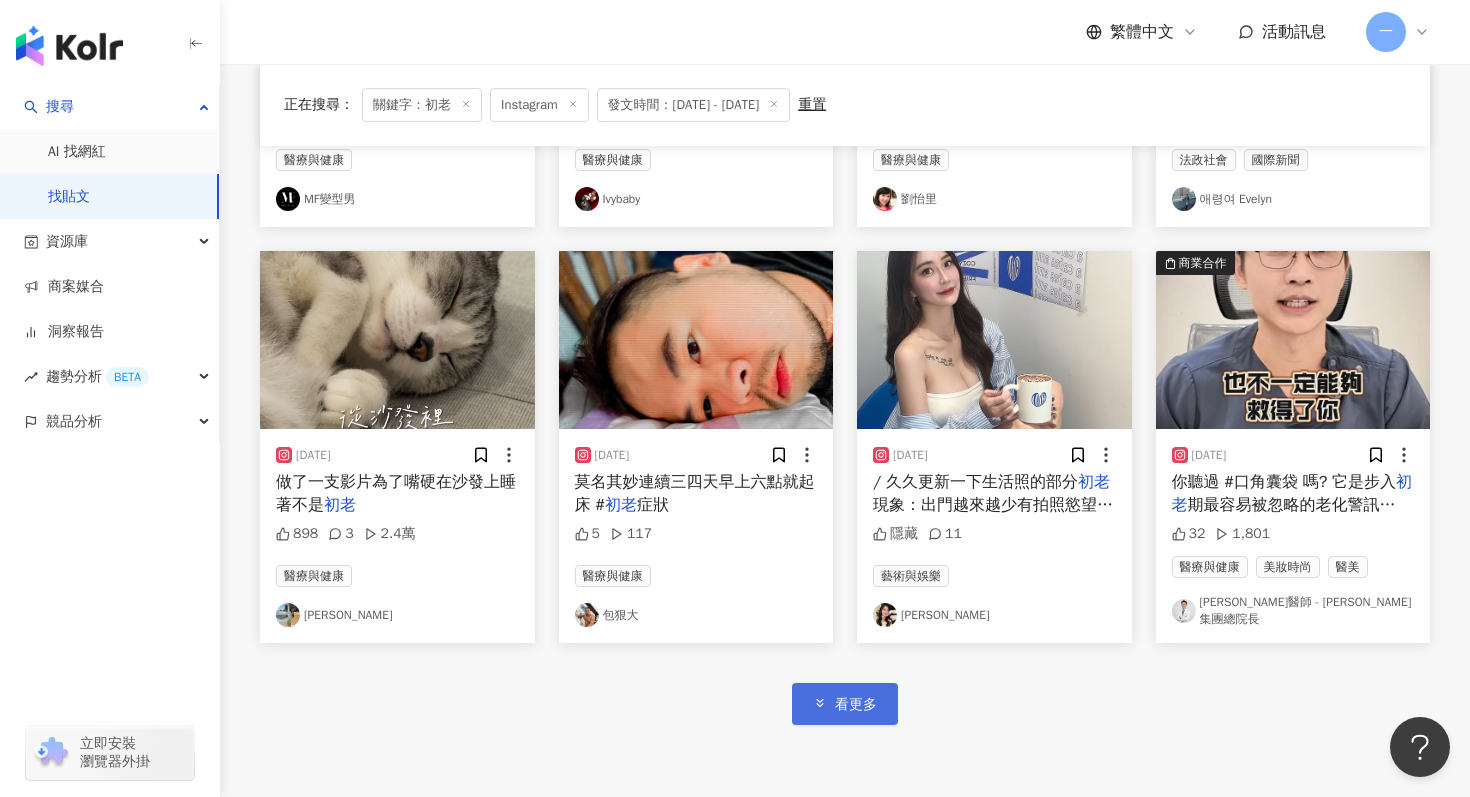click on "看更多" at bounding box center [856, 705] 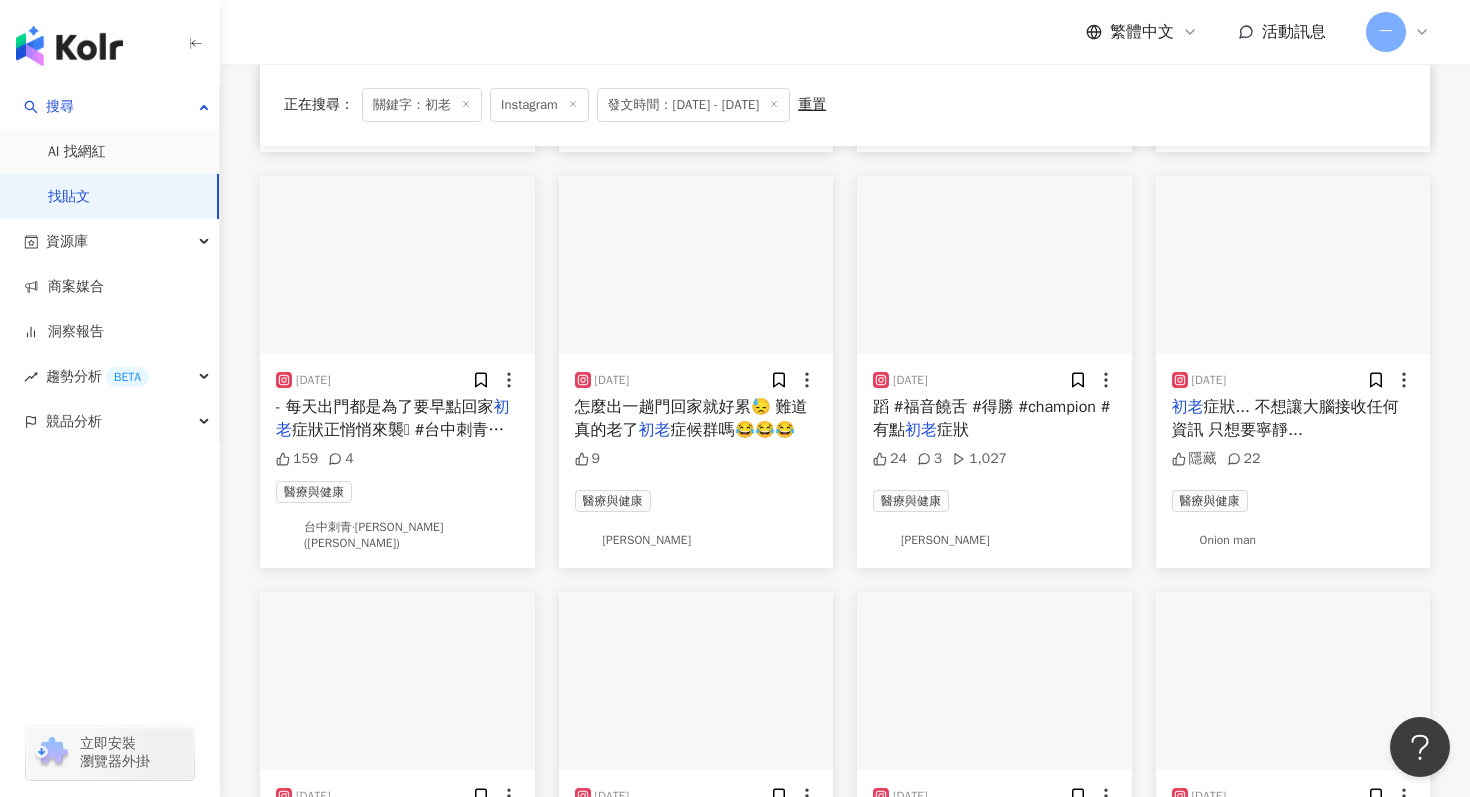 scroll, scrollTop: 2087, scrollLeft: 0, axis: vertical 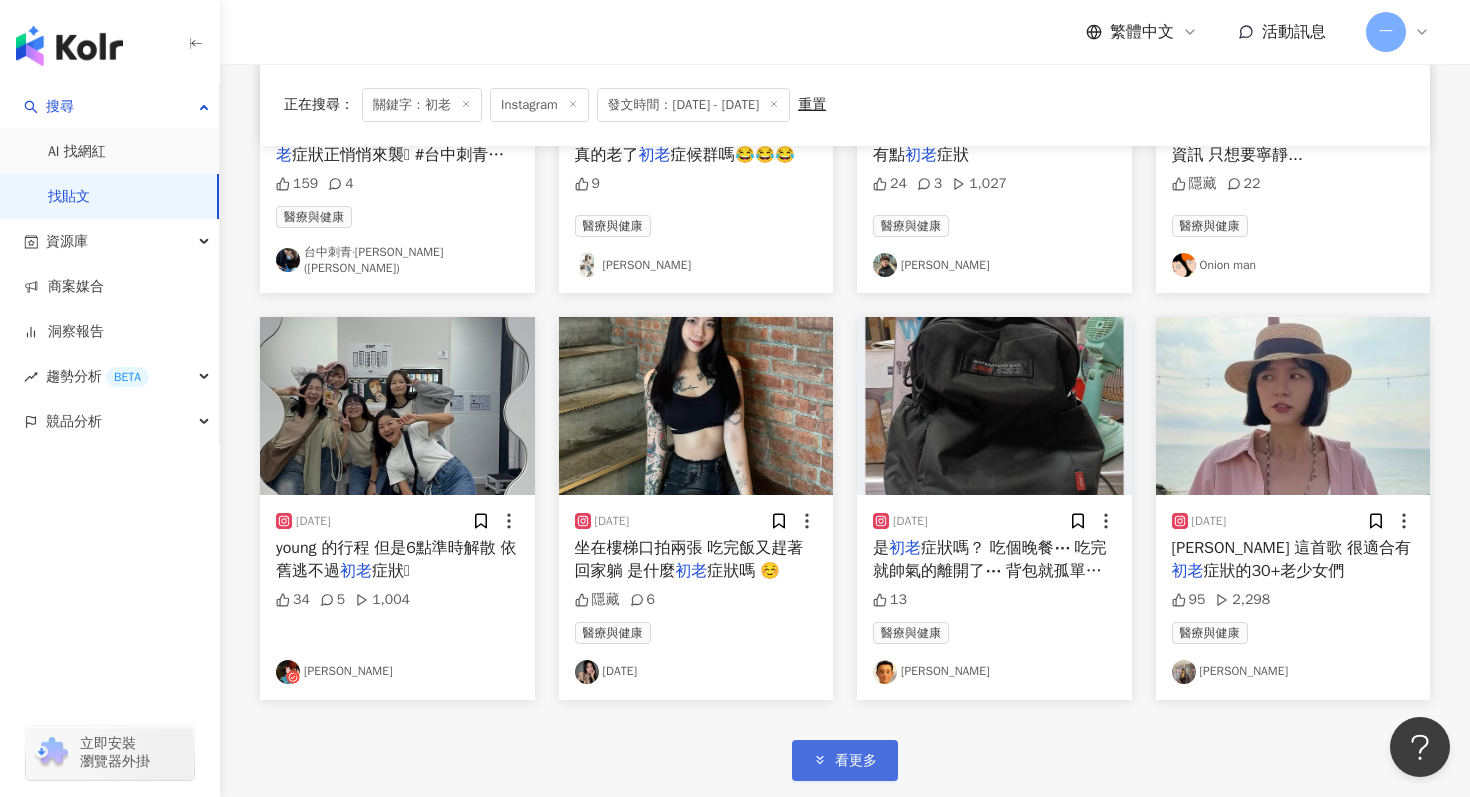 click on "看更多" at bounding box center (845, 760) 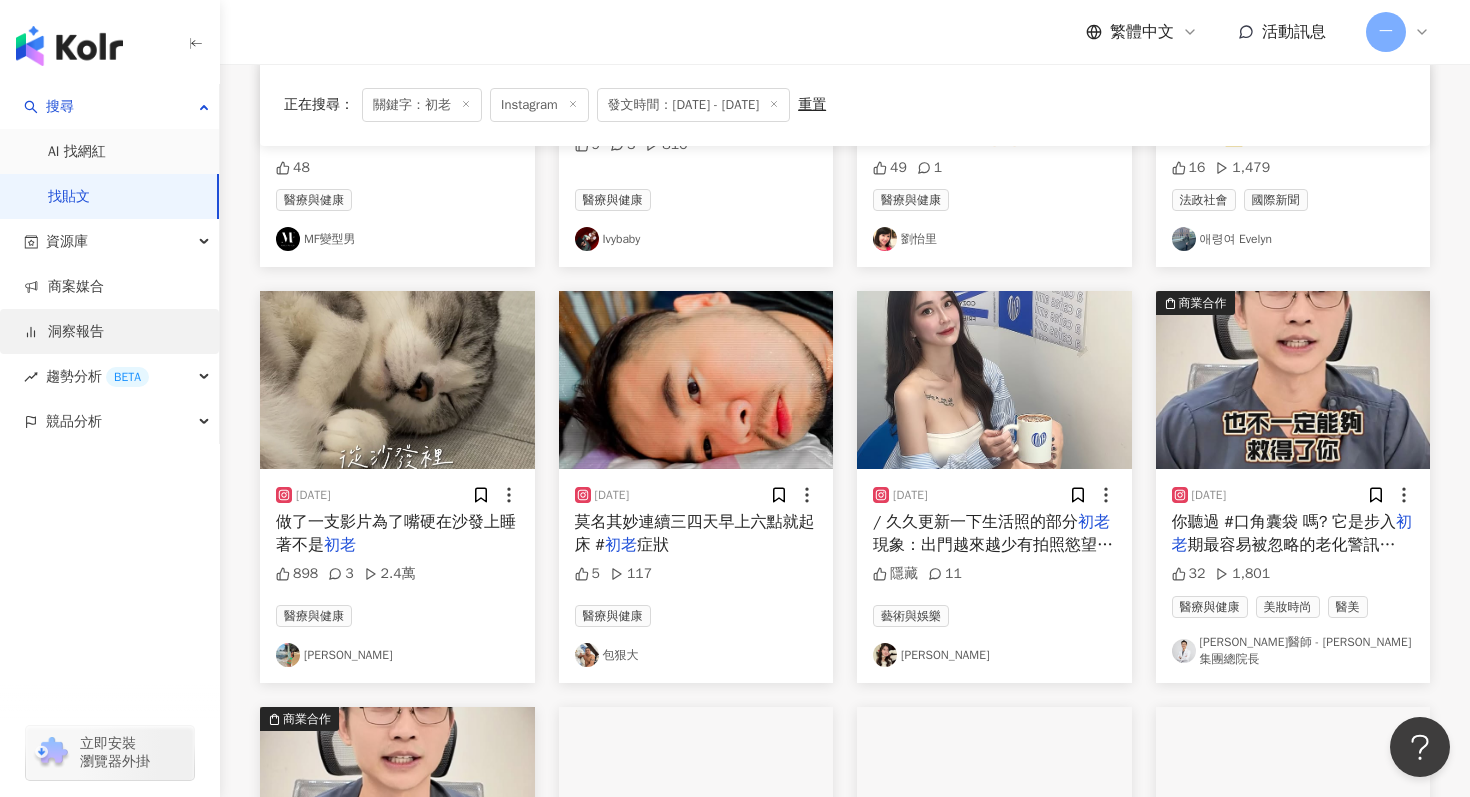 scroll, scrollTop: 0, scrollLeft: 0, axis: both 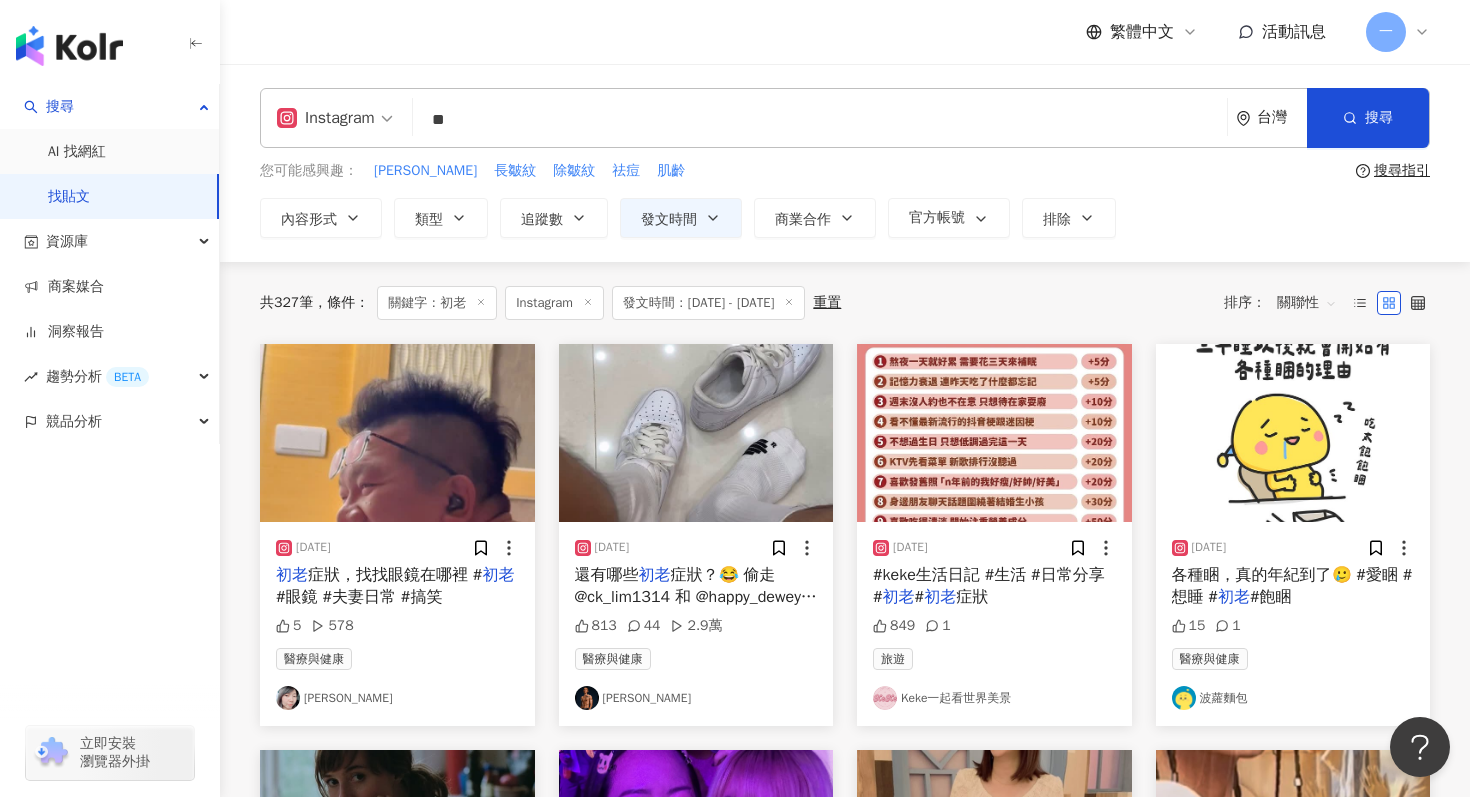 click on "**" at bounding box center (820, 119) 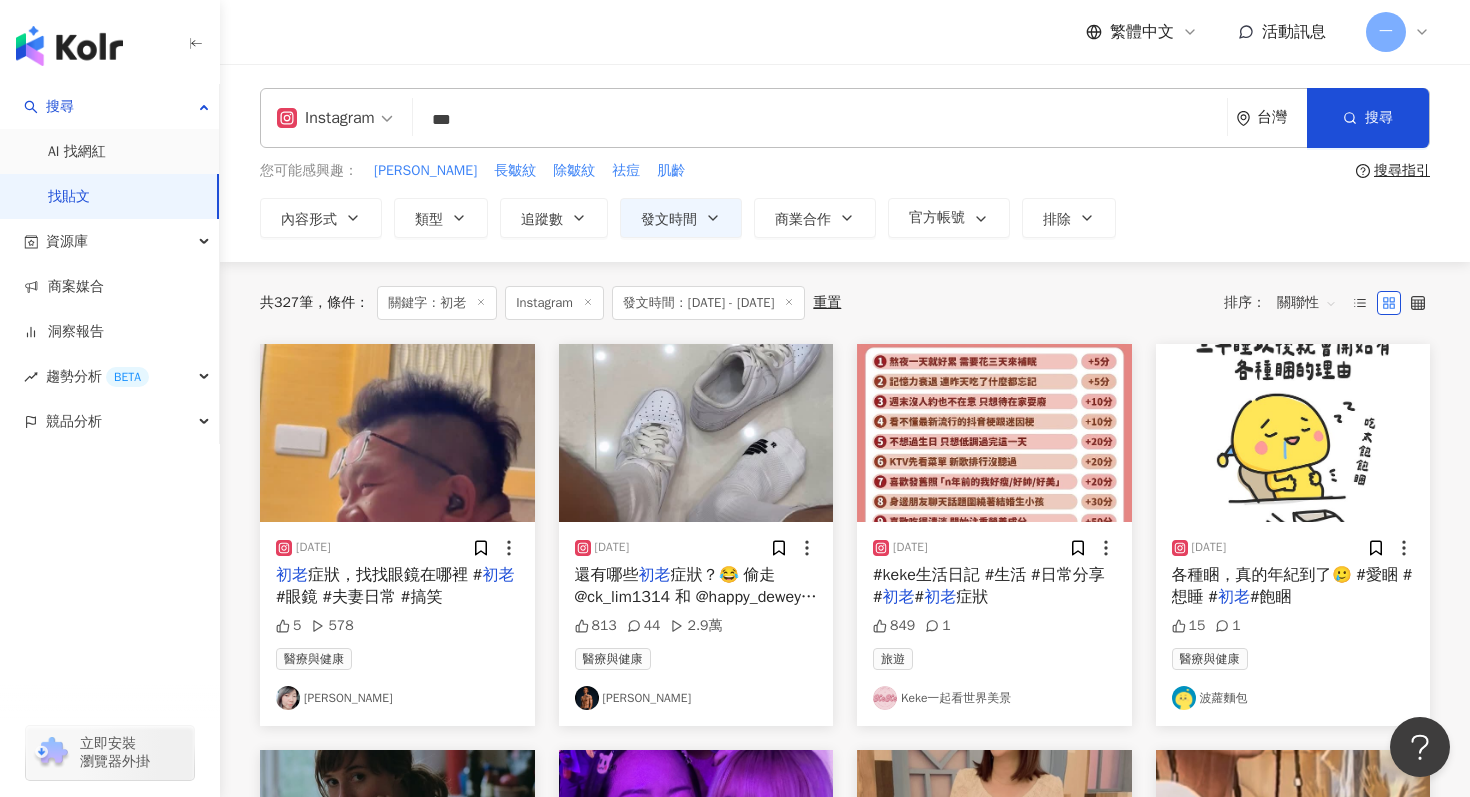 type on "***" 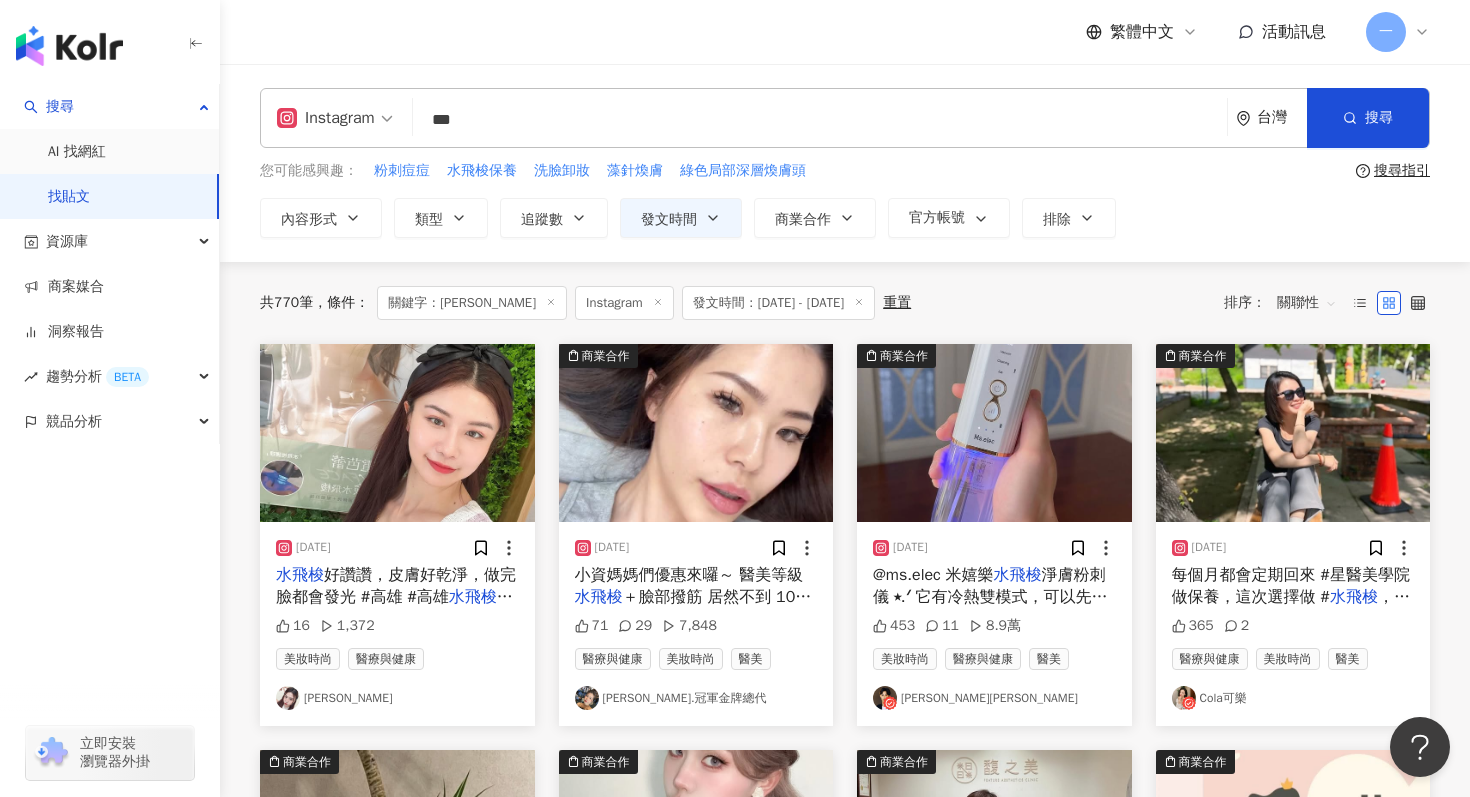 click on "水飛梭 好讚讚，皮膚好乾淨，做完臉都會發光
#高雄 #高雄 水飛梭  #維格spa #文山館" at bounding box center (397, 586) 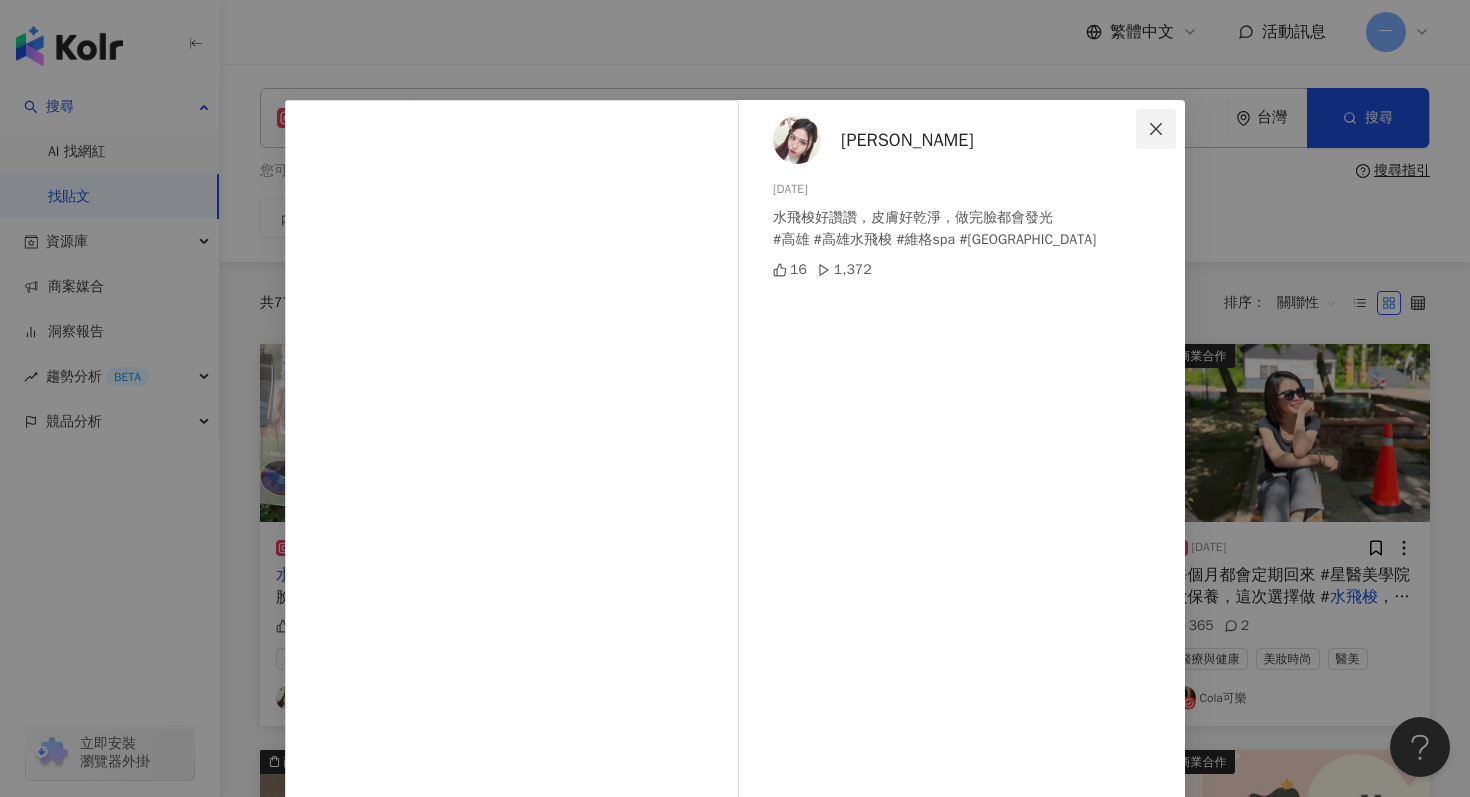click at bounding box center (1156, 129) 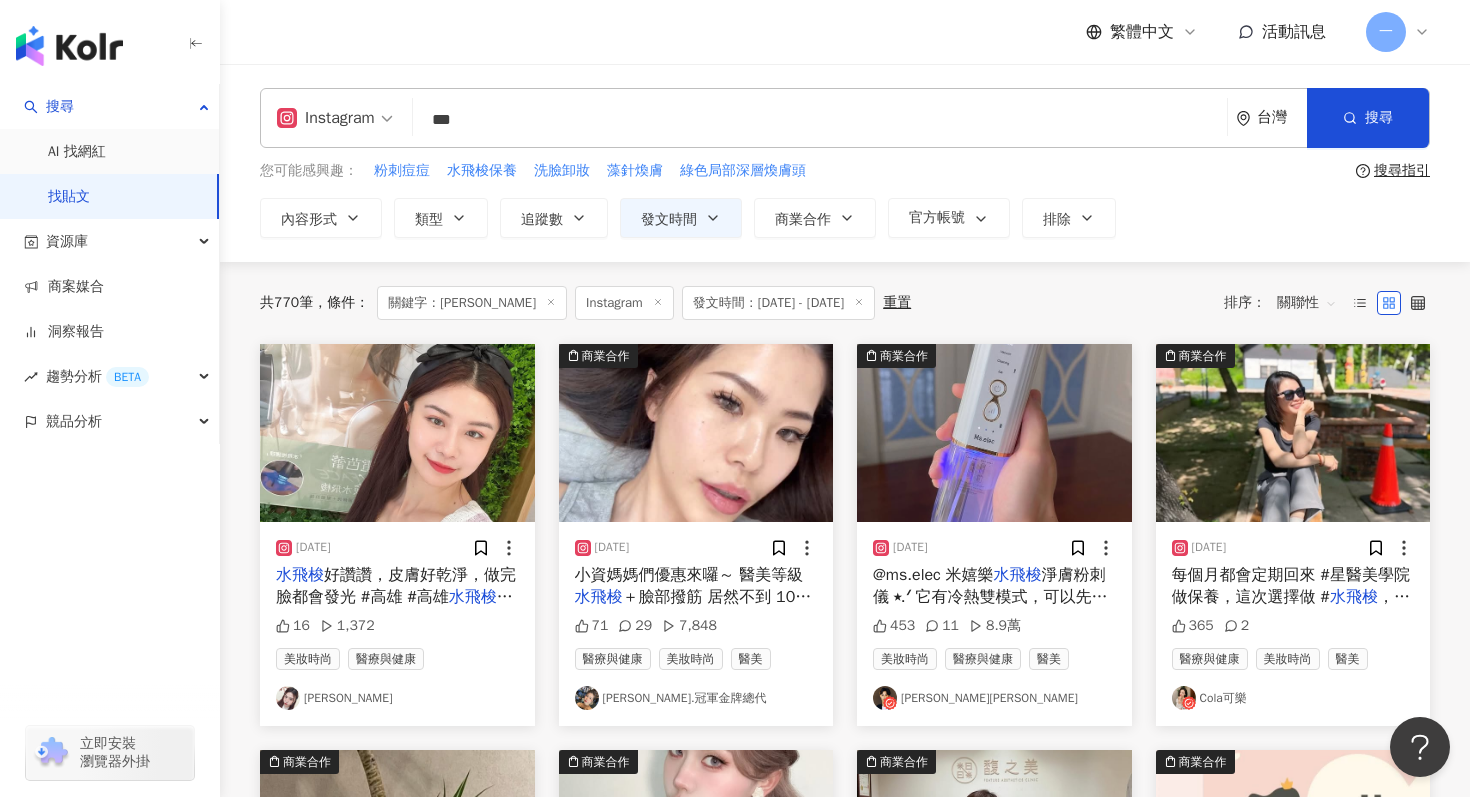 click on "恩恩" at bounding box center [397, 698] 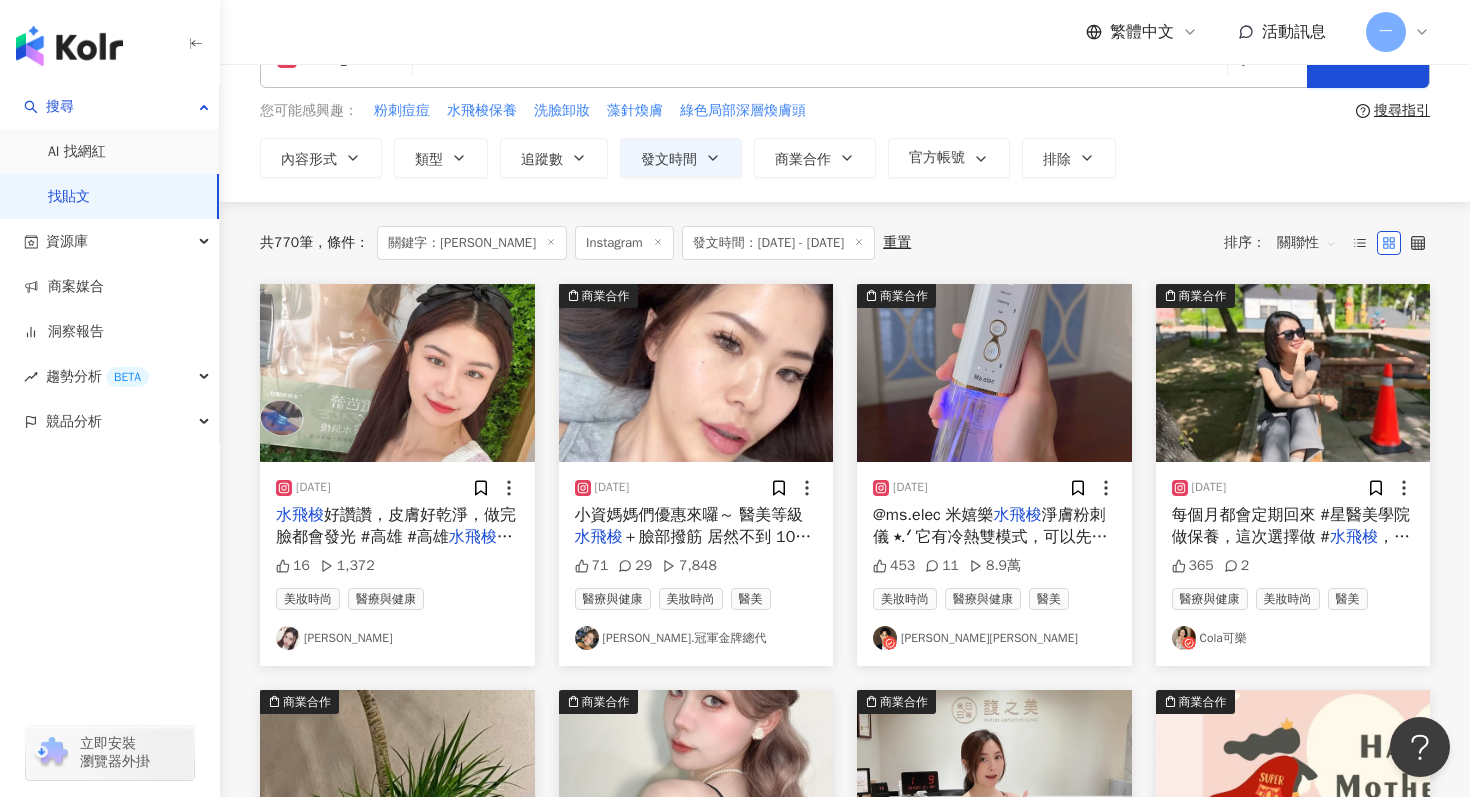 click on "陳彤彤.冠軍金牌總代" at bounding box center (696, 638) 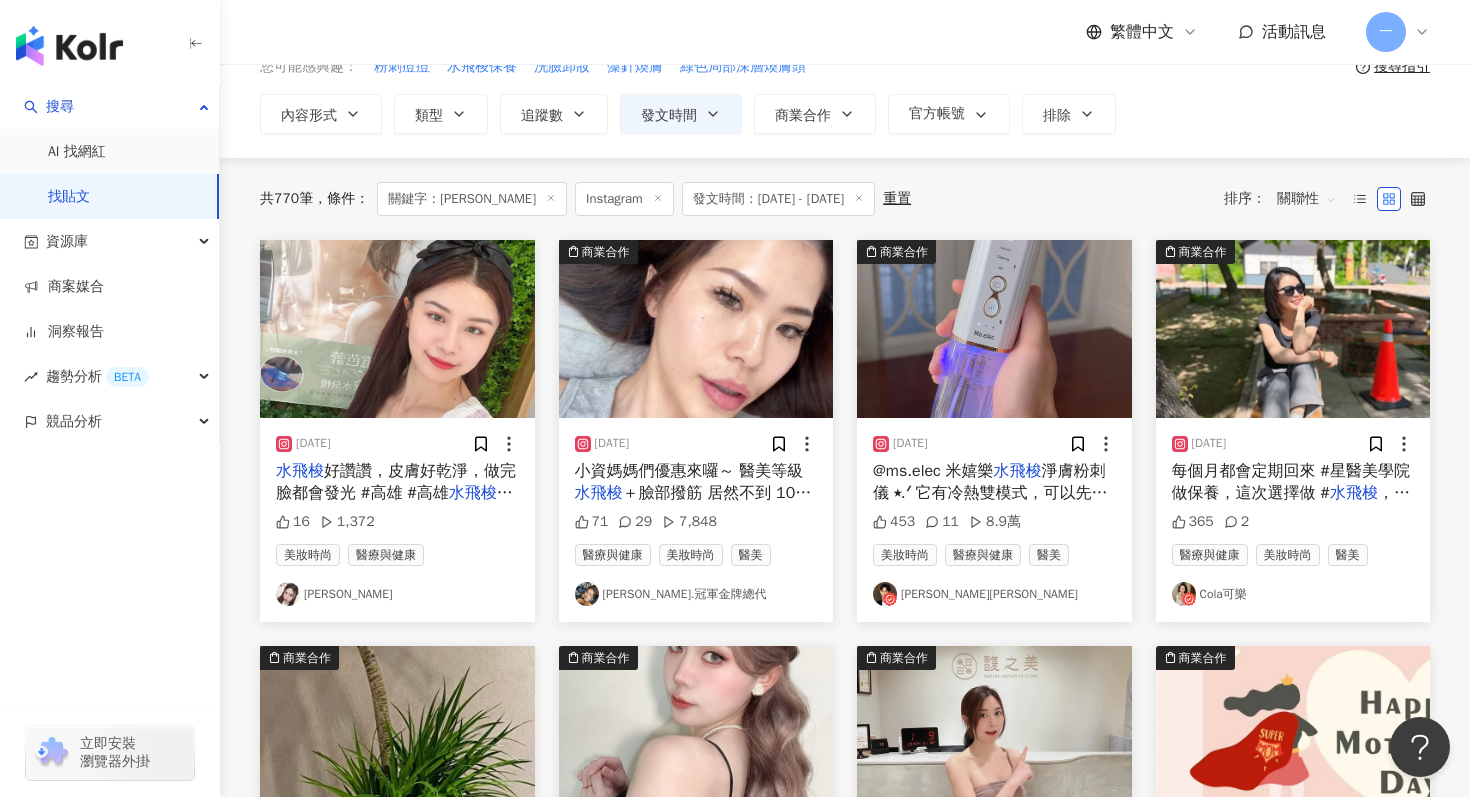 scroll, scrollTop: 138, scrollLeft: 0, axis: vertical 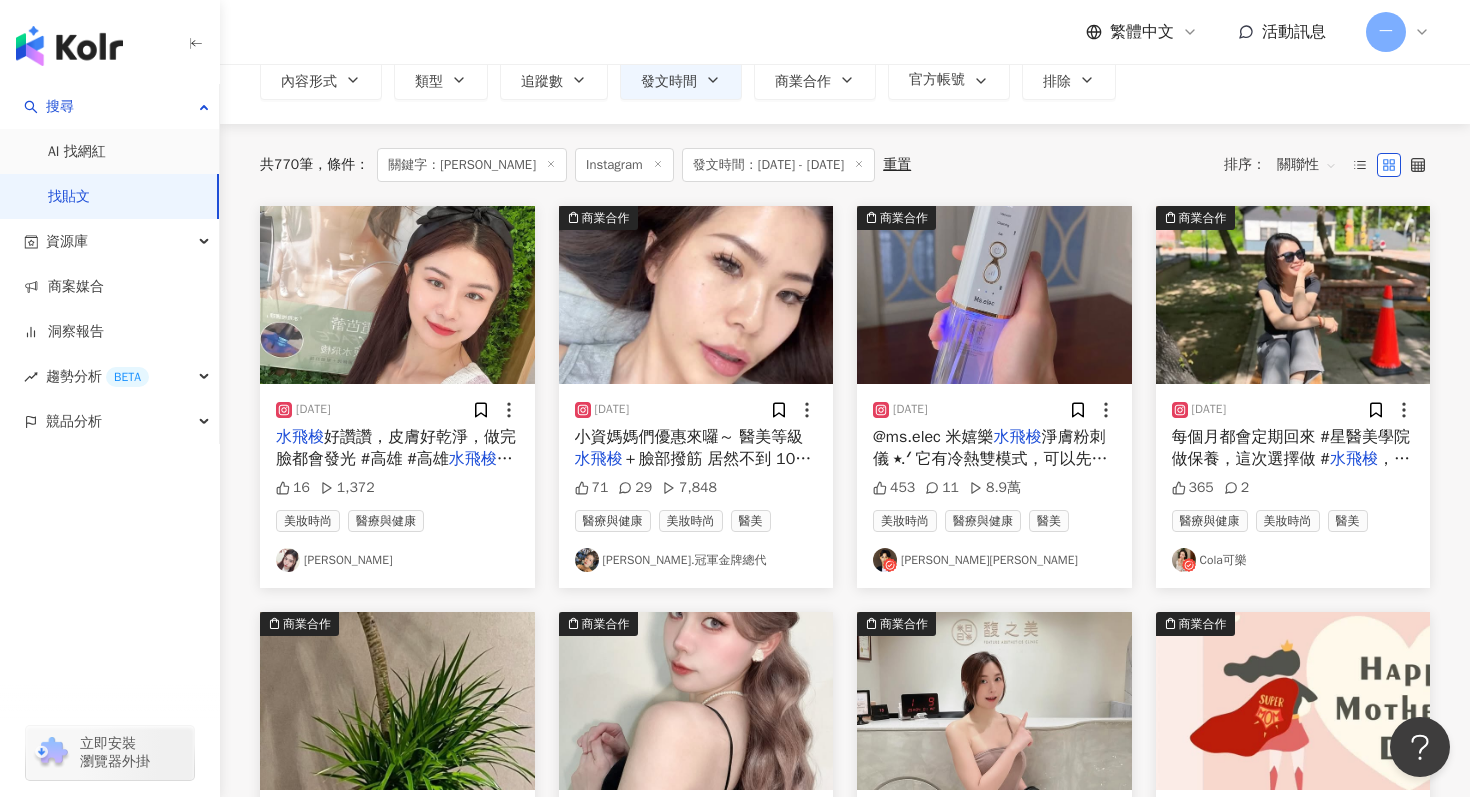 click on "柯品臣 Yoshi" at bounding box center (994, 560) 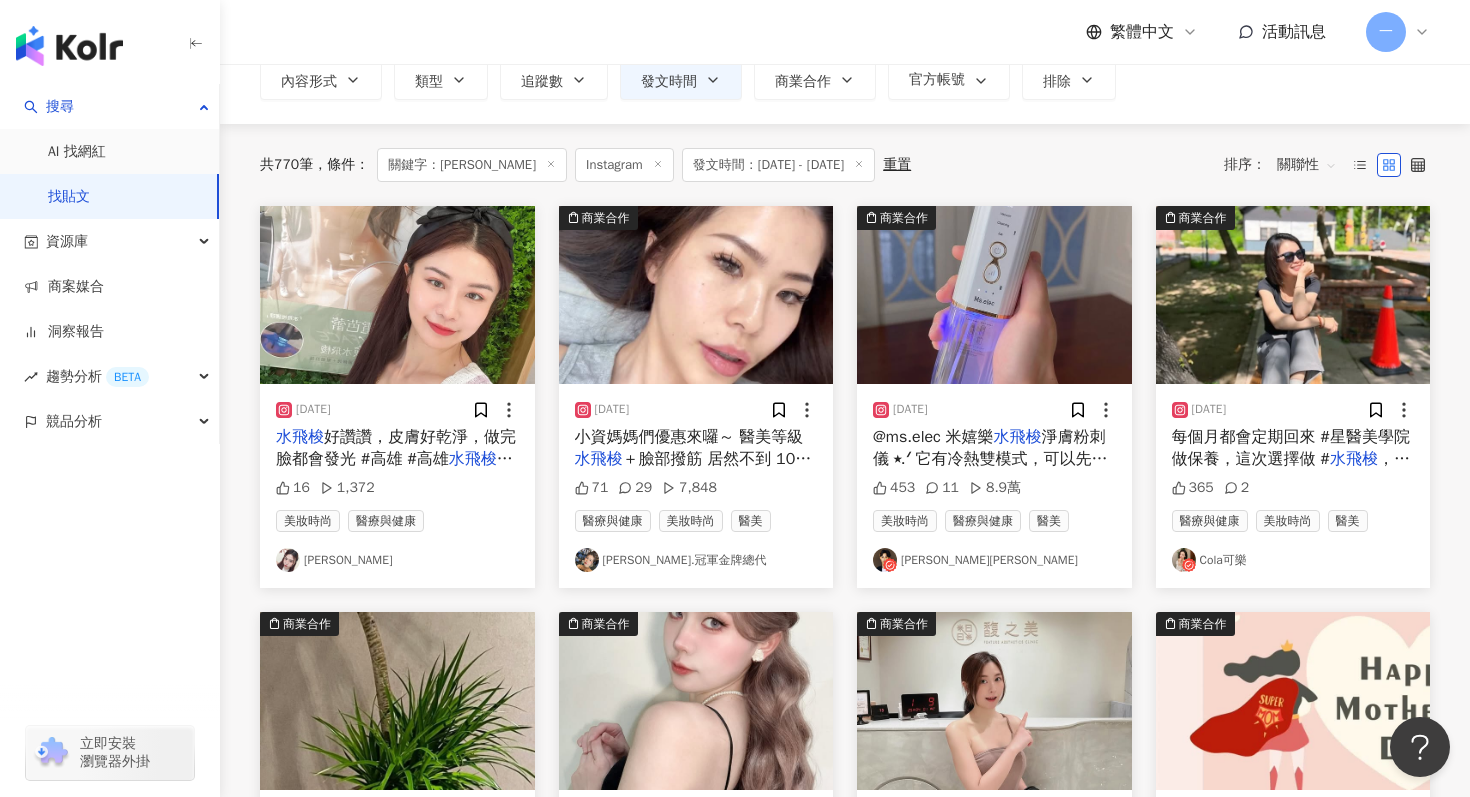 scroll, scrollTop: 463, scrollLeft: 0, axis: vertical 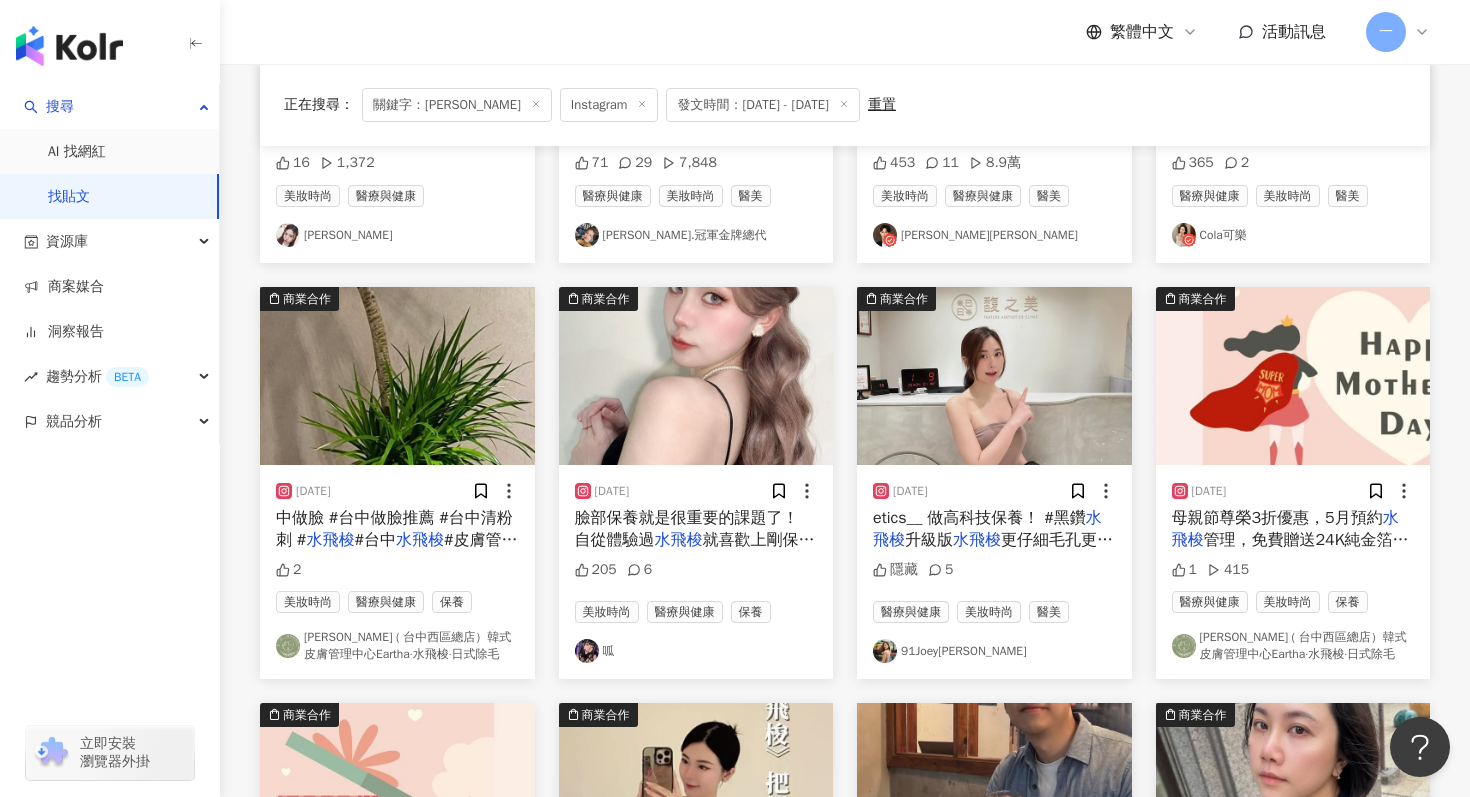 click on "91Joey林媛娜" at bounding box center (994, 651) 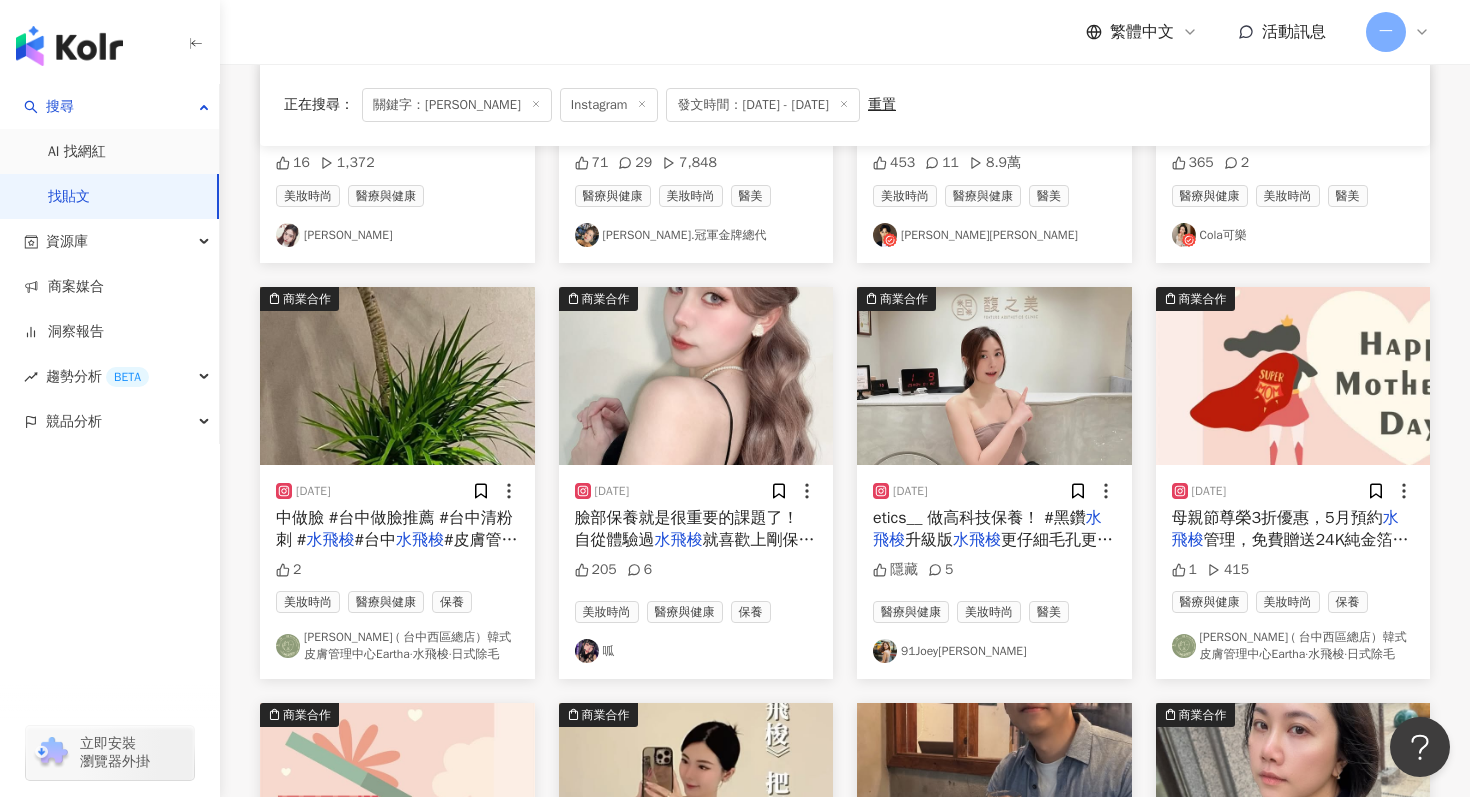 scroll, scrollTop: 700, scrollLeft: 0, axis: vertical 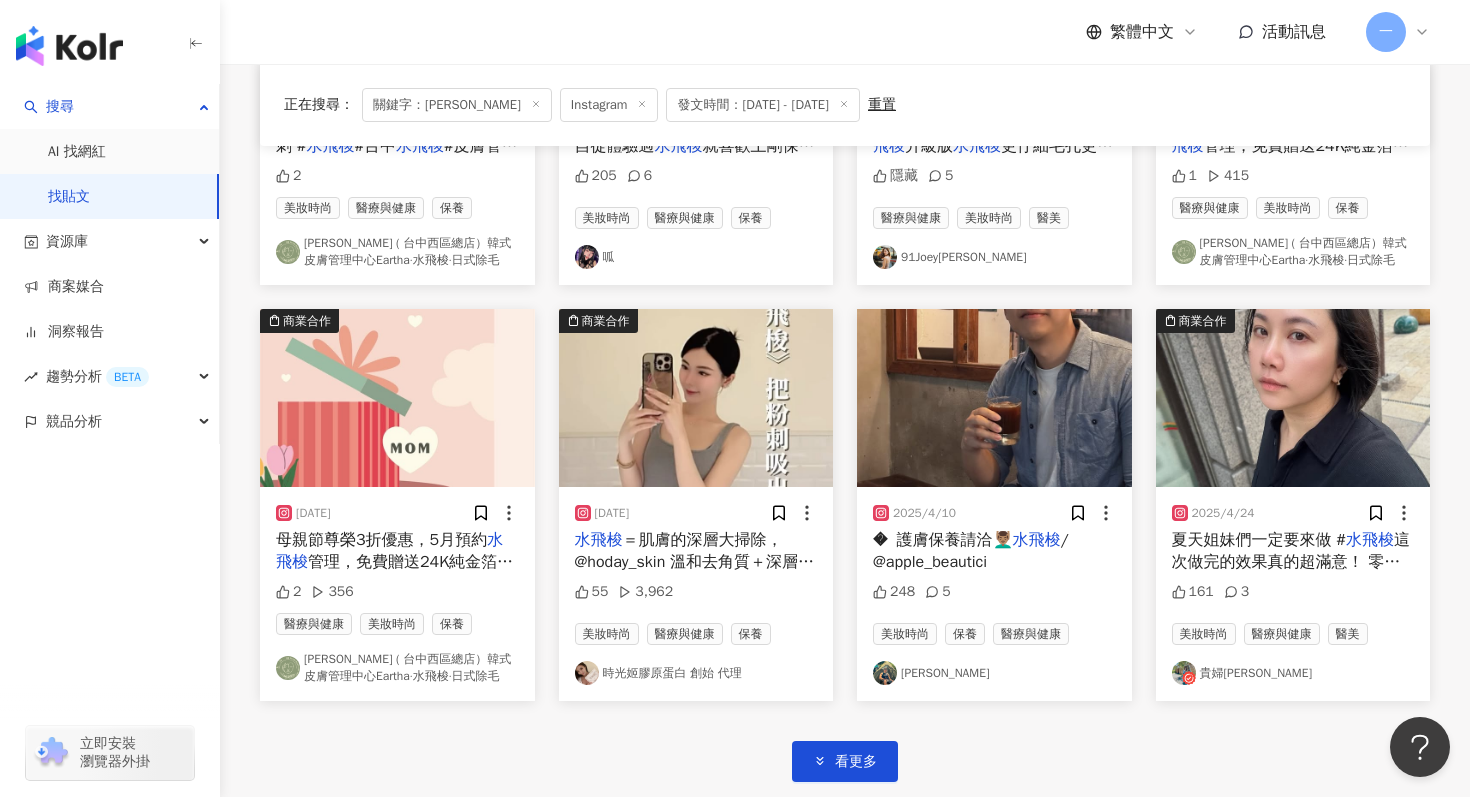 click on "貴婦莉亞時尚遊" at bounding box center (1293, 673) 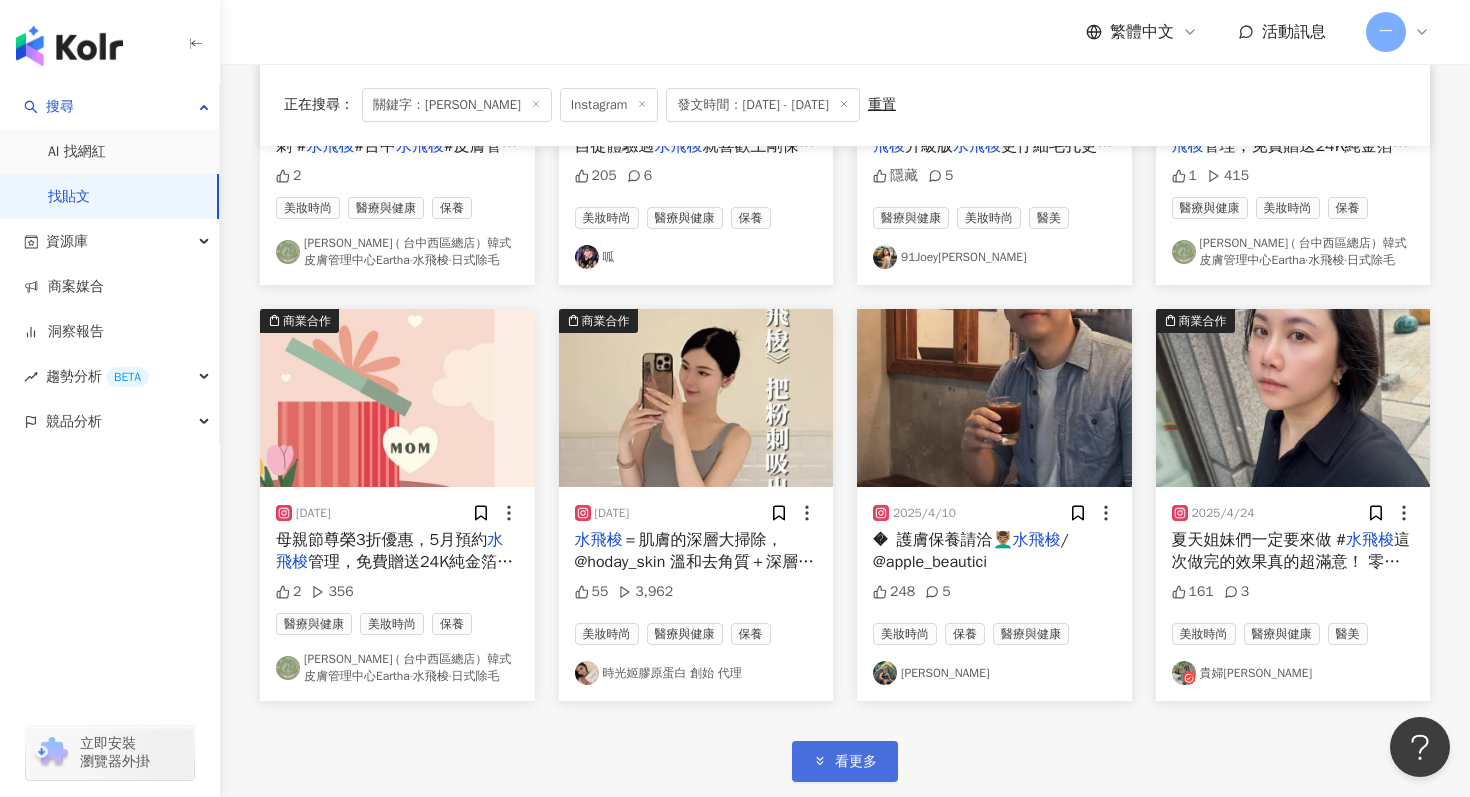 click on "看更多" at bounding box center [845, 761] 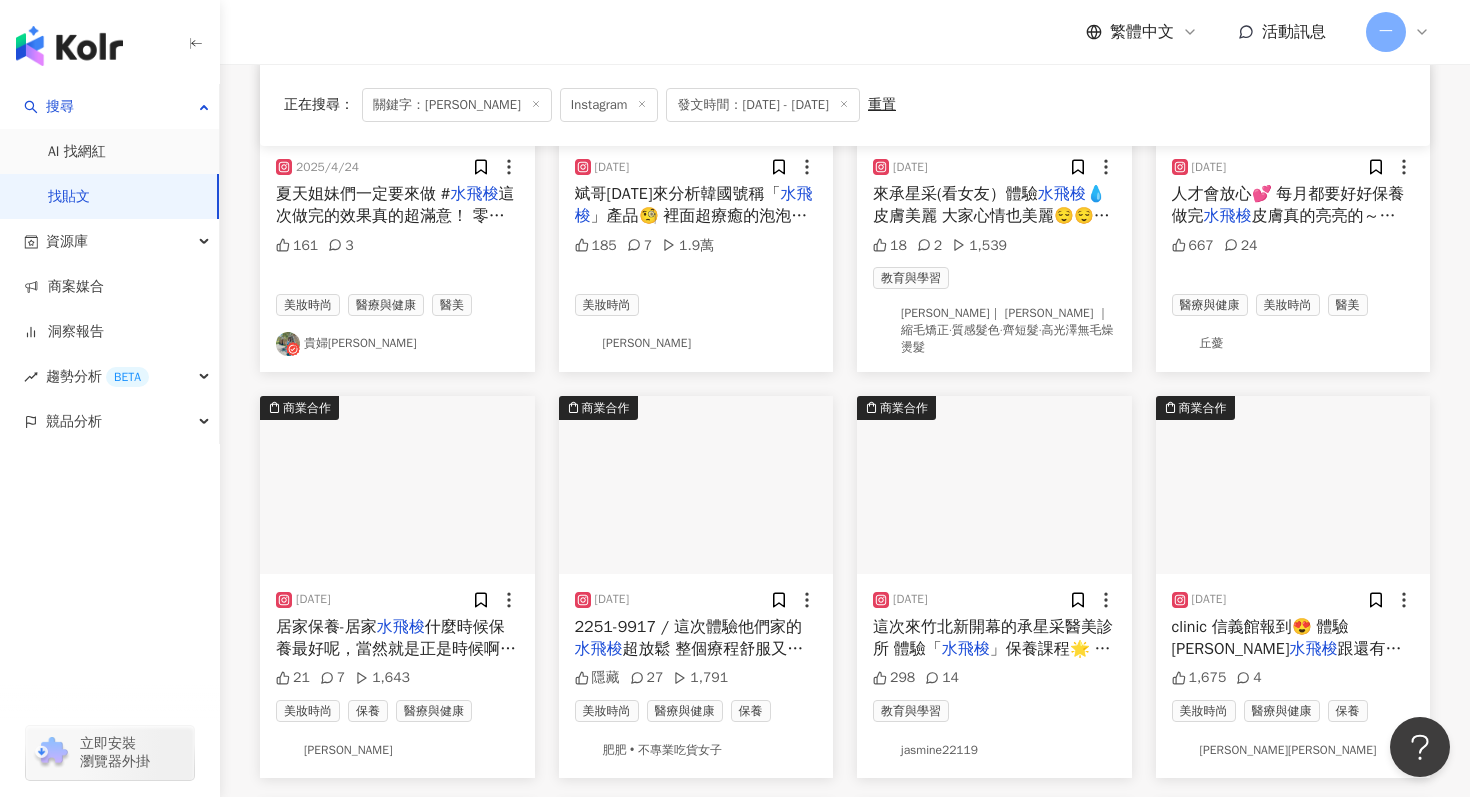 scroll, scrollTop: 1777, scrollLeft: 0, axis: vertical 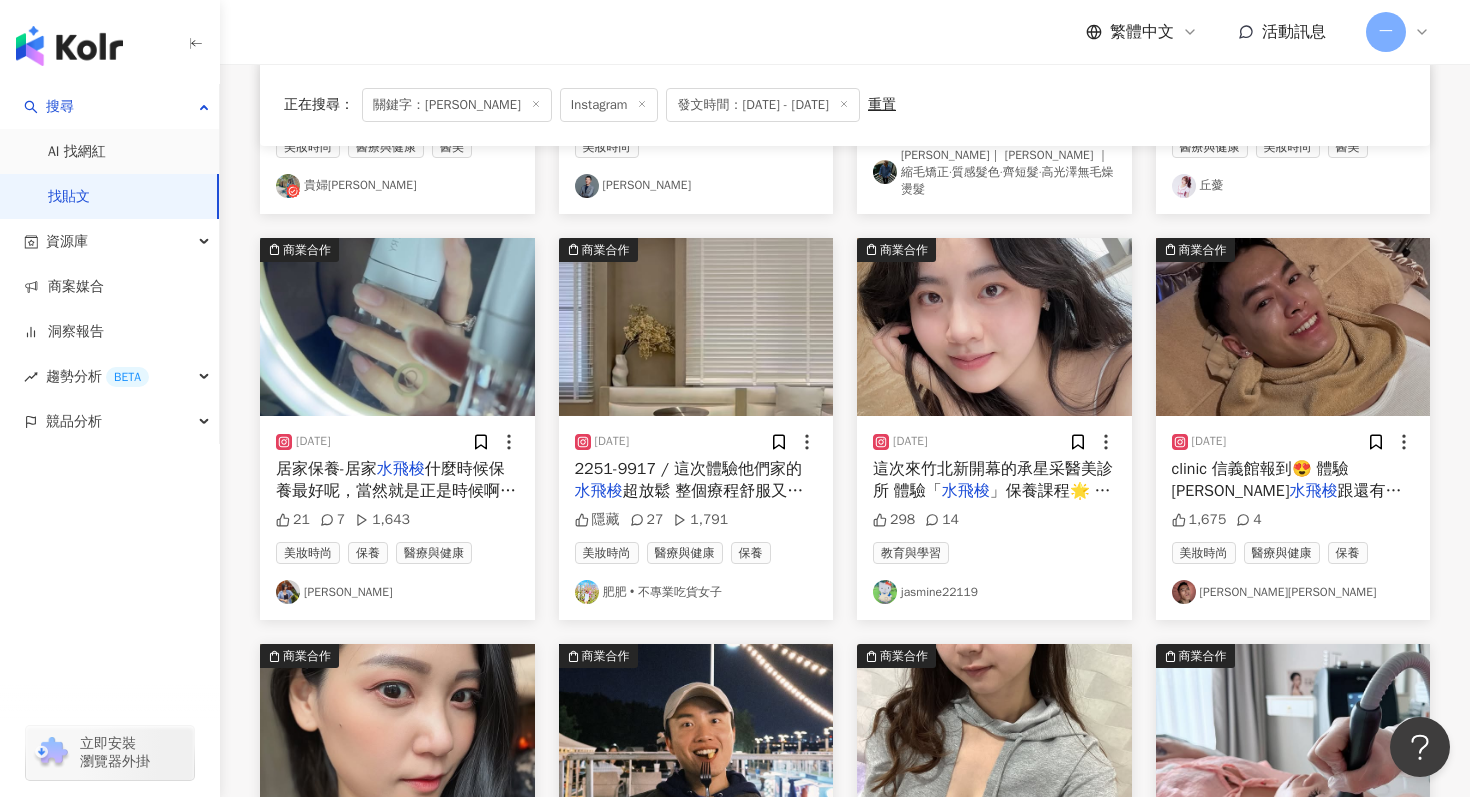 type 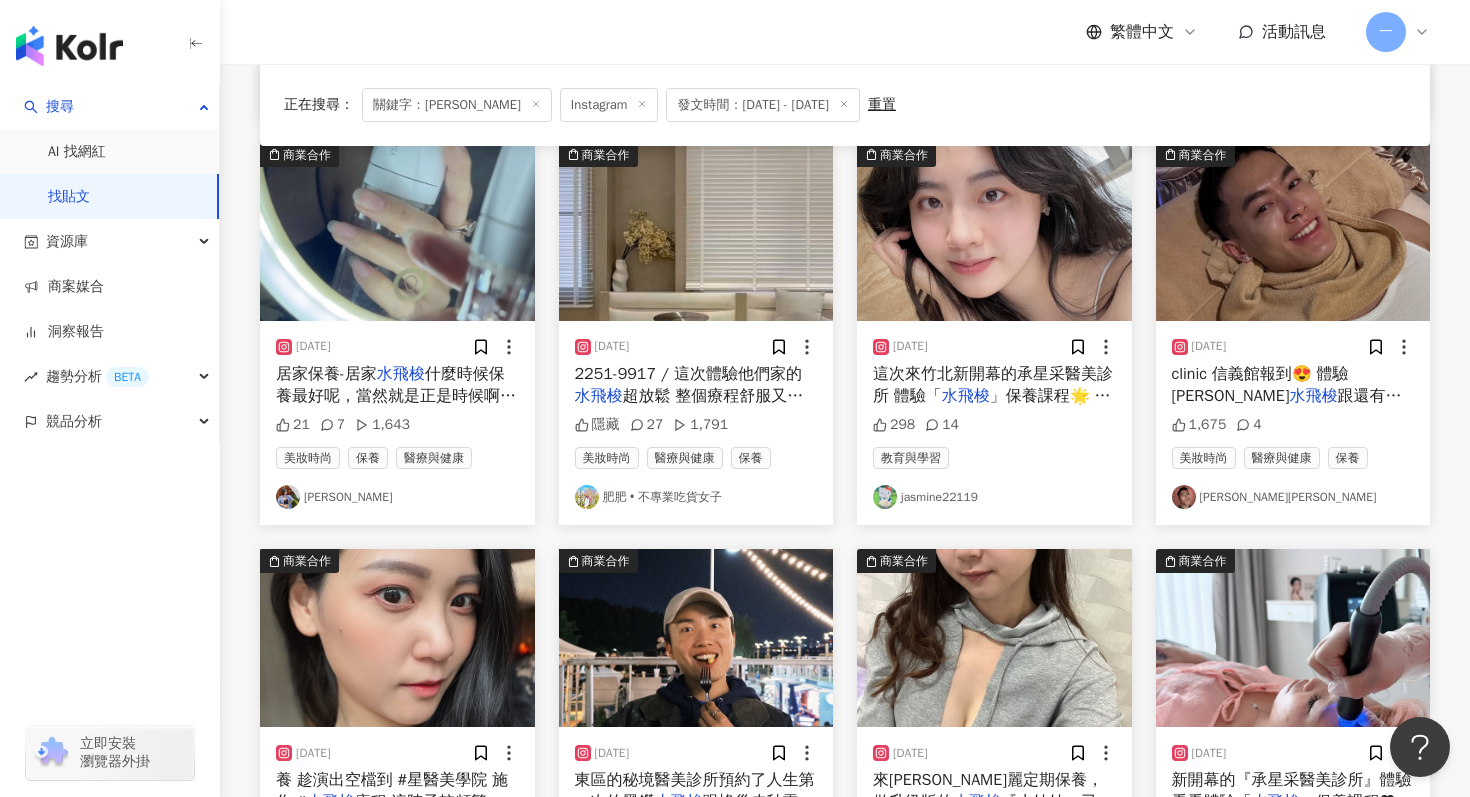 scroll, scrollTop: 2123, scrollLeft: 0, axis: vertical 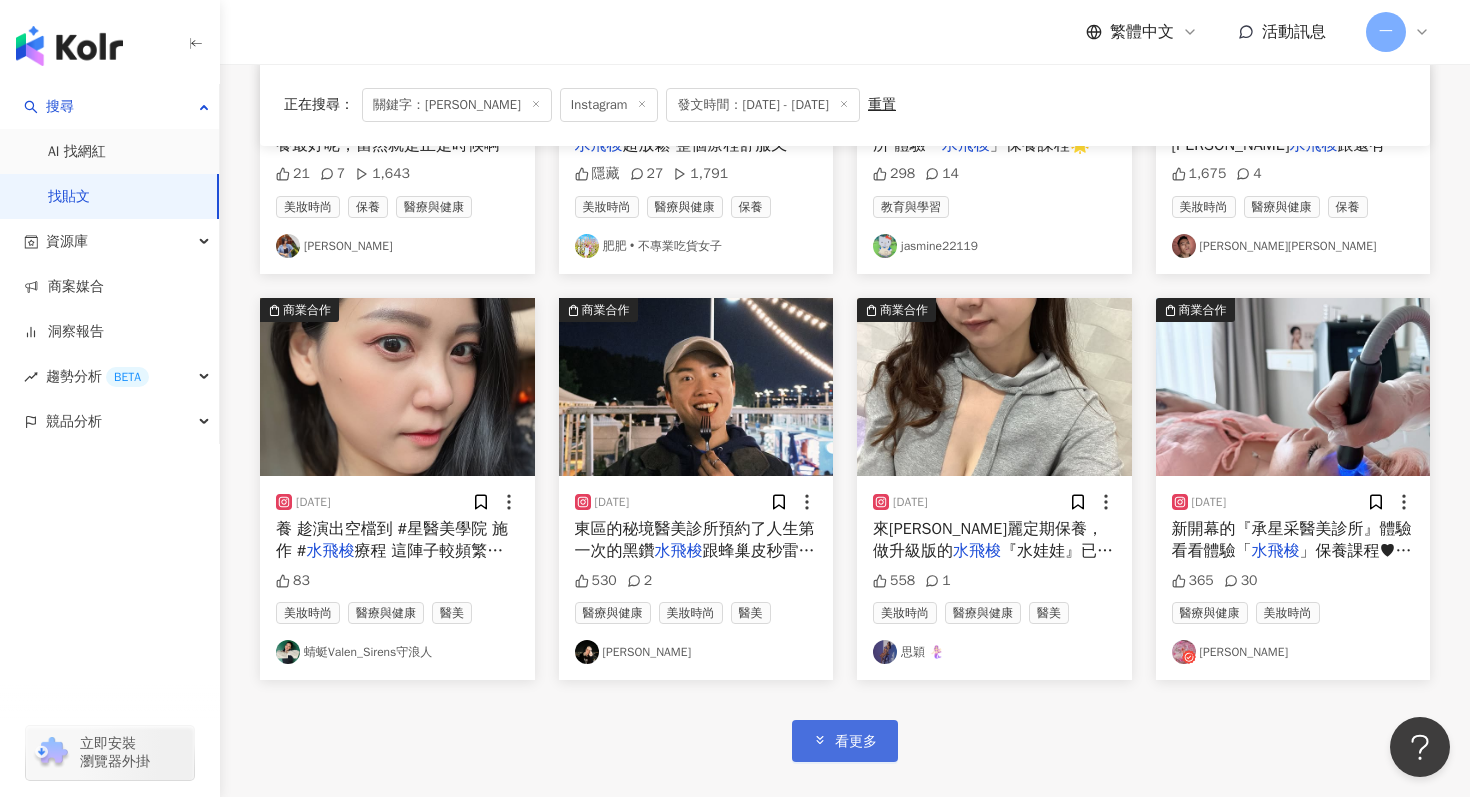 click on "看更多" at bounding box center [856, 742] 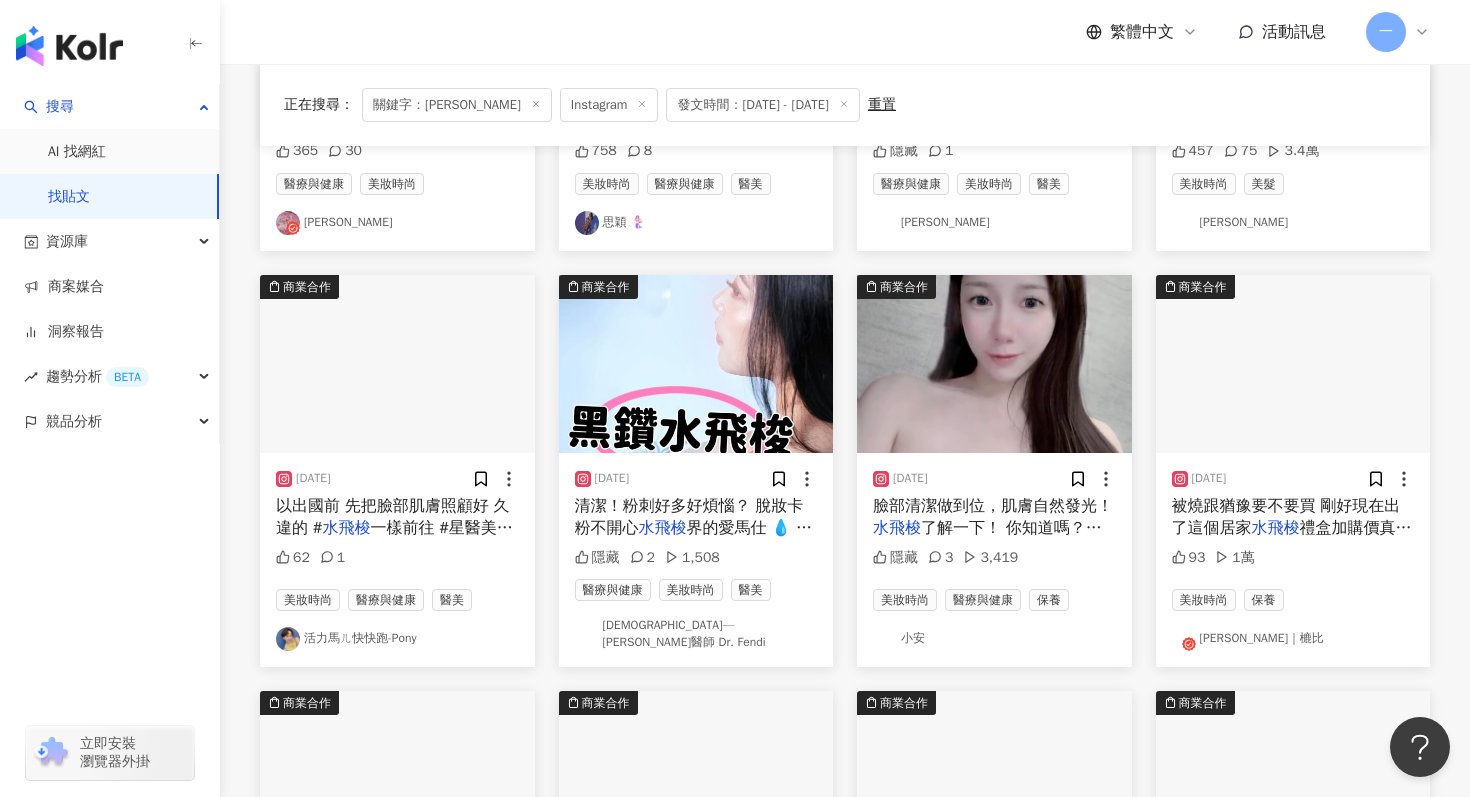scroll, scrollTop: 3012, scrollLeft: 0, axis: vertical 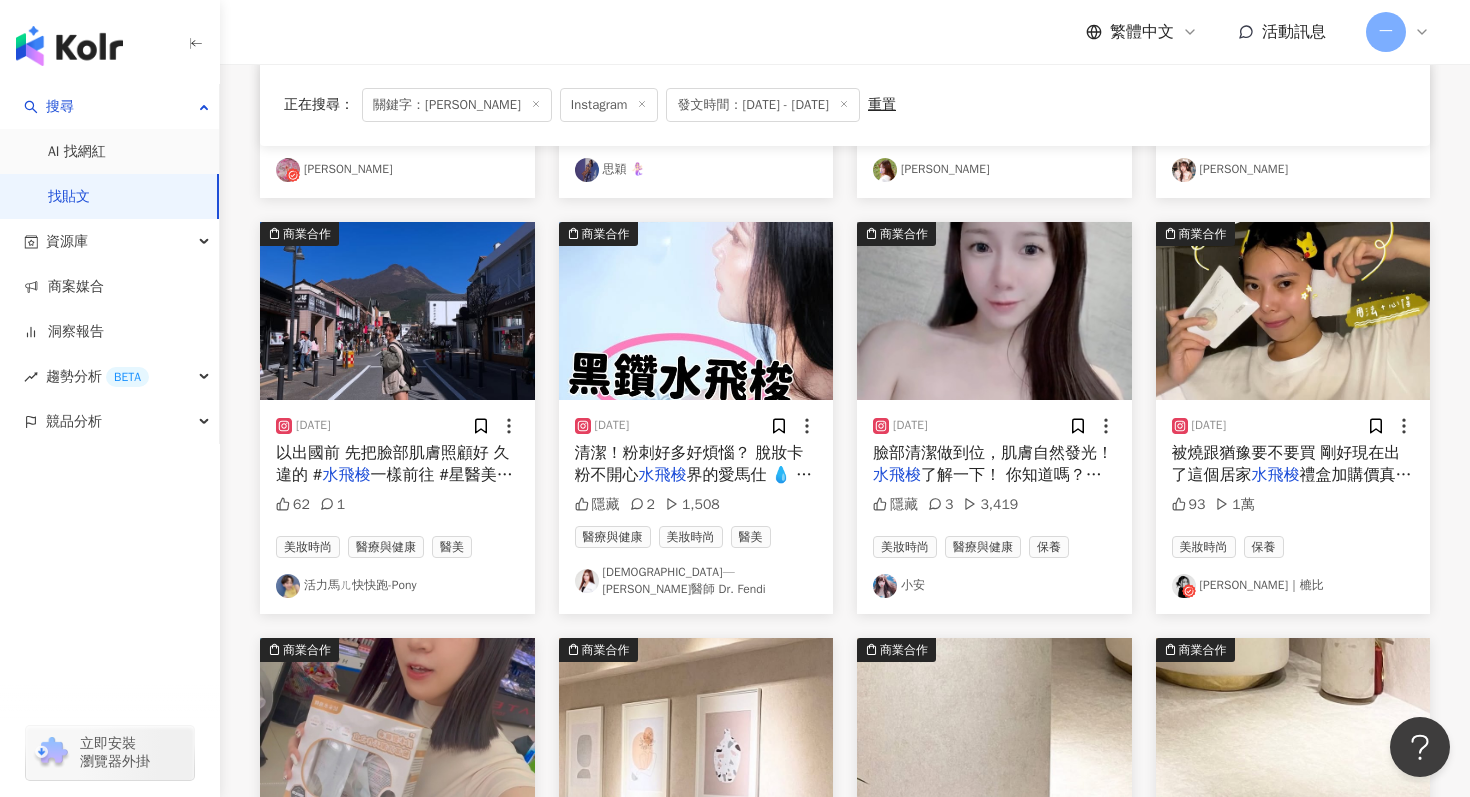 click on "活力馬ㄦ快快跑-Pony" at bounding box center [397, 586] 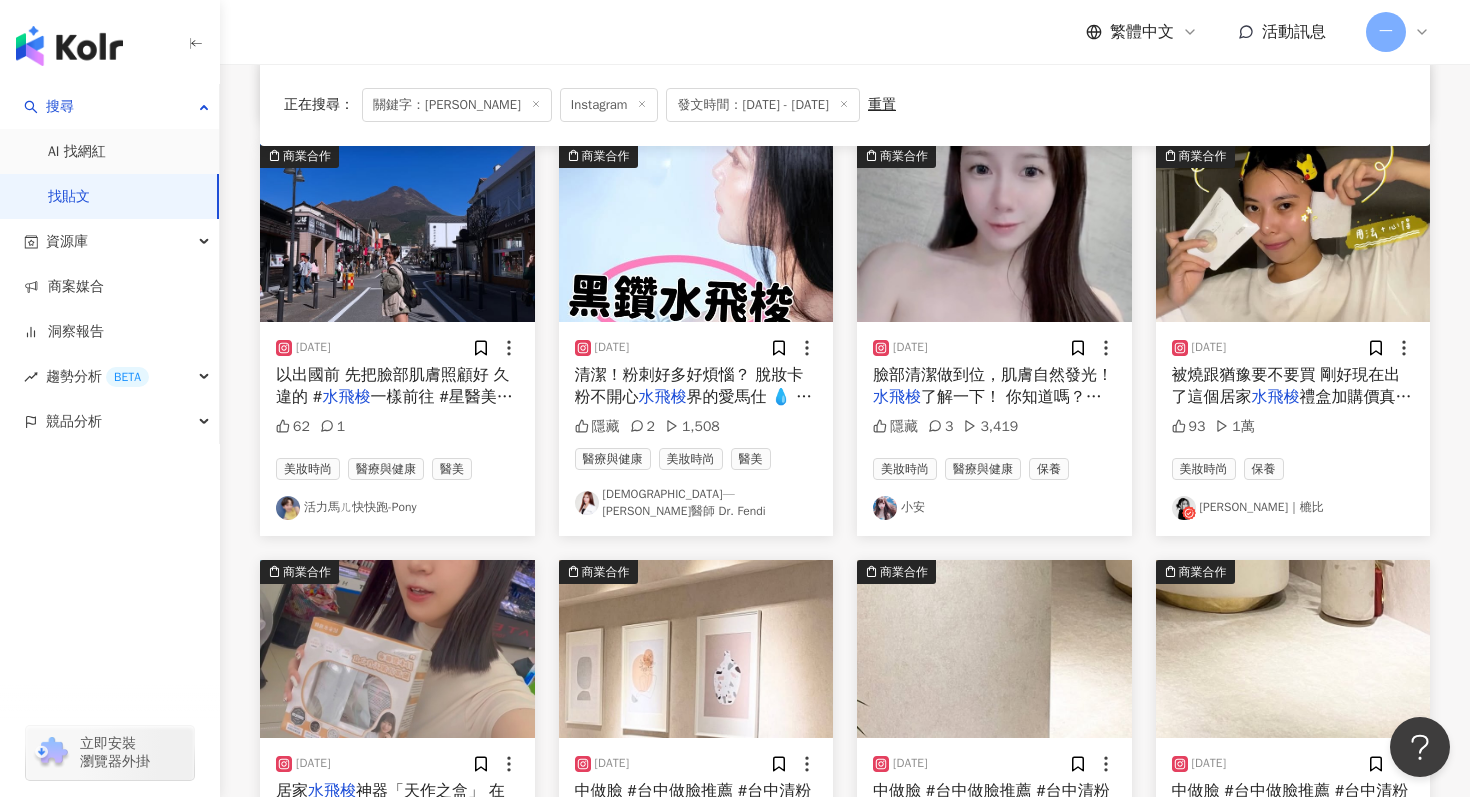 click on "洪瑞綺｜樚比" at bounding box center (1293, 508) 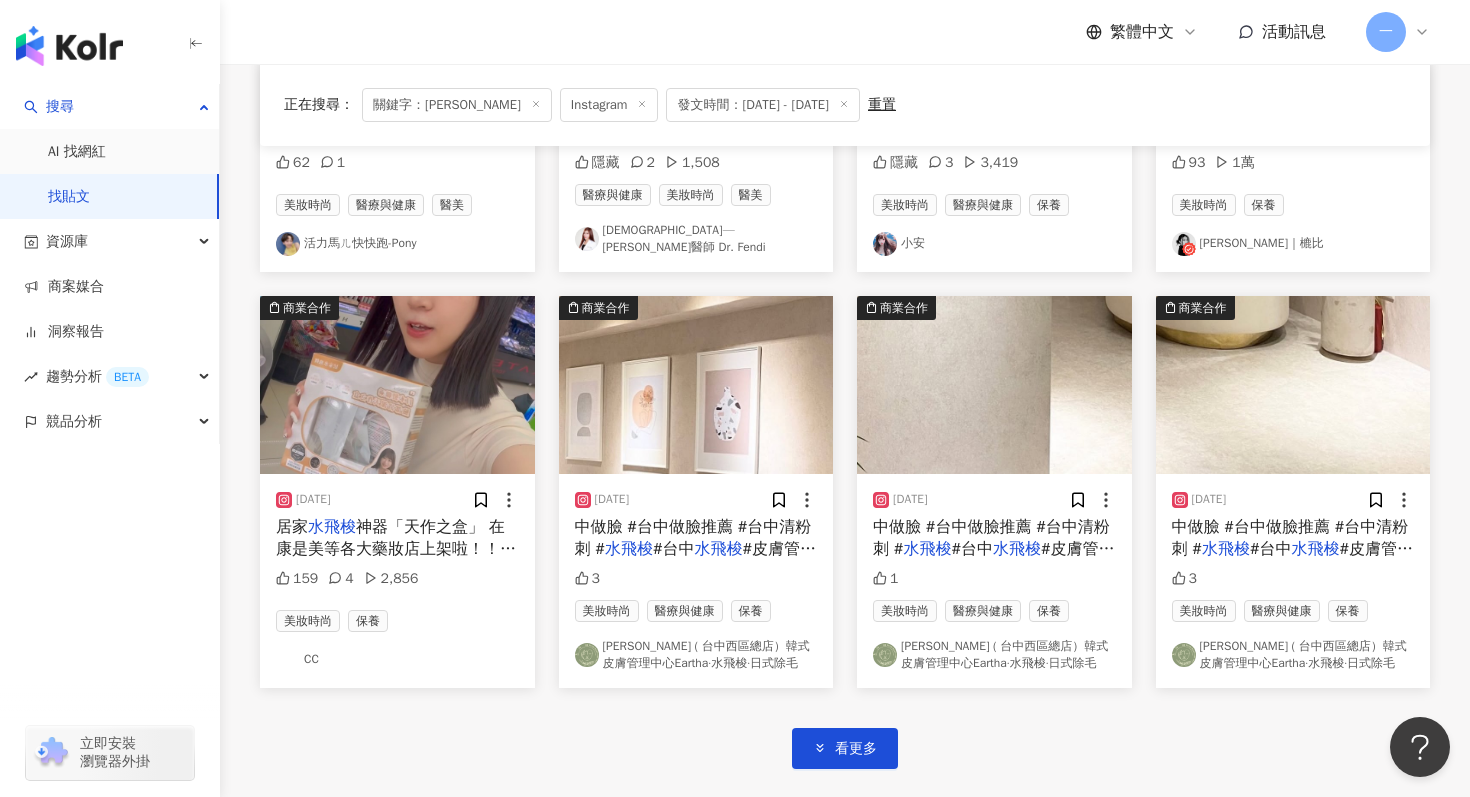 scroll, scrollTop: 3391, scrollLeft: 0, axis: vertical 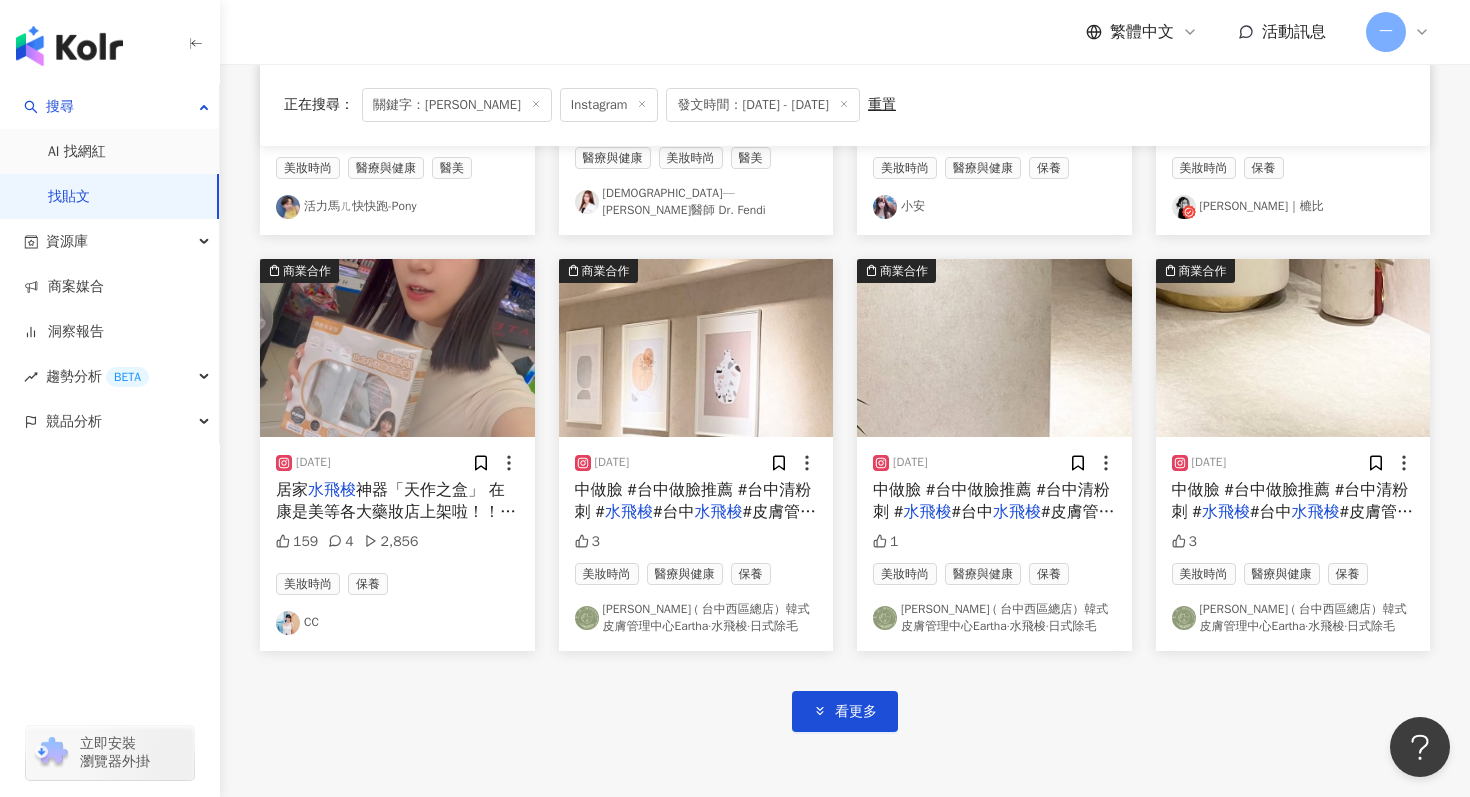 click on "CC" at bounding box center (397, 623) 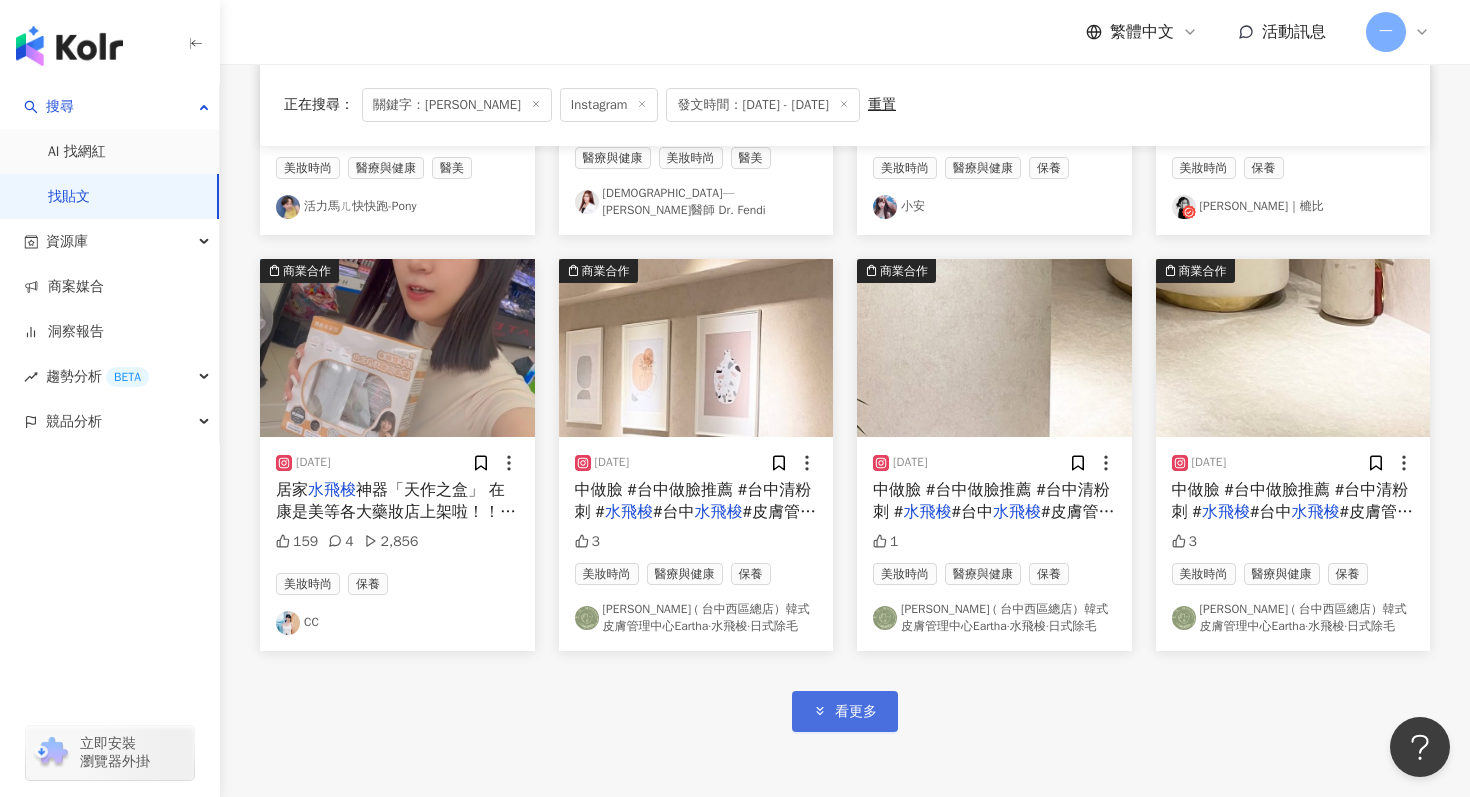 click on "看更多" at bounding box center [856, 712] 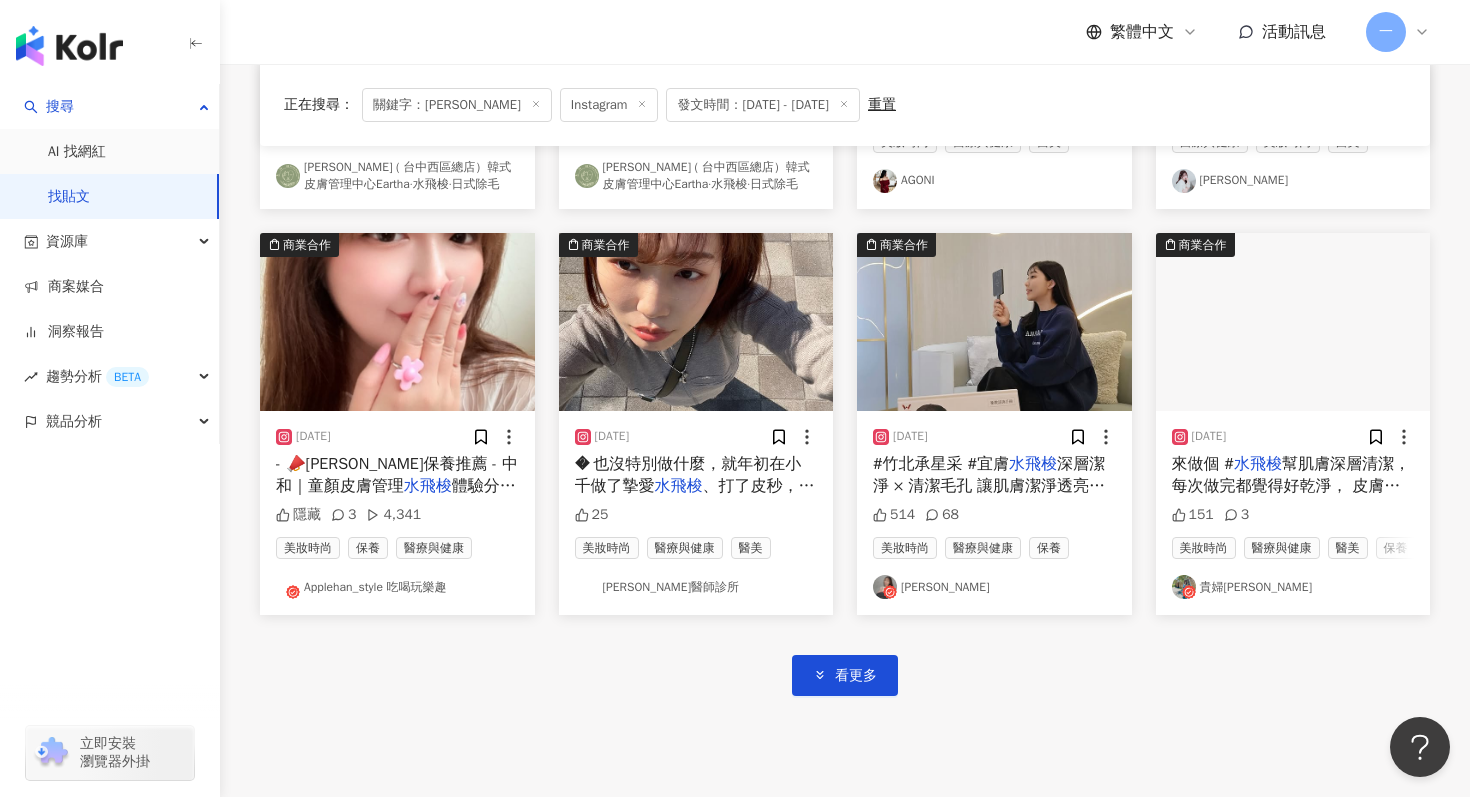 scroll, scrollTop: 4790, scrollLeft: 0, axis: vertical 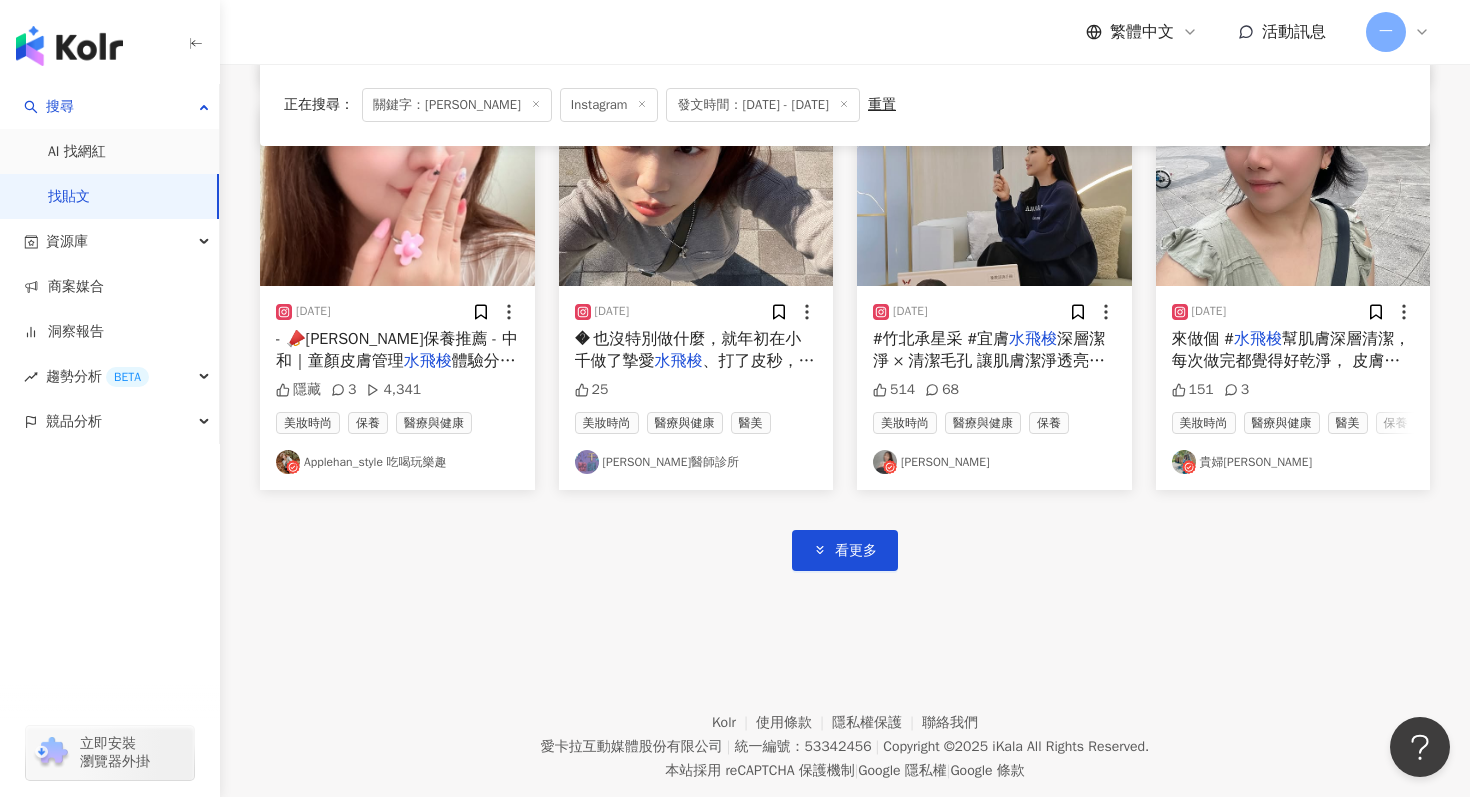 click on "看更多" at bounding box center [845, 530] 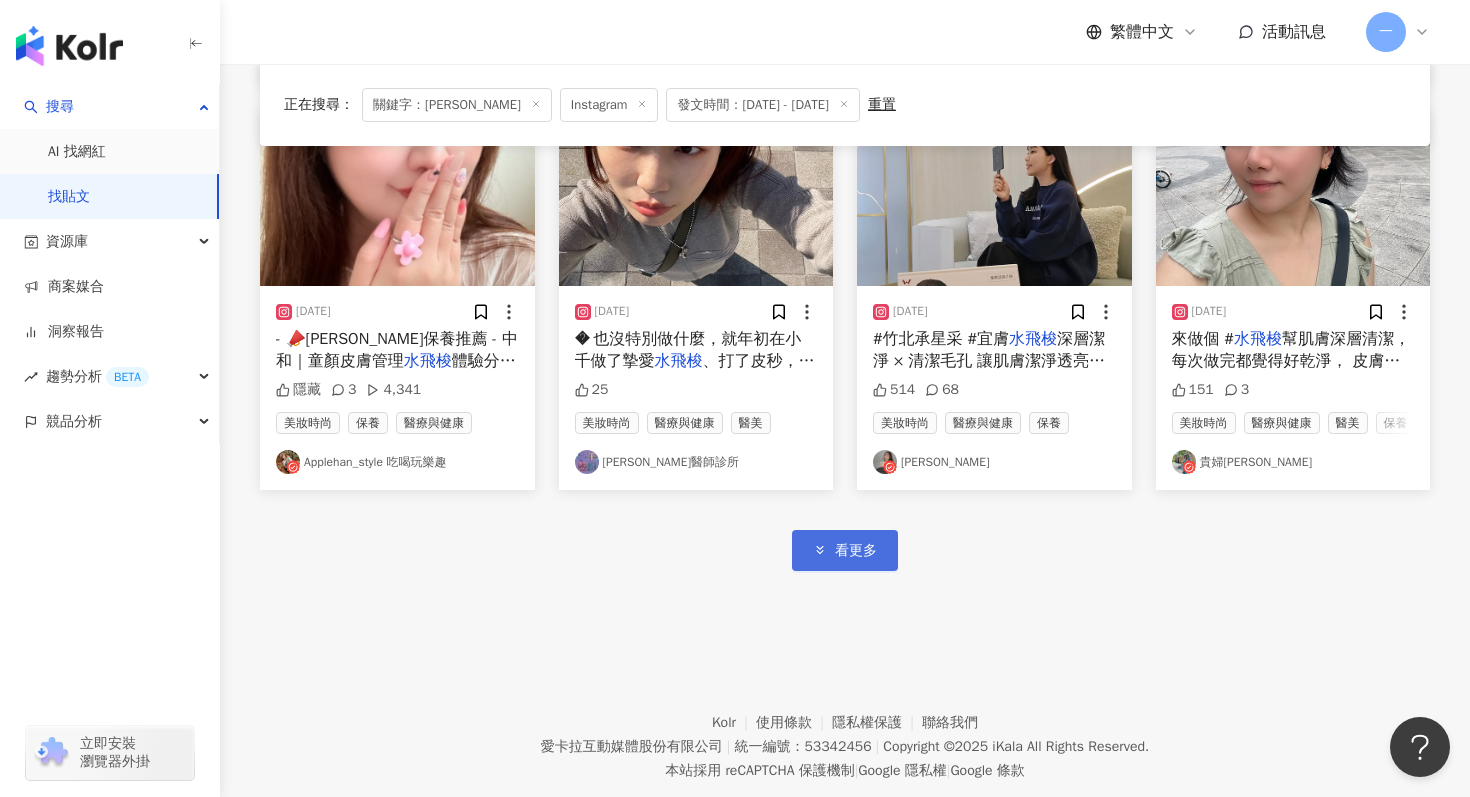 click on "看更多" at bounding box center (845, 550) 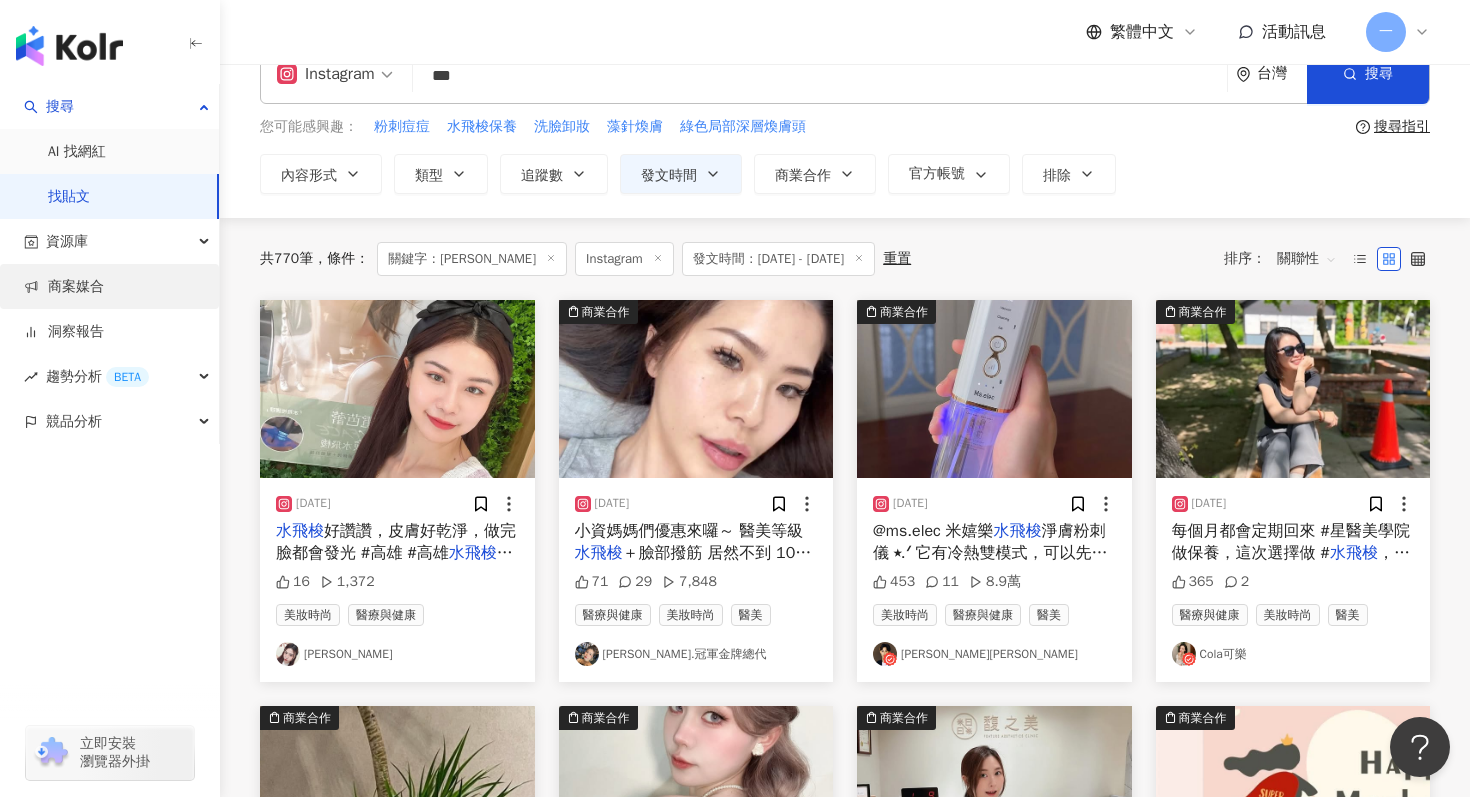 scroll, scrollTop: 0, scrollLeft: 0, axis: both 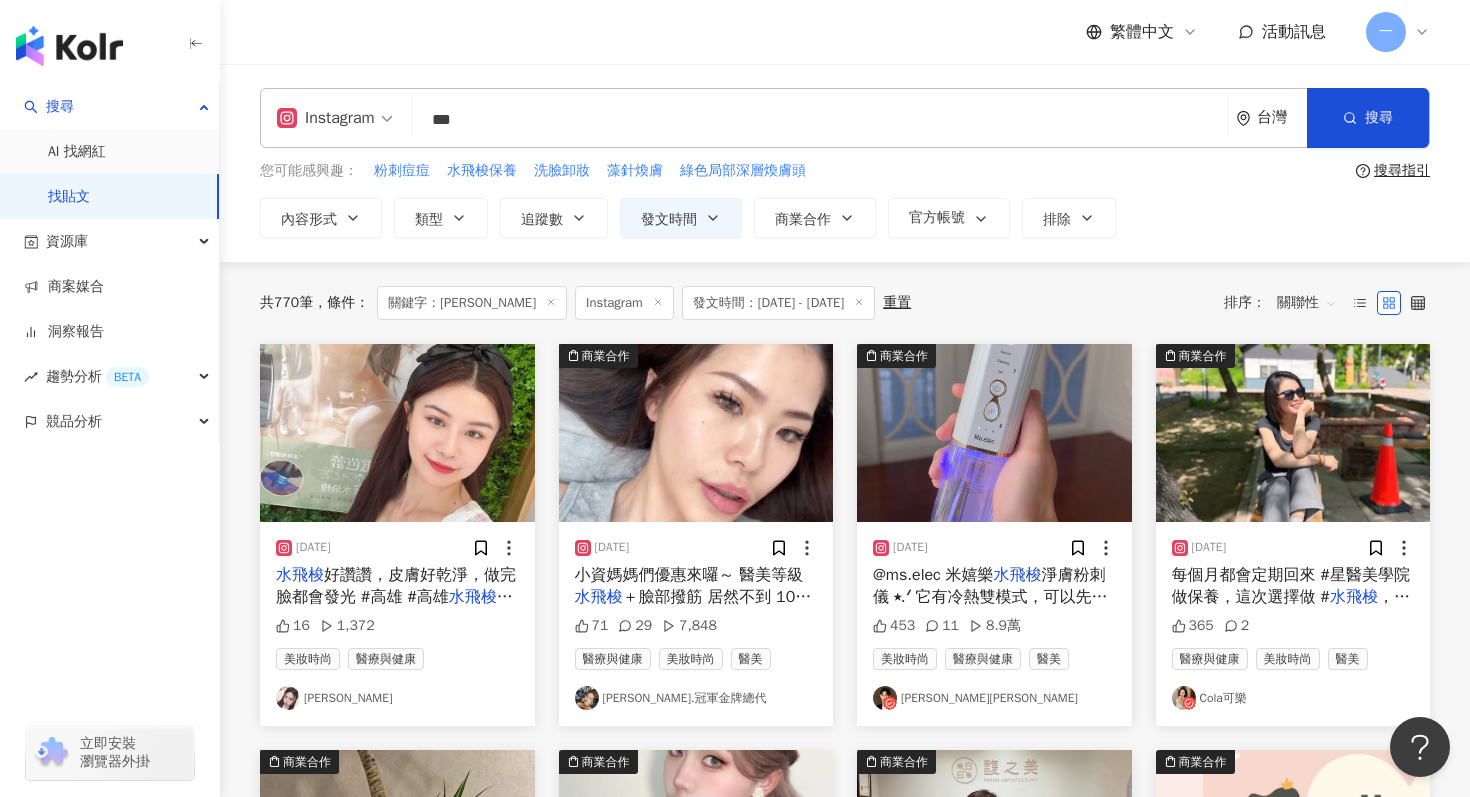 click on "***" at bounding box center (820, 119) 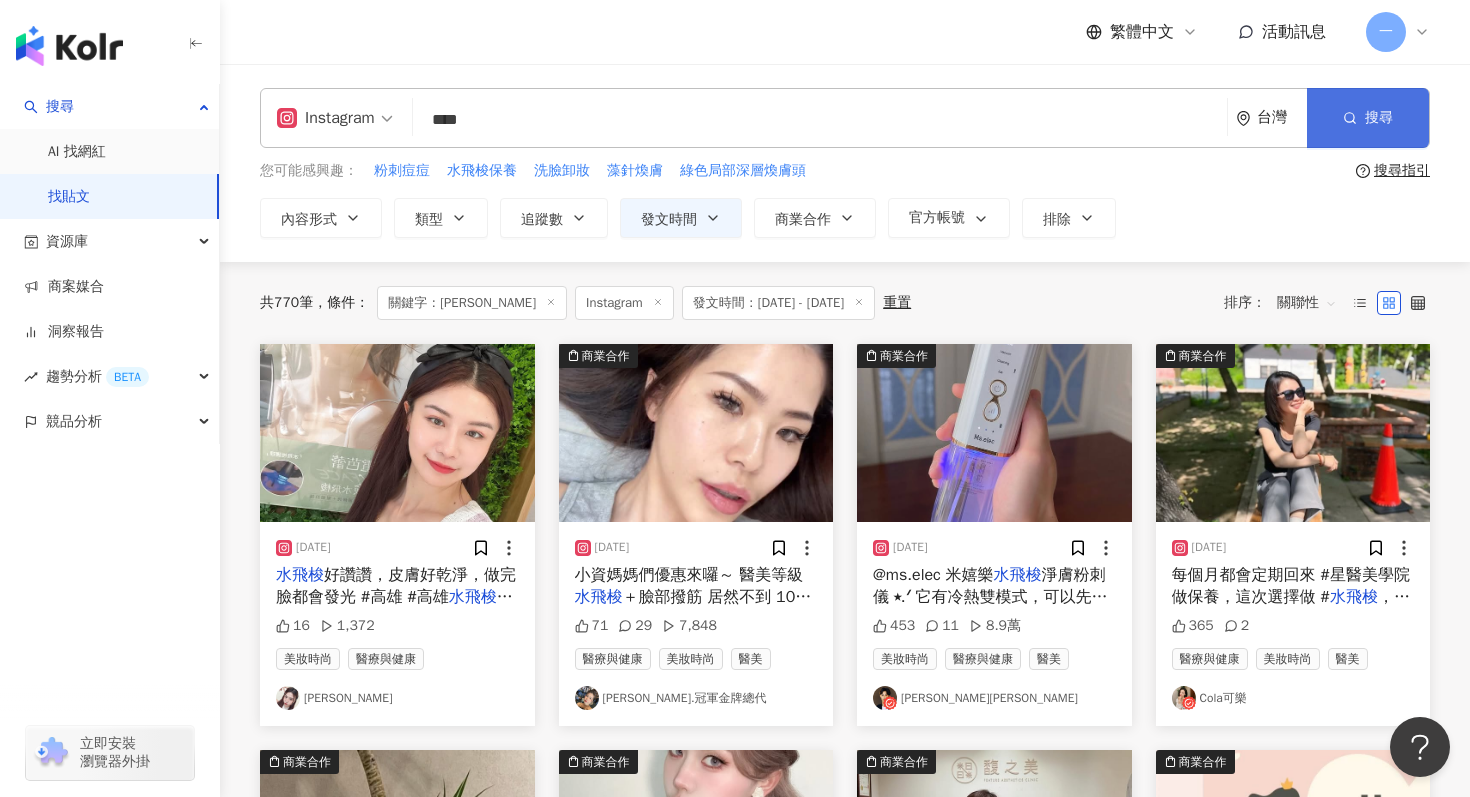 click 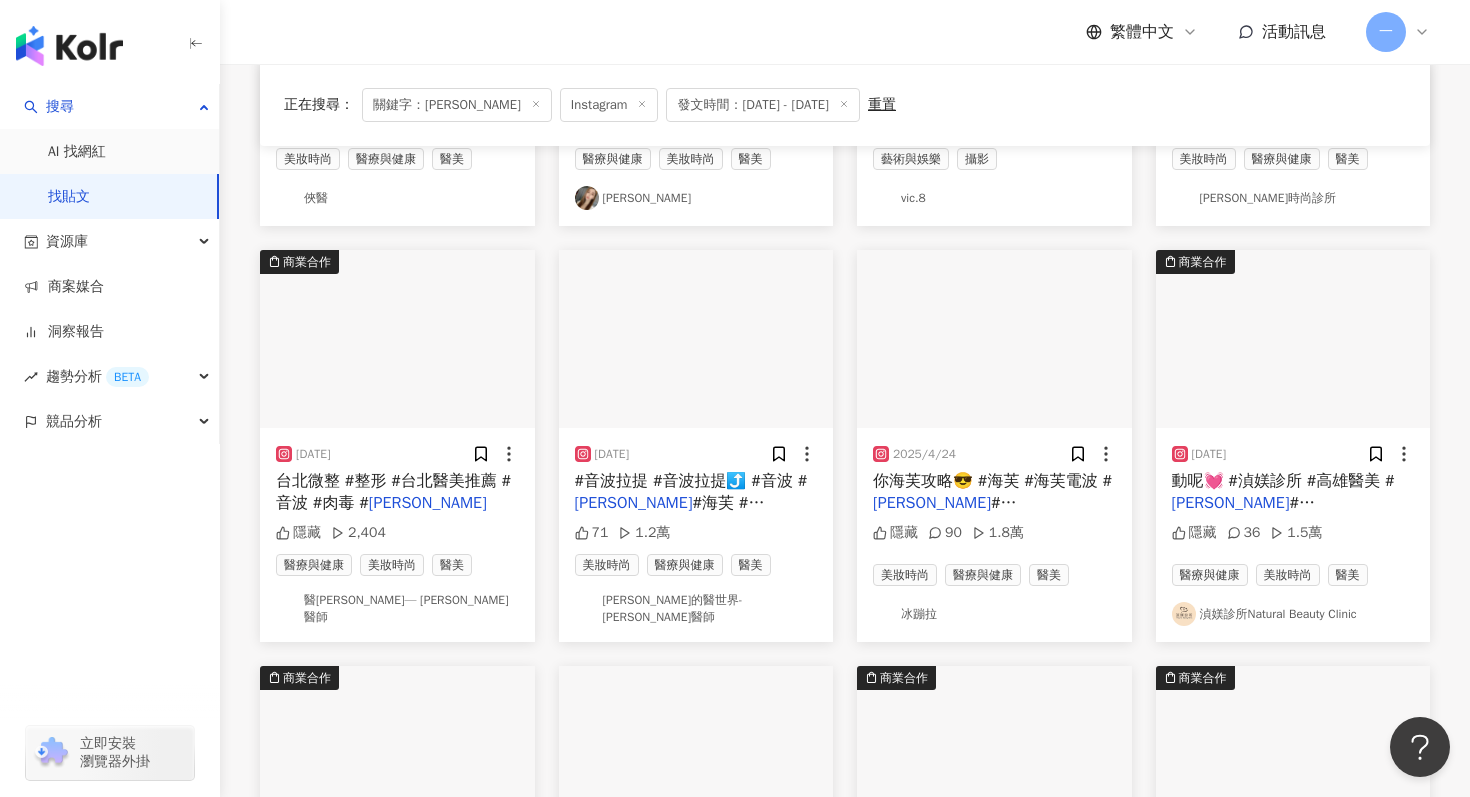 scroll, scrollTop: 916, scrollLeft: 0, axis: vertical 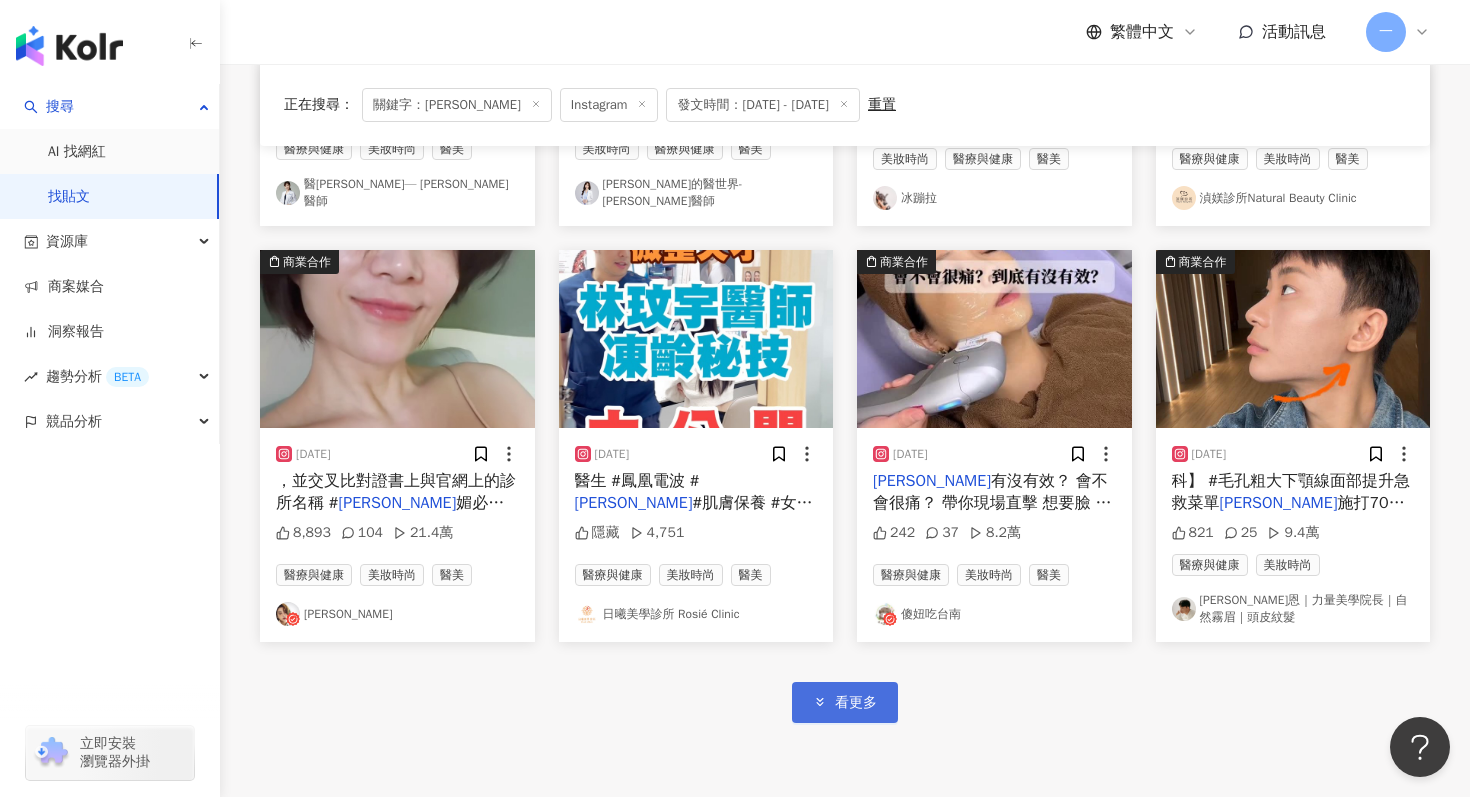 click on "看更多" at bounding box center (845, 702) 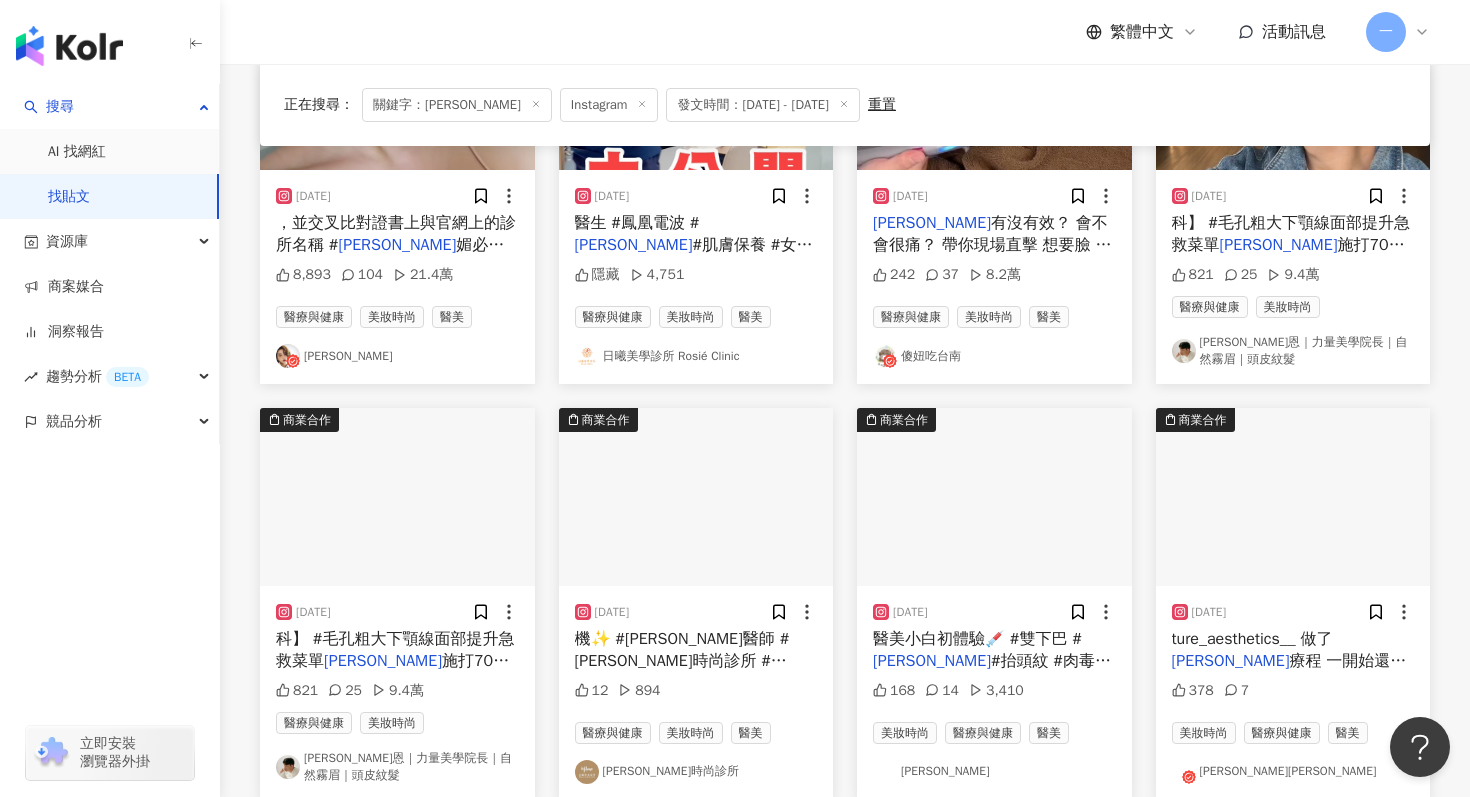 scroll, scrollTop: 1410, scrollLeft: 0, axis: vertical 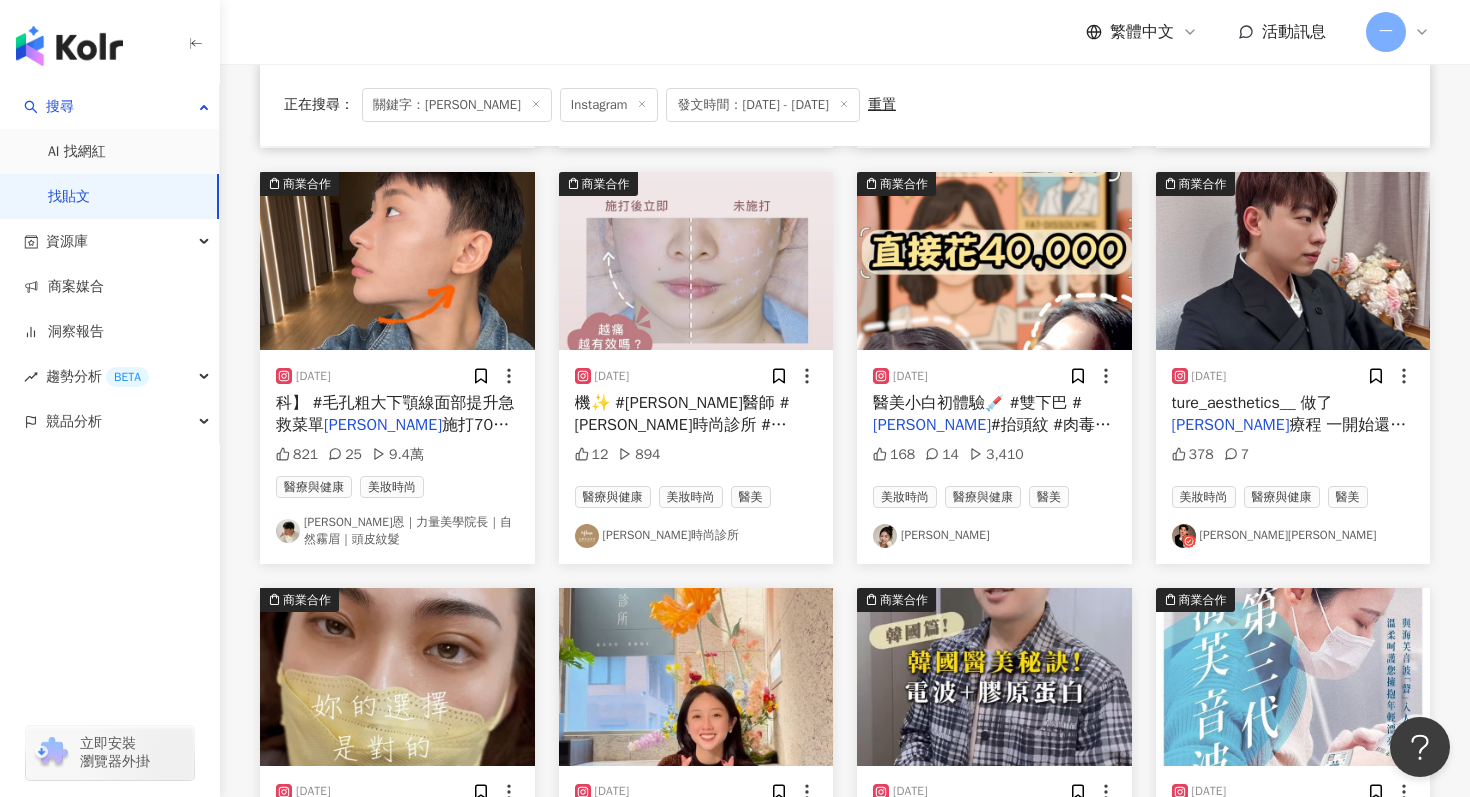 click on "林宣彤" at bounding box center (994, 536) 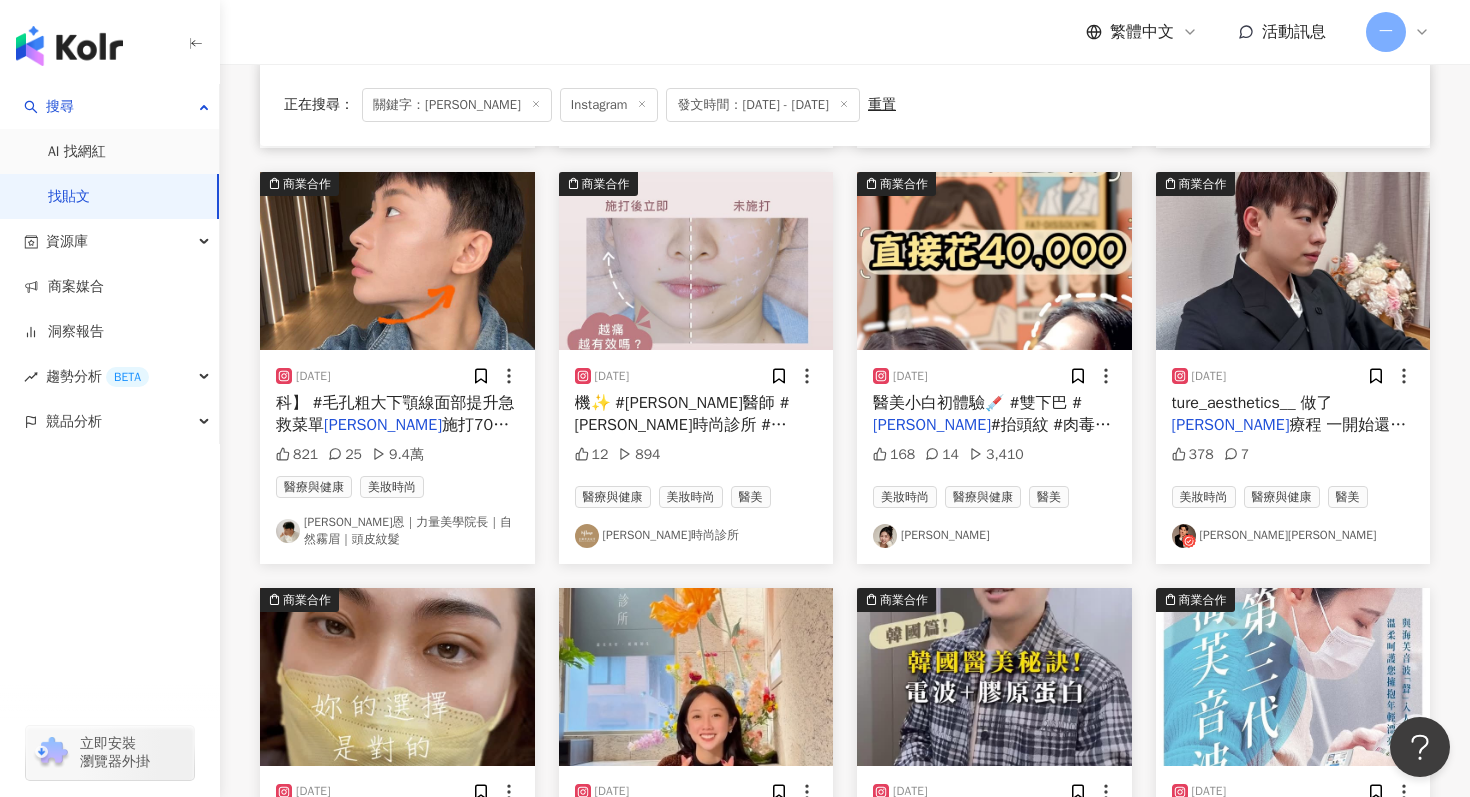 scroll, scrollTop: 1686, scrollLeft: 0, axis: vertical 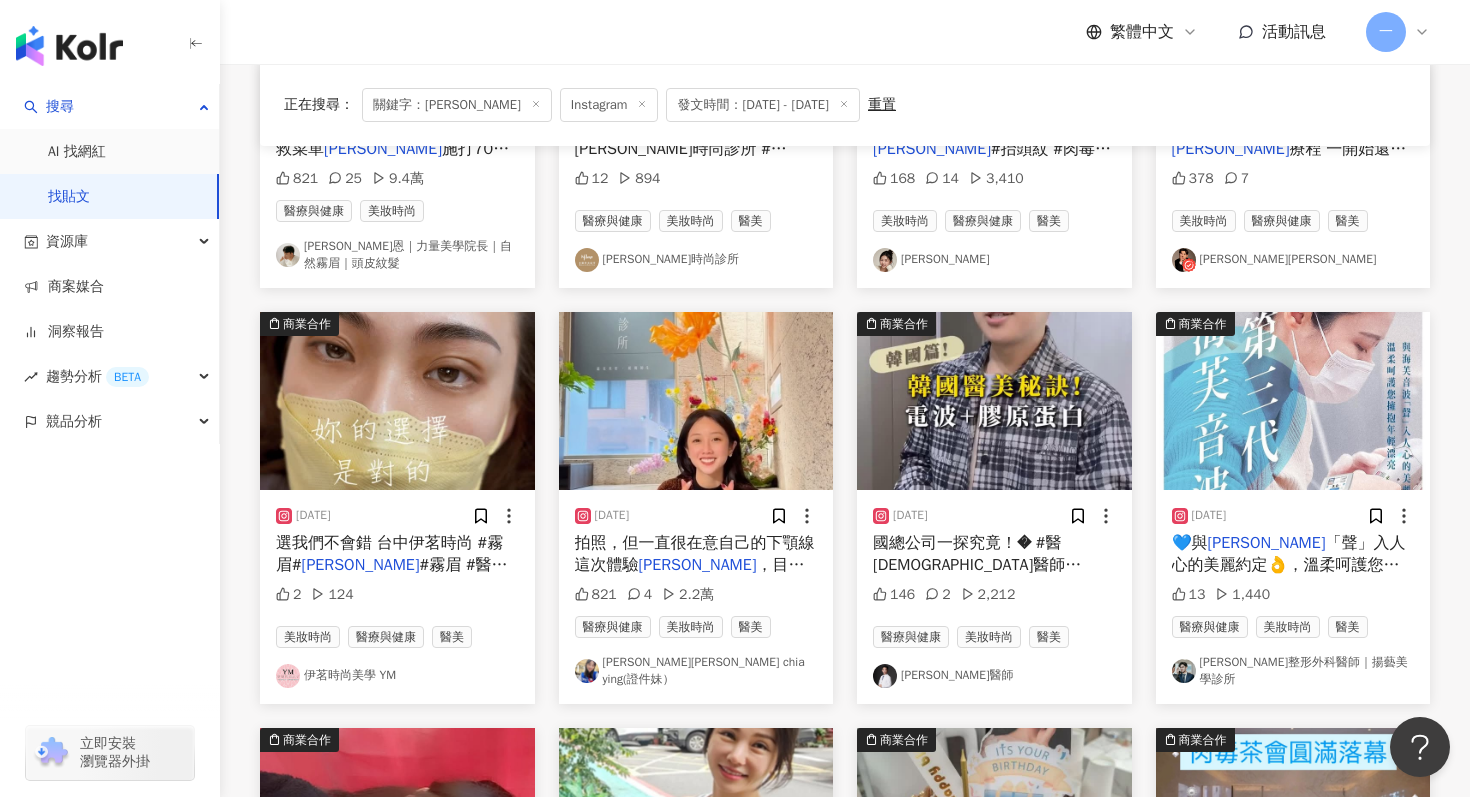 click on "吳佳穎 wu chia ying(證件妹）" at bounding box center [696, 671] 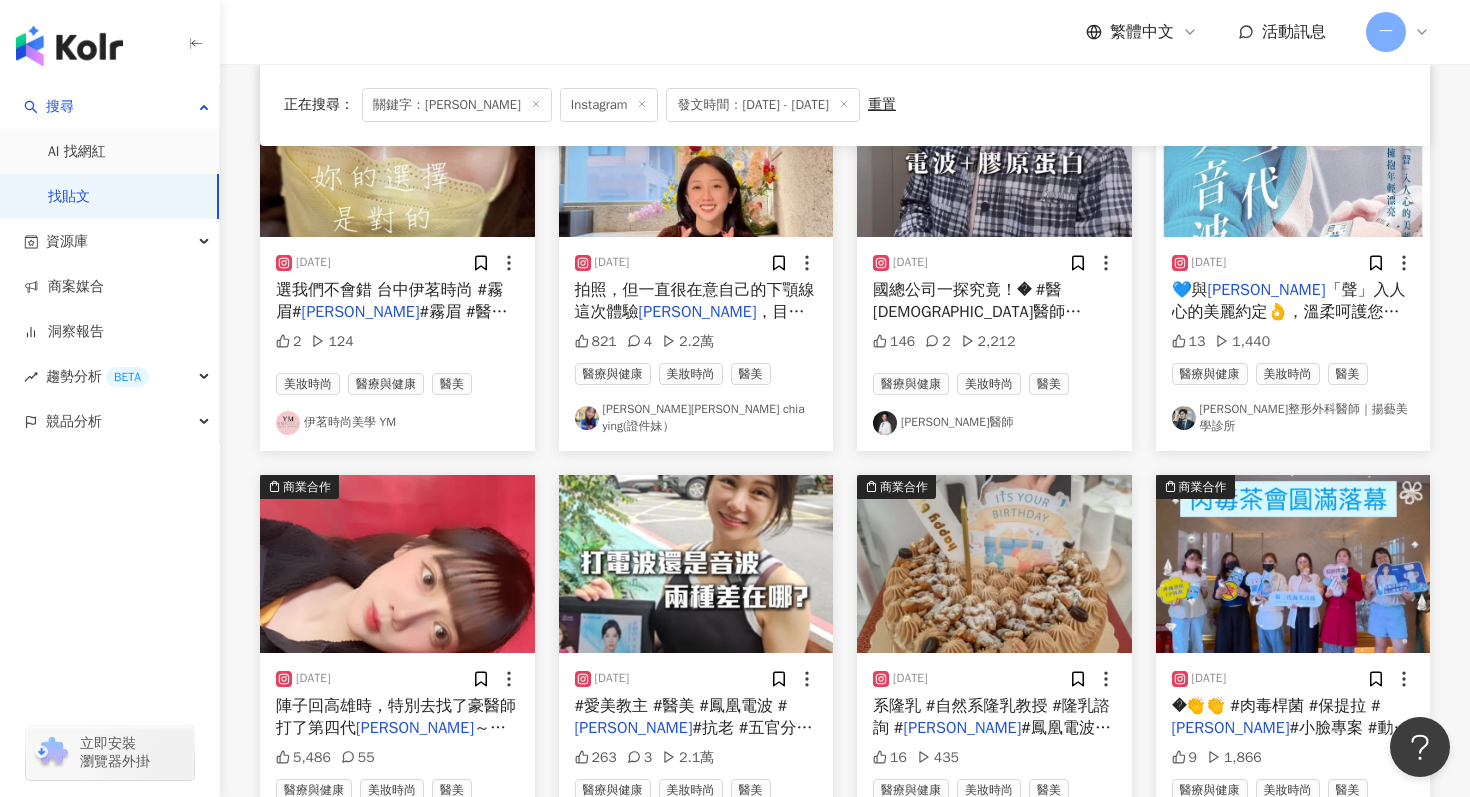 scroll, scrollTop: 2205, scrollLeft: 0, axis: vertical 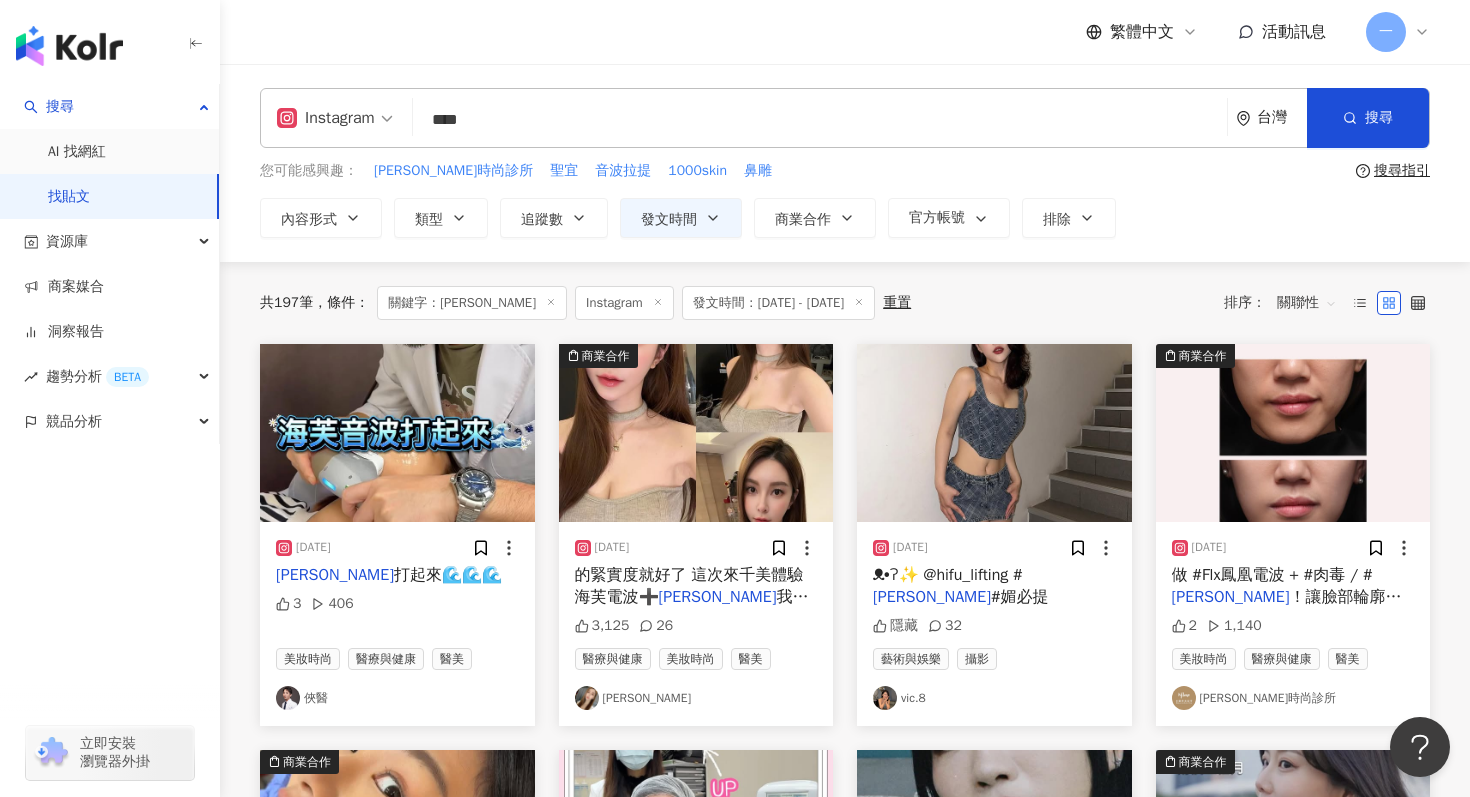 click on "****" at bounding box center (820, 119) 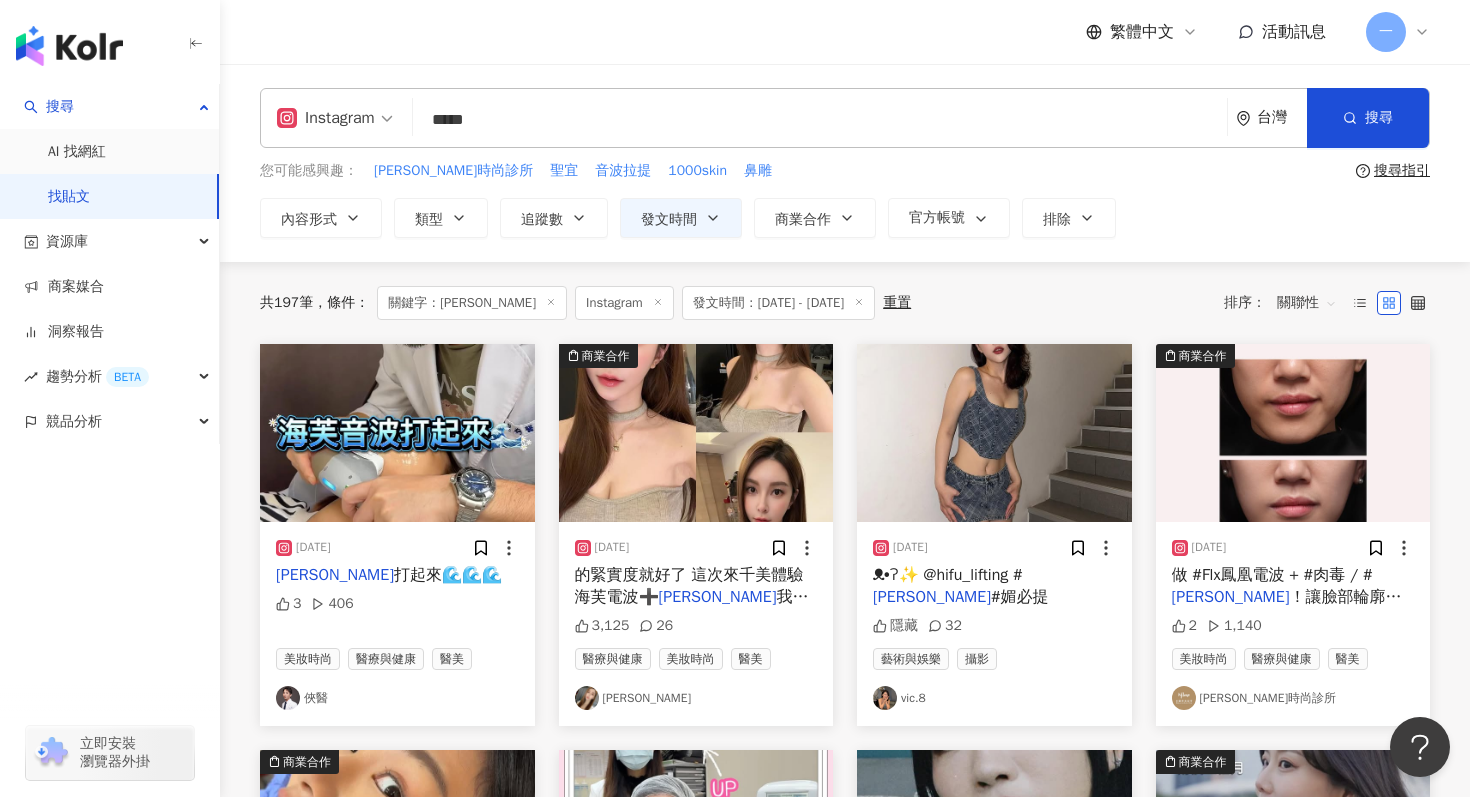type on "****" 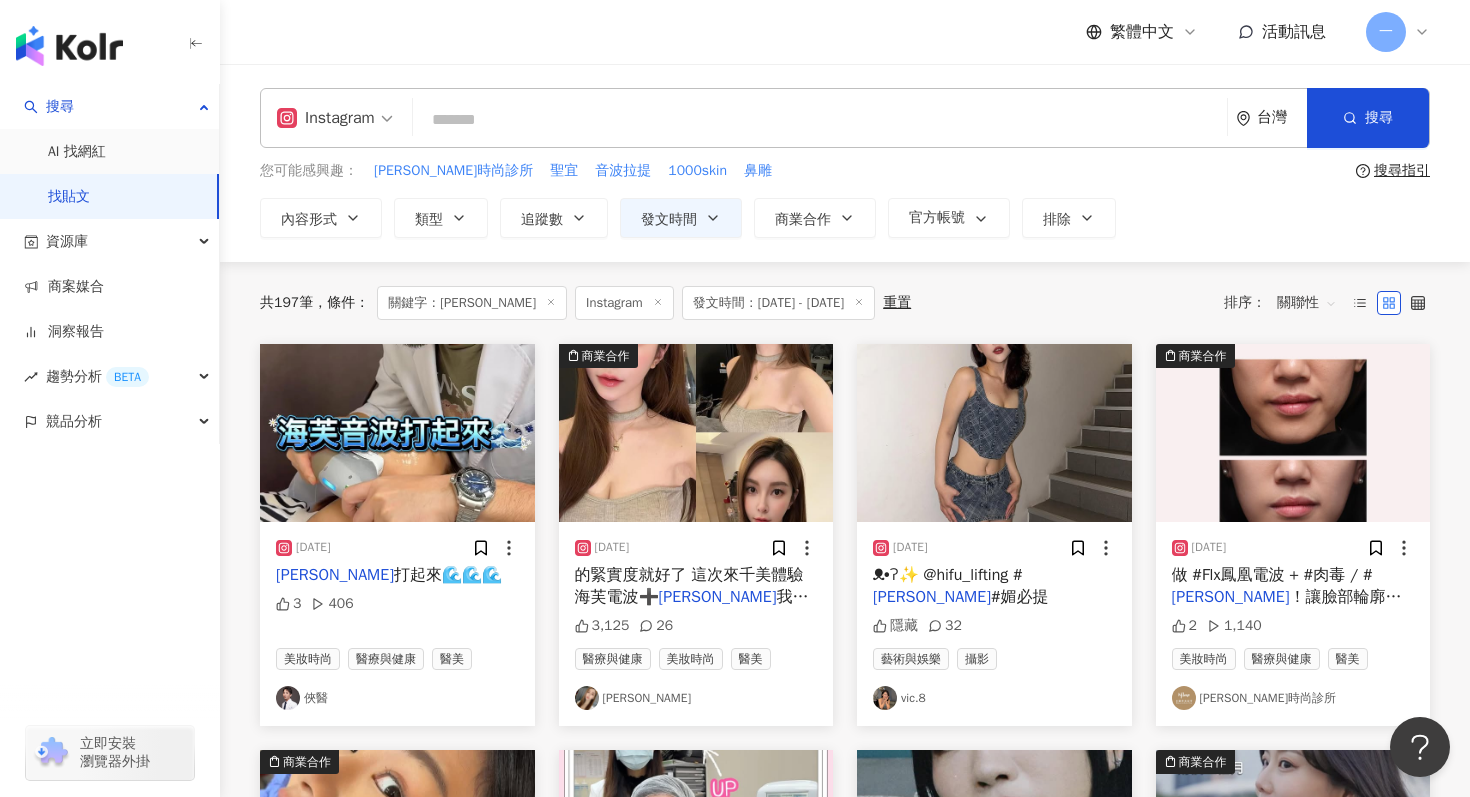 type on "*" 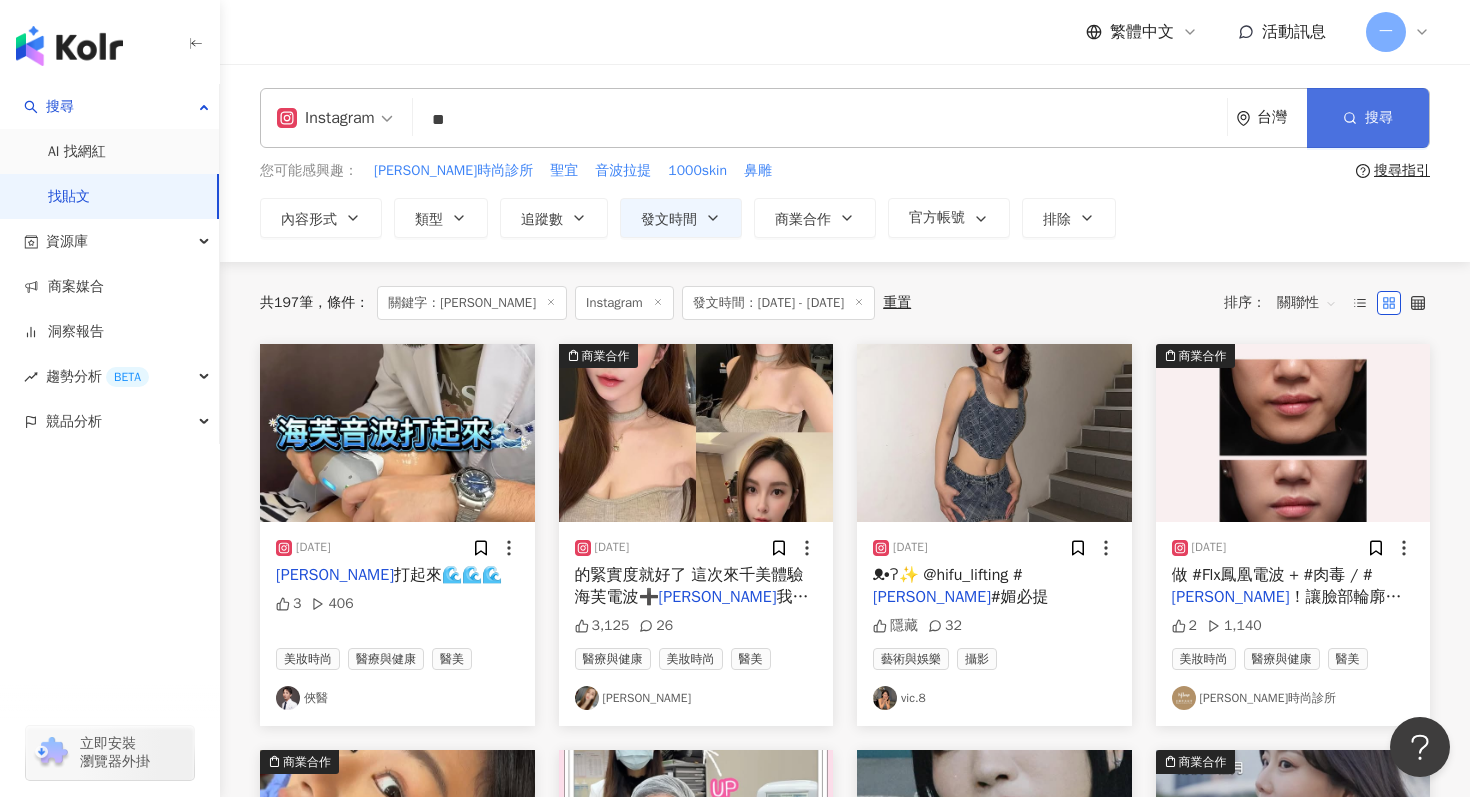 type on "**" 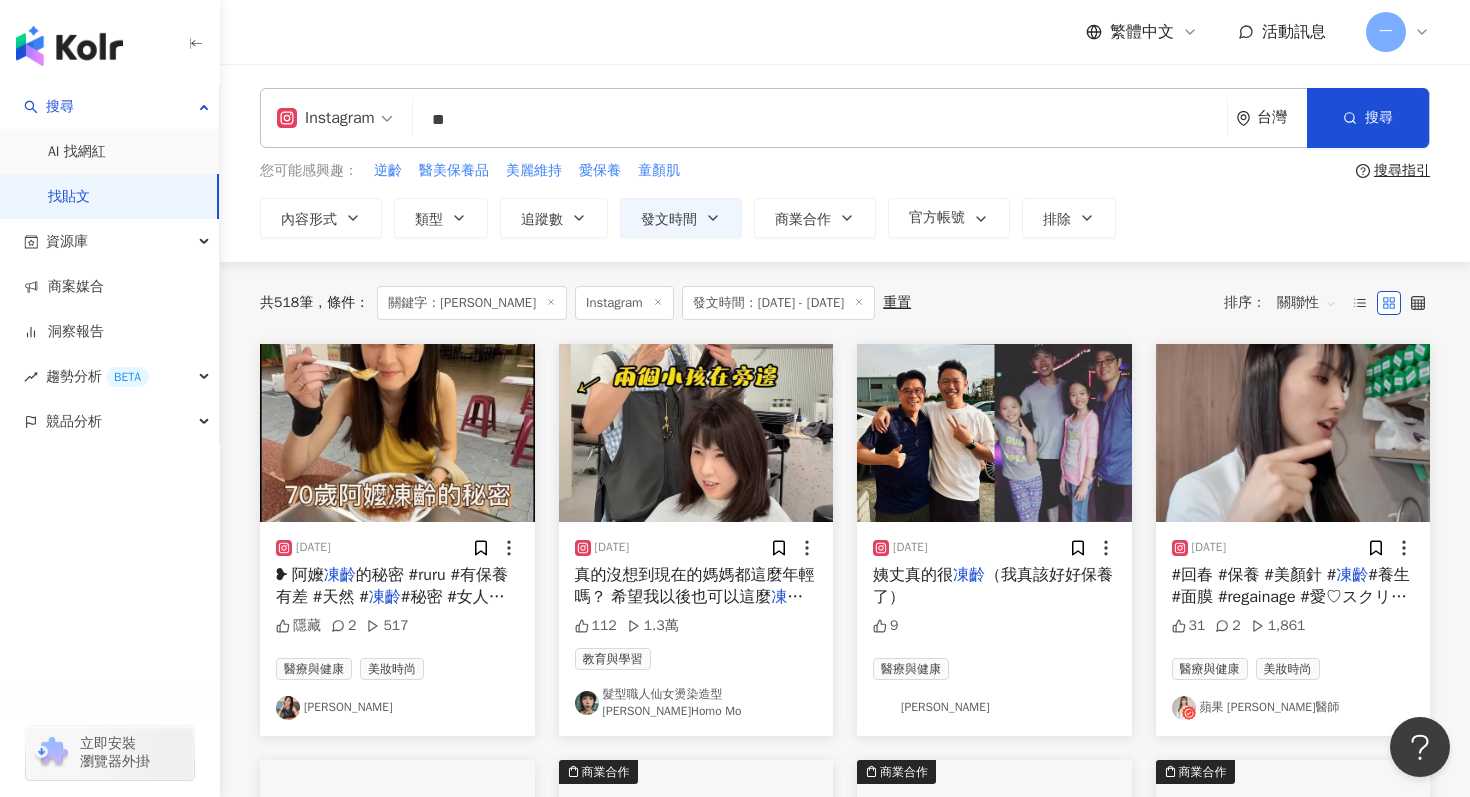 type 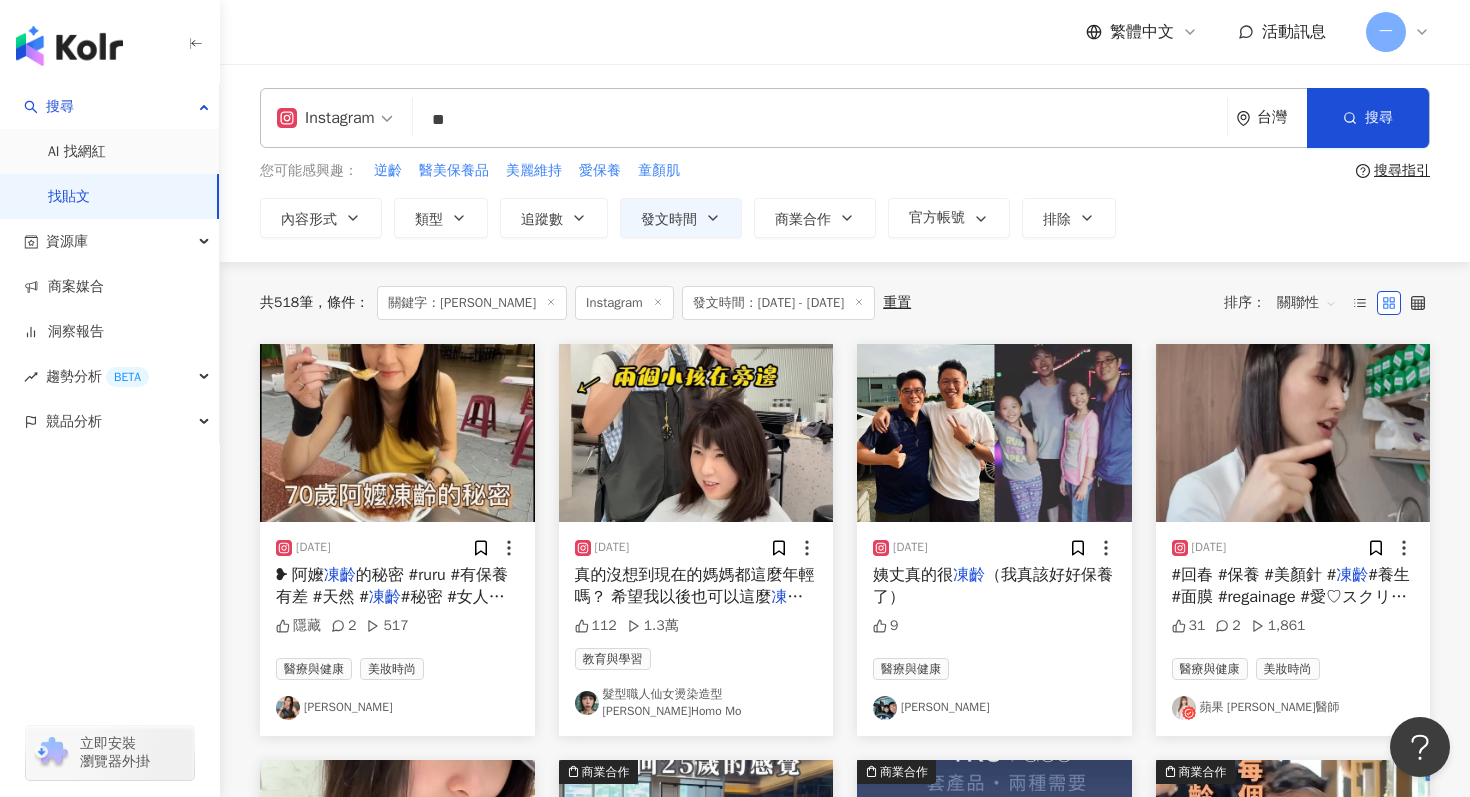 click on "依孺" at bounding box center (397, 708) 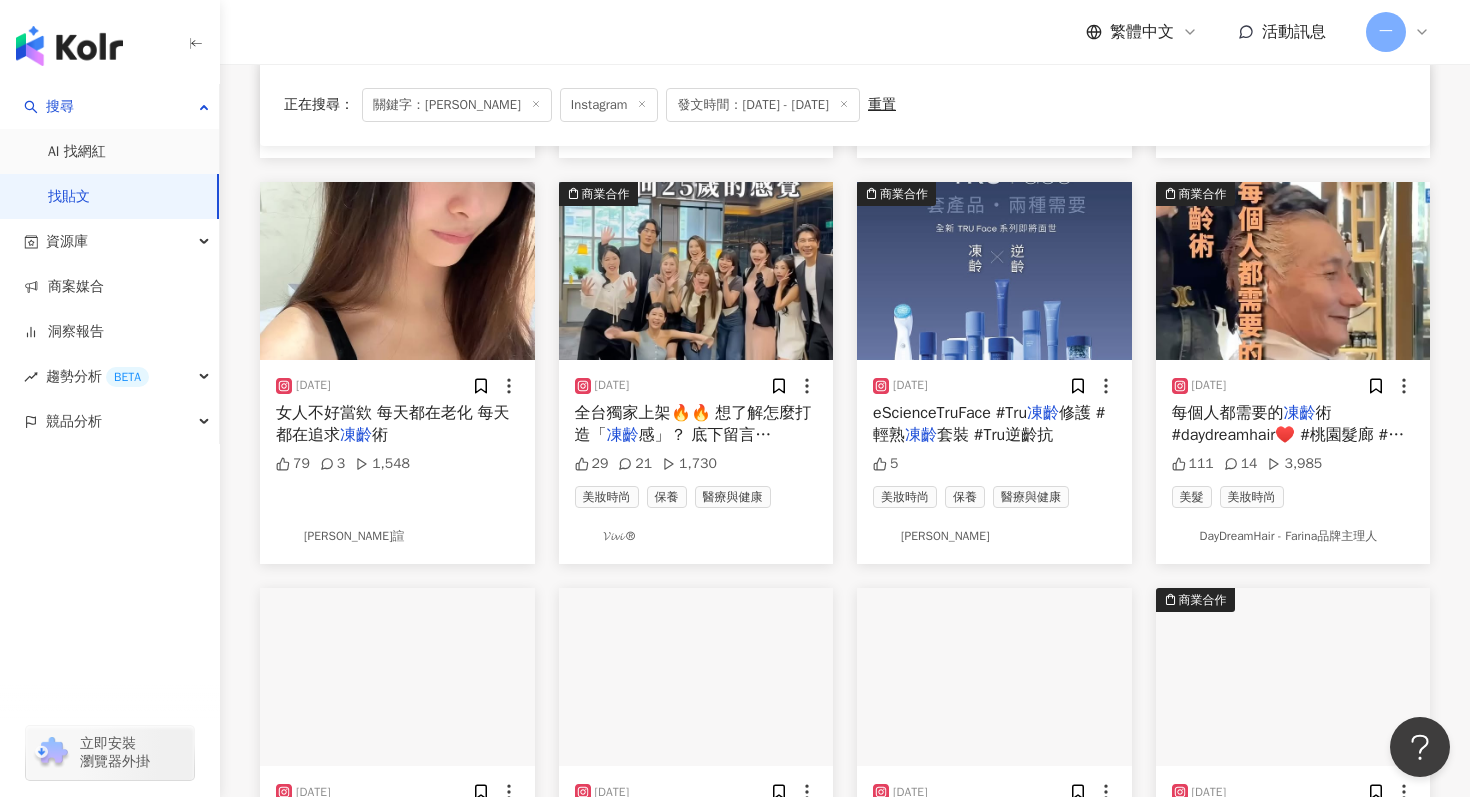 scroll, scrollTop: 559, scrollLeft: 0, axis: vertical 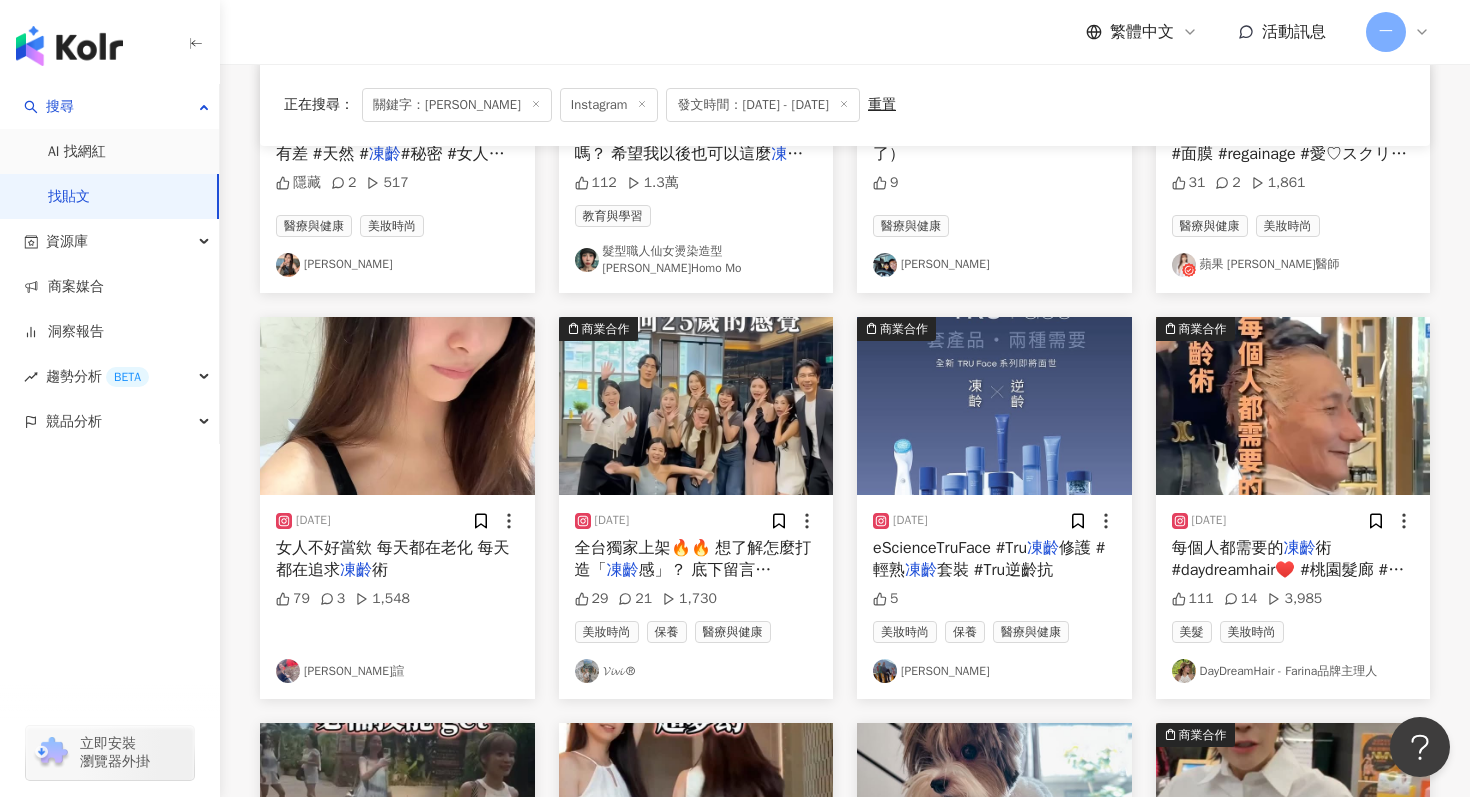 click on "商業合作 2025/5/29  全台獨家上架🔥🔥
想了解怎麼打造「 凍齡 感」？
底下留言「25」，我私訊你✨ 29 21 1,730 美妝時尚 保養 醫療與健康 𝓥𝓲𝓿𝓲 ®" at bounding box center (696, 508) 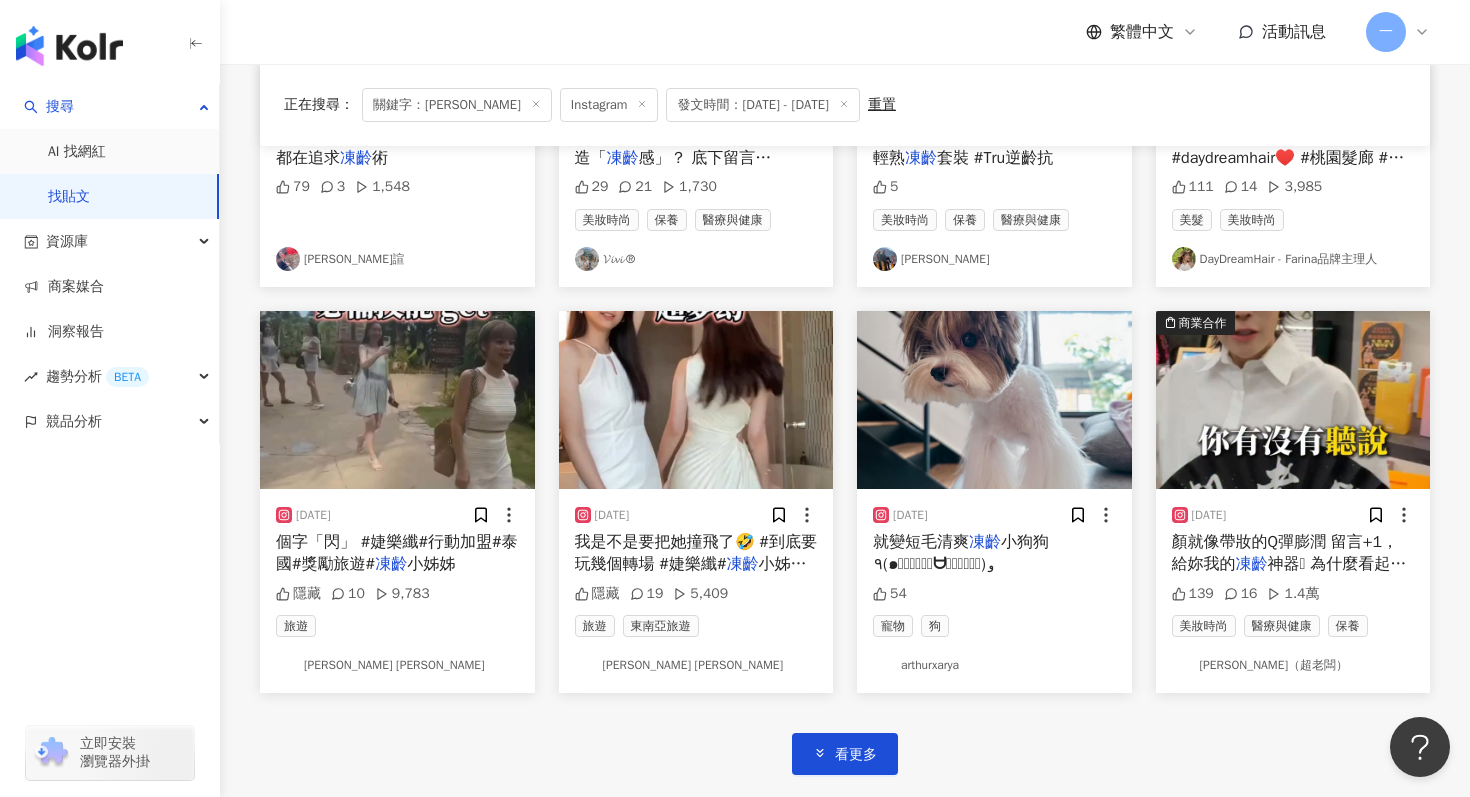 scroll, scrollTop: 875, scrollLeft: 0, axis: vertical 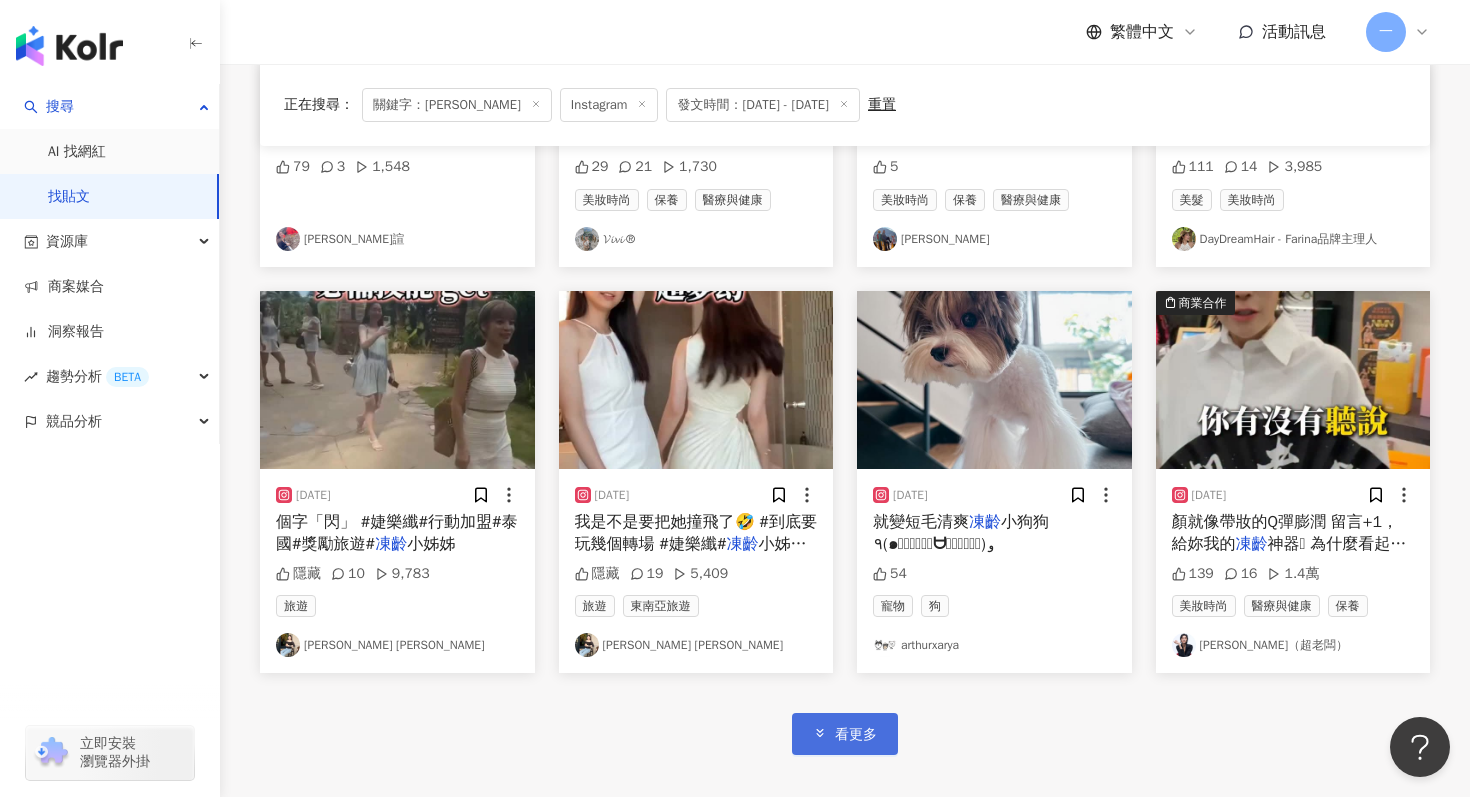 click on "看更多" at bounding box center [845, 733] 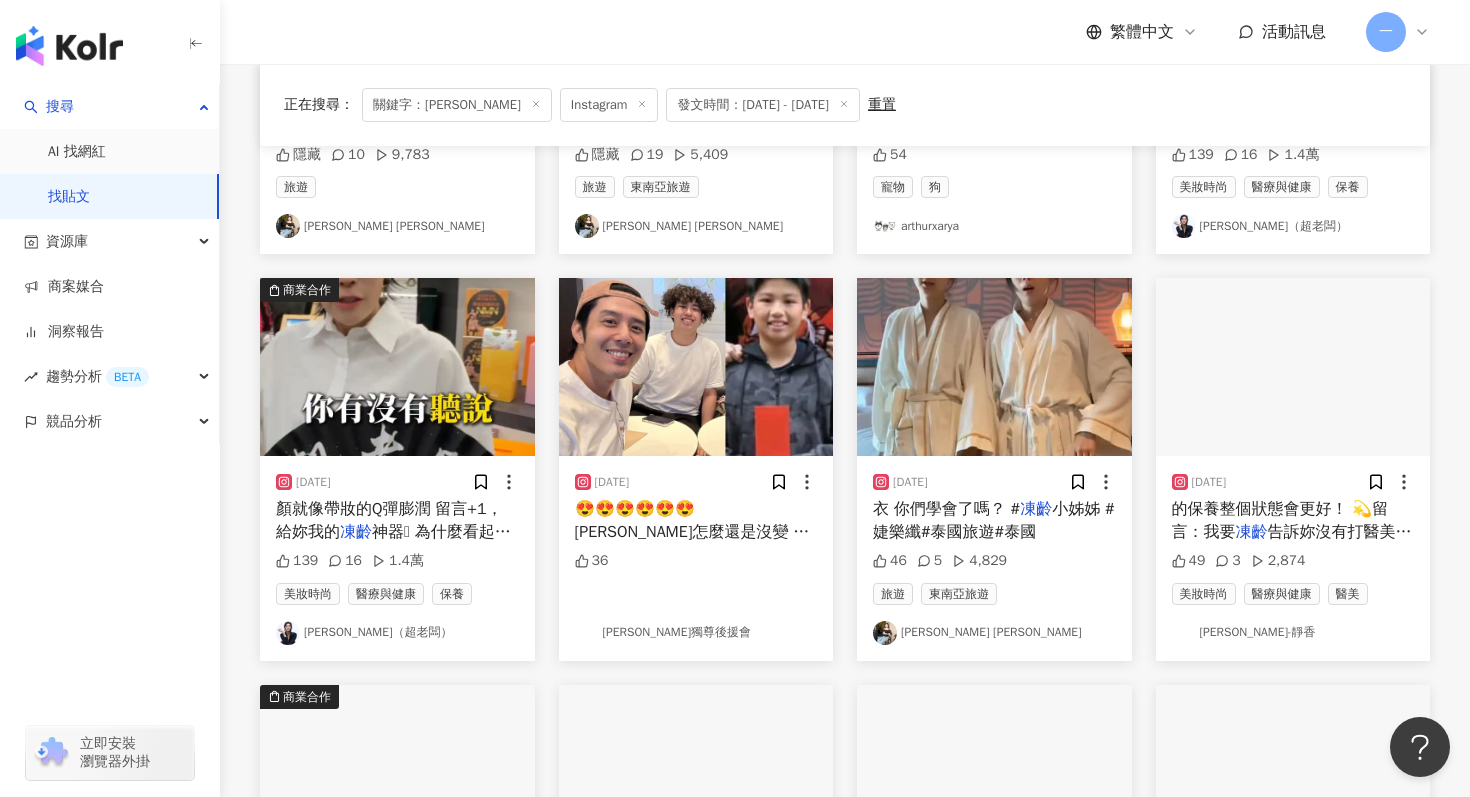 scroll, scrollTop: 1363, scrollLeft: 0, axis: vertical 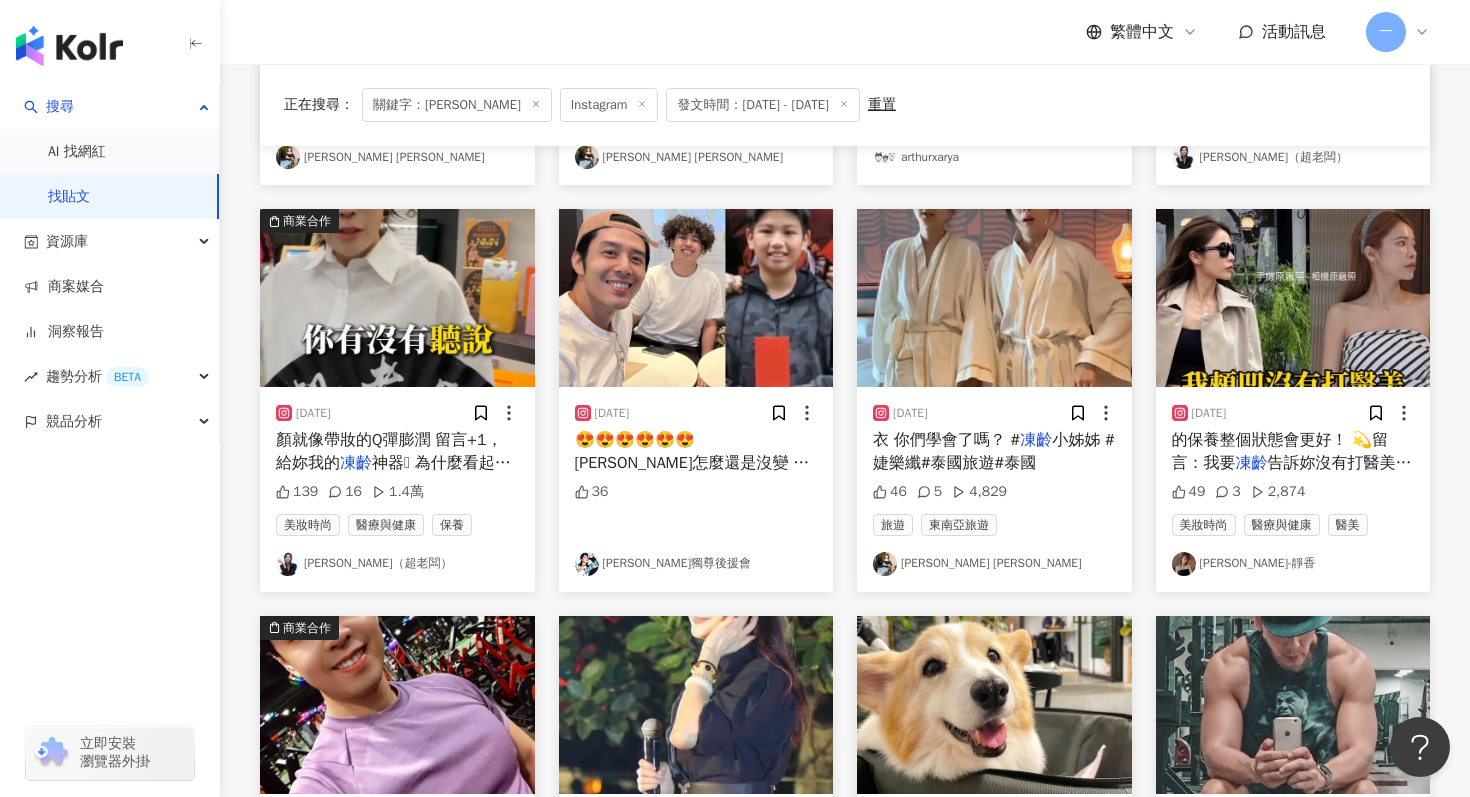 click on "林小蓁 Nancy" at bounding box center [994, 564] 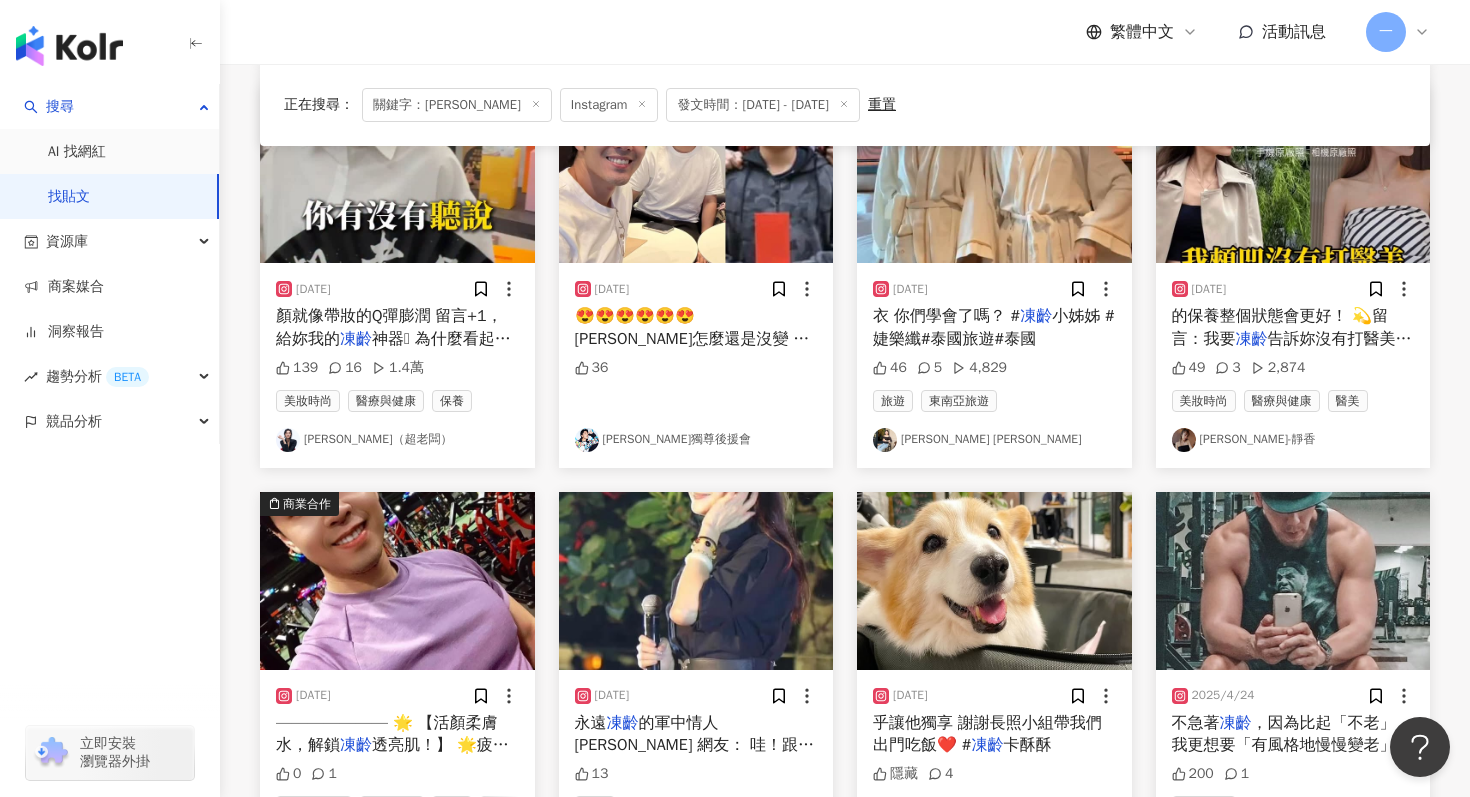 scroll, scrollTop: 1580, scrollLeft: 0, axis: vertical 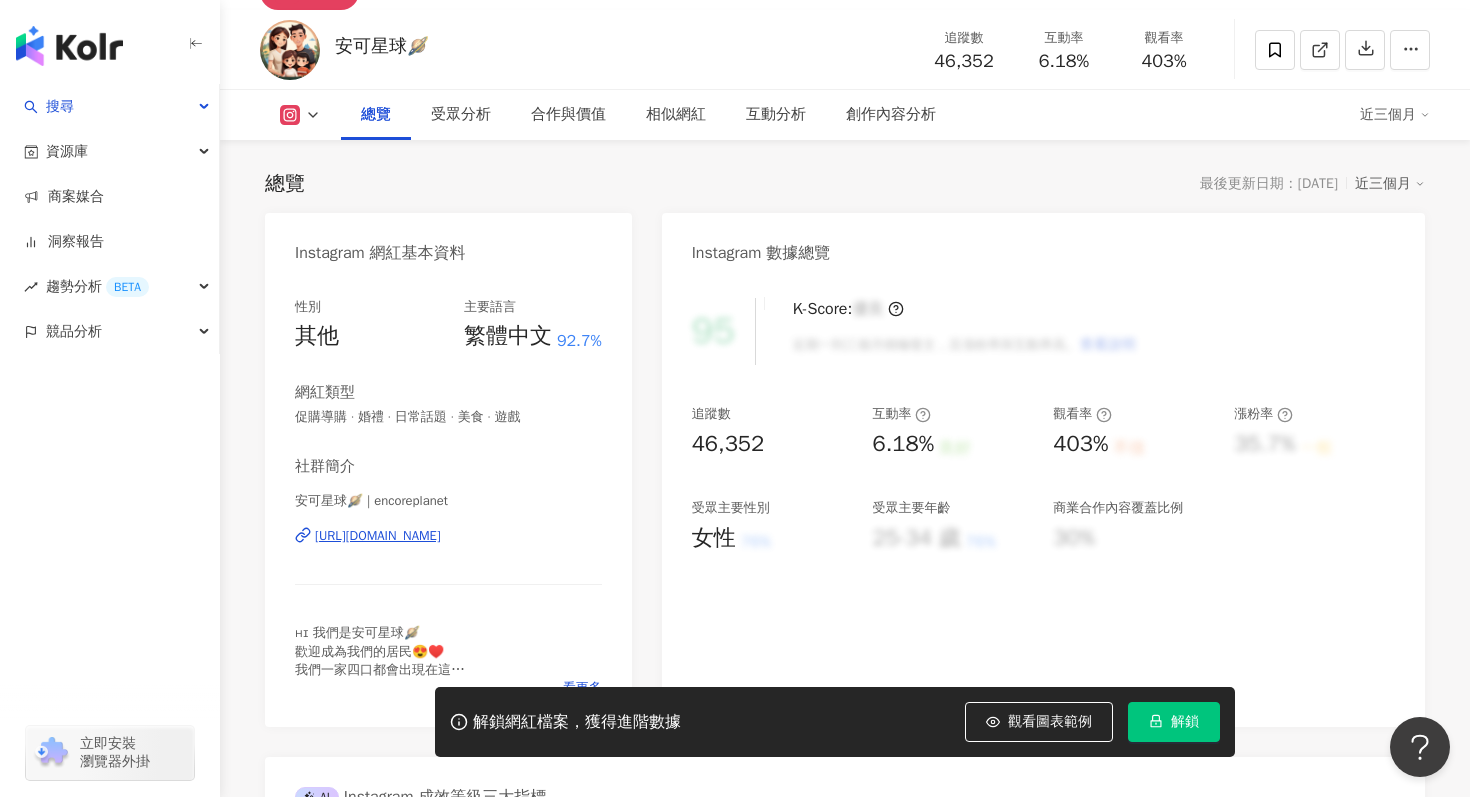 click on "https://www.instagram.com/encoreplanet/" at bounding box center (378, 536) 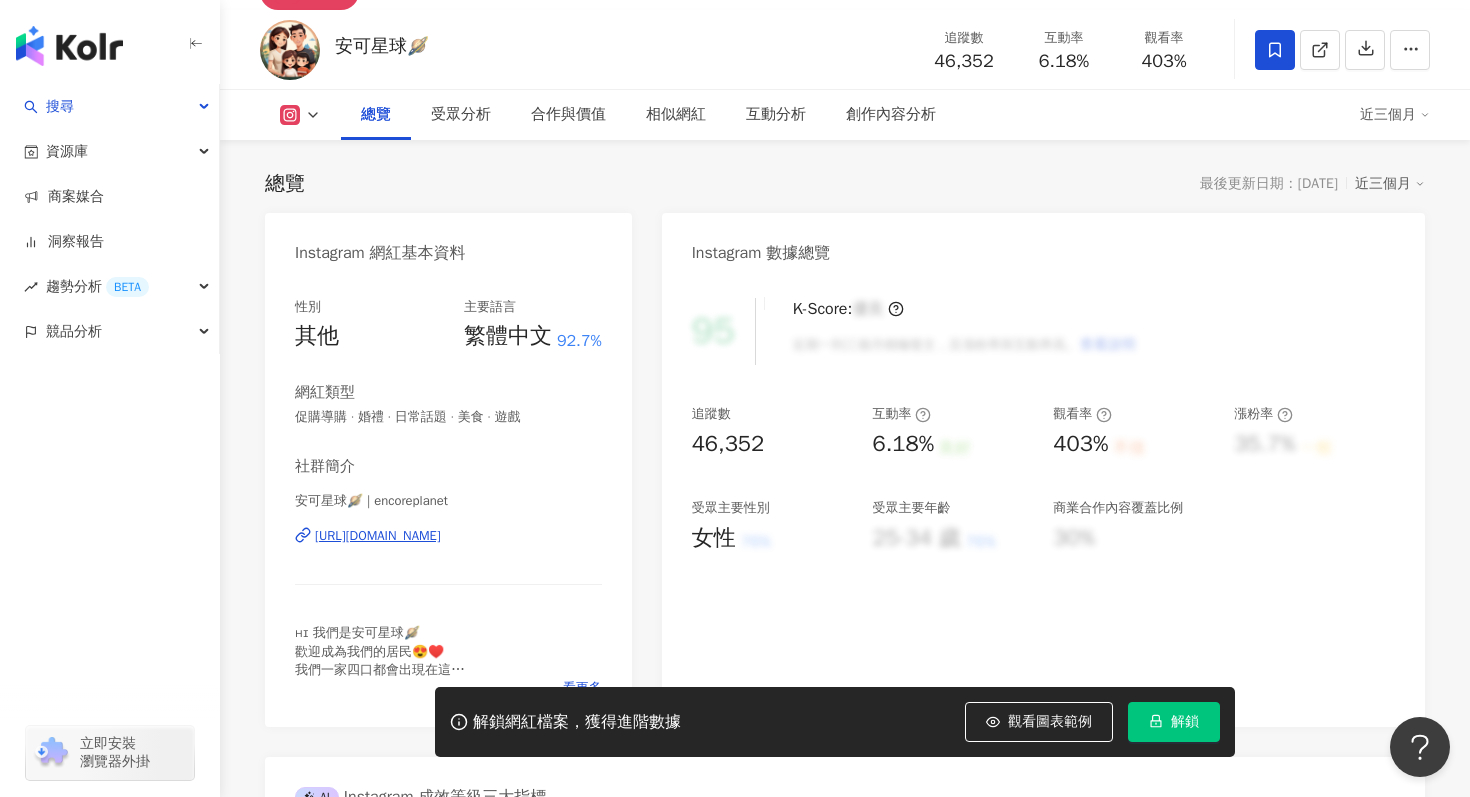 click 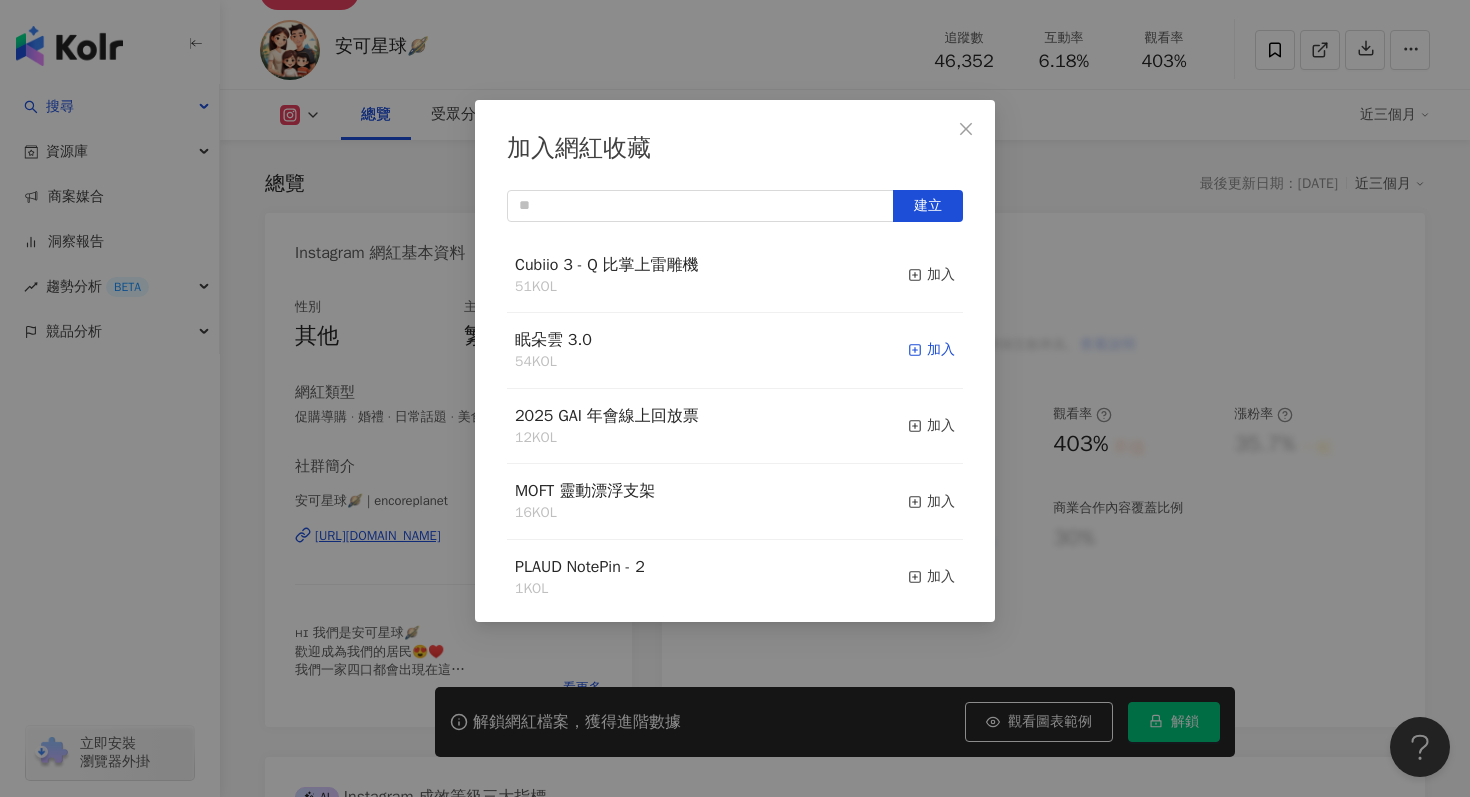 click on "加入" at bounding box center [931, 350] 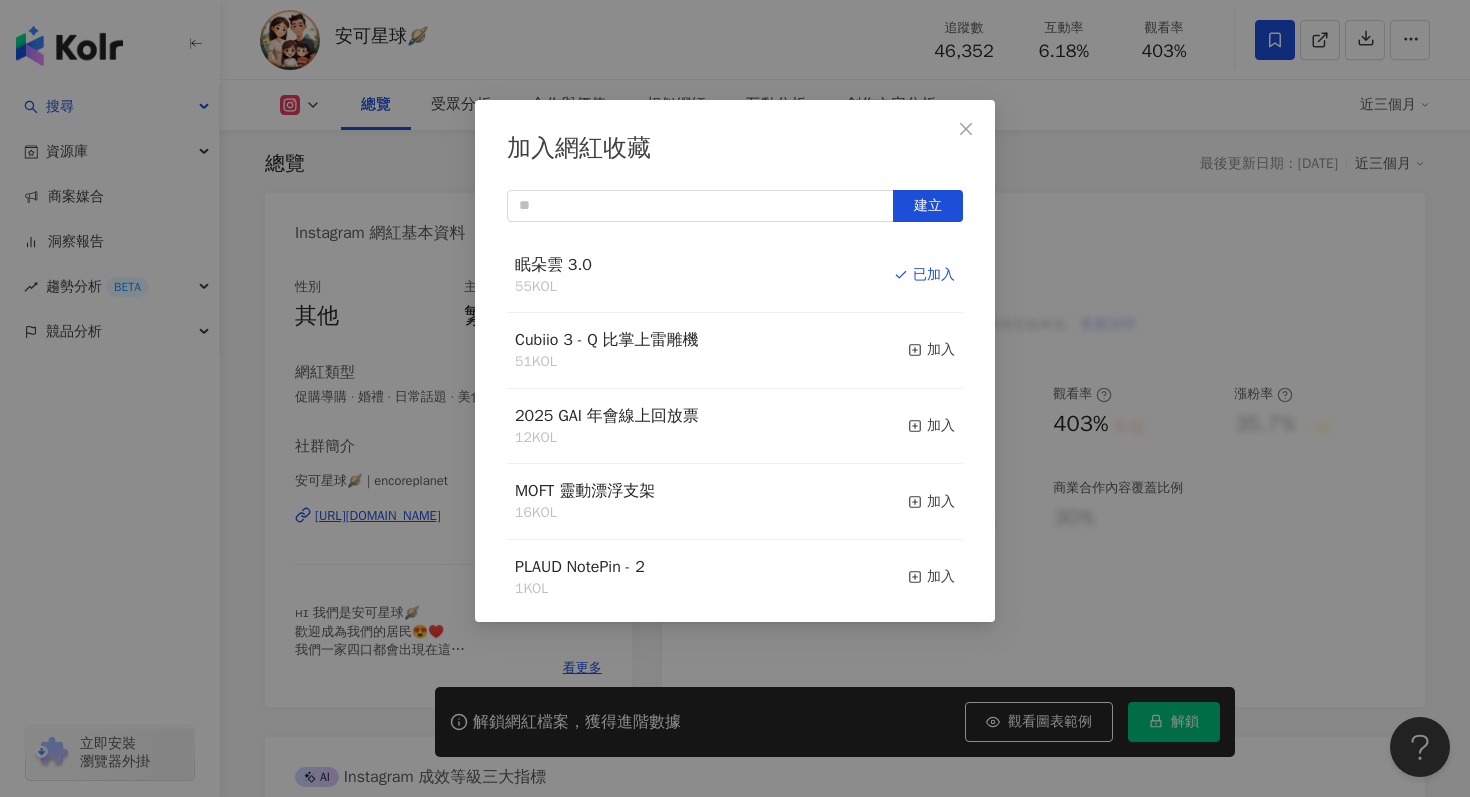 scroll, scrollTop: 103, scrollLeft: 0, axis: vertical 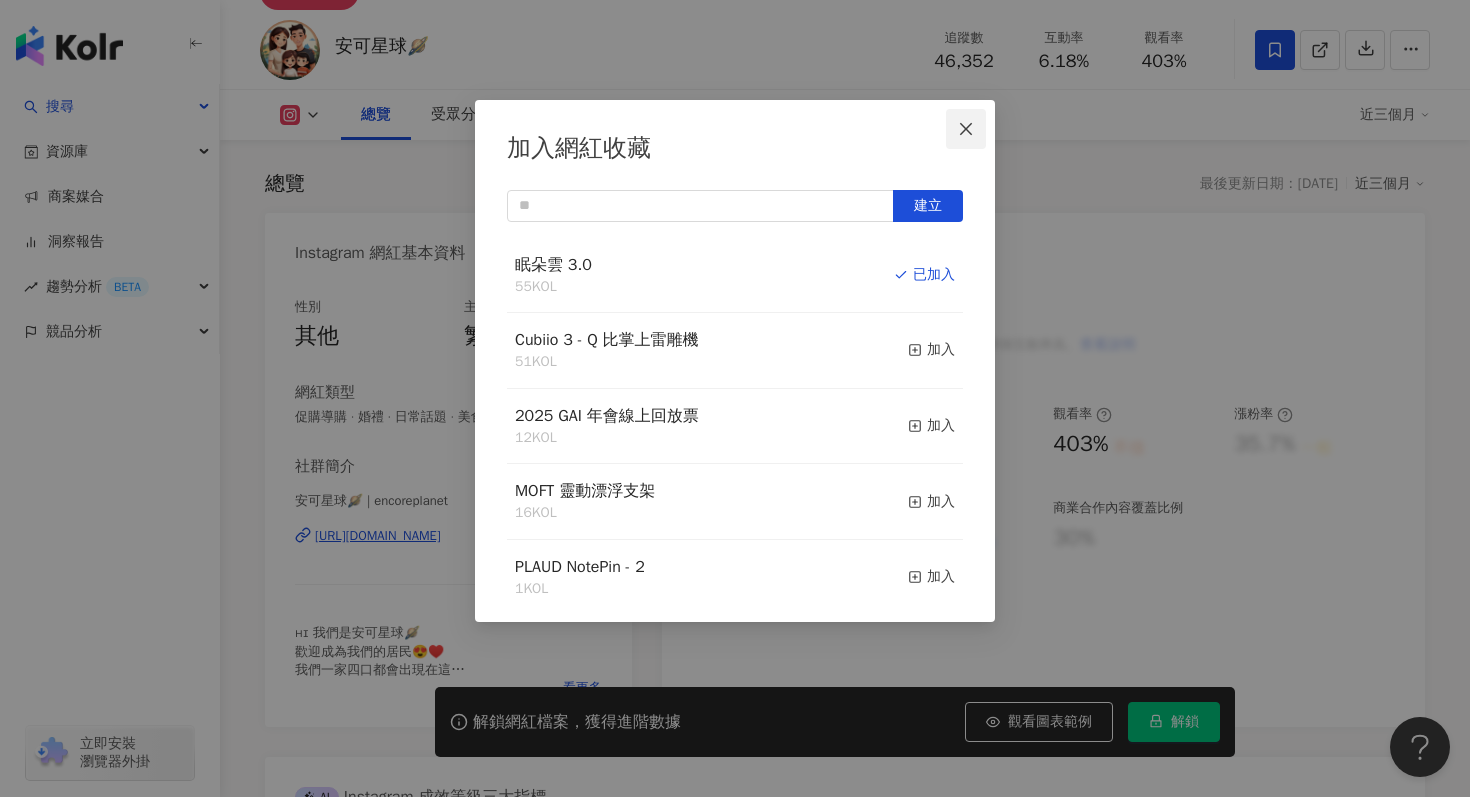 click 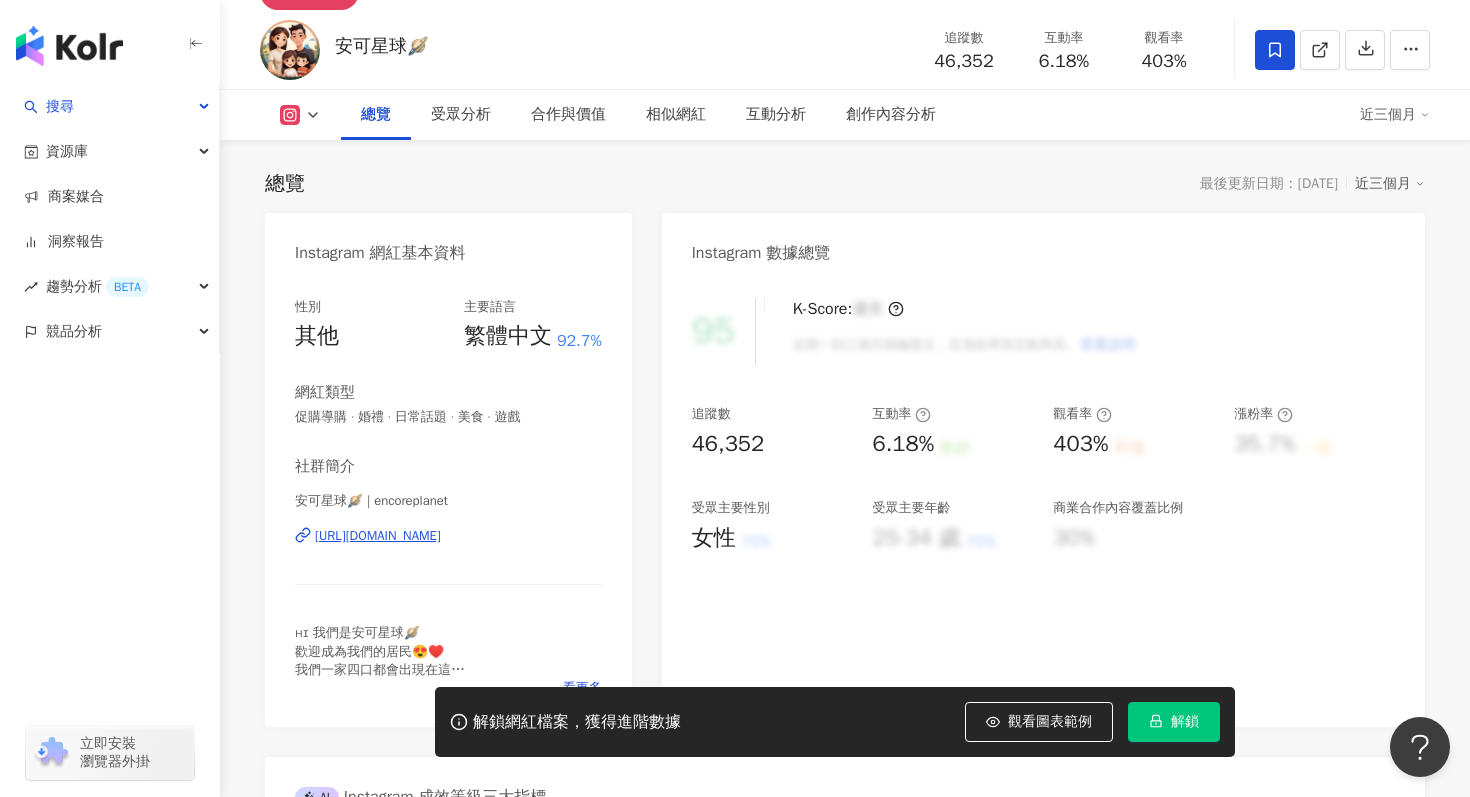 scroll, scrollTop: 0, scrollLeft: 0, axis: both 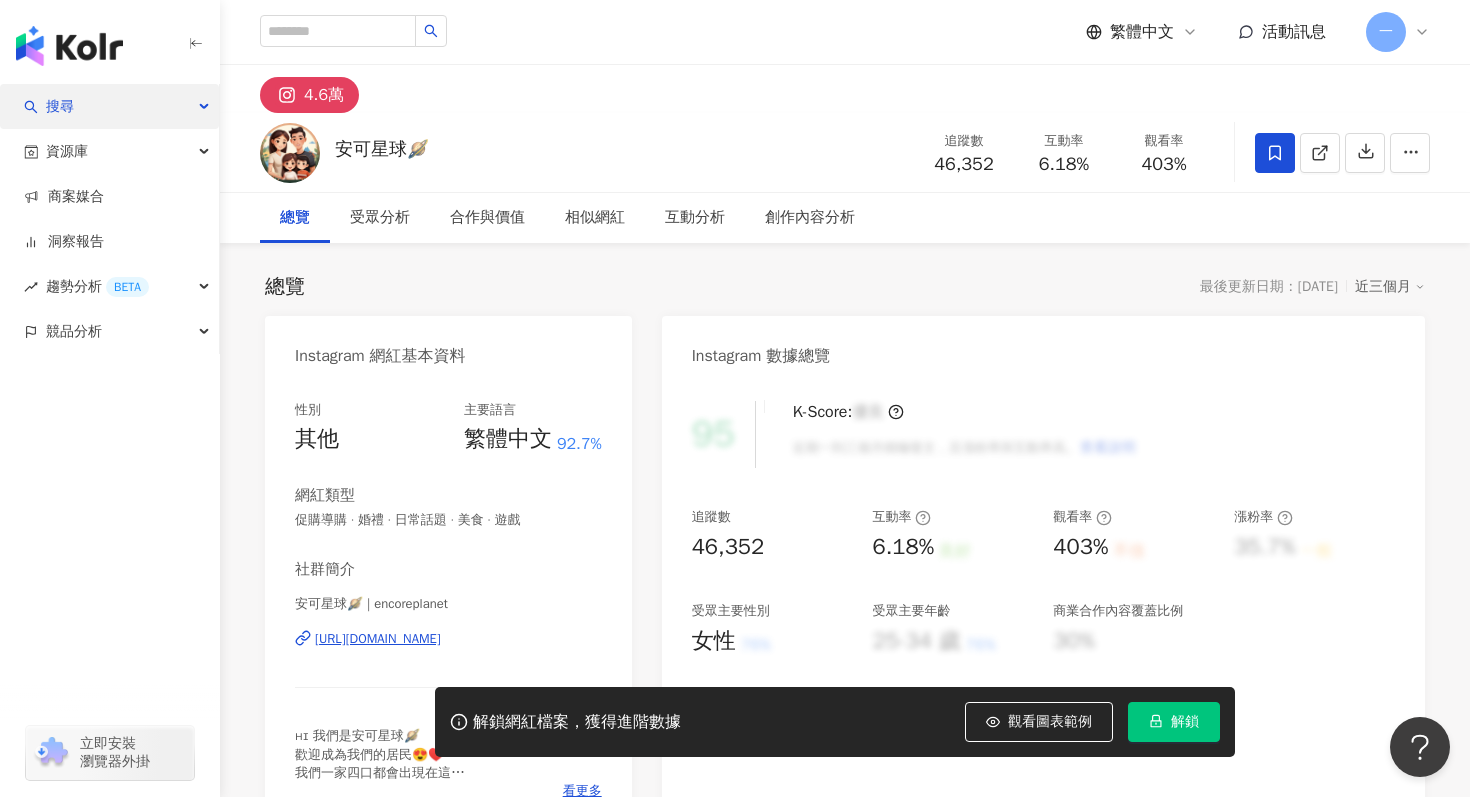 click on "搜尋" at bounding box center (109, 106) 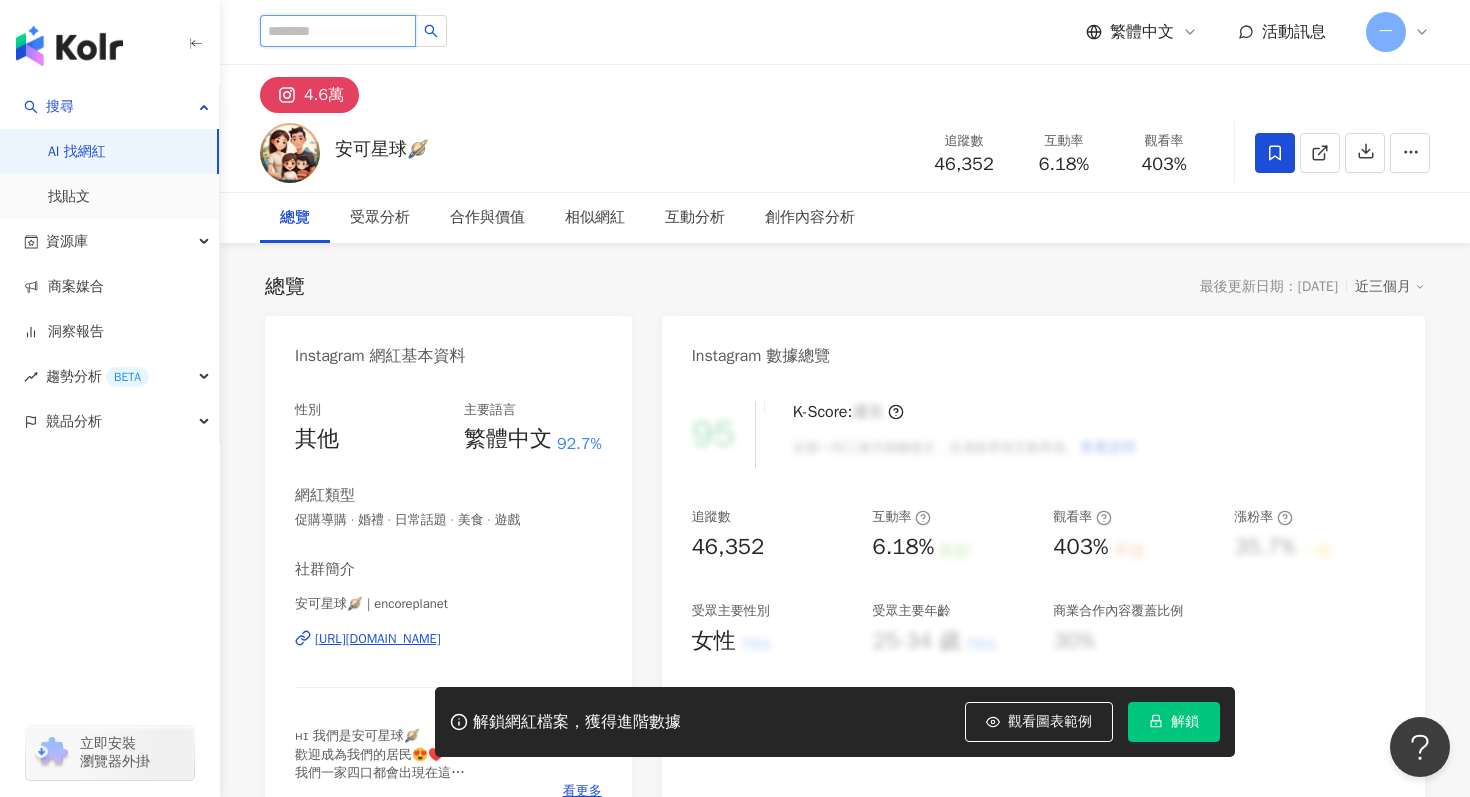 click at bounding box center [338, 31] 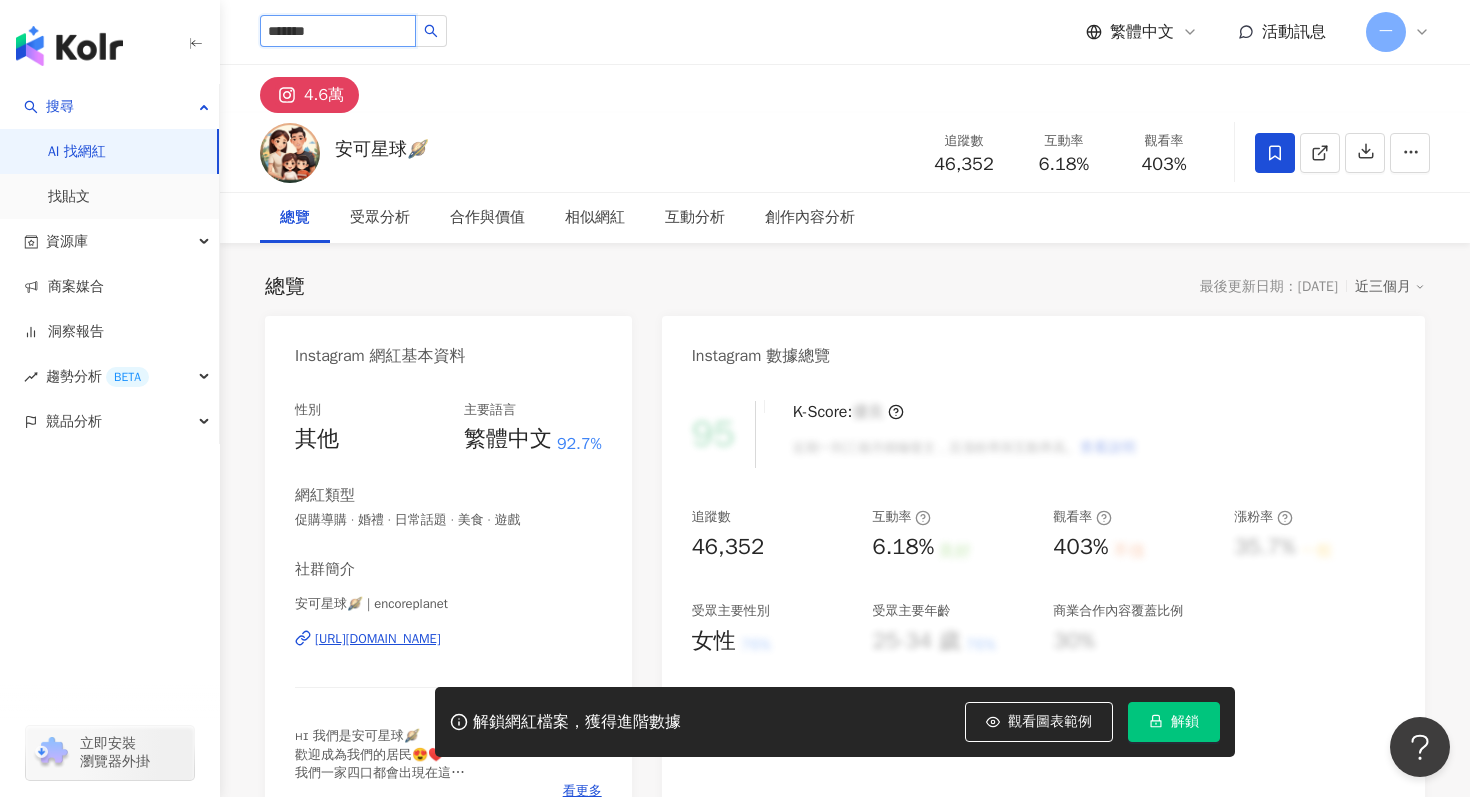click on "*******" at bounding box center (338, 31) 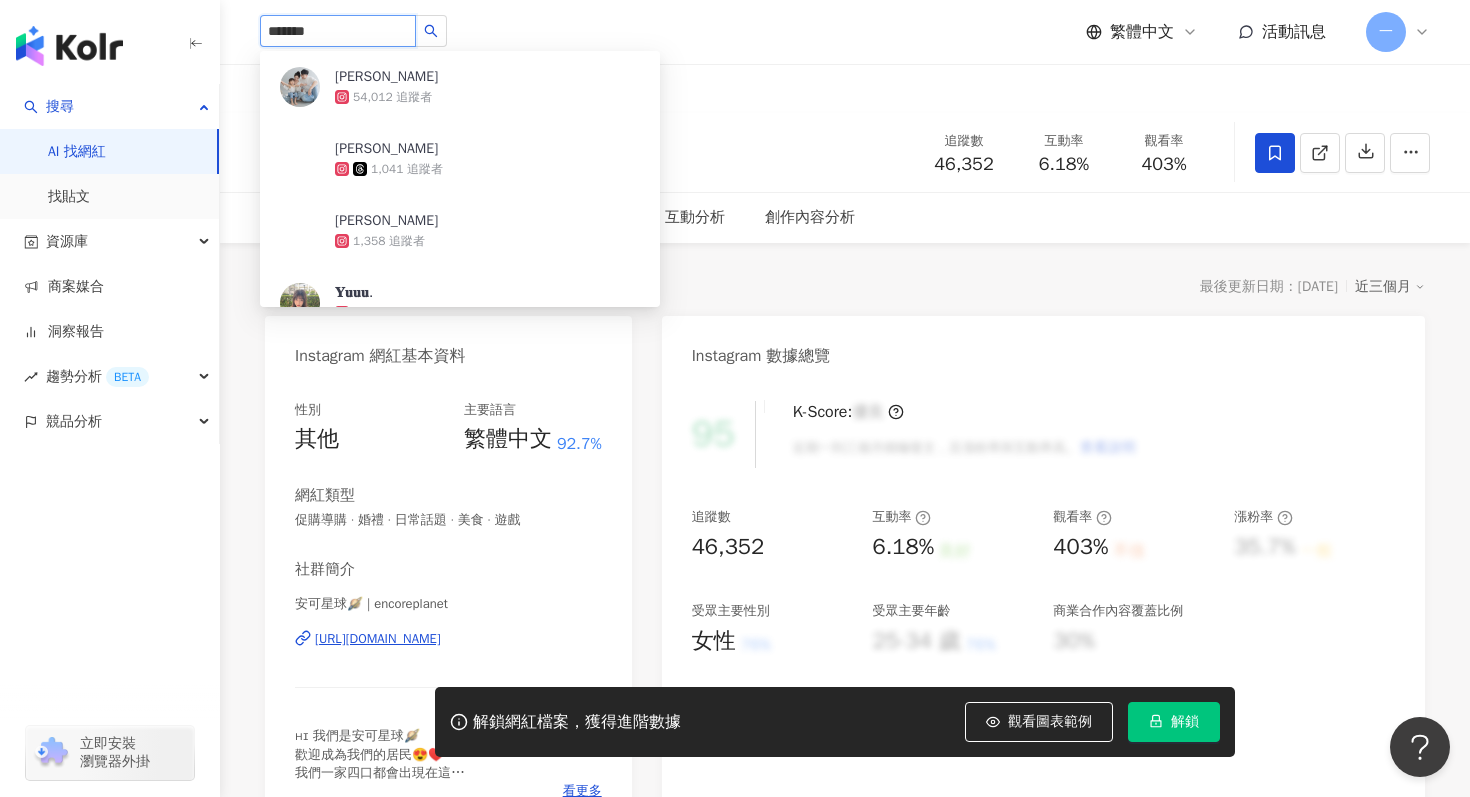 type on "*******" 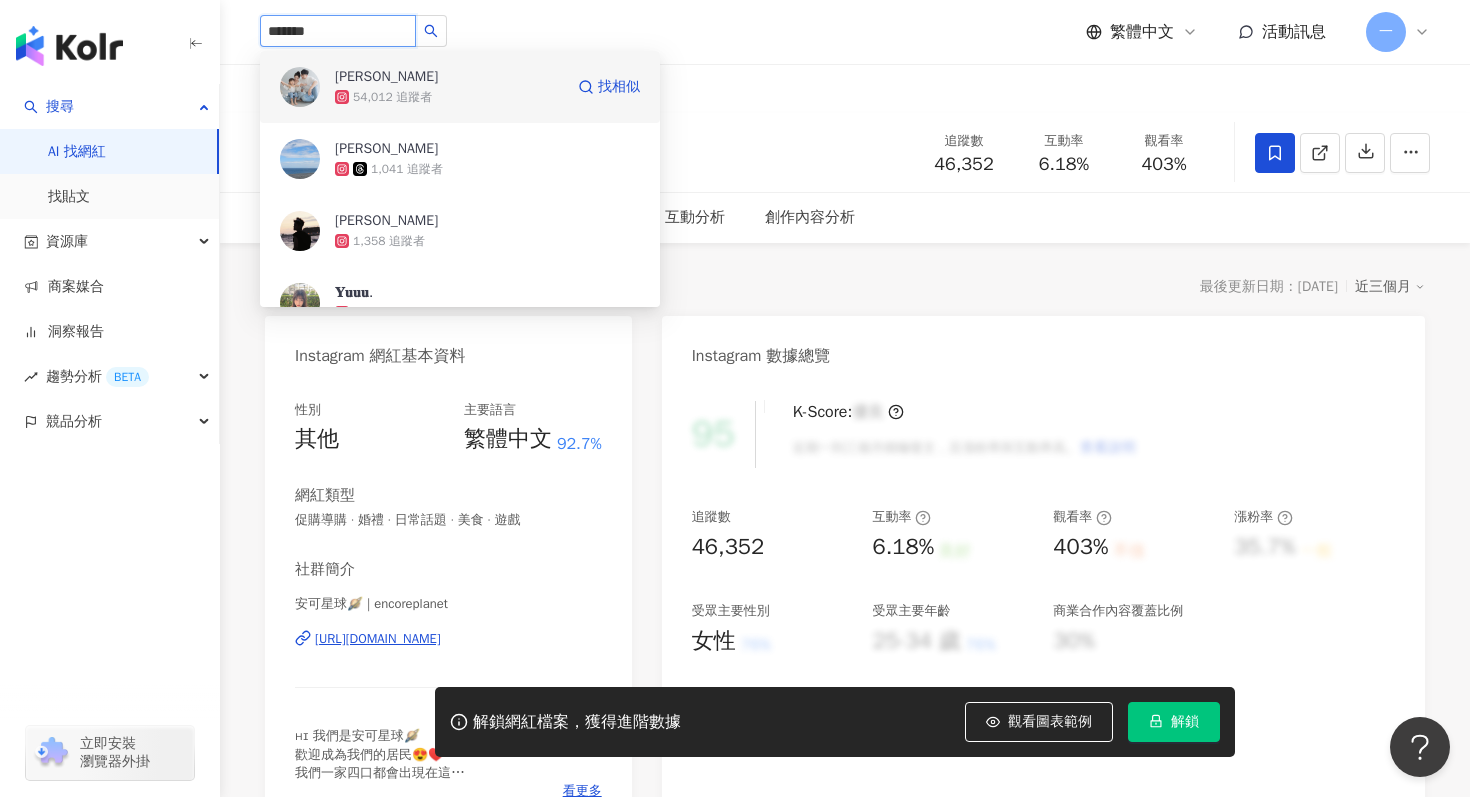click on "Yu Zhen" at bounding box center [400, 77] 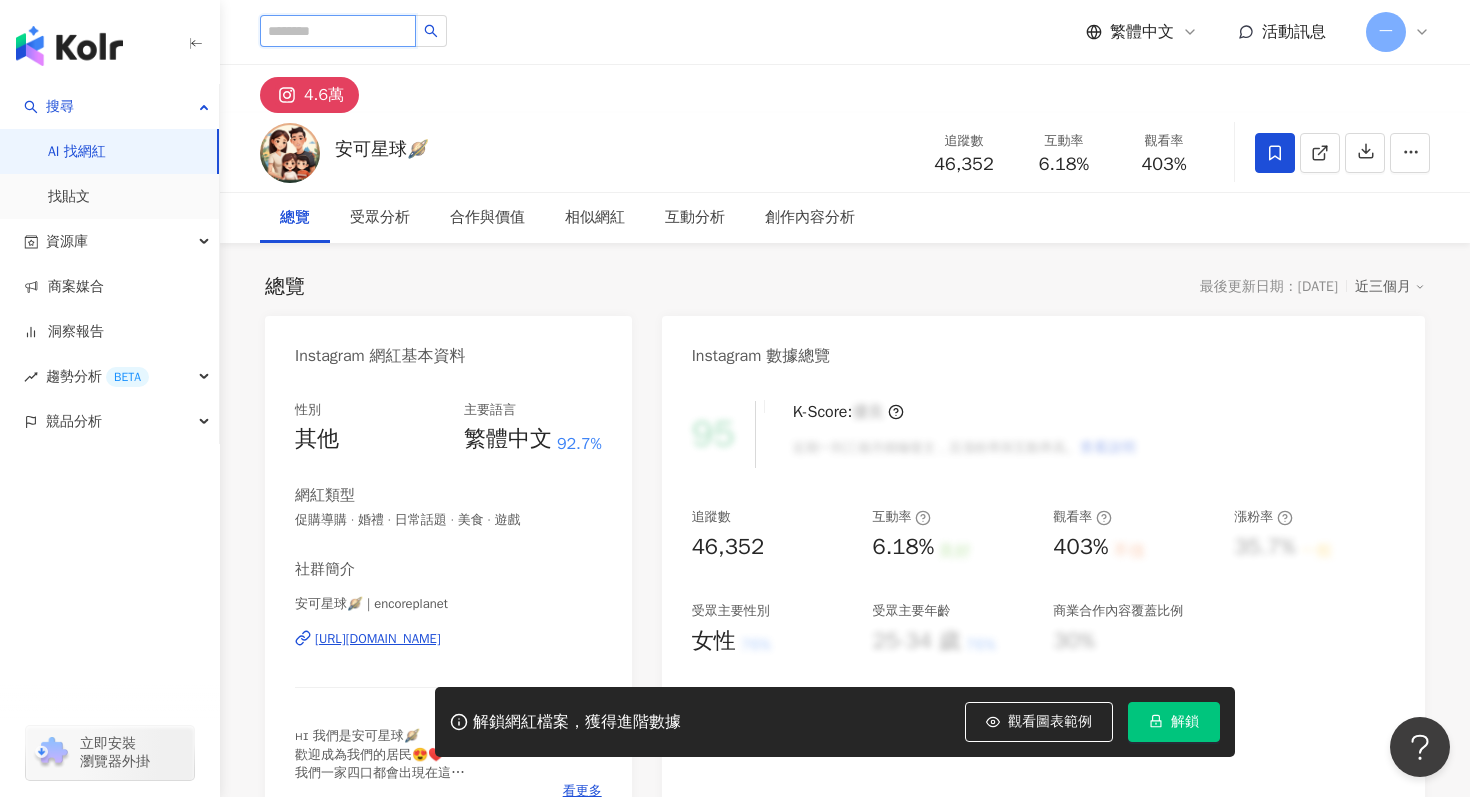 click at bounding box center (338, 31) 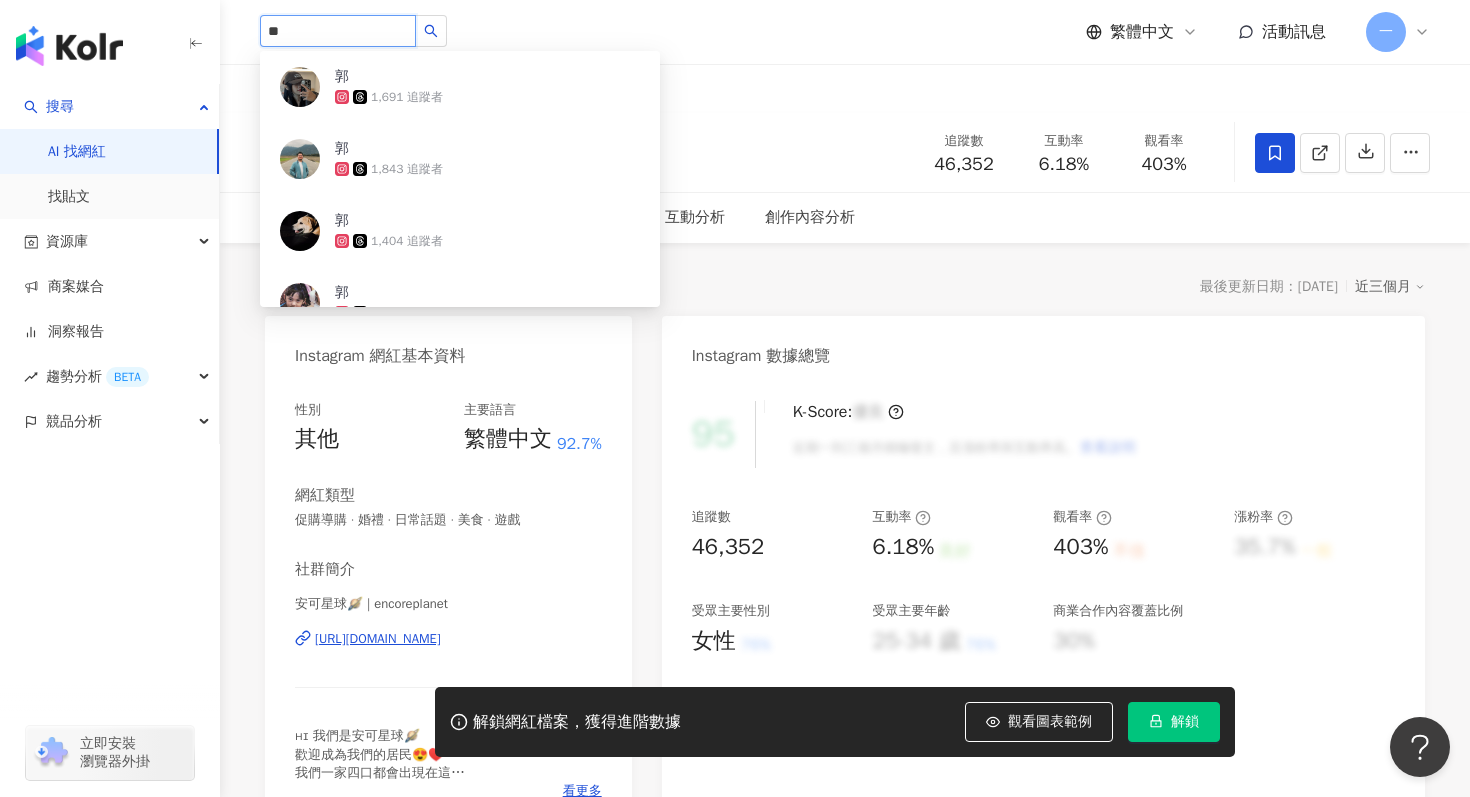 type on "*" 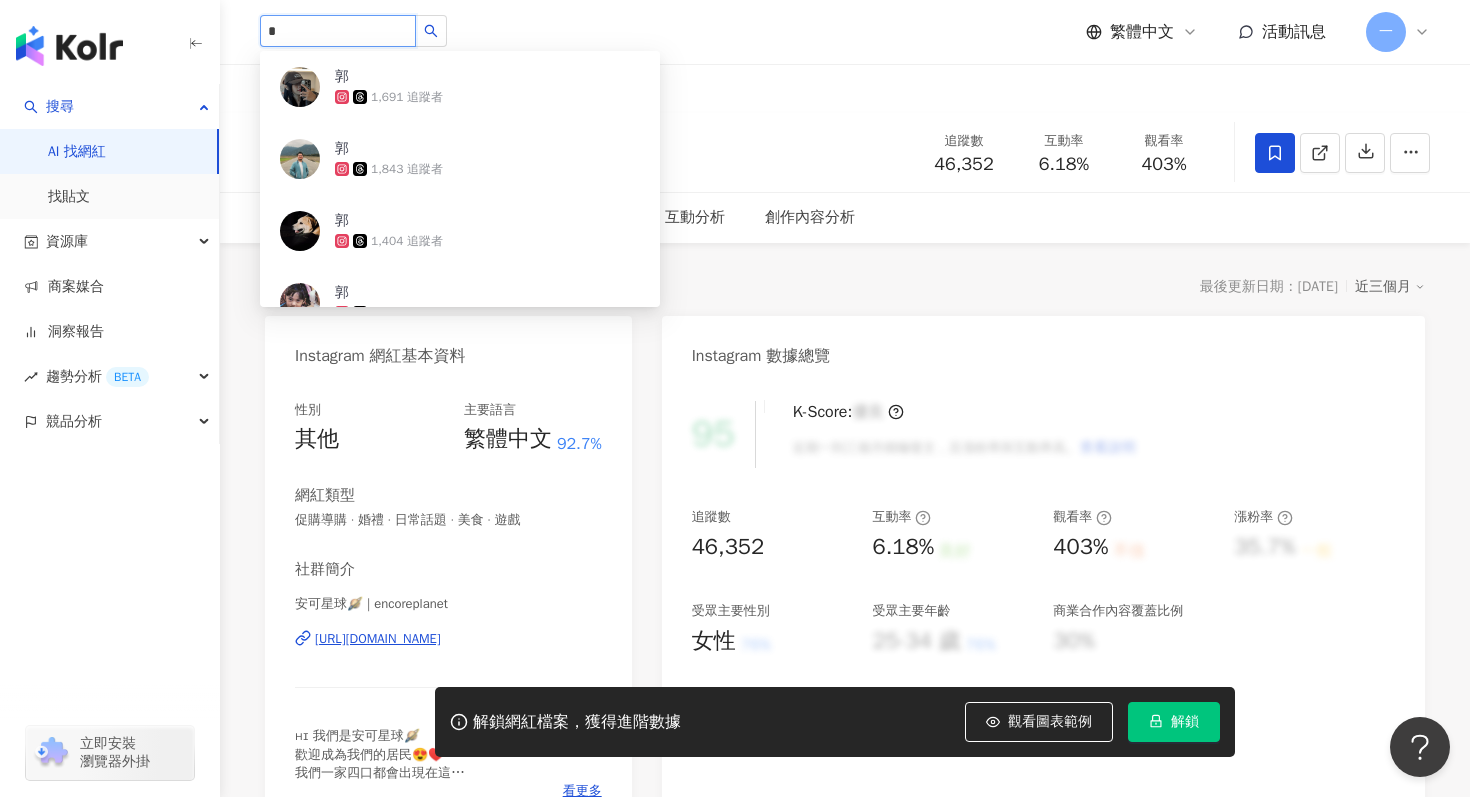 type 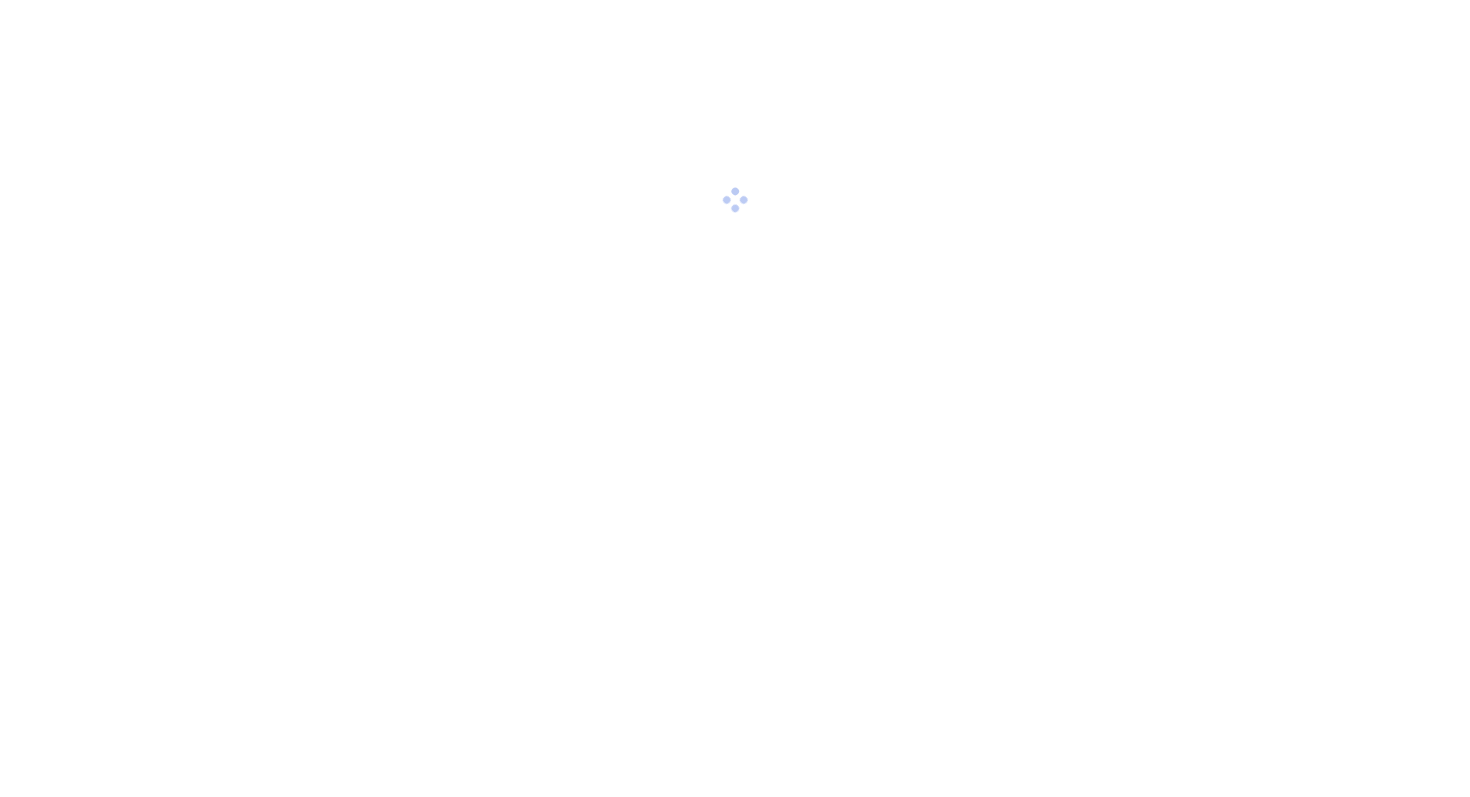 scroll, scrollTop: 0, scrollLeft: 0, axis: both 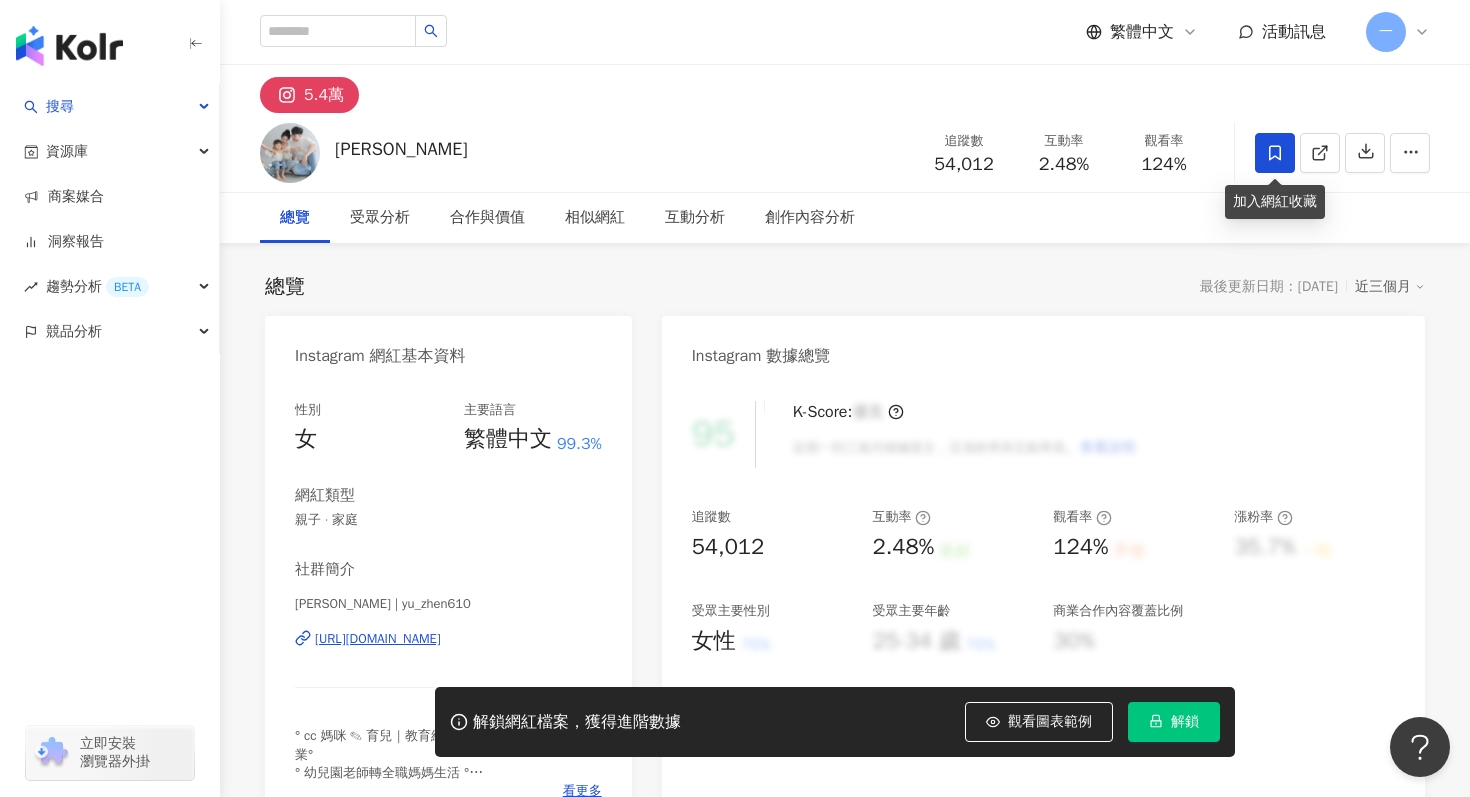 click at bounding box center (1275, 153) 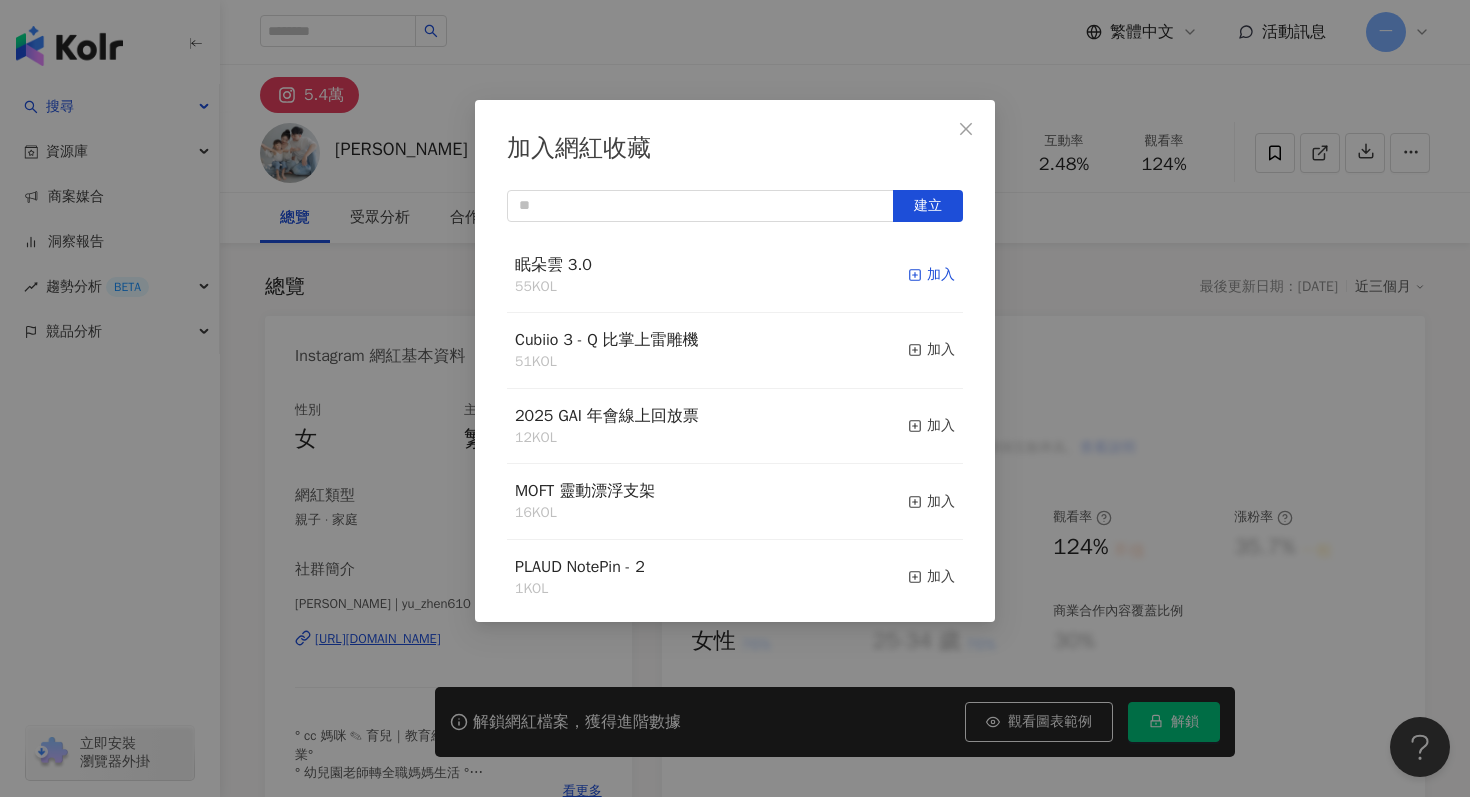 click on "加入" at bounding box center (931, 275) 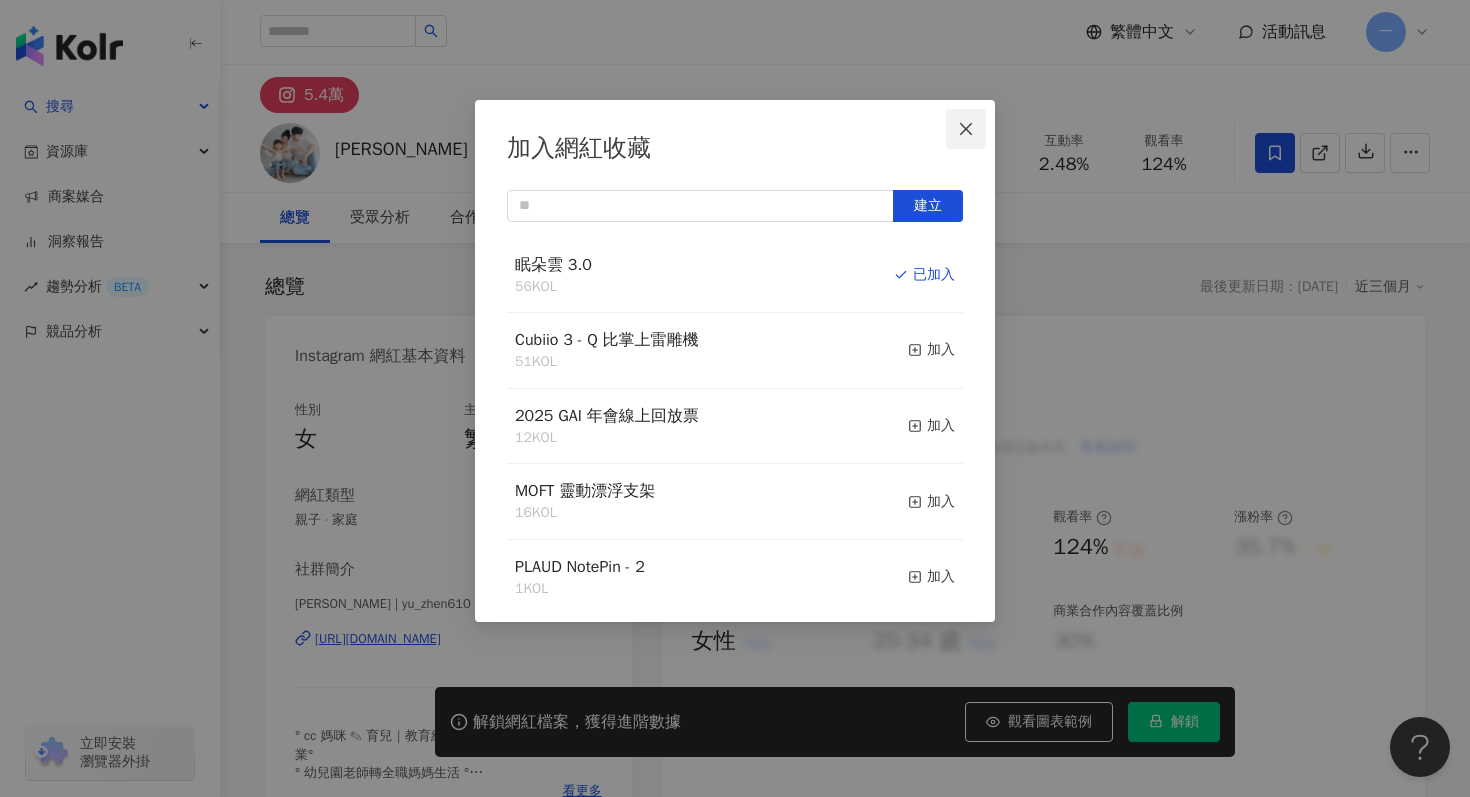 click 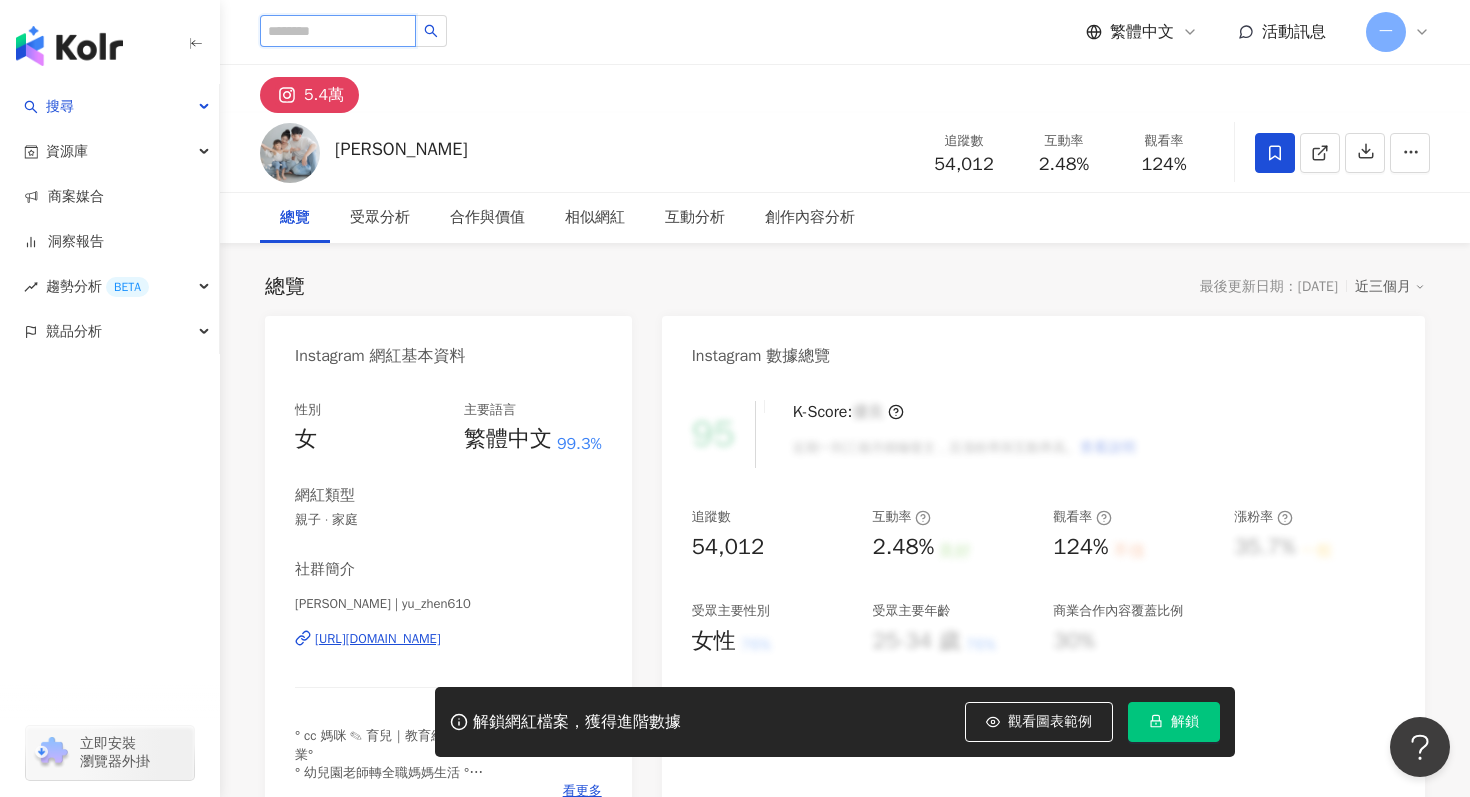 click at bounding box center (338, 31) 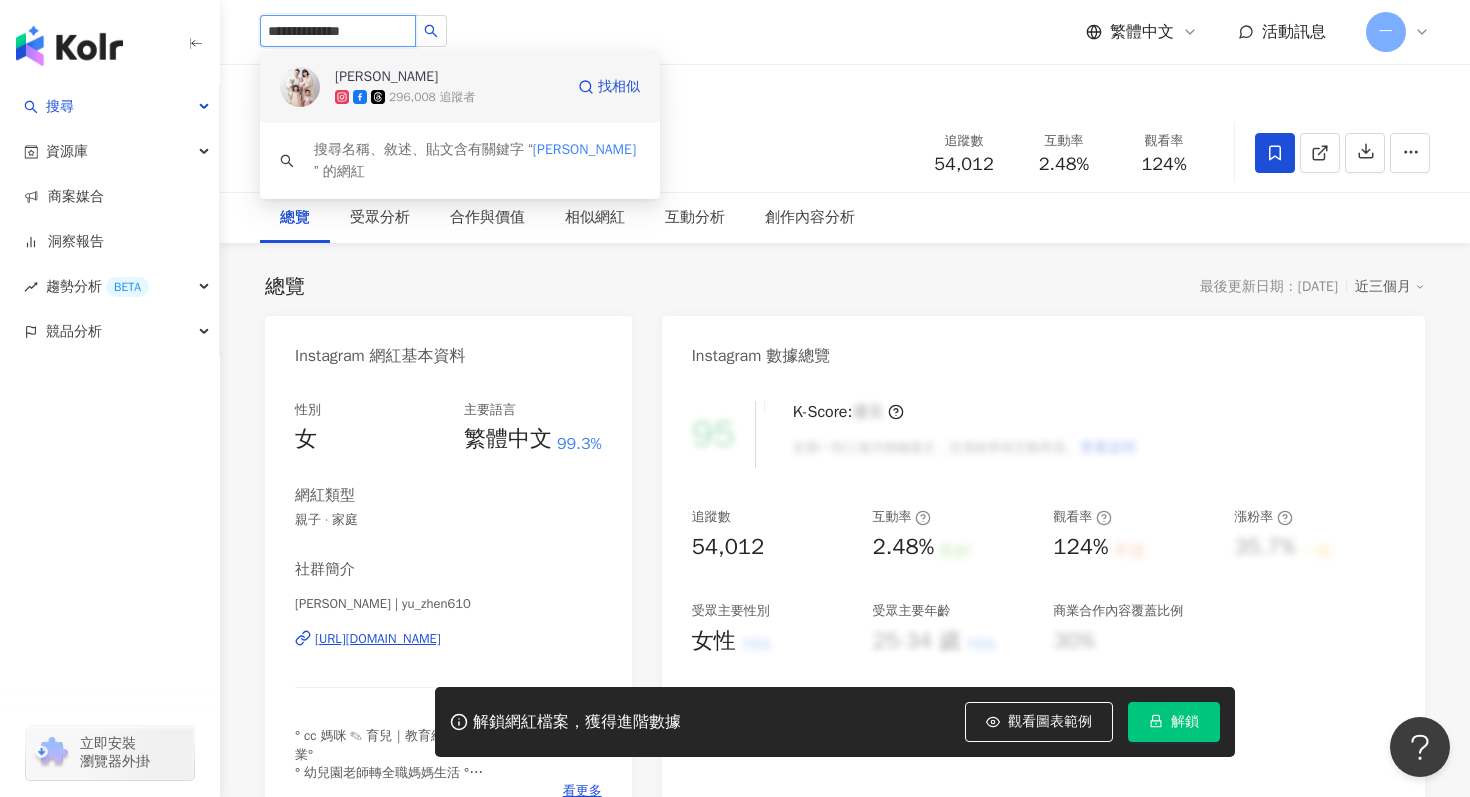 click on "[PERSON_NAME]兒 296,008   追蹤者" at bounding box center [449, 87] 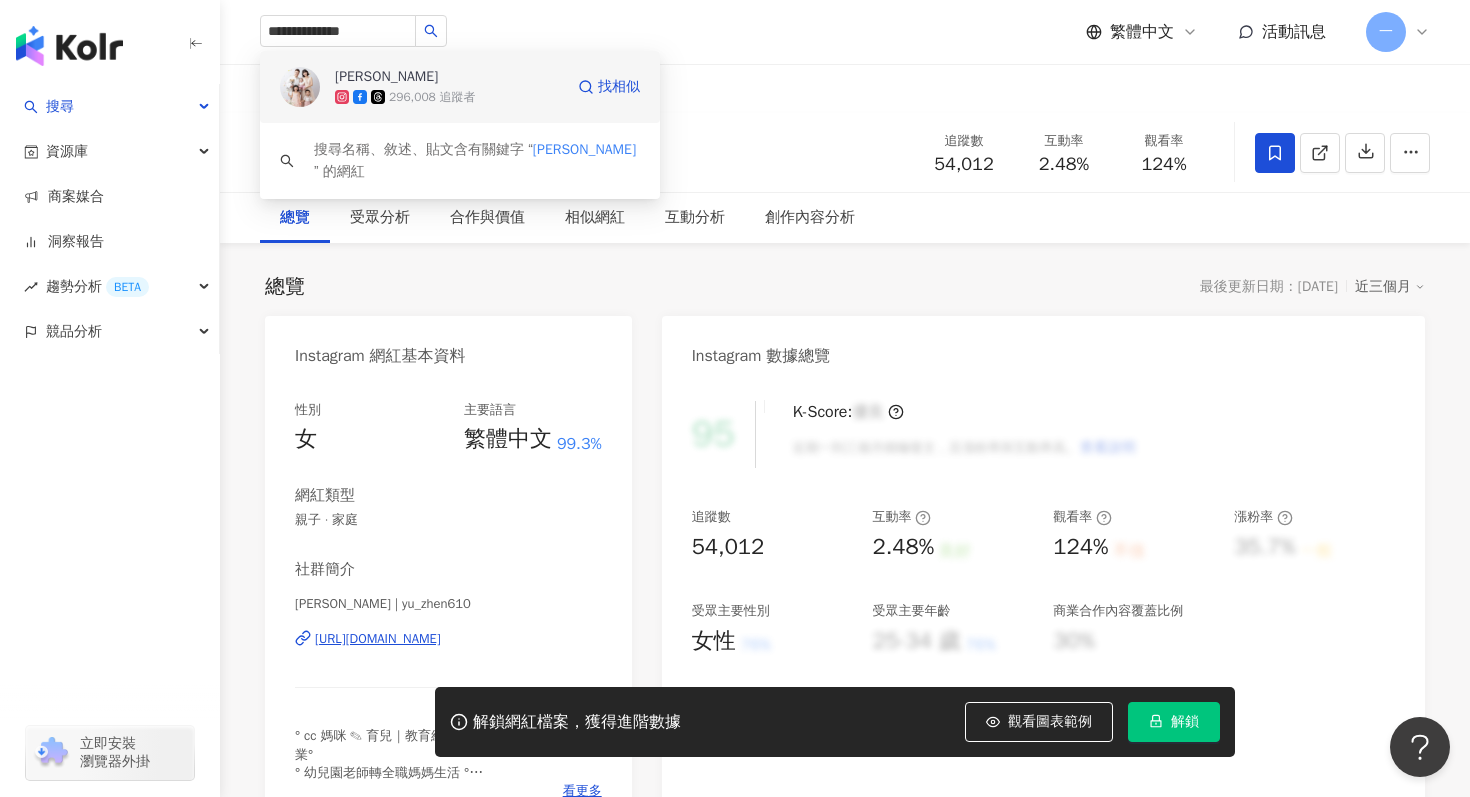 type 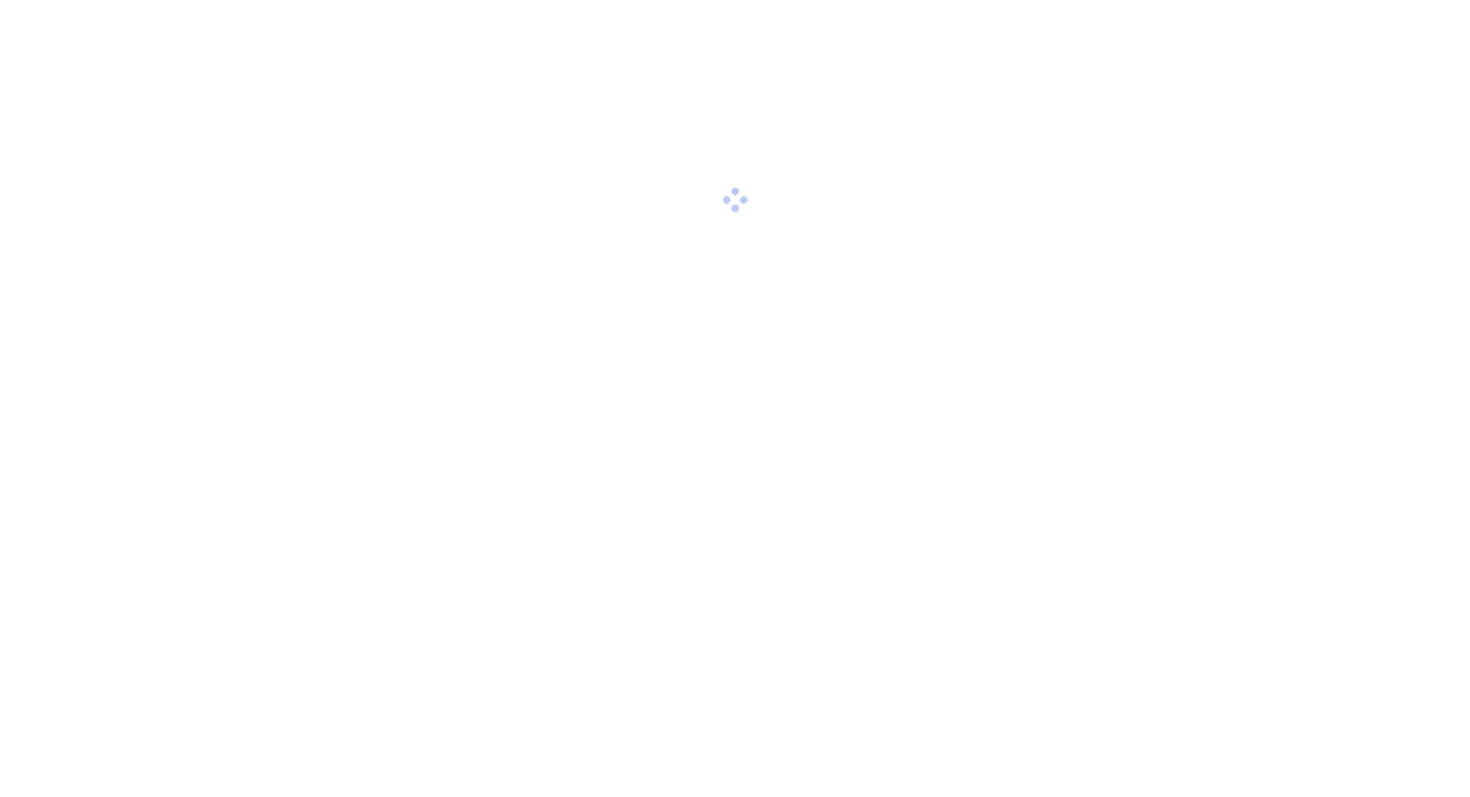 scroll, scrollTop: 0, scrollLeft: 0, axis: both 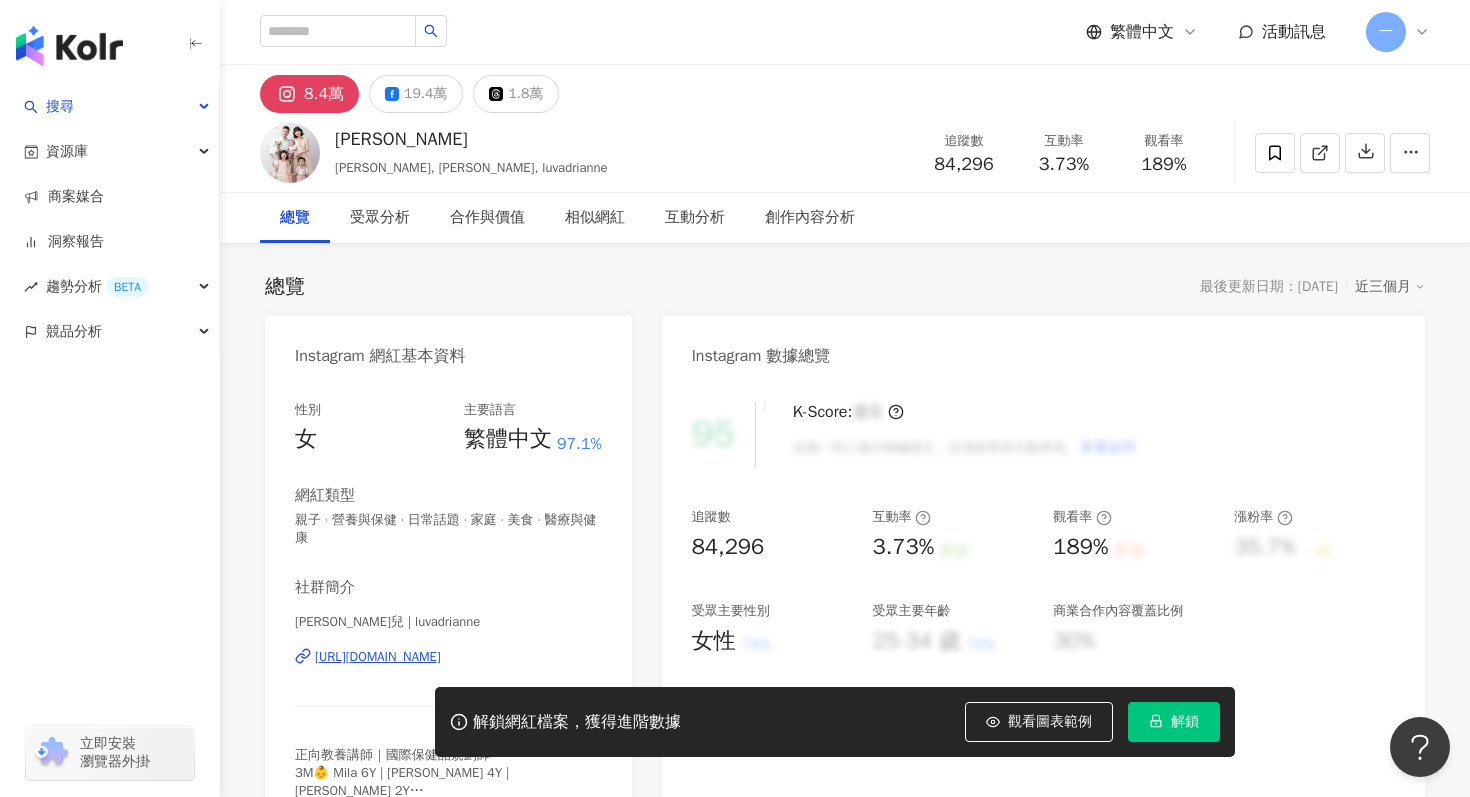 click on "總覽 最後更新日期：2025/7/23 近三個月" at bounding box center [845, 287] 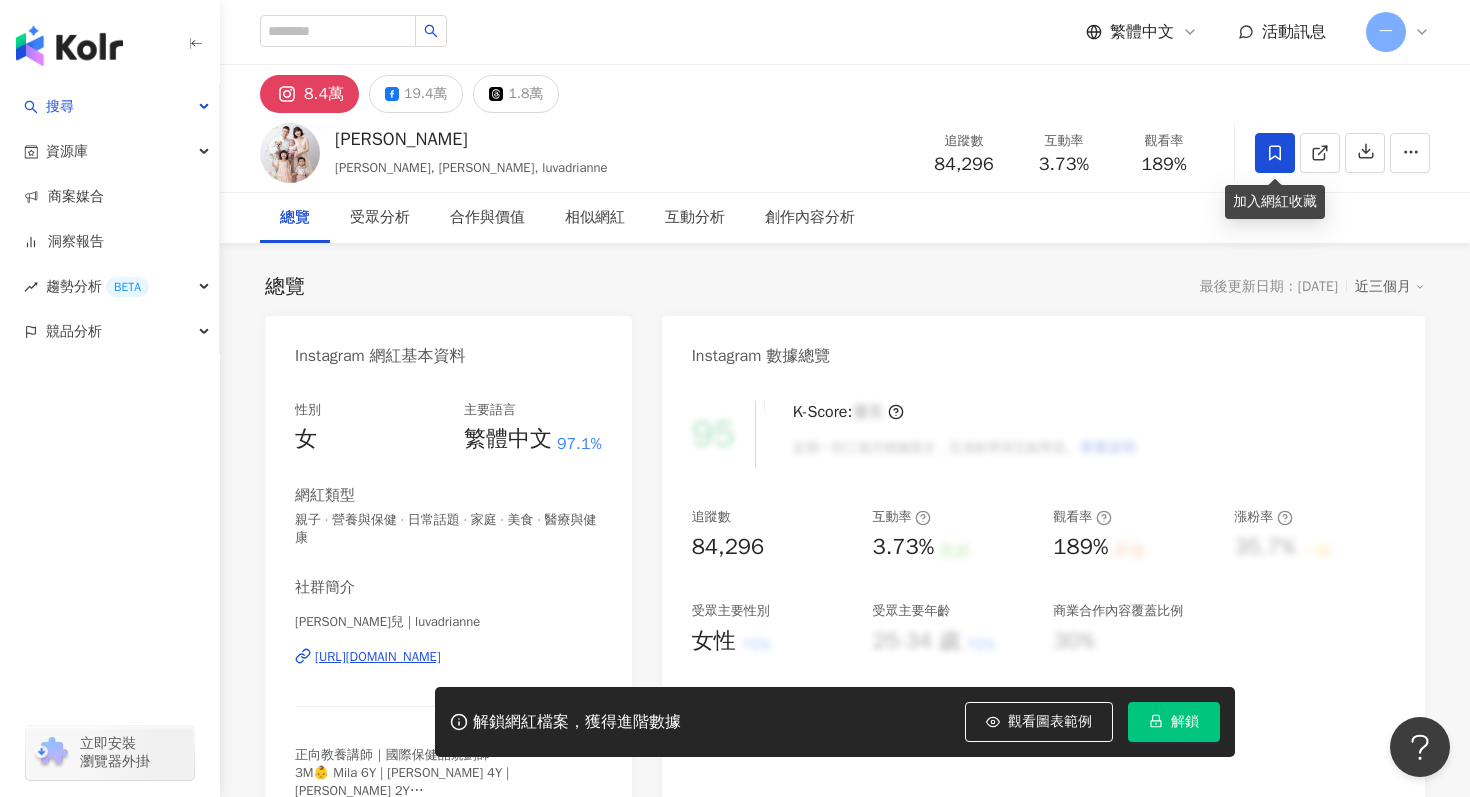 click at bounding box center [1275, 153] 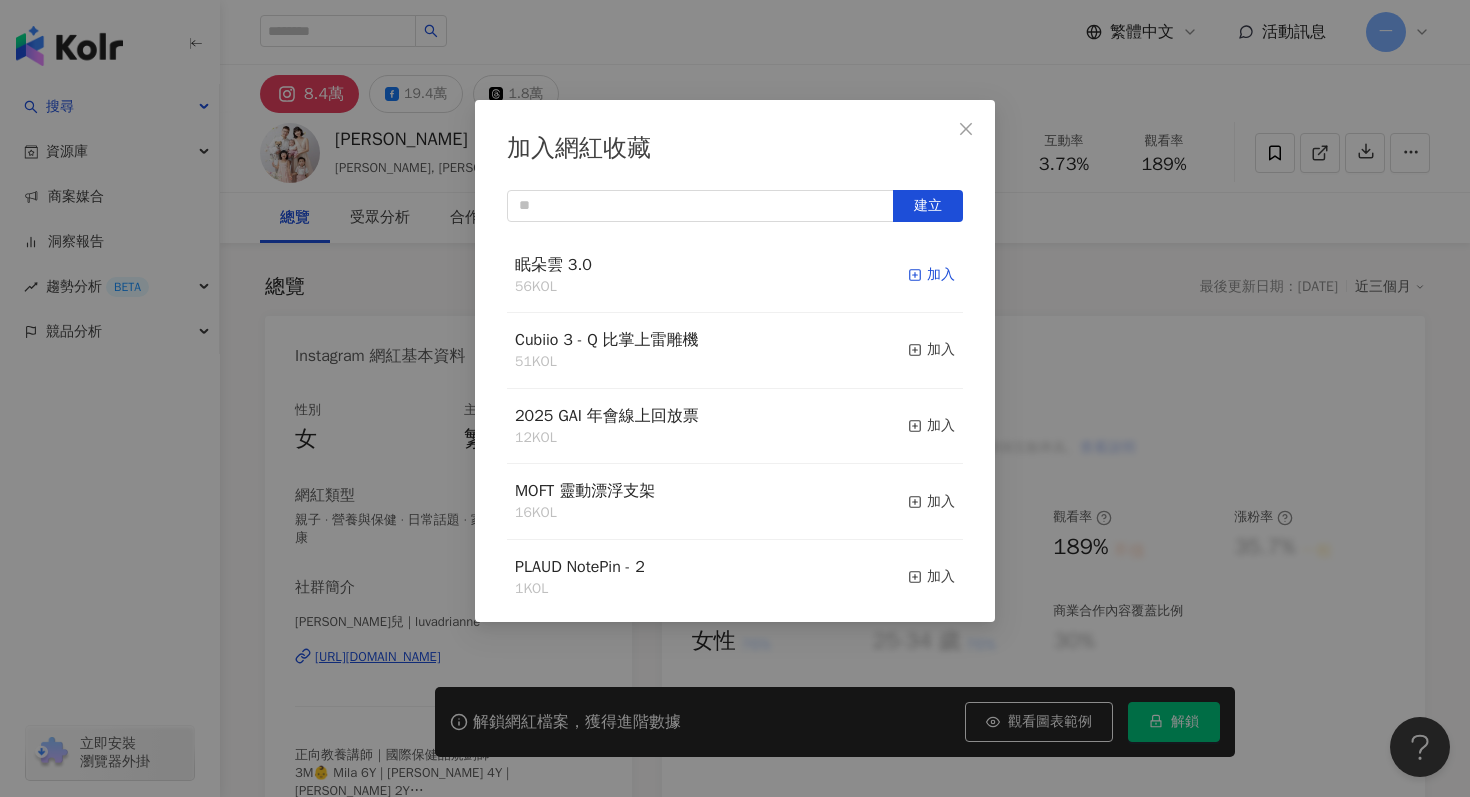 click on "加入" at bounding box center [931, 275] 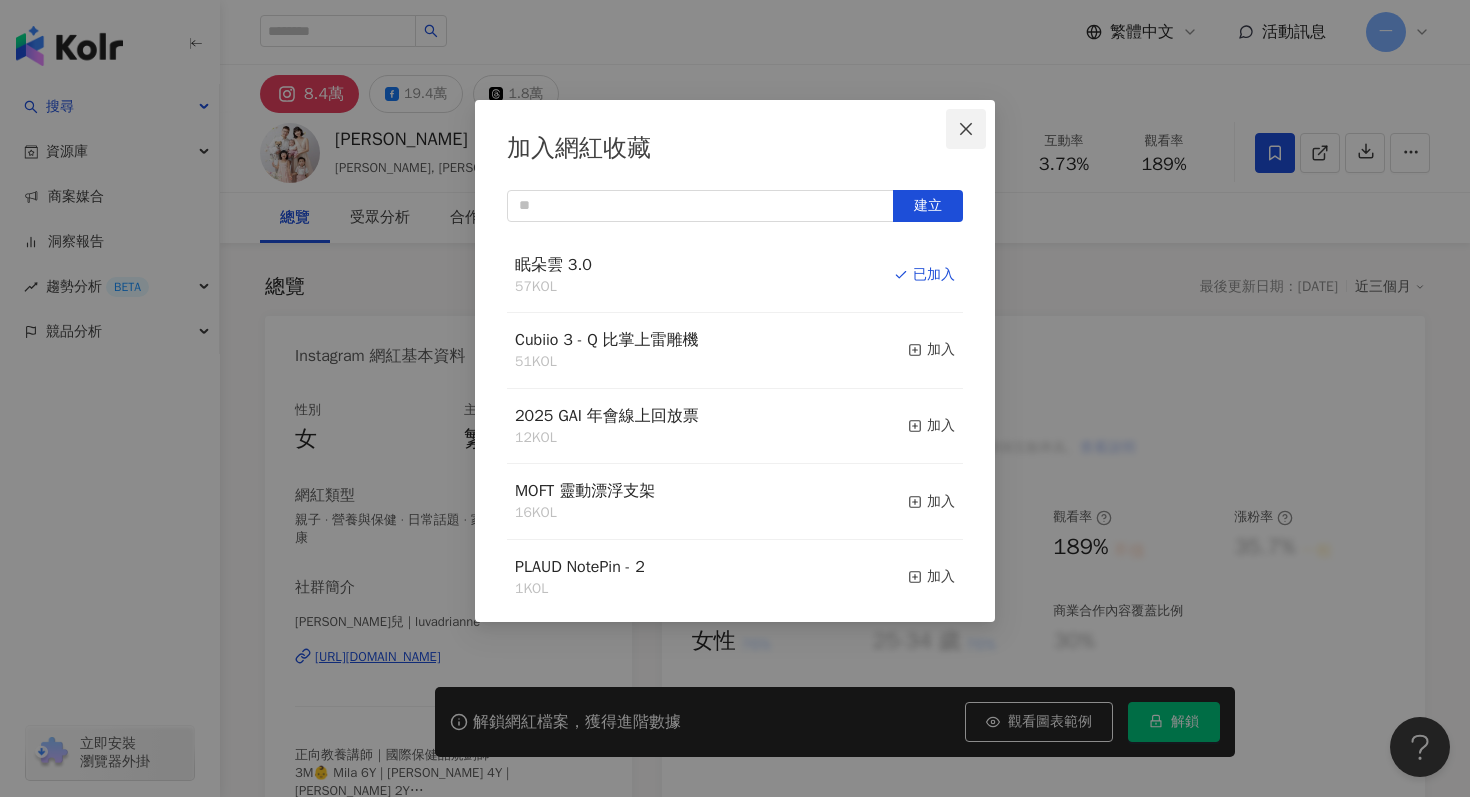 click at bounding box center (966, 129) 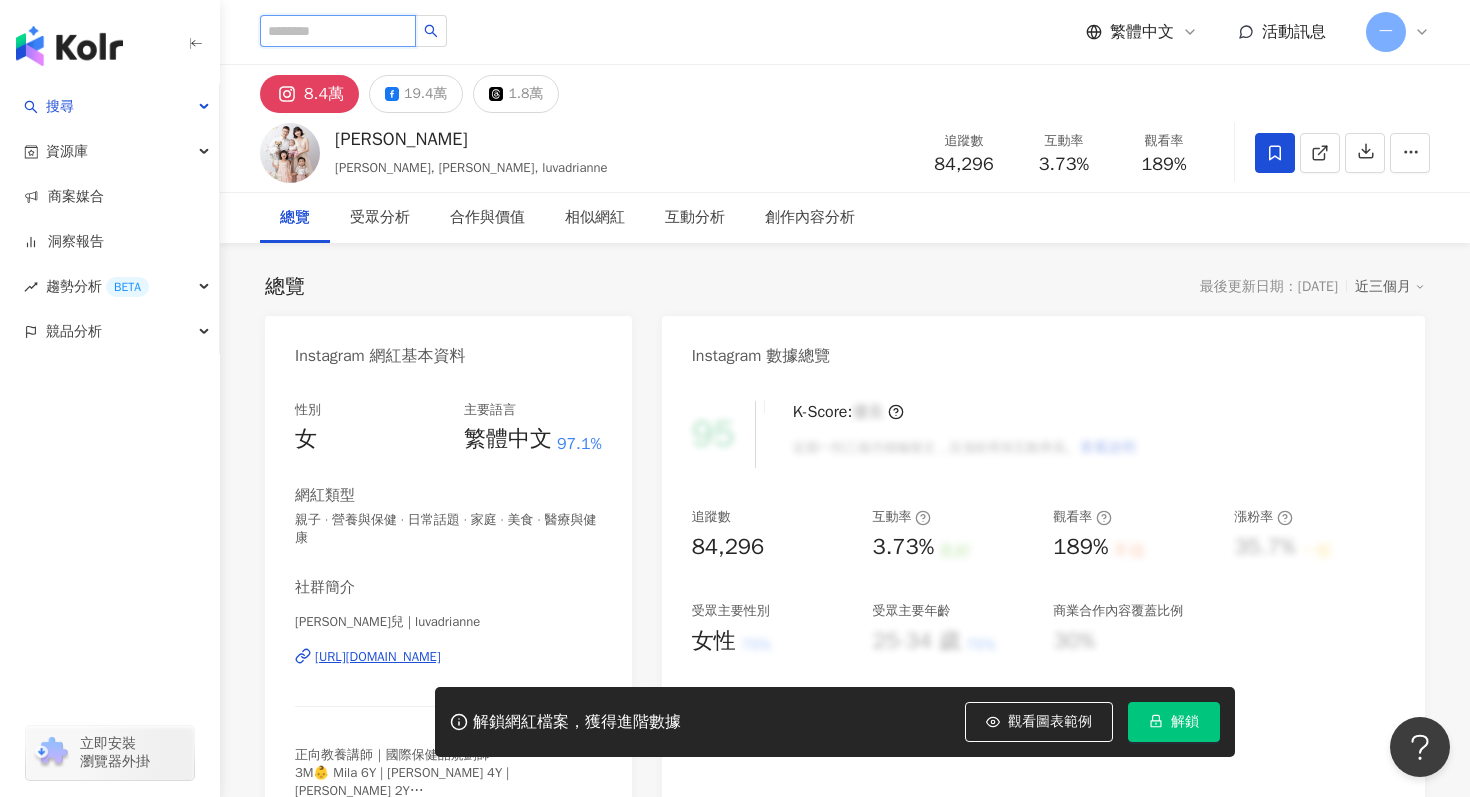 click at bounding box center [338, 31] 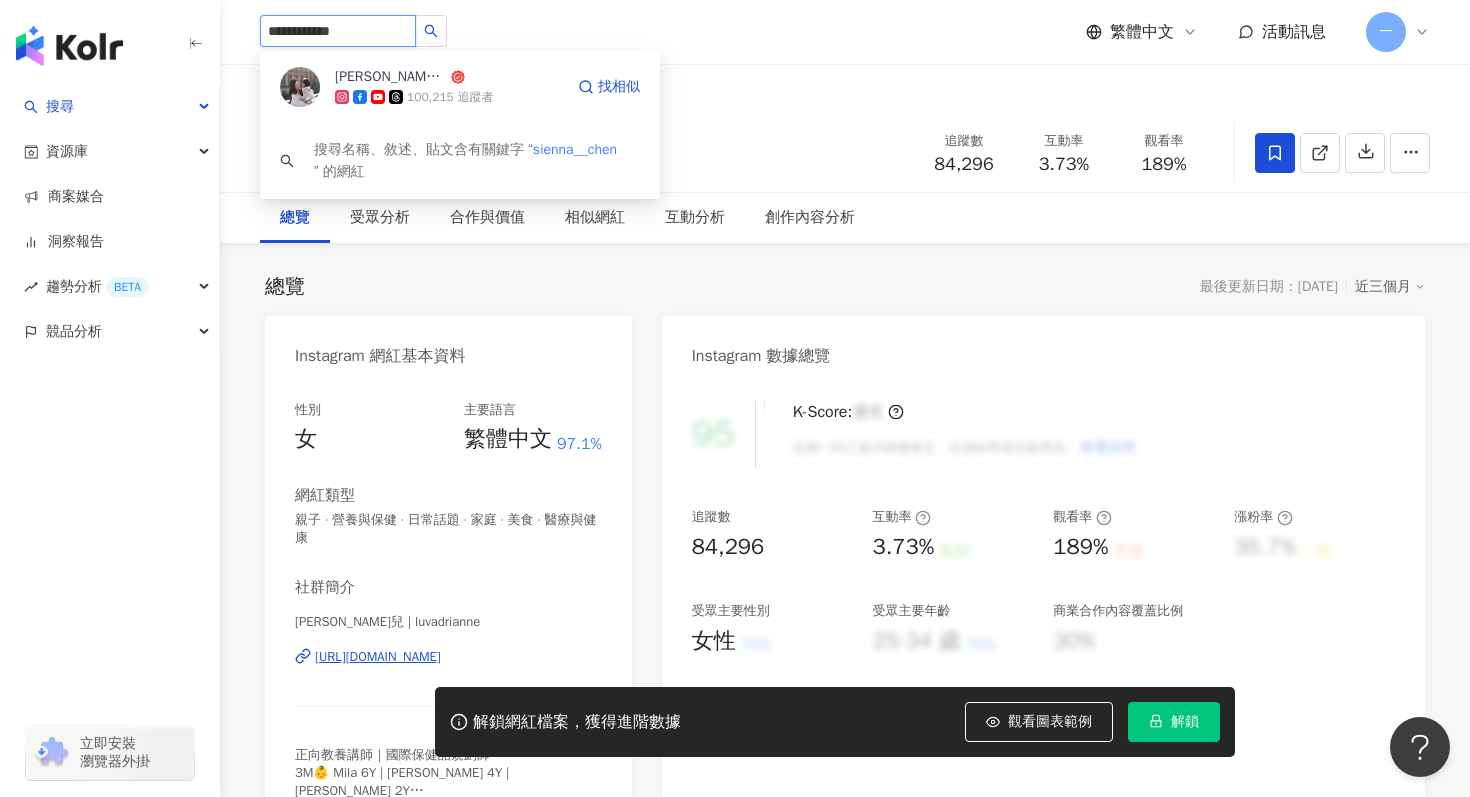 click on "100,215   追蹤者" at bounding box center (449, 97) 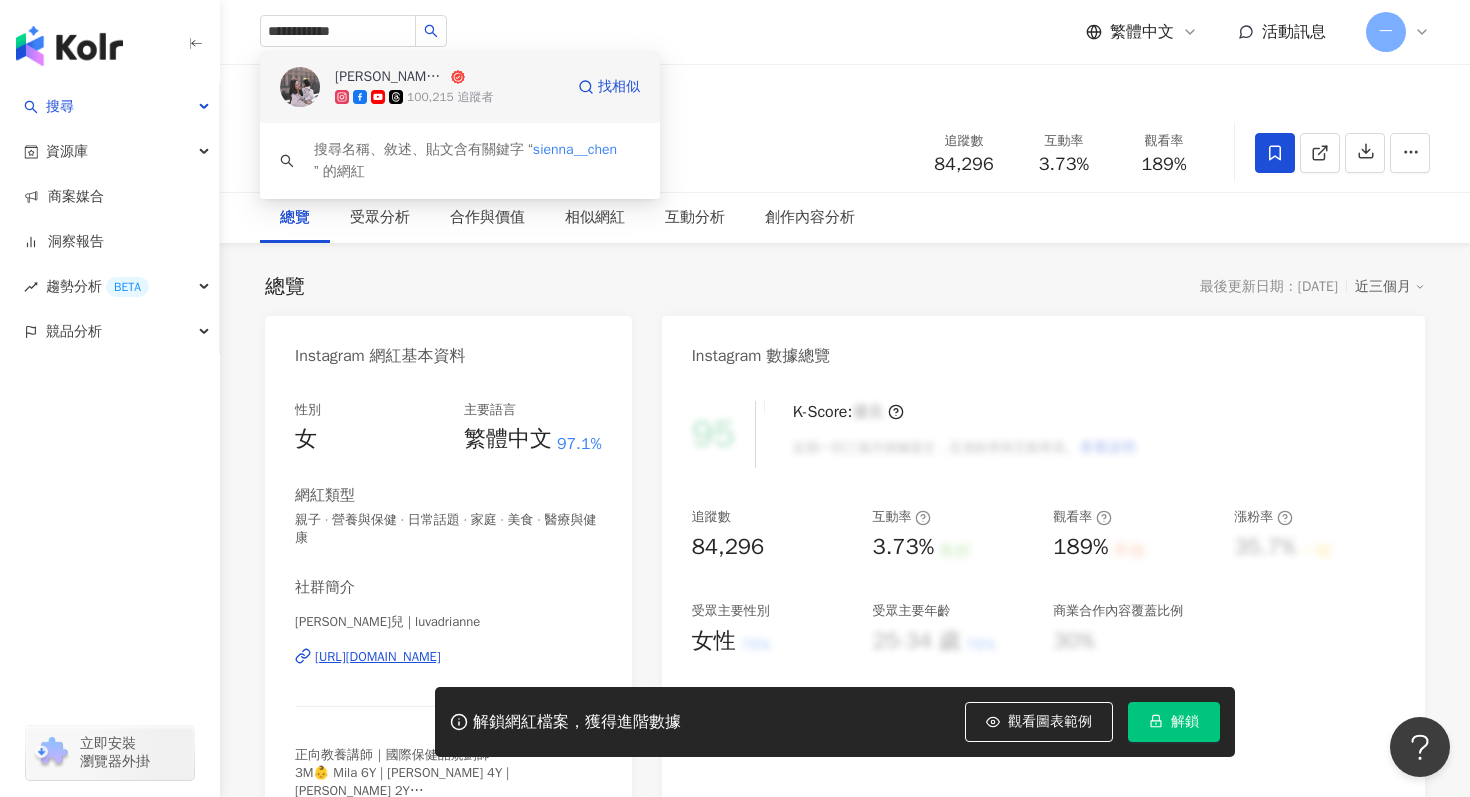 type 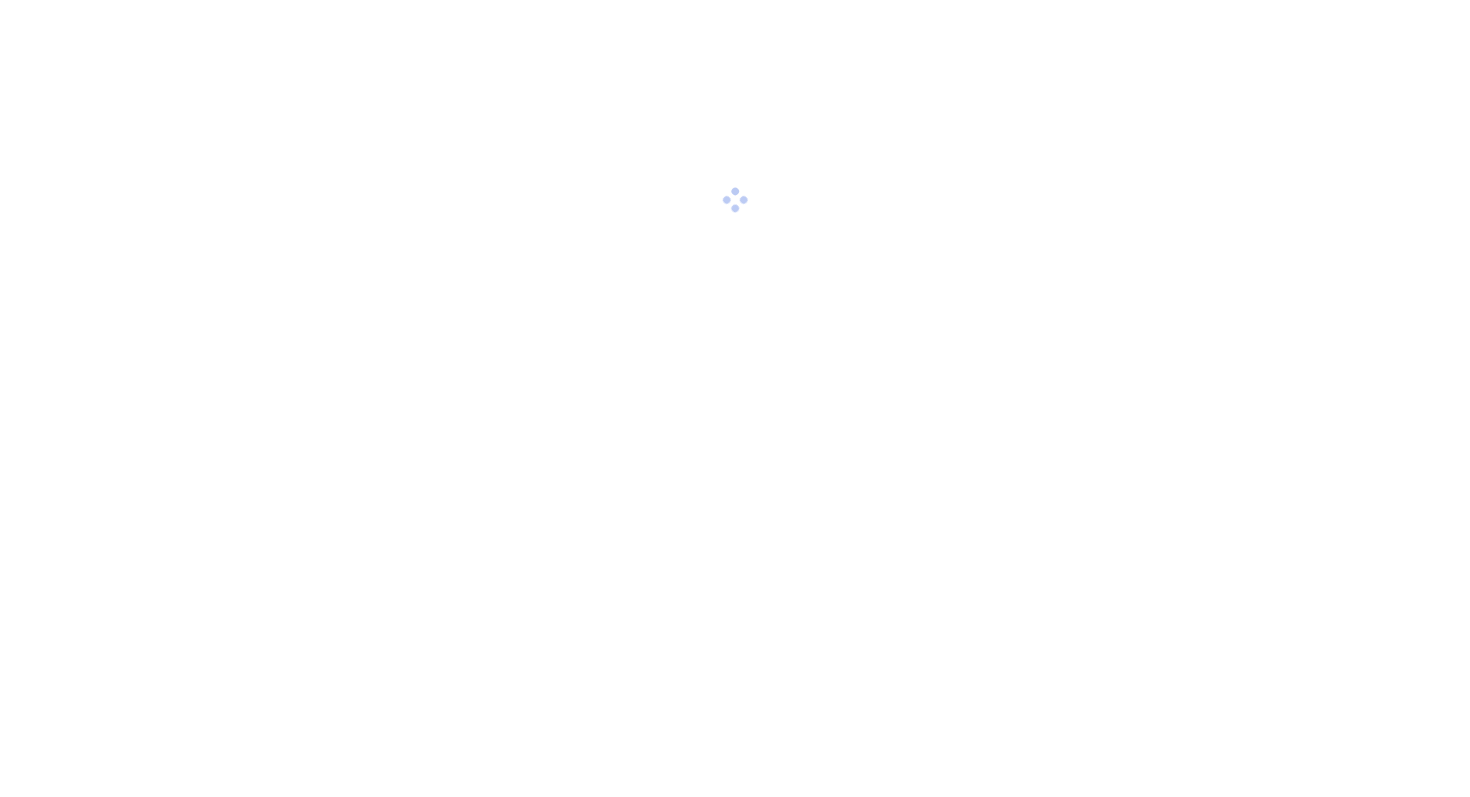 scroll, scrollTop: 0, scrollLeft: 0, axis: both 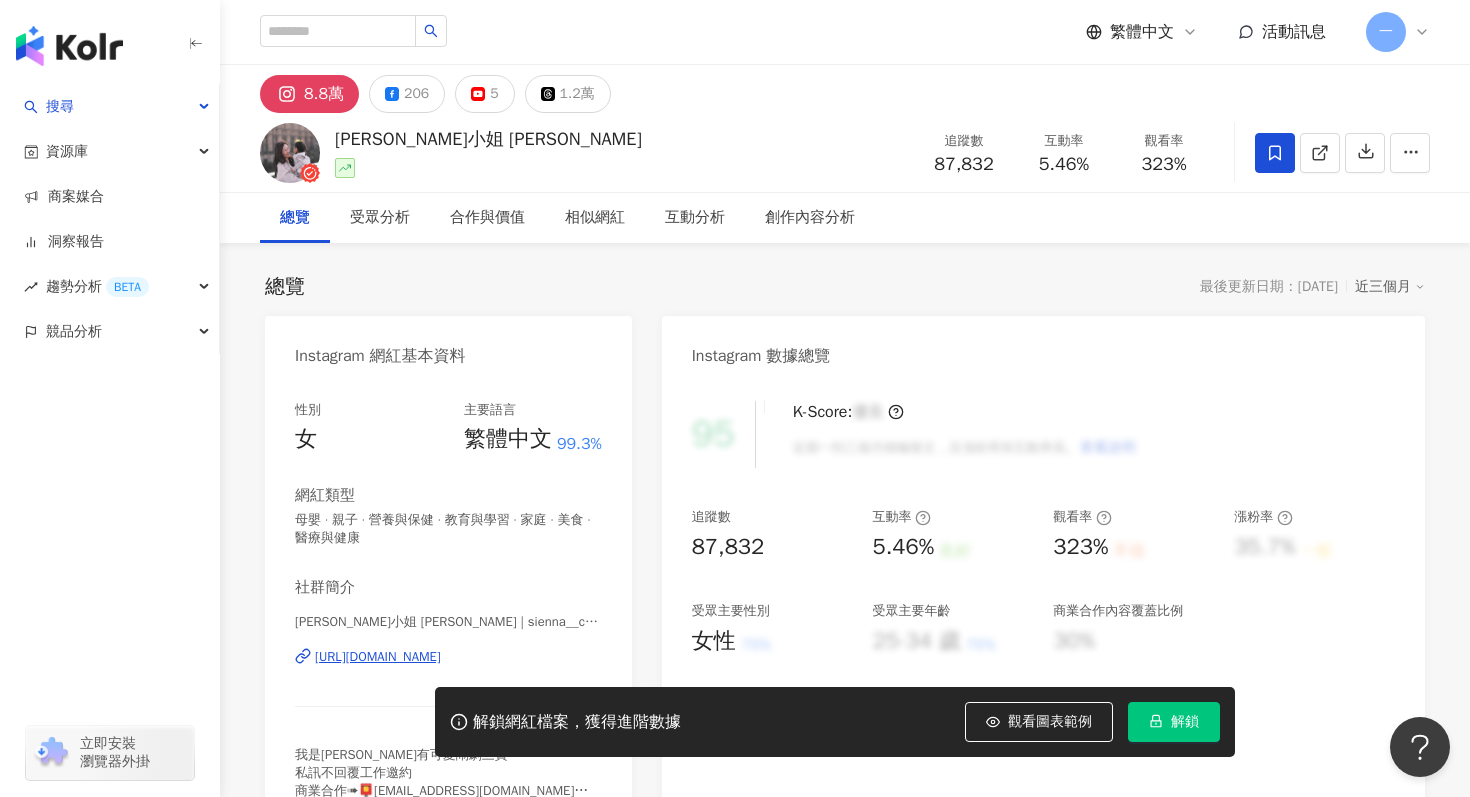 click 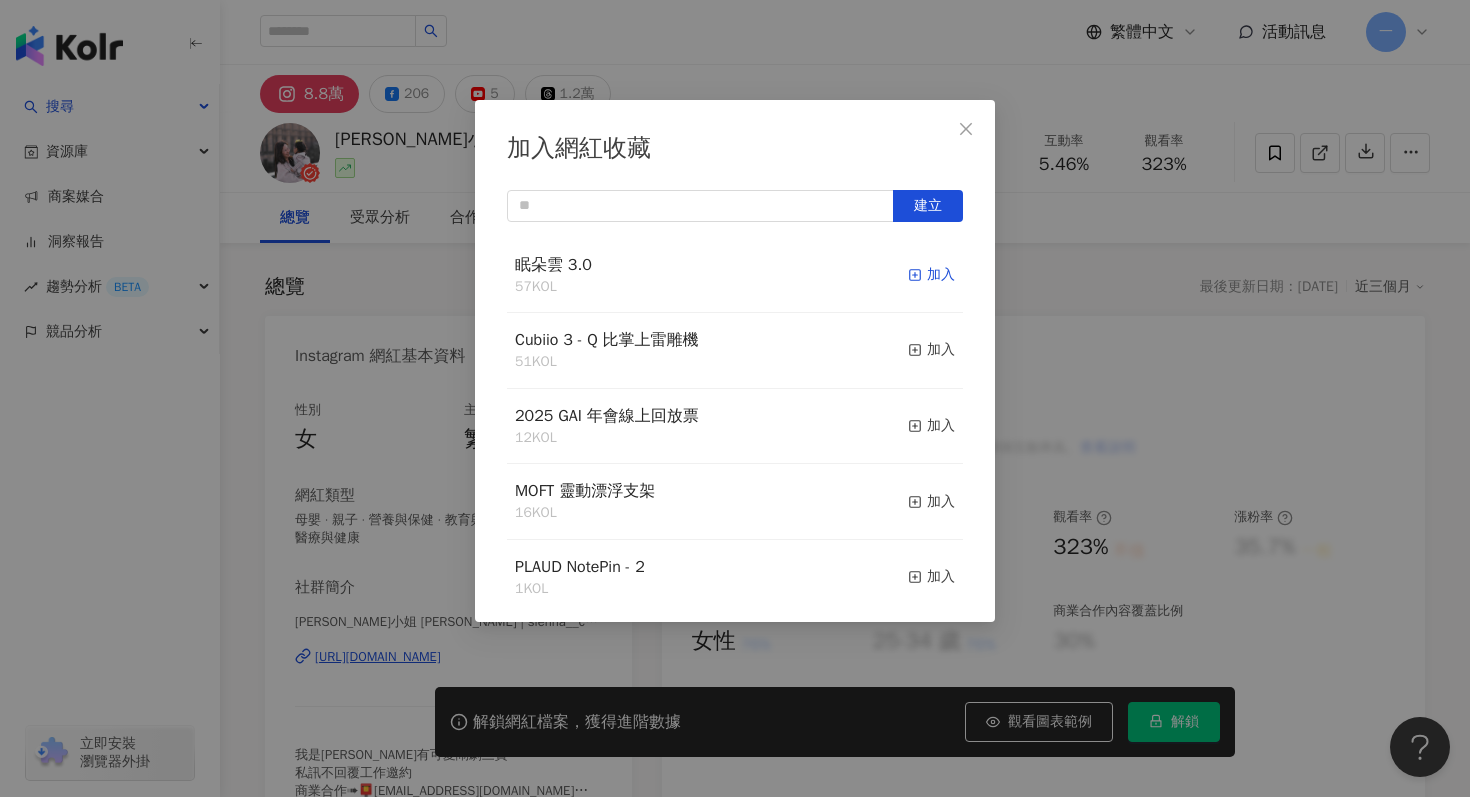 click on "加入" at bounding box center [931, 275] 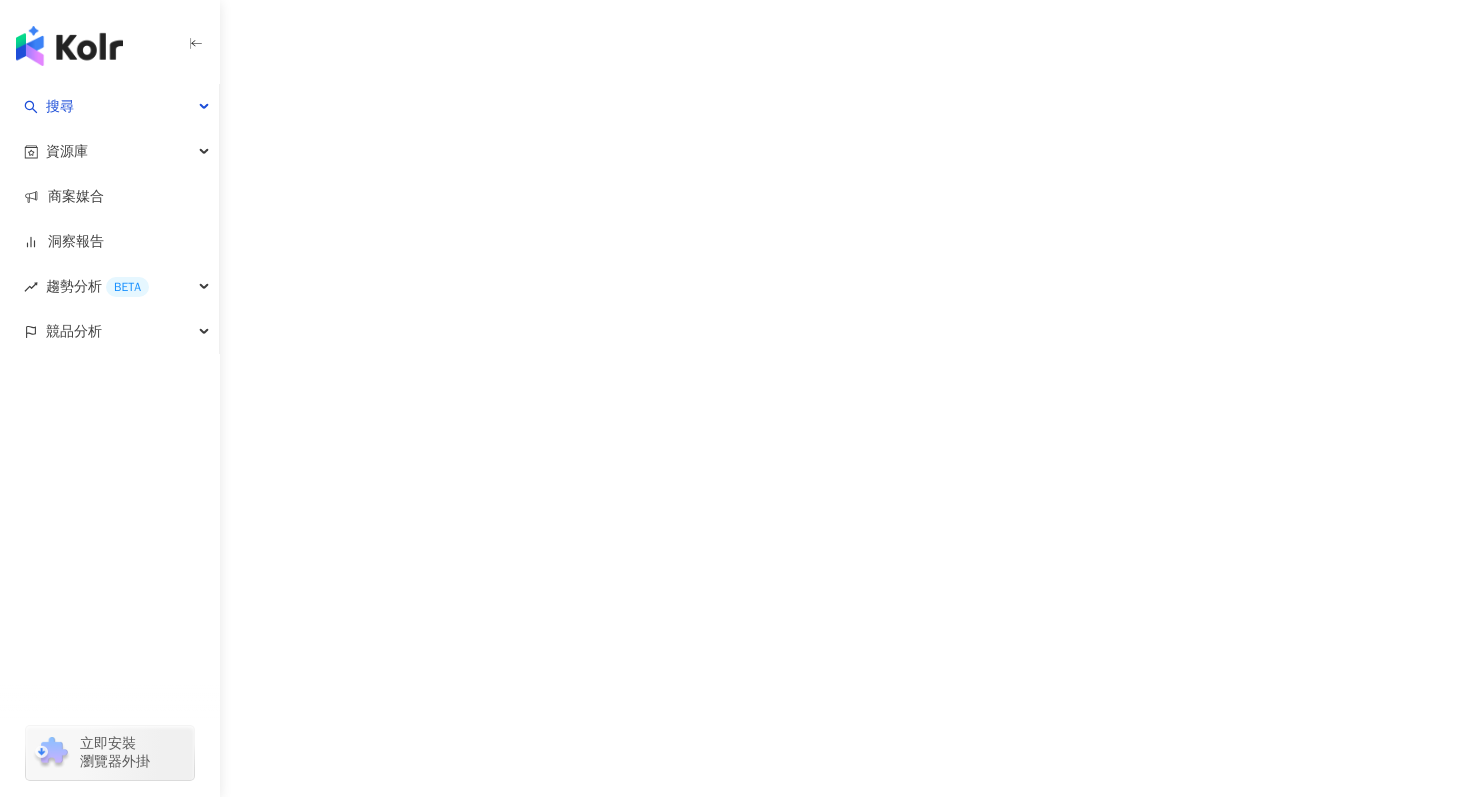 scroll, scrollTop: 0, scrollLeft: 0, axis: both 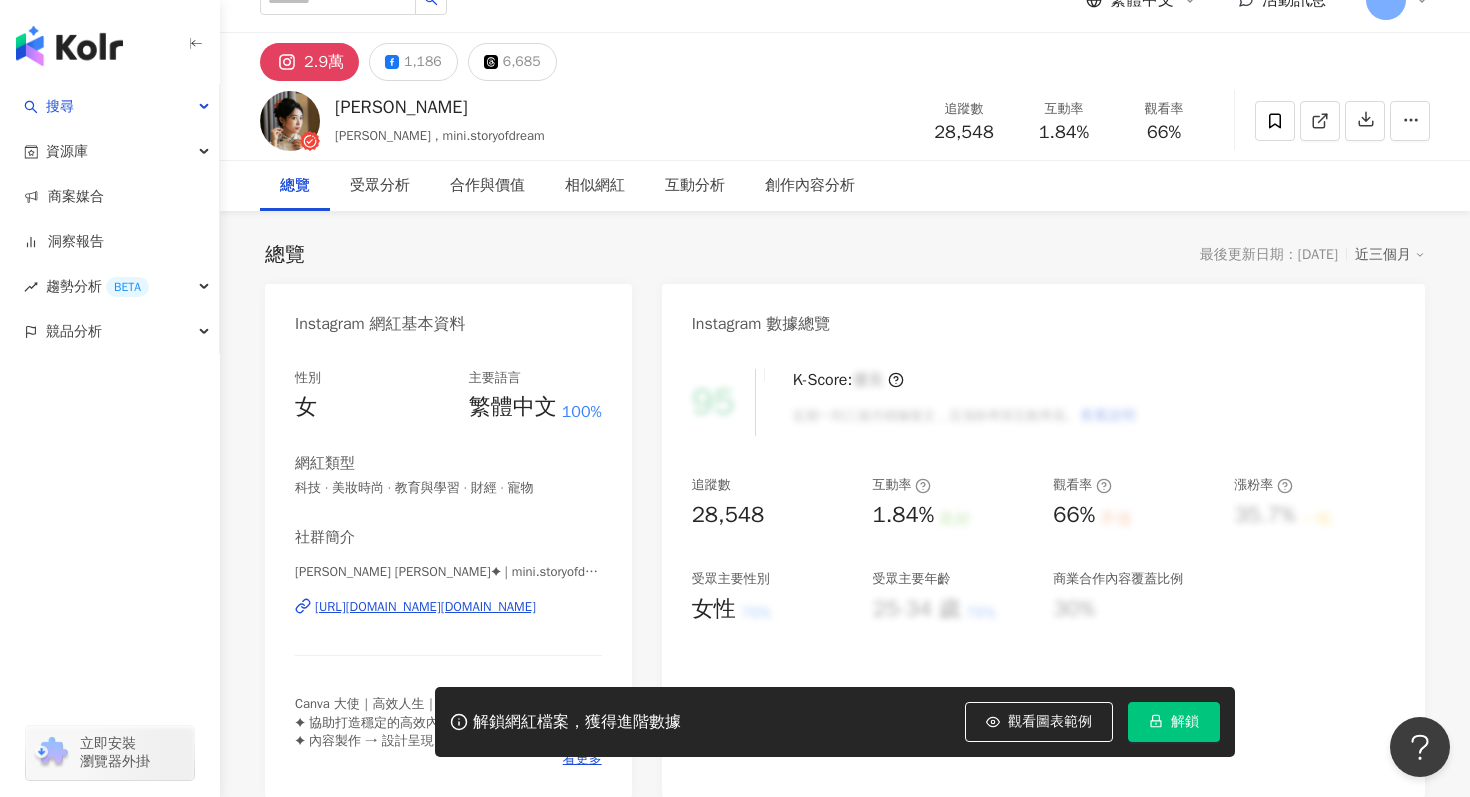 click on "[URL][DOMAIN_NAME][DOMAIN_NAME]" at bounding box center (425, 607) 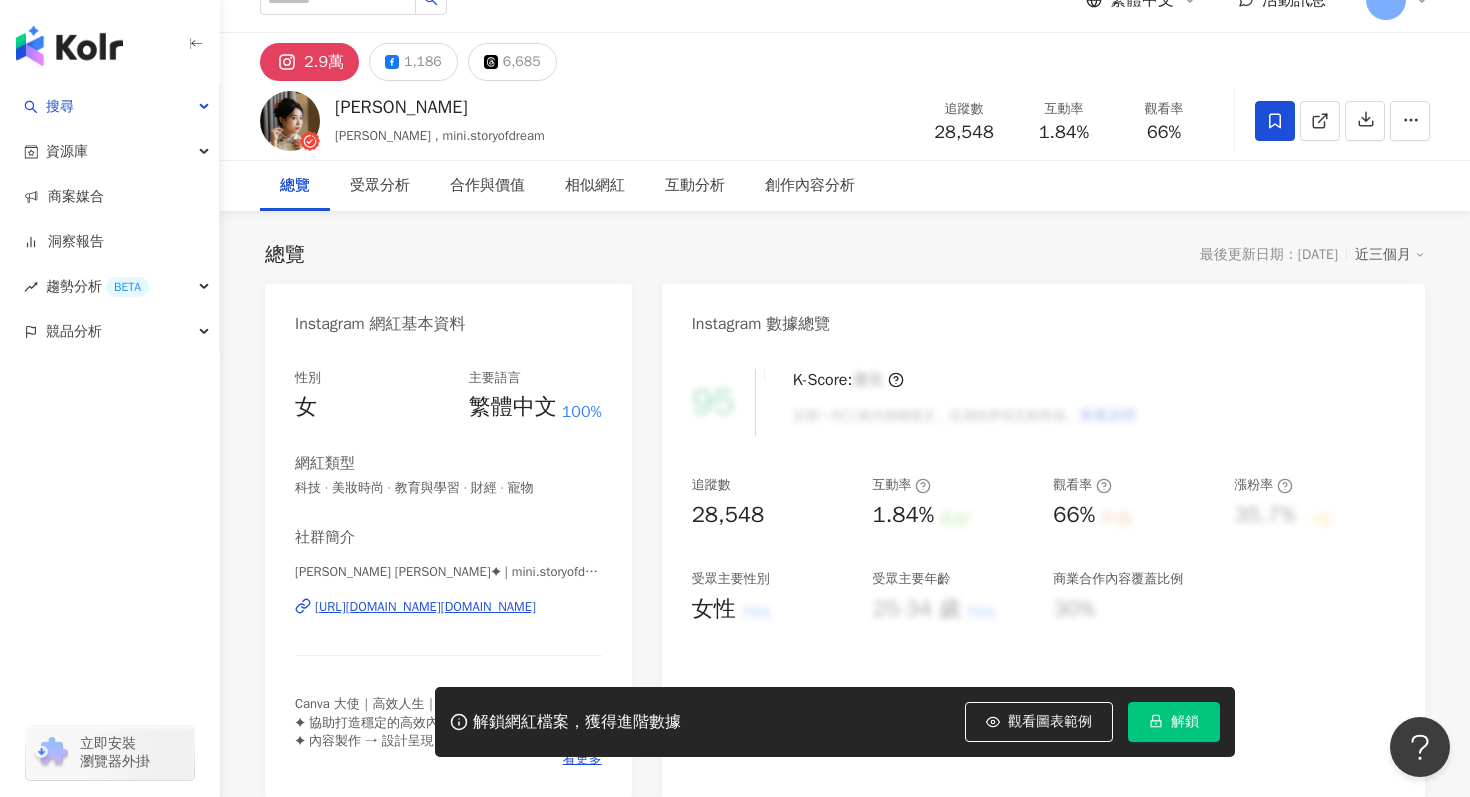 click 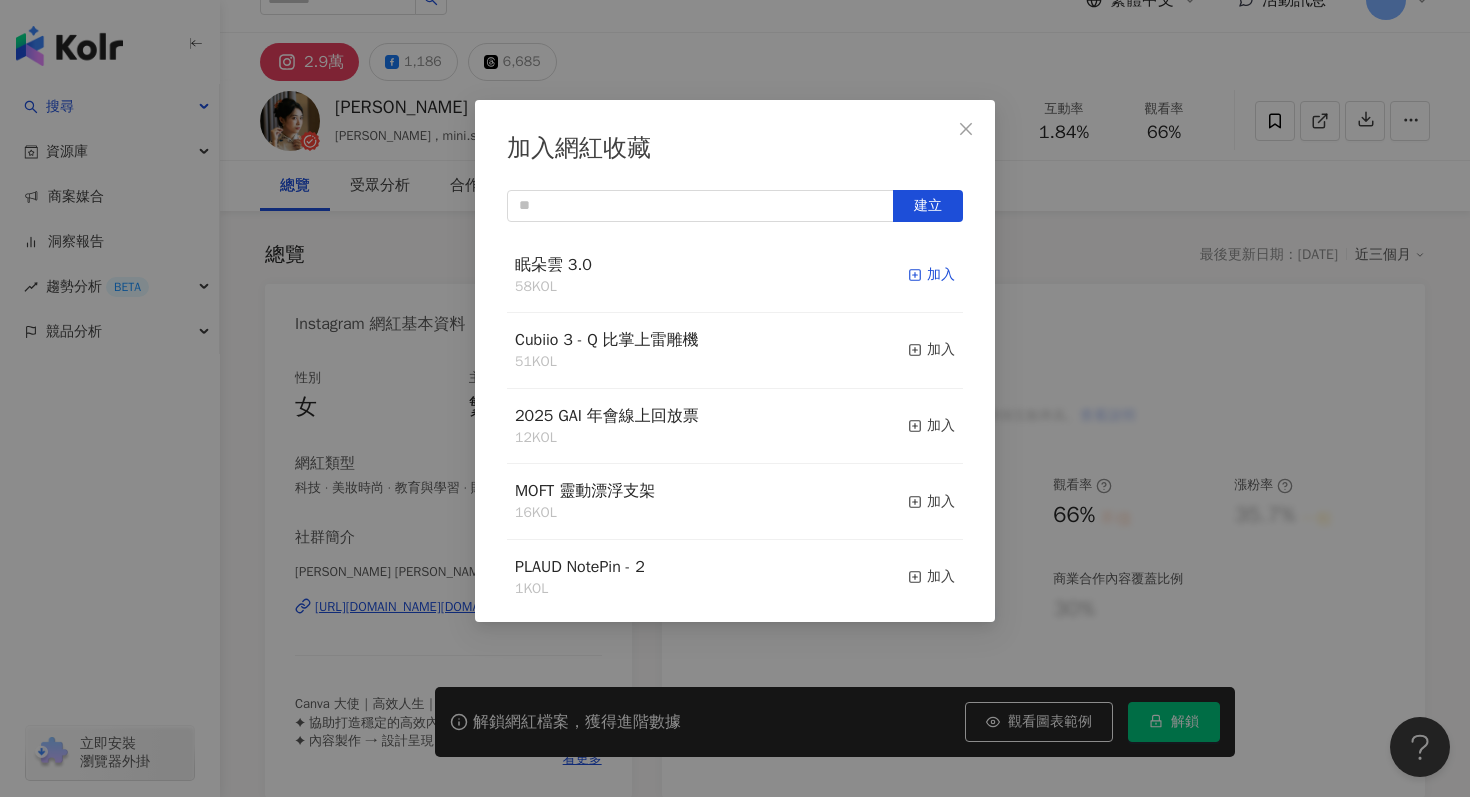 click on "加入" at bounding box center (931, 275) 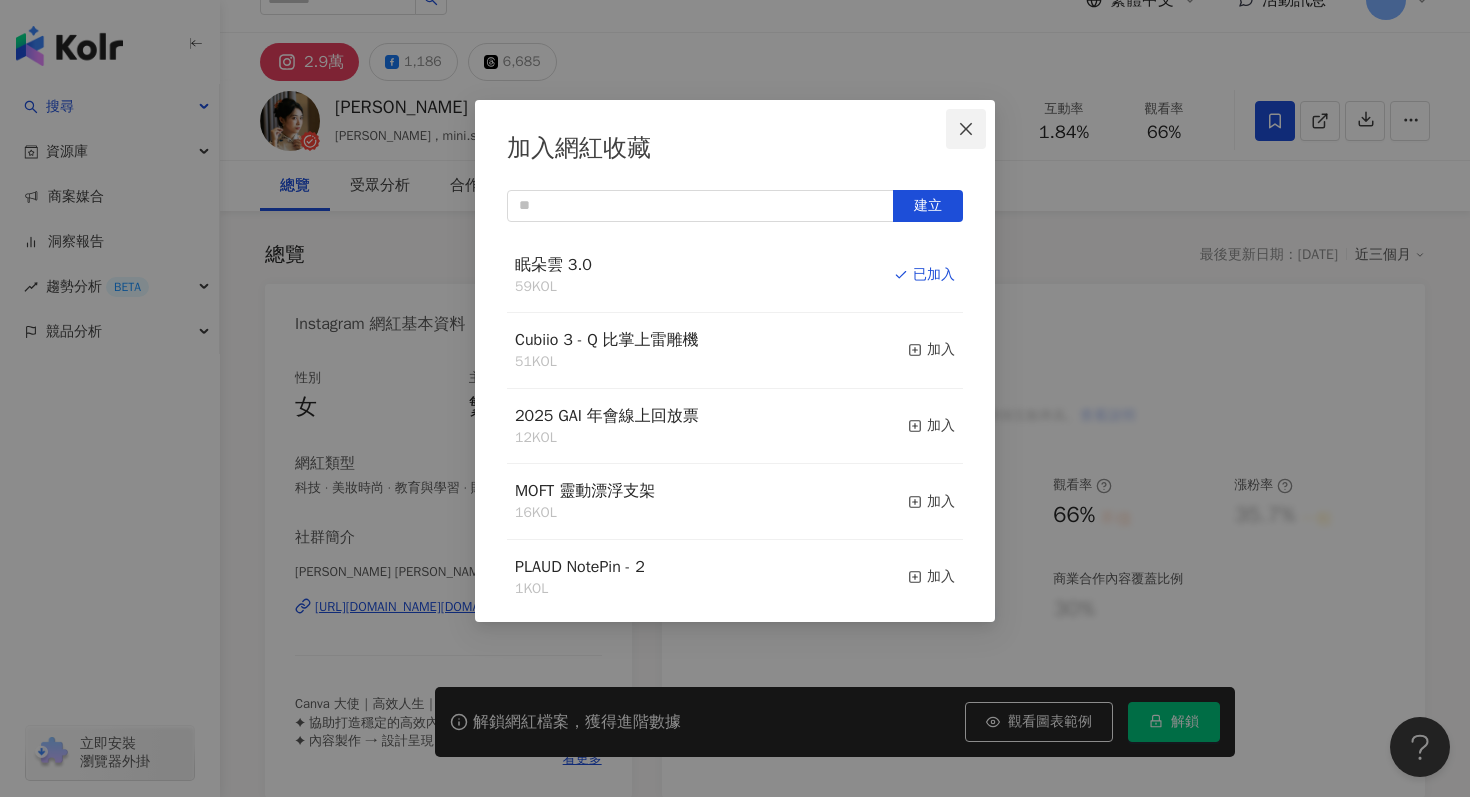 click at bounding box center [966, 129] 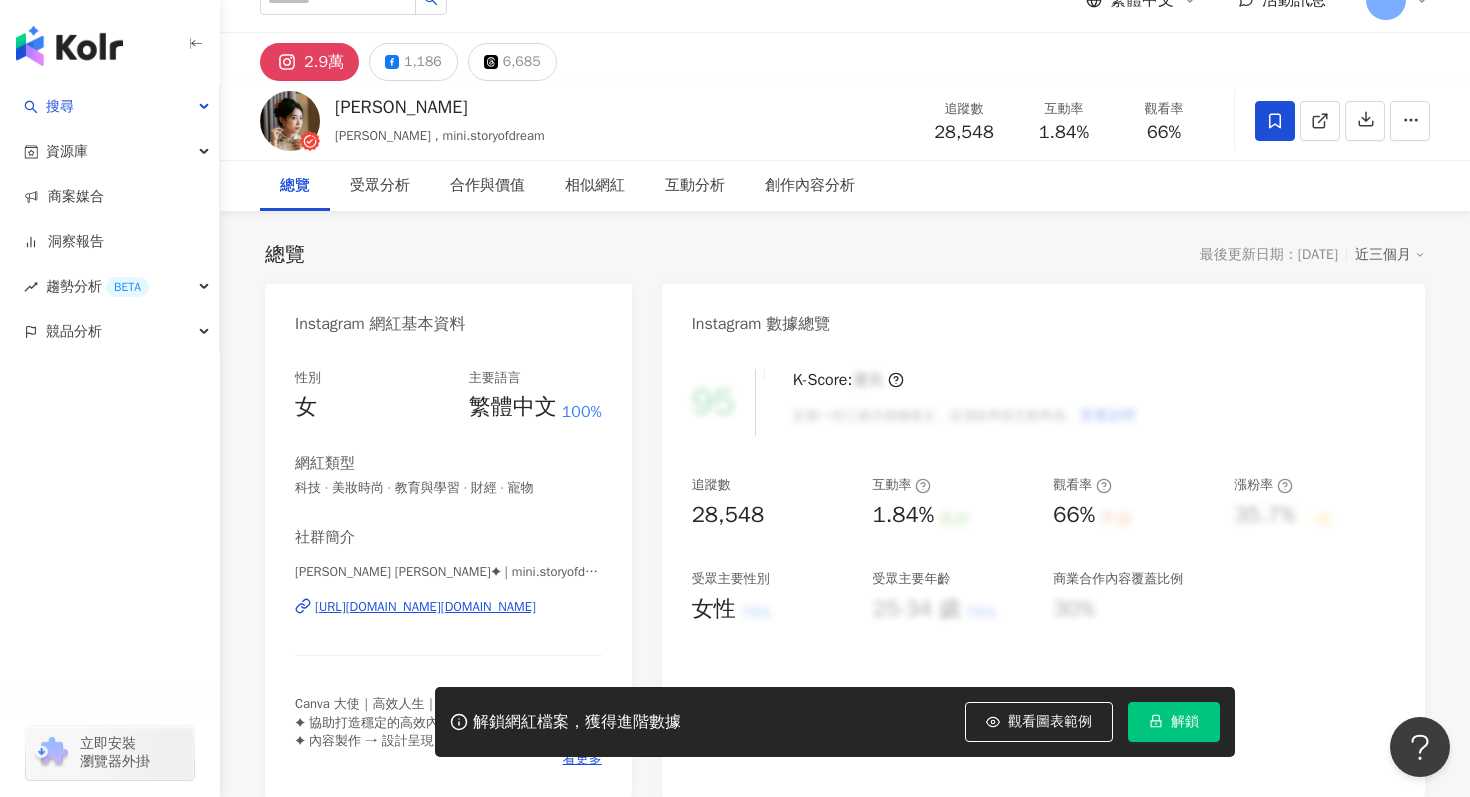 scroll, scrollTop: 0, scrollLeft: 0, axis: both 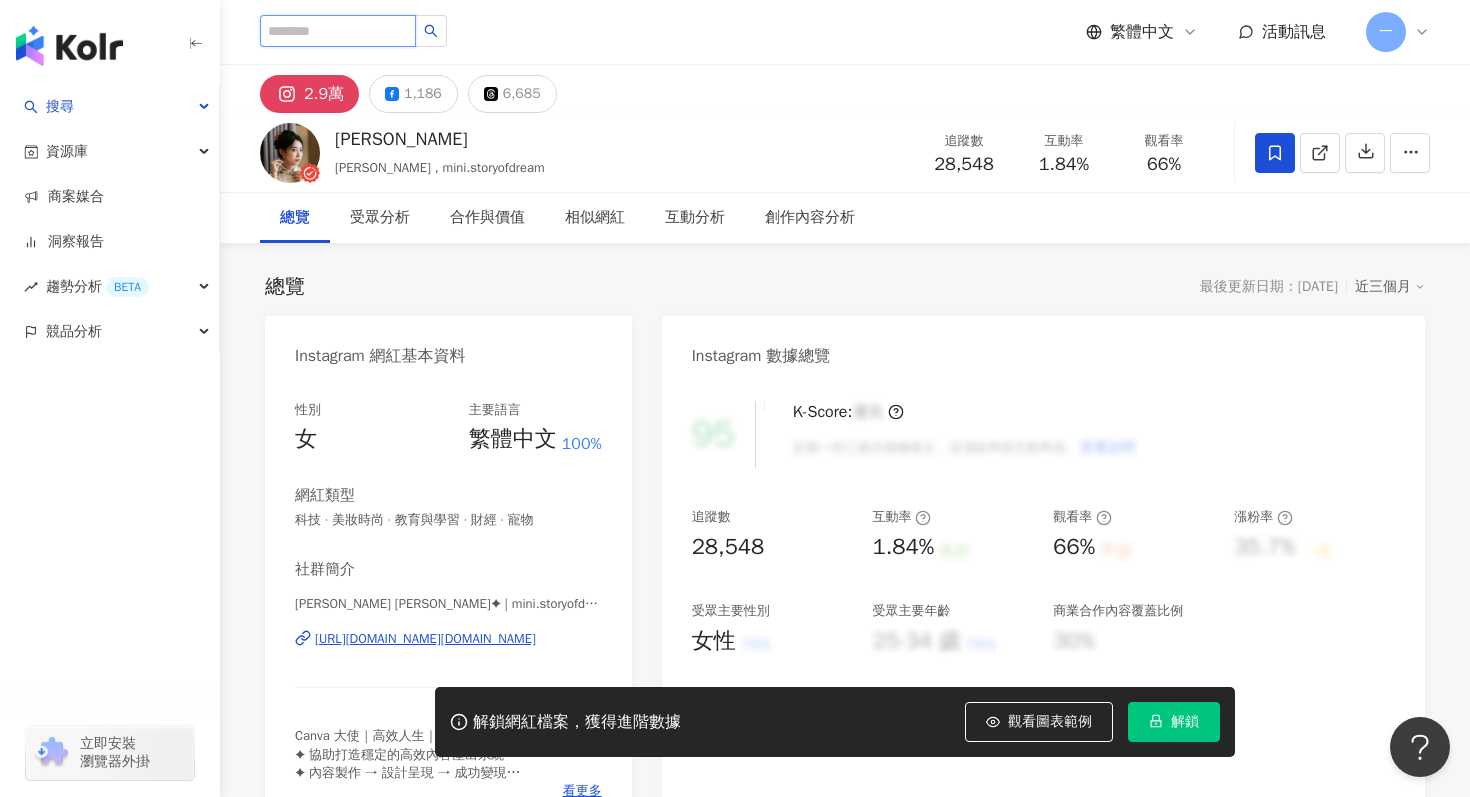 click at bounding box center [338, 31] 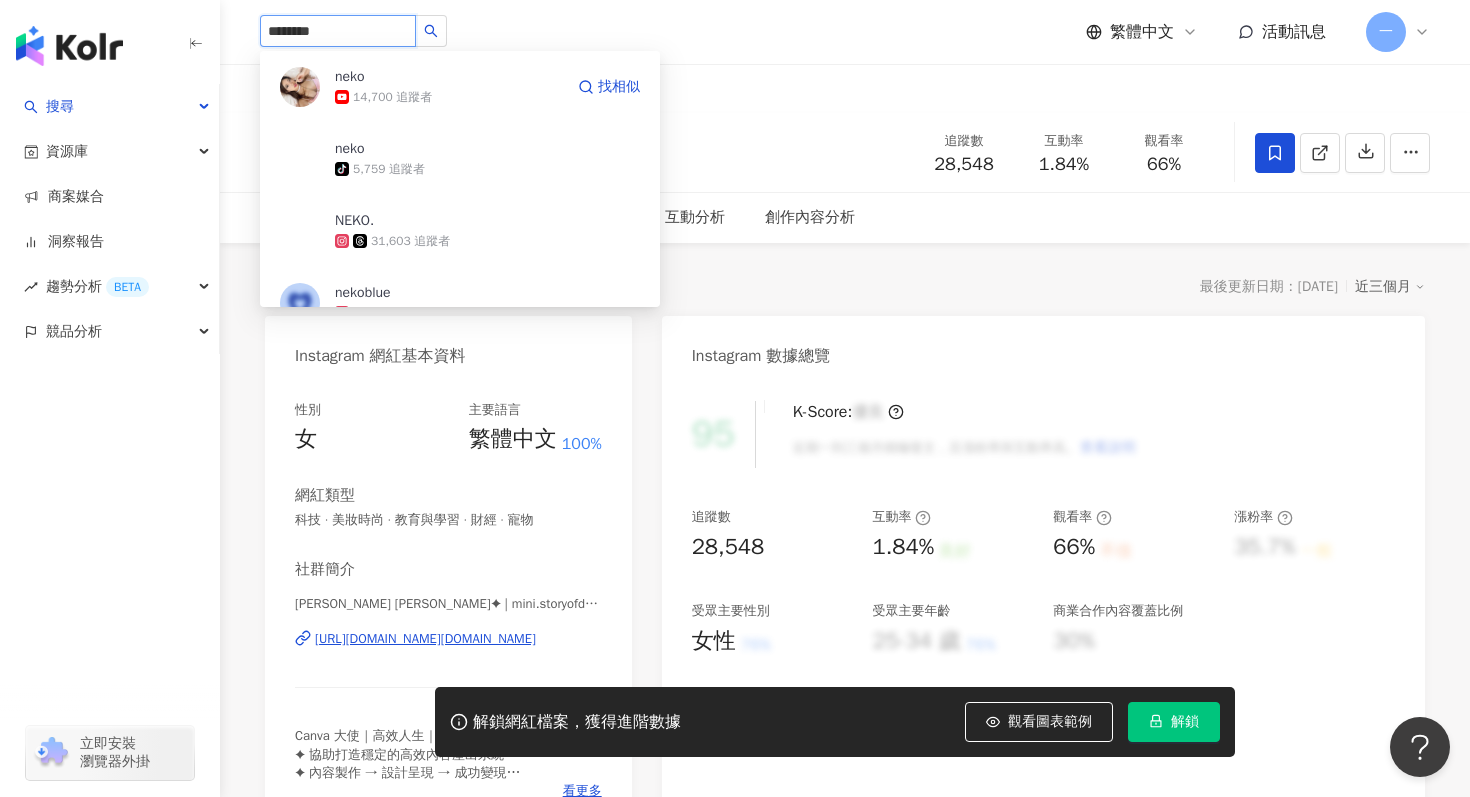 type on "*******" 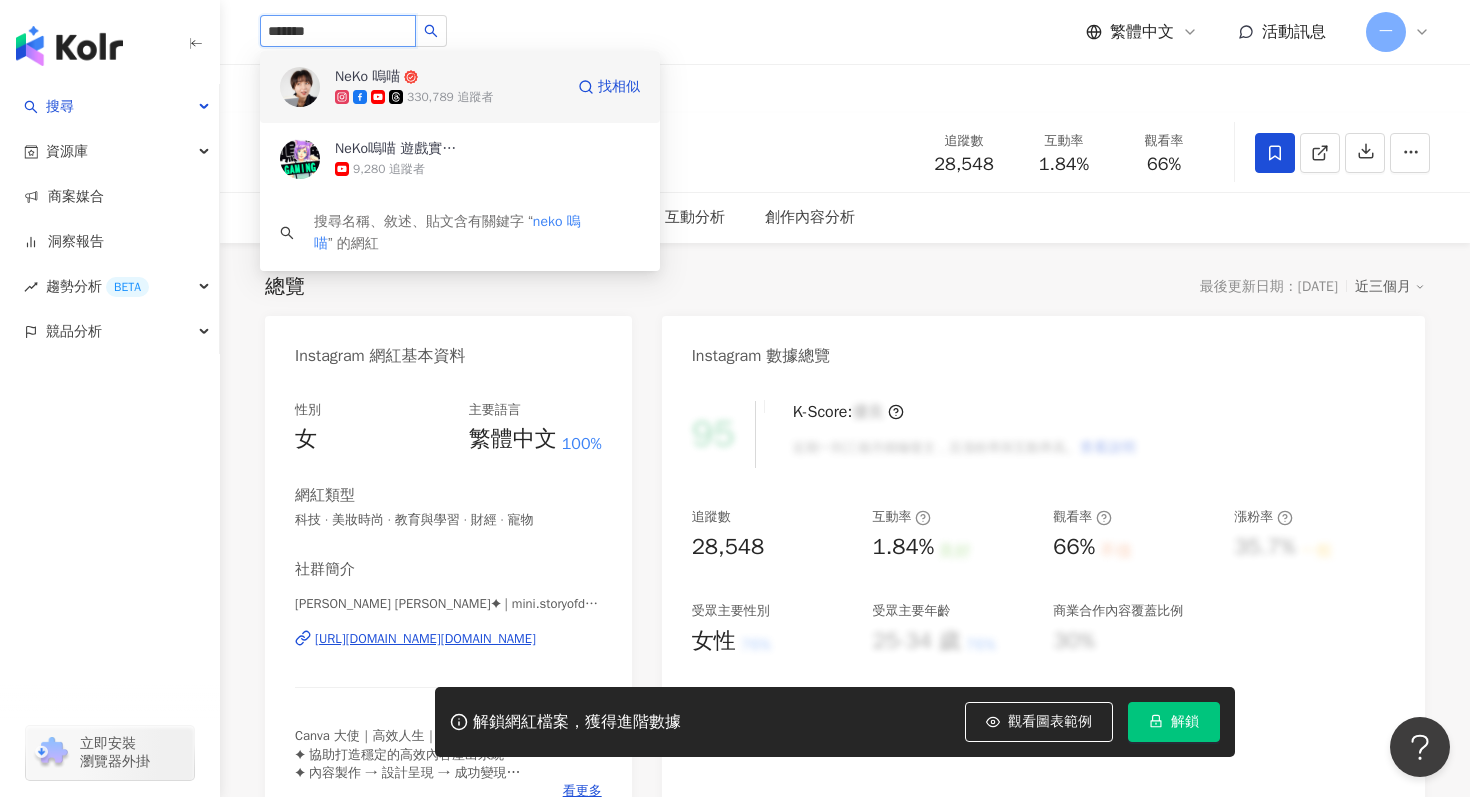 click on "330,789   追蹤者" at bounding box center [449, 97] 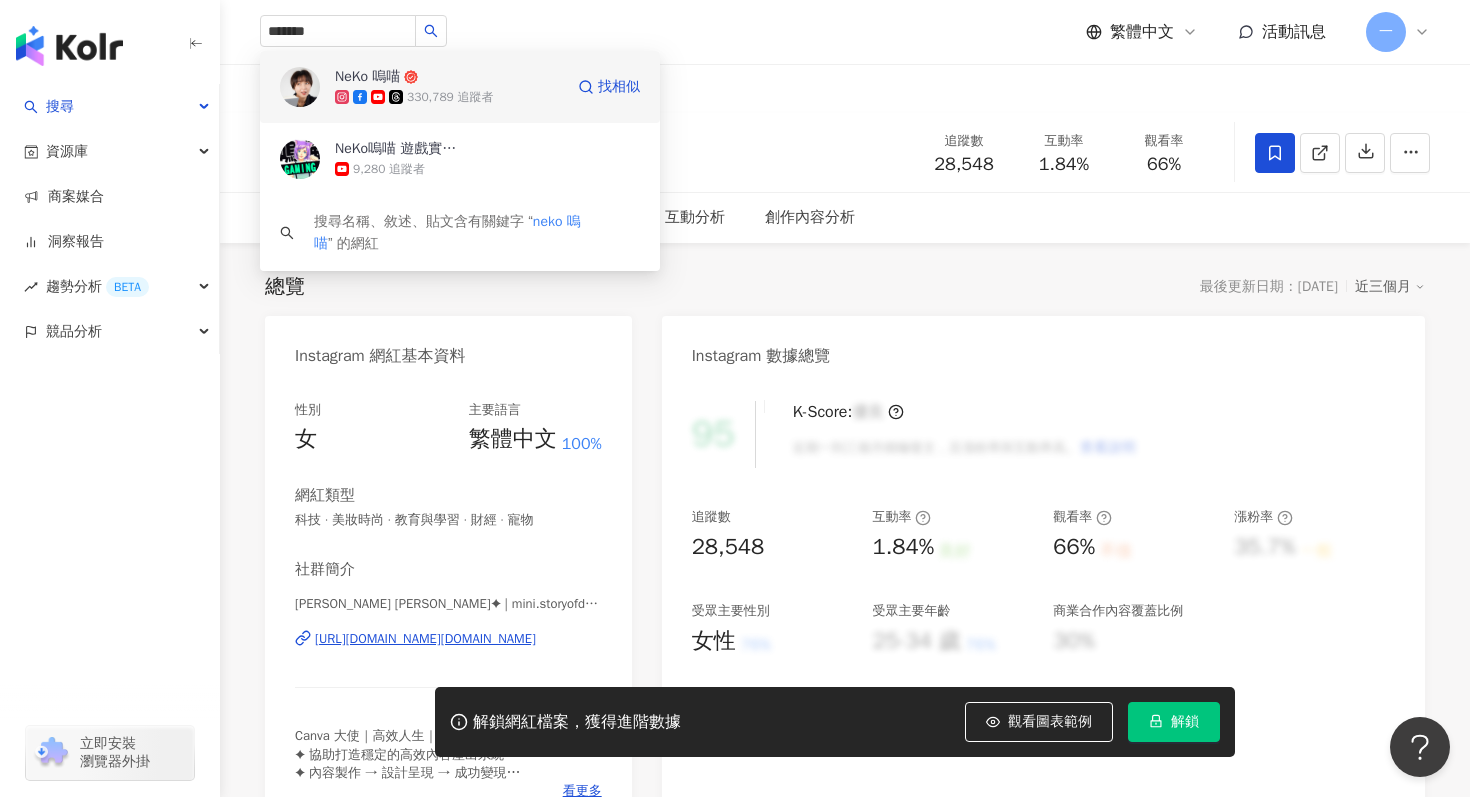 type 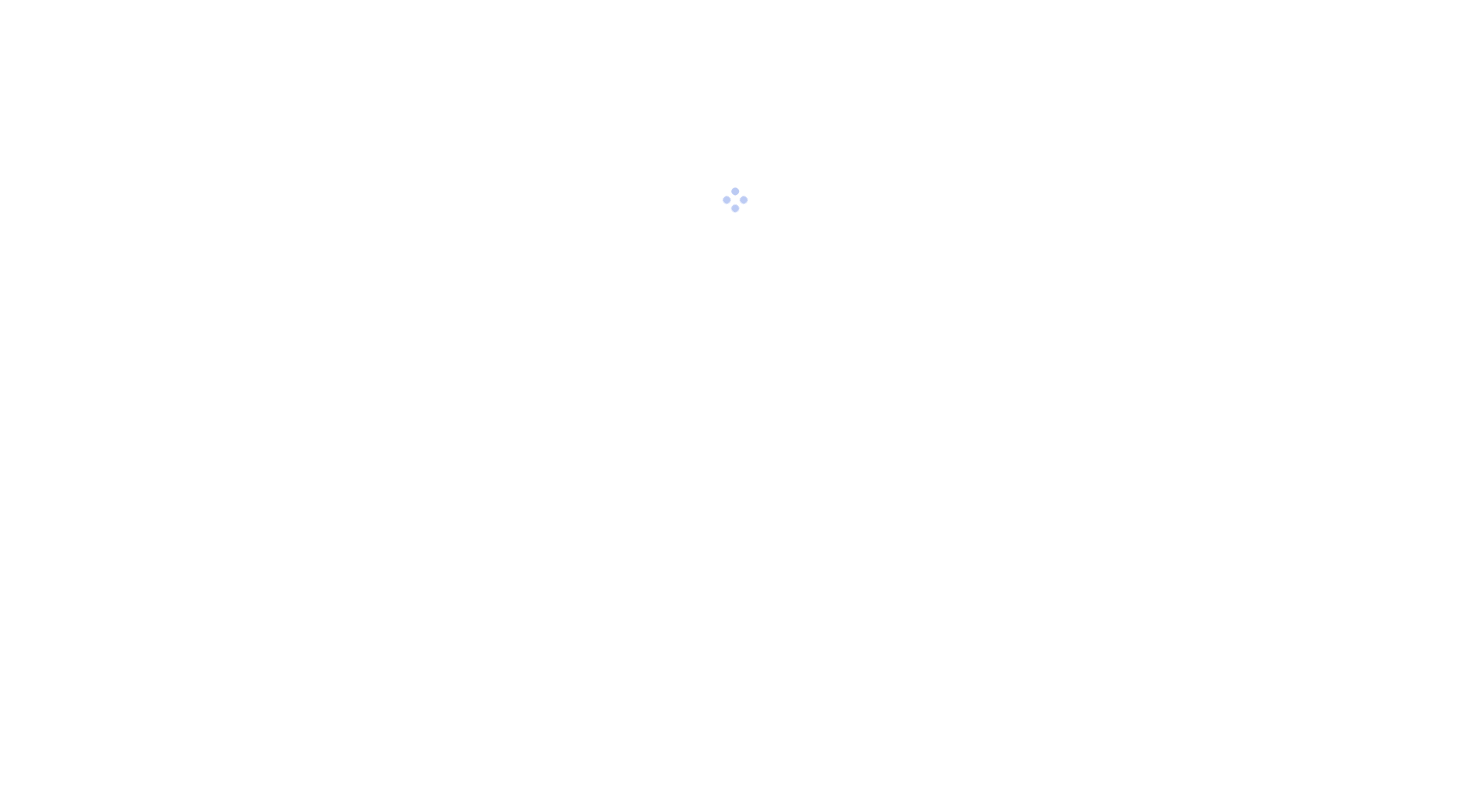 scroll, scrollTop: 0, scrollLeft: 0, axis: both 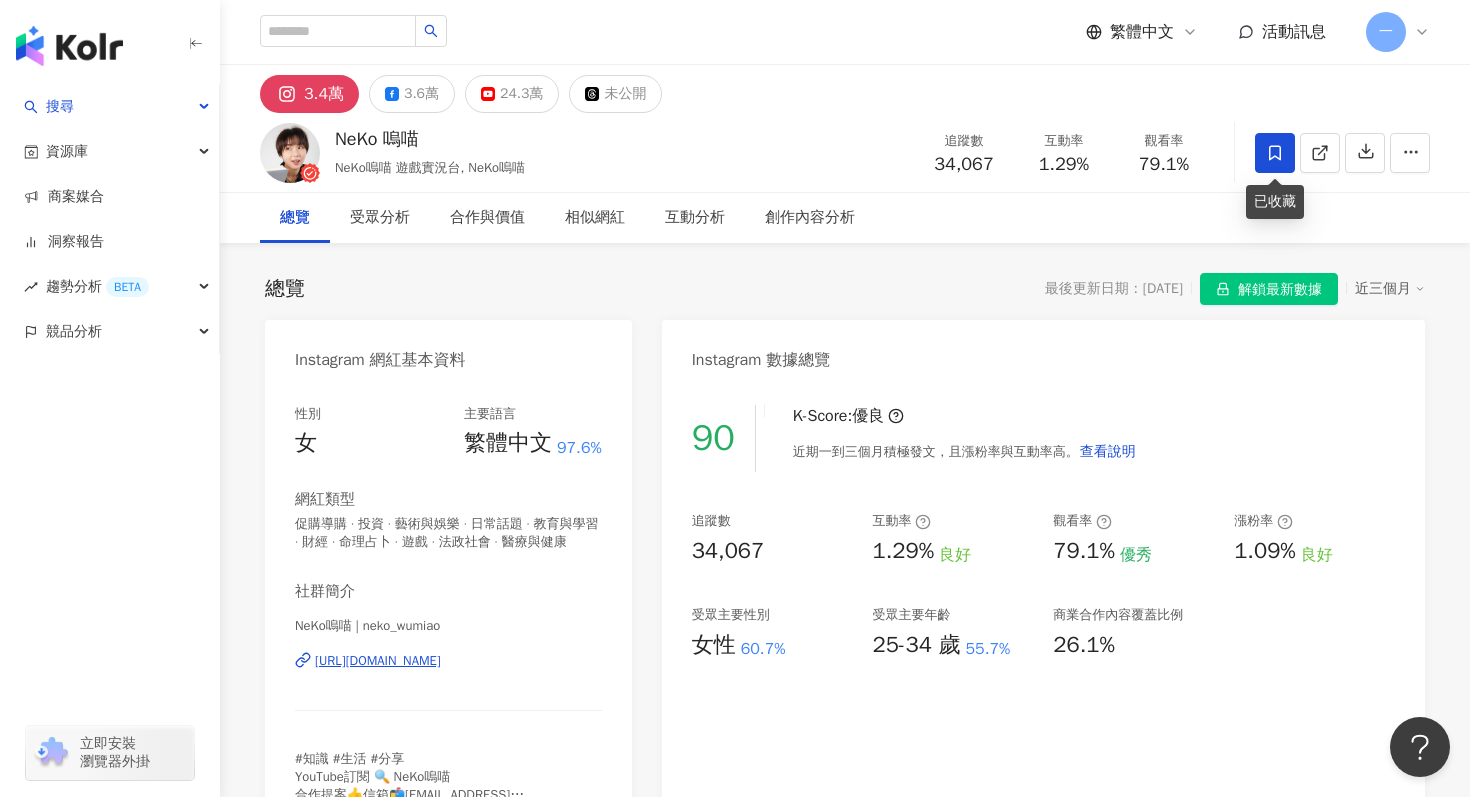 click 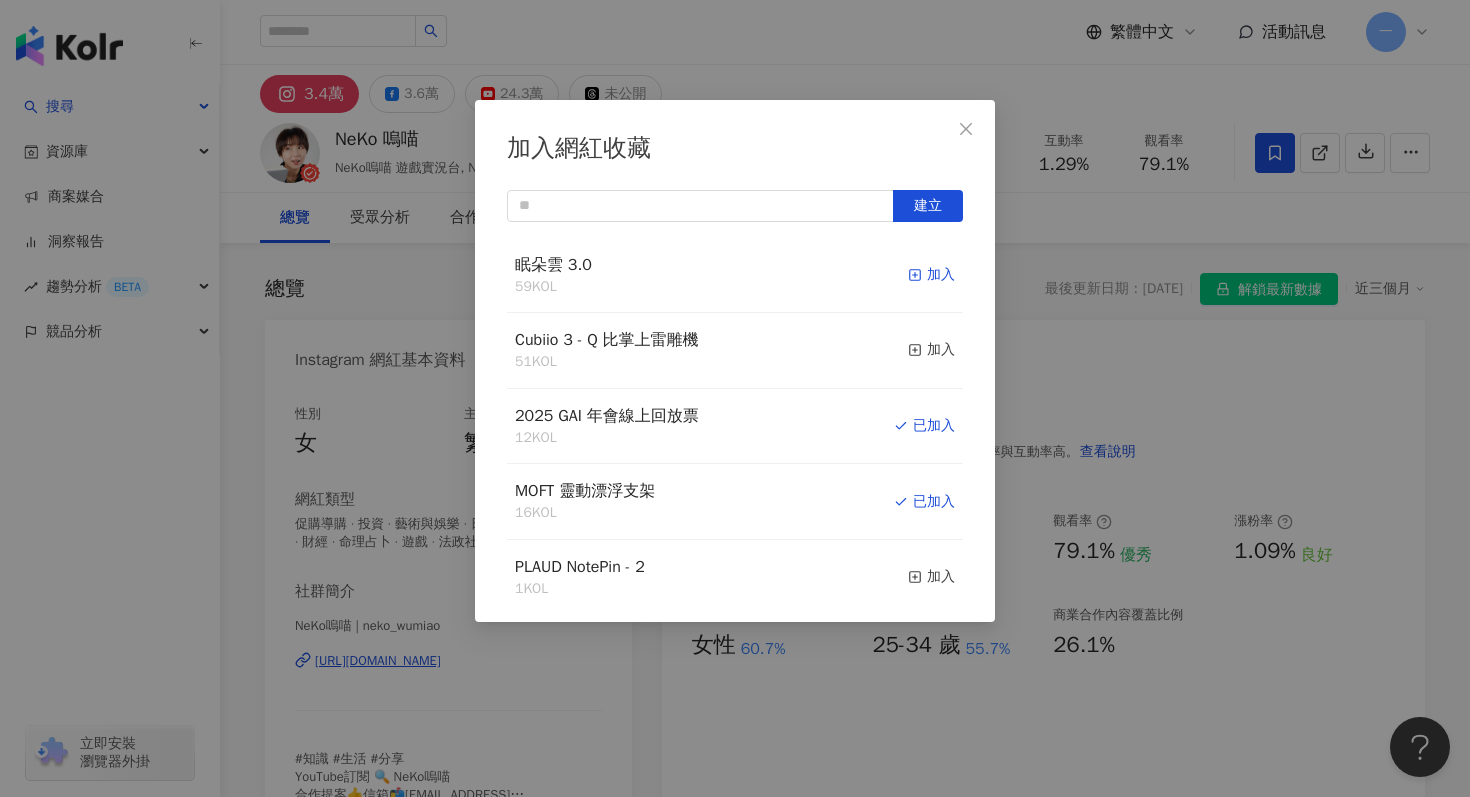 click on "加入" at bounding box center (931, 275) 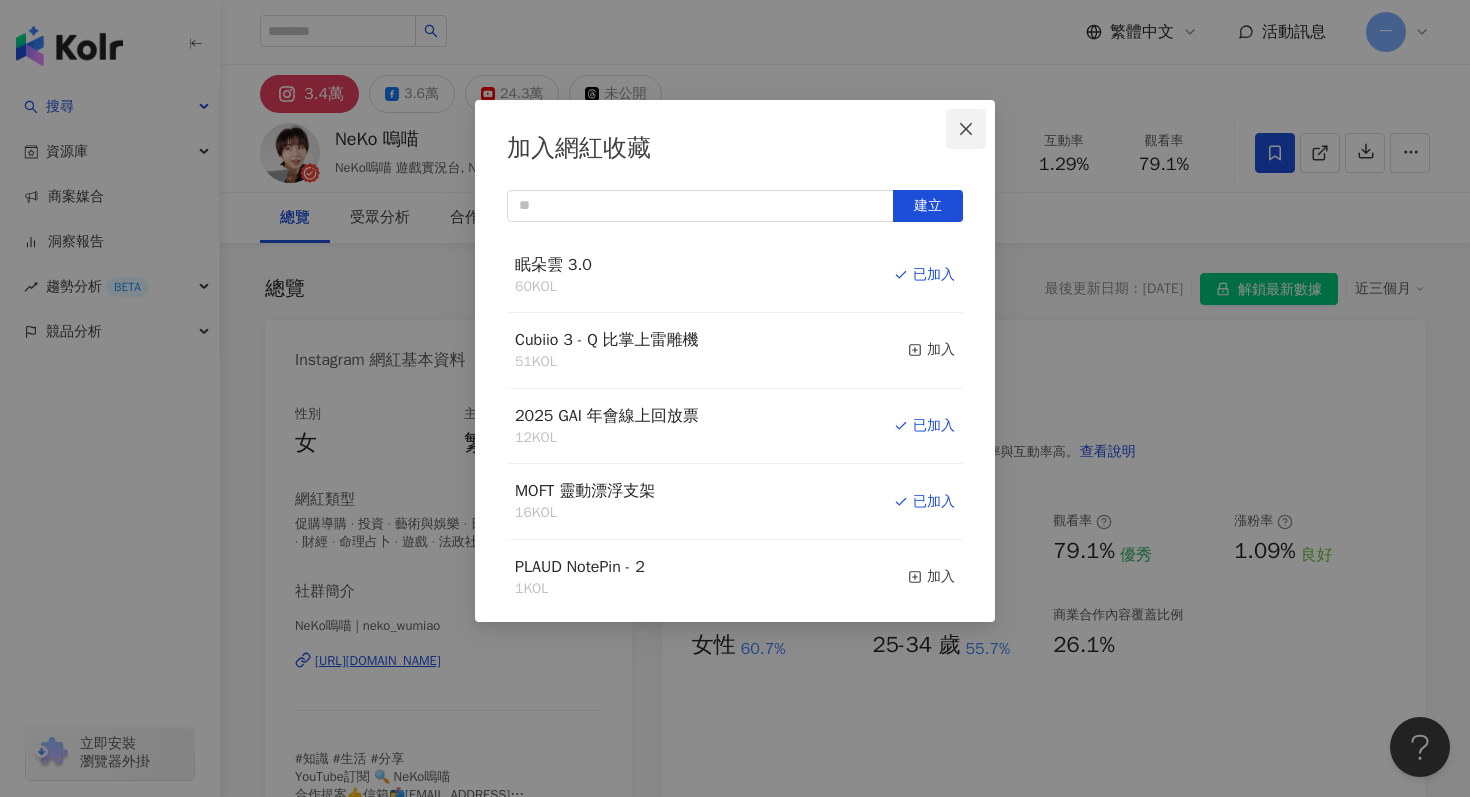click 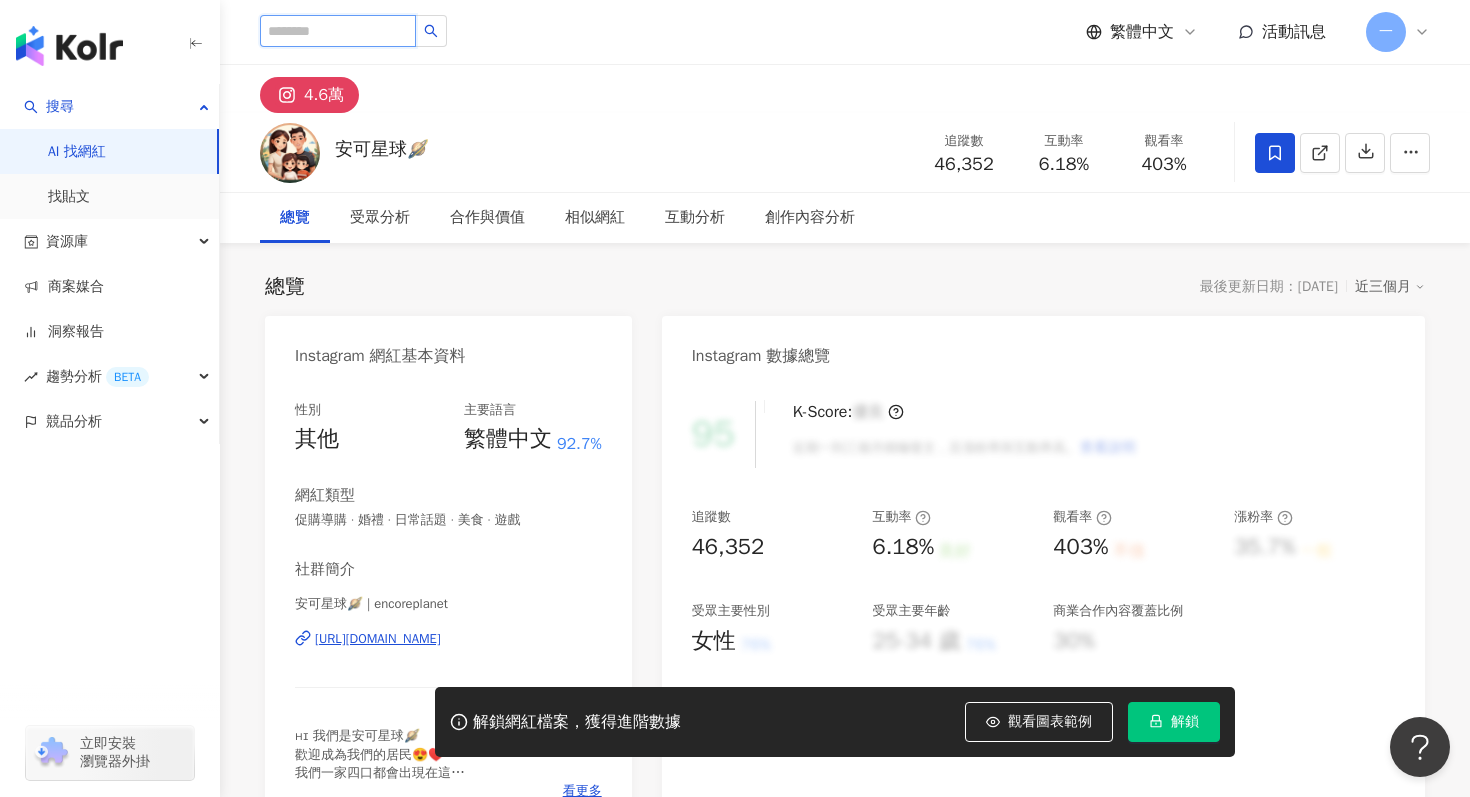 scroll, scrollTop: 0, scrollLeft: 0, axis: both 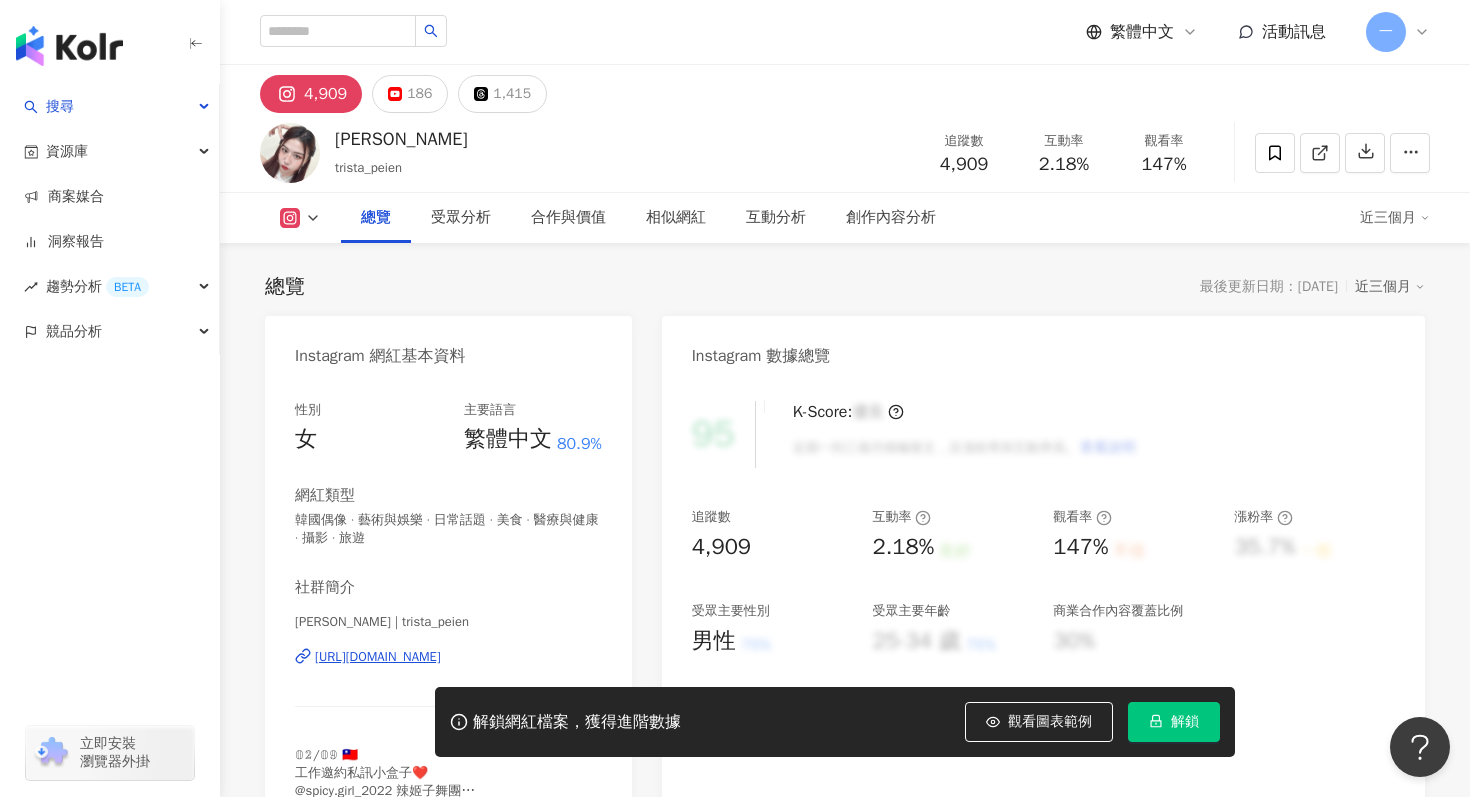 click on "https://www.instagram.com/trista_peien/" at bounding box center (378, 657) 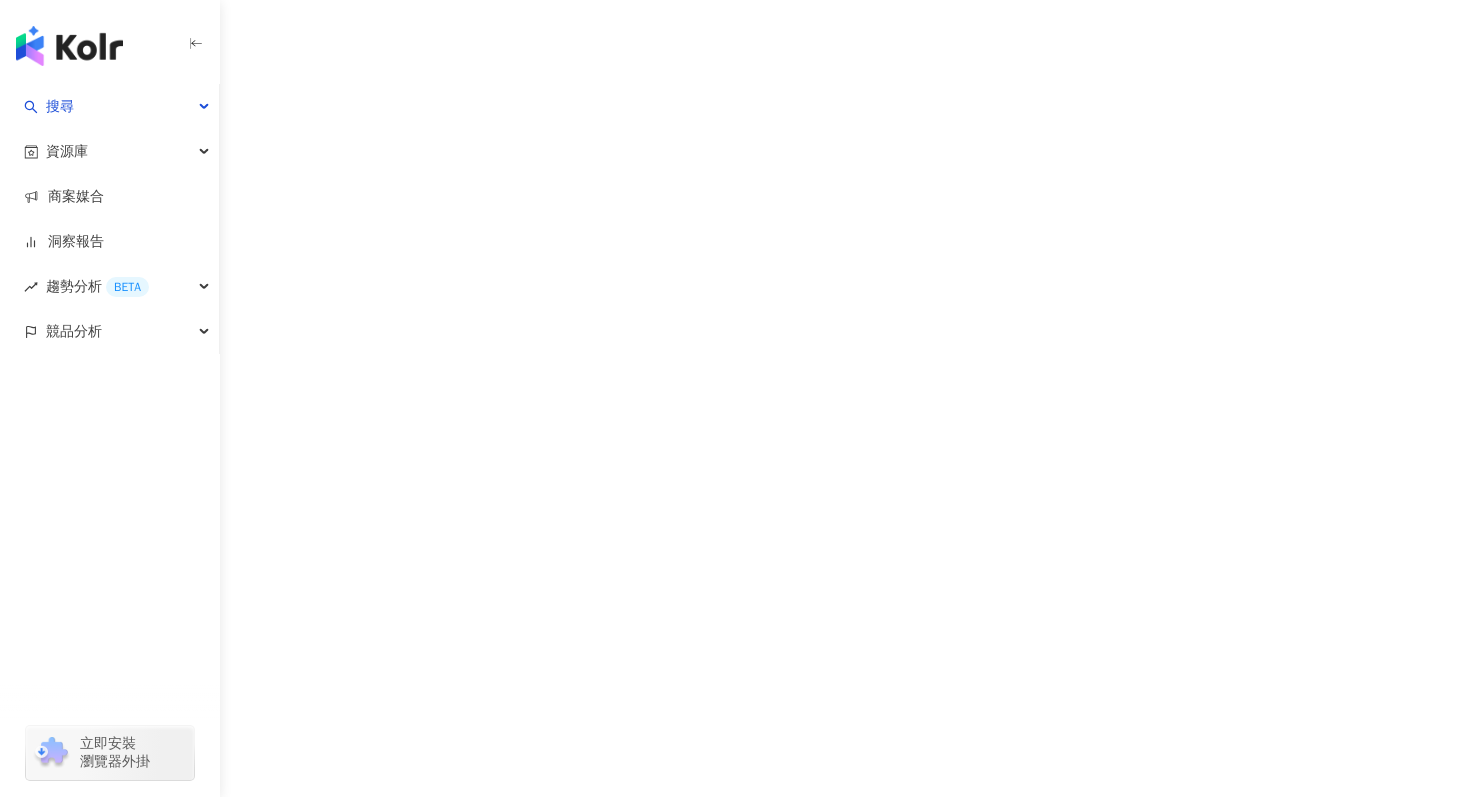 scroll, scrollTop: 0, scrollLeft: 0, axis: both 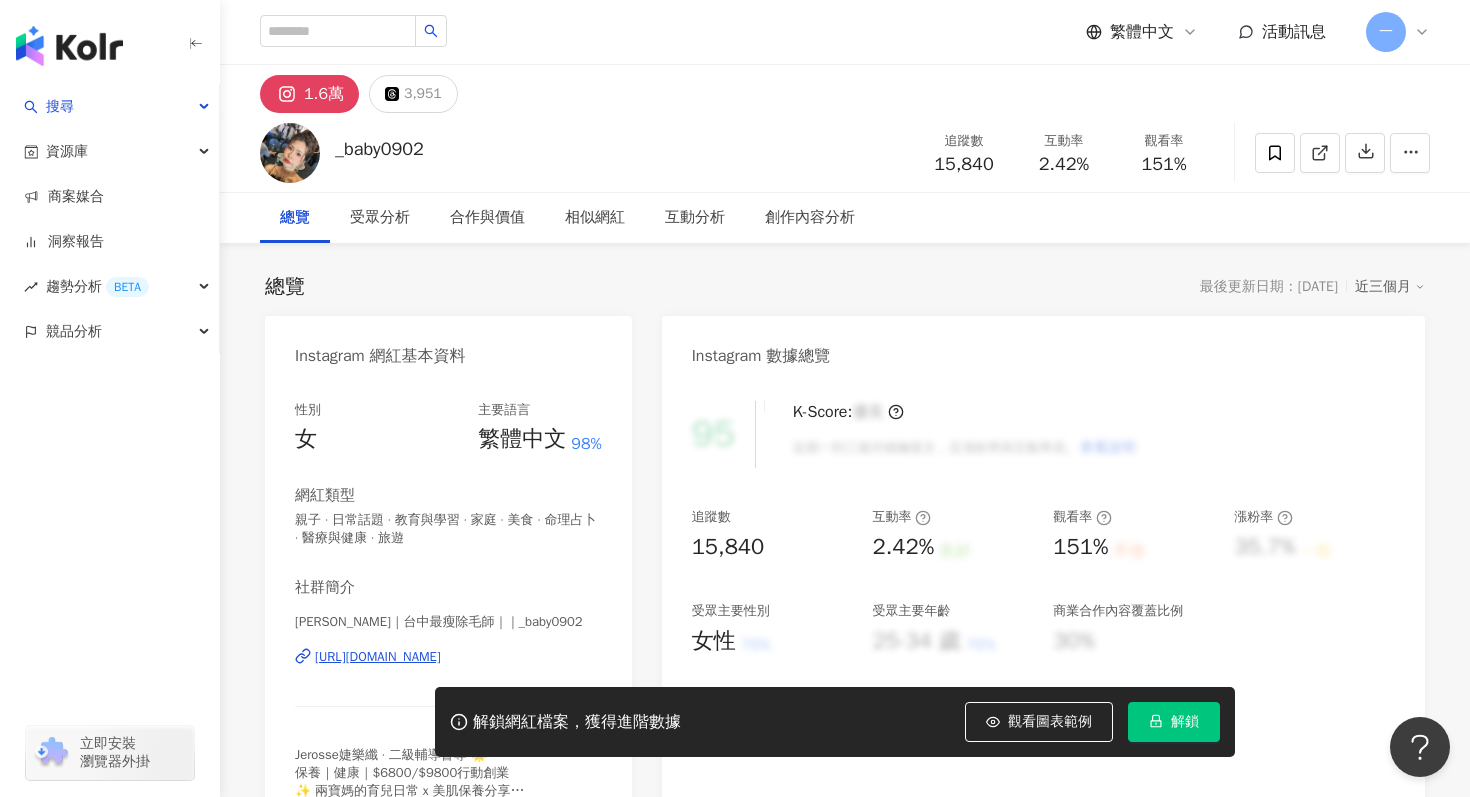 click on "https://www.instagram.com/_baby0902/" at bounding box center [378, 657] 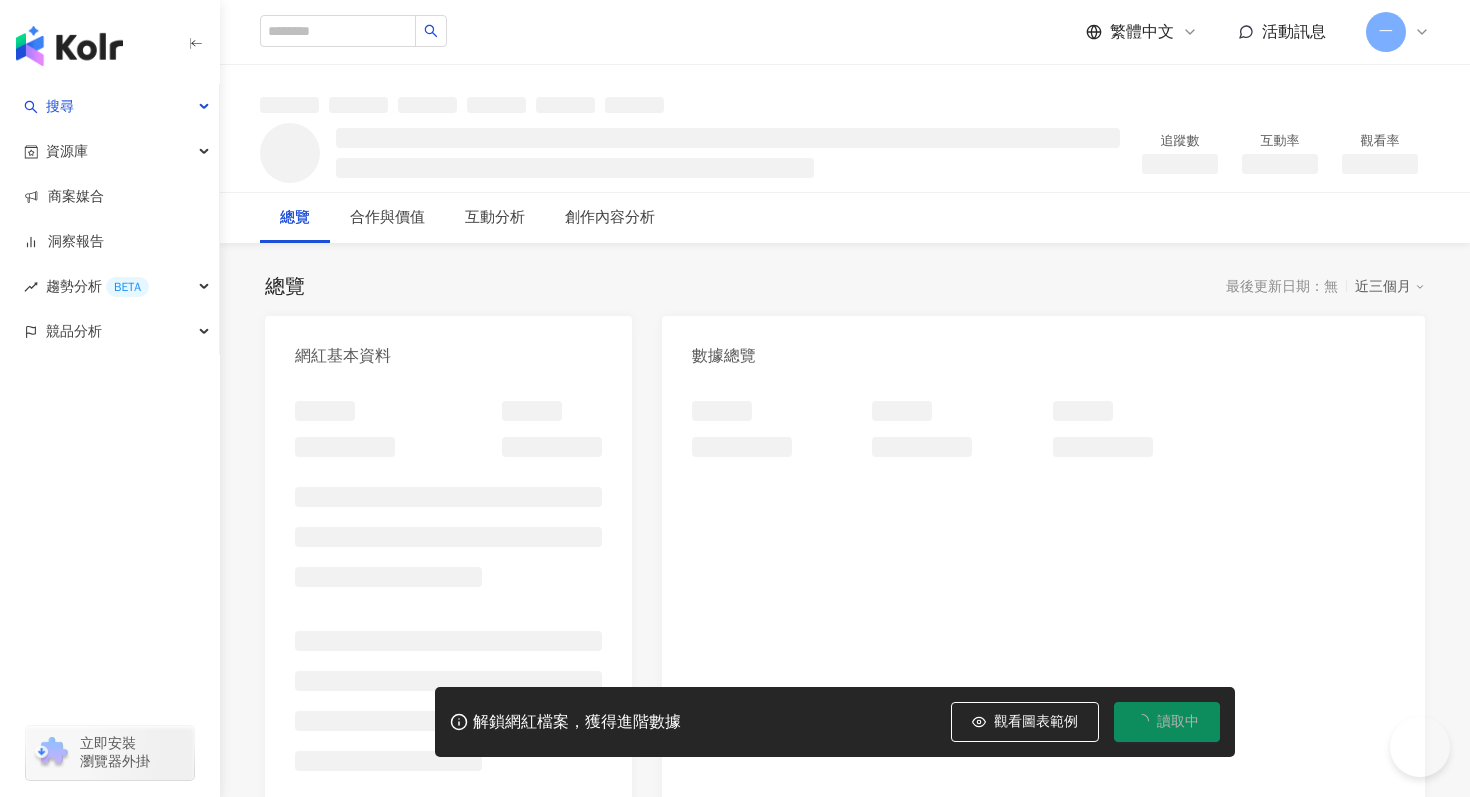 scroll, scrollTop: 0, scrollLeft: 0, axis: both 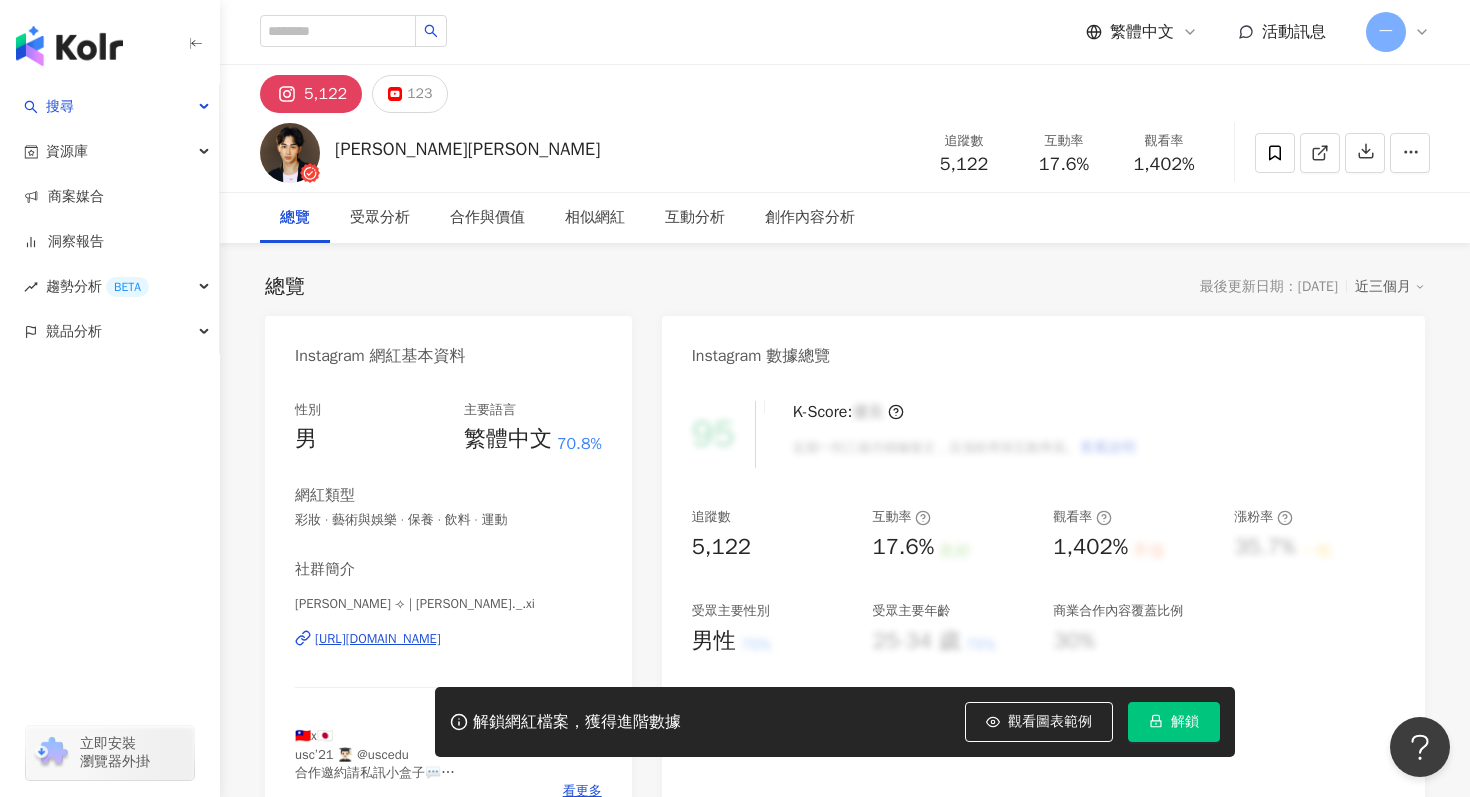 click on "https://www.instagram.com/yoshiy._.xi/" at bounding box center (378, 639) 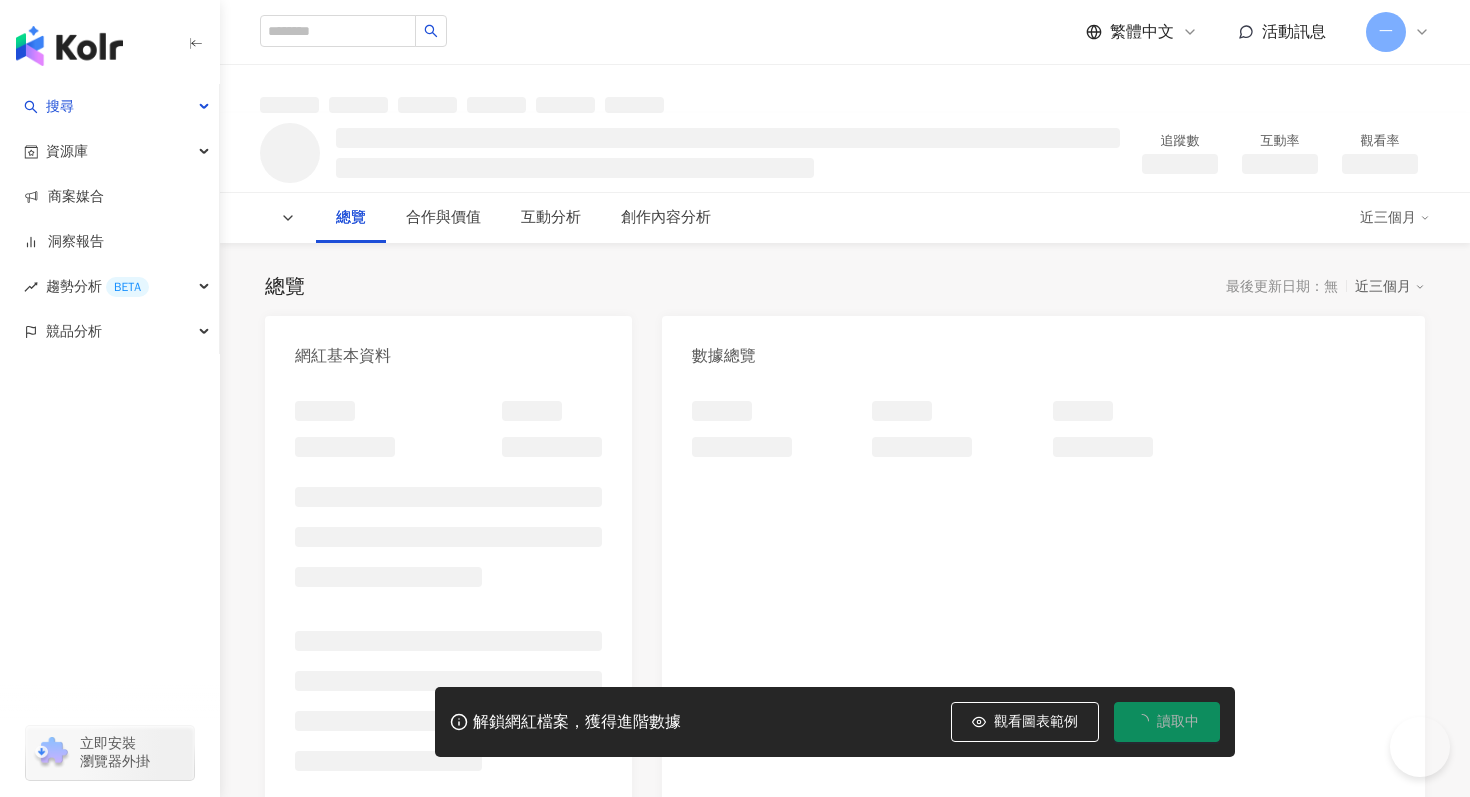scroll, scrollTop: 0, scrollLeft: 0, axis: both 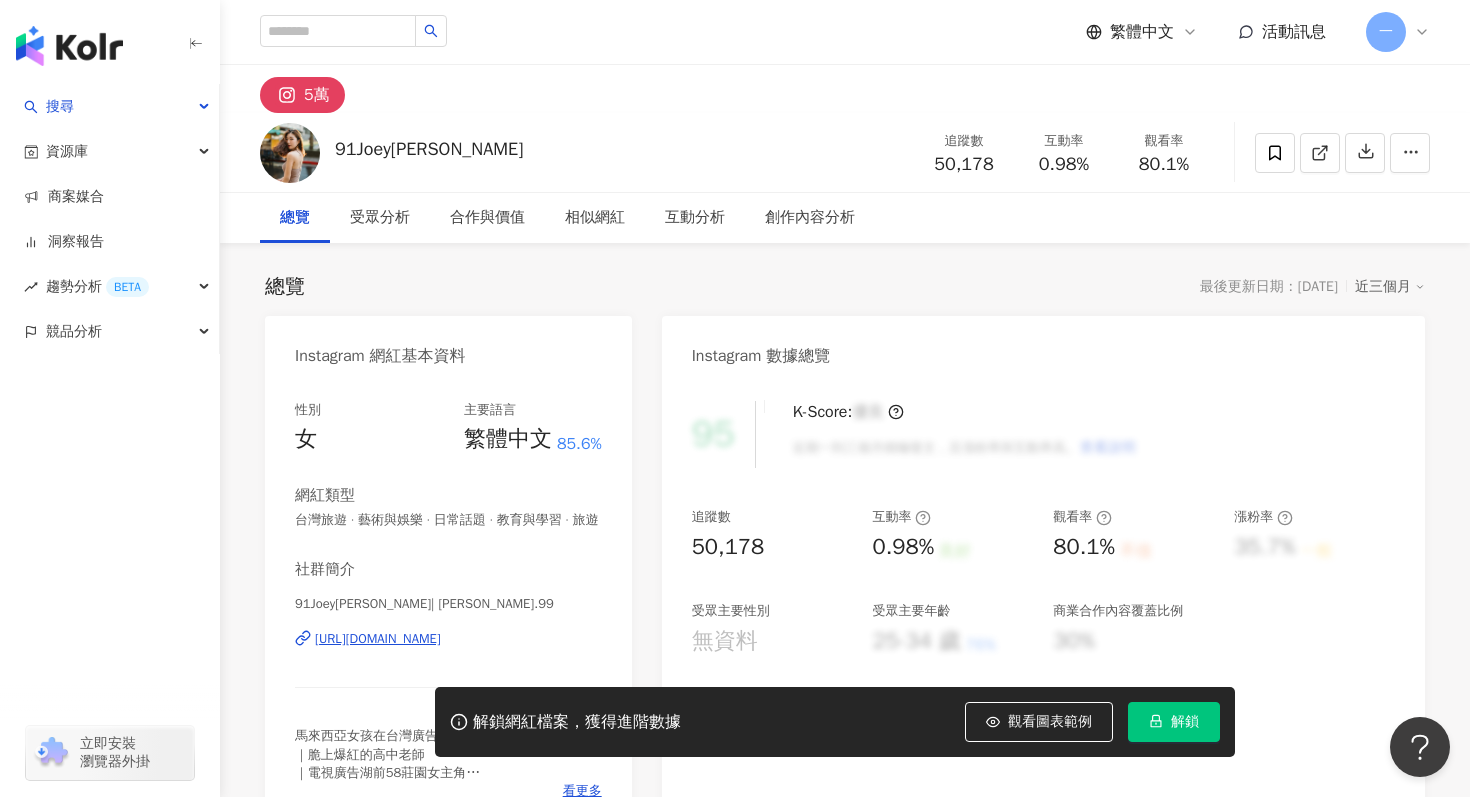 click on "https://www.instagram.com/joeyjia.99/" at bounding box center [378, 639] 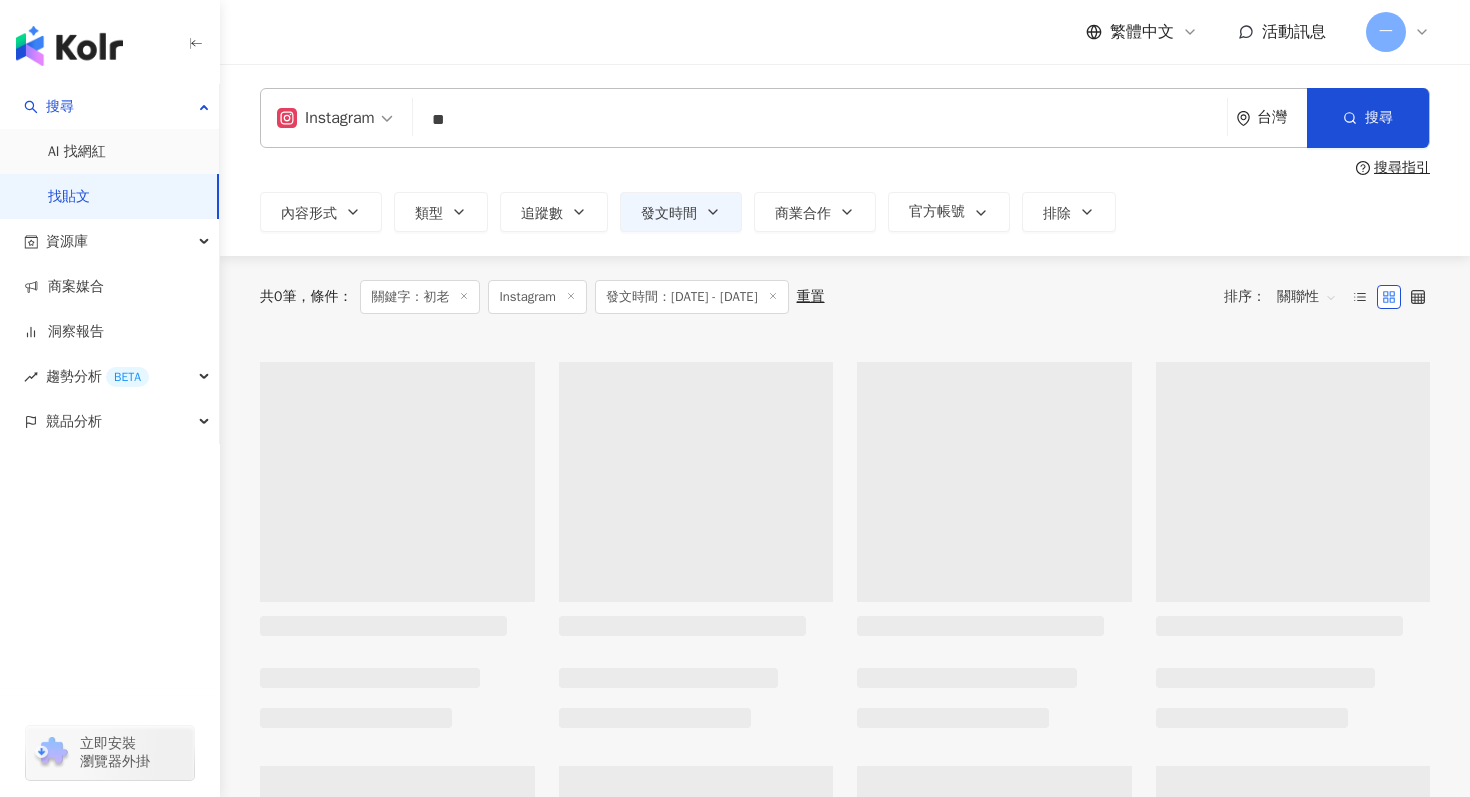 scroll, scrollTop: 0, scrollLeft: 0, axis: both 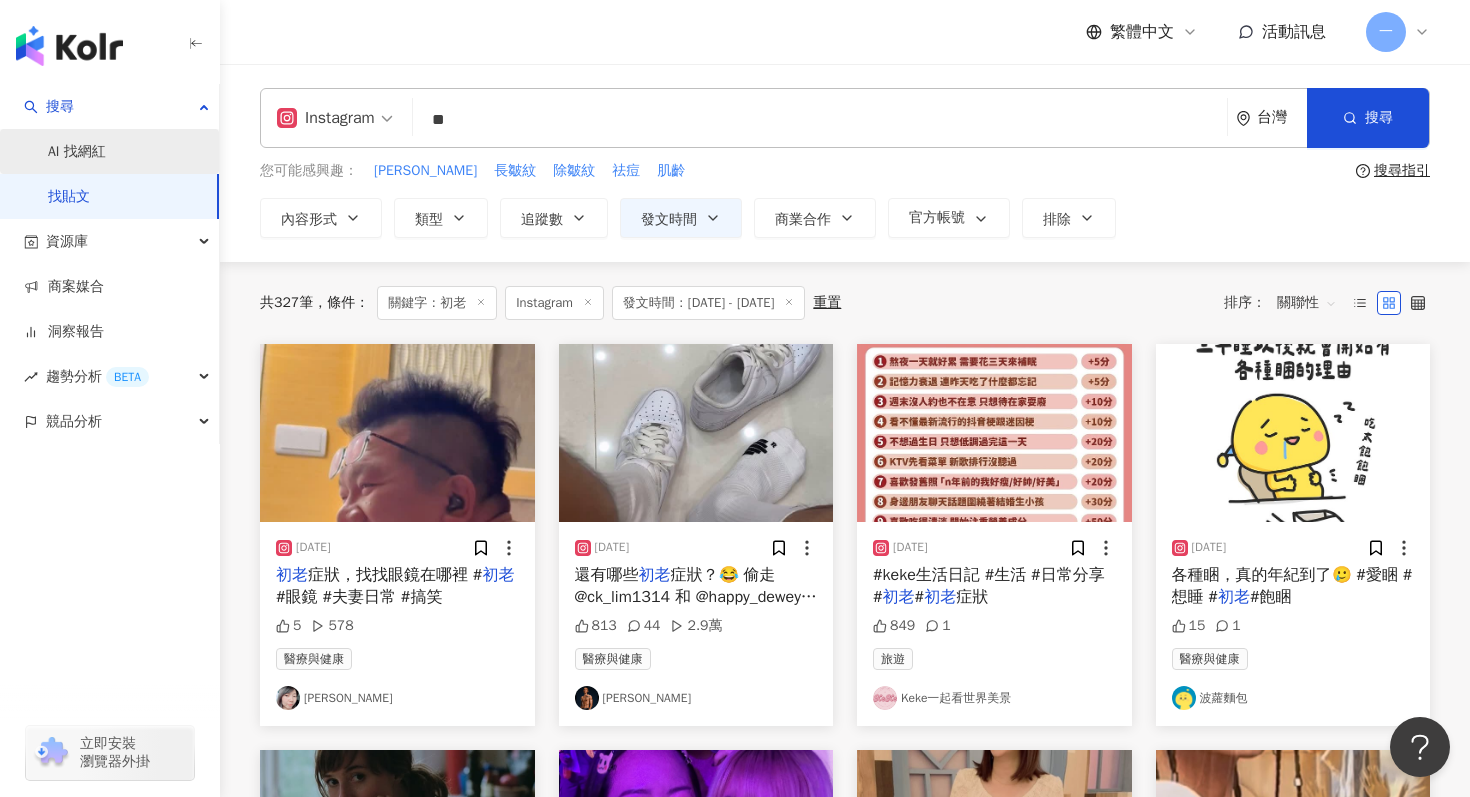 click on "AI 找網紅" at bounding box center [77, 152] 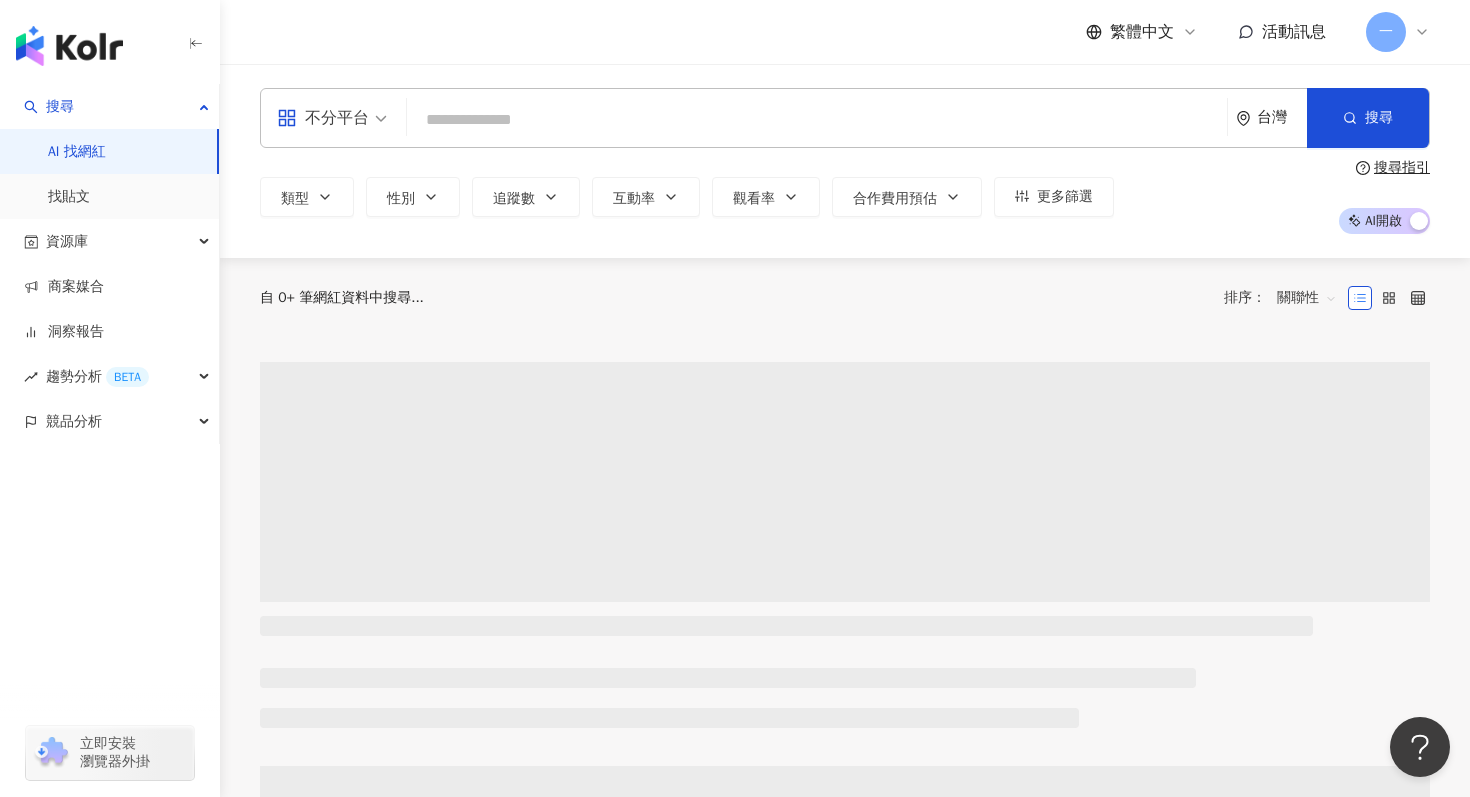 click at bounding box center [817, 120] 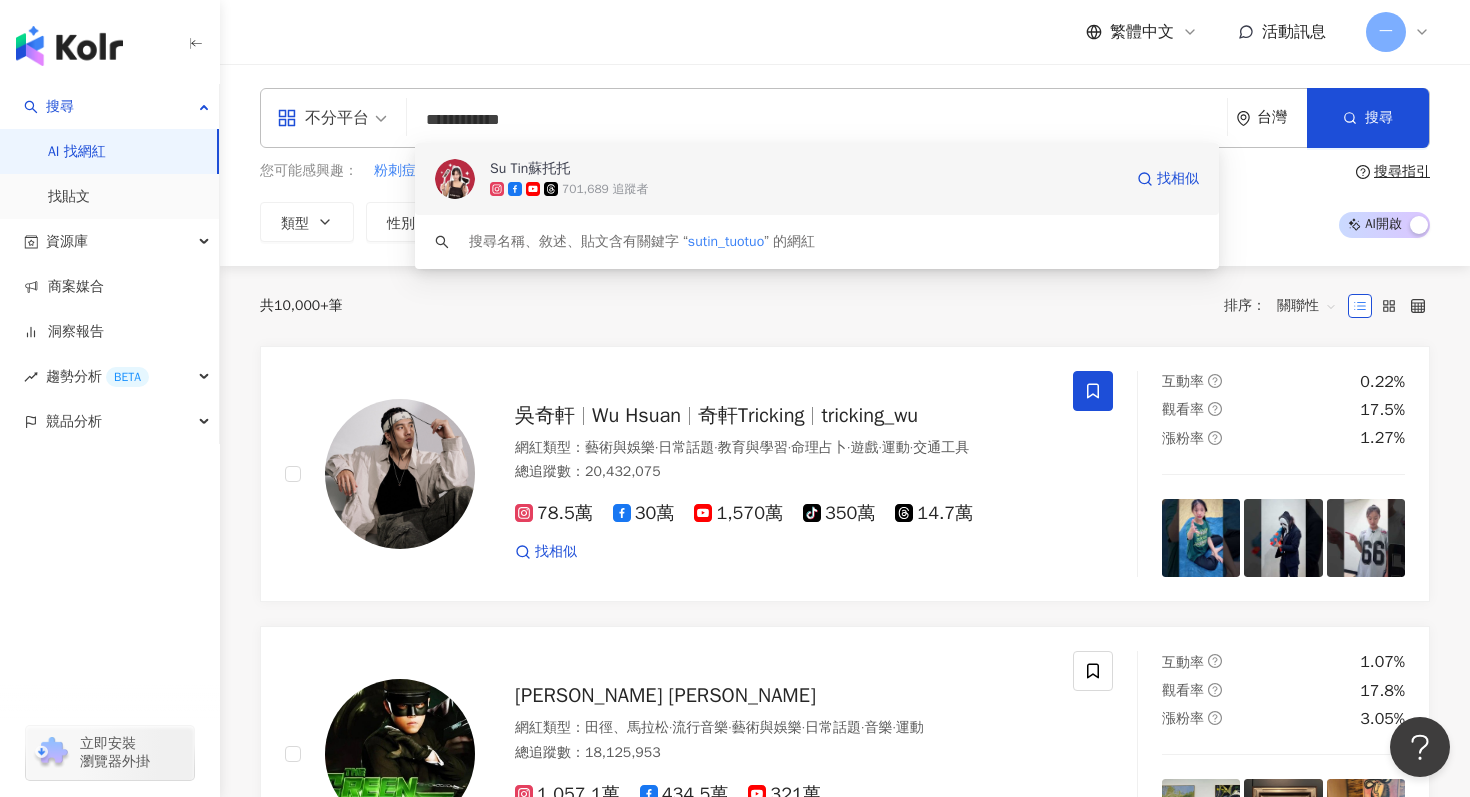 click on "Su Tin蘇托托 701,689   追蹤者 找相似" at bounding box center (817, 179) 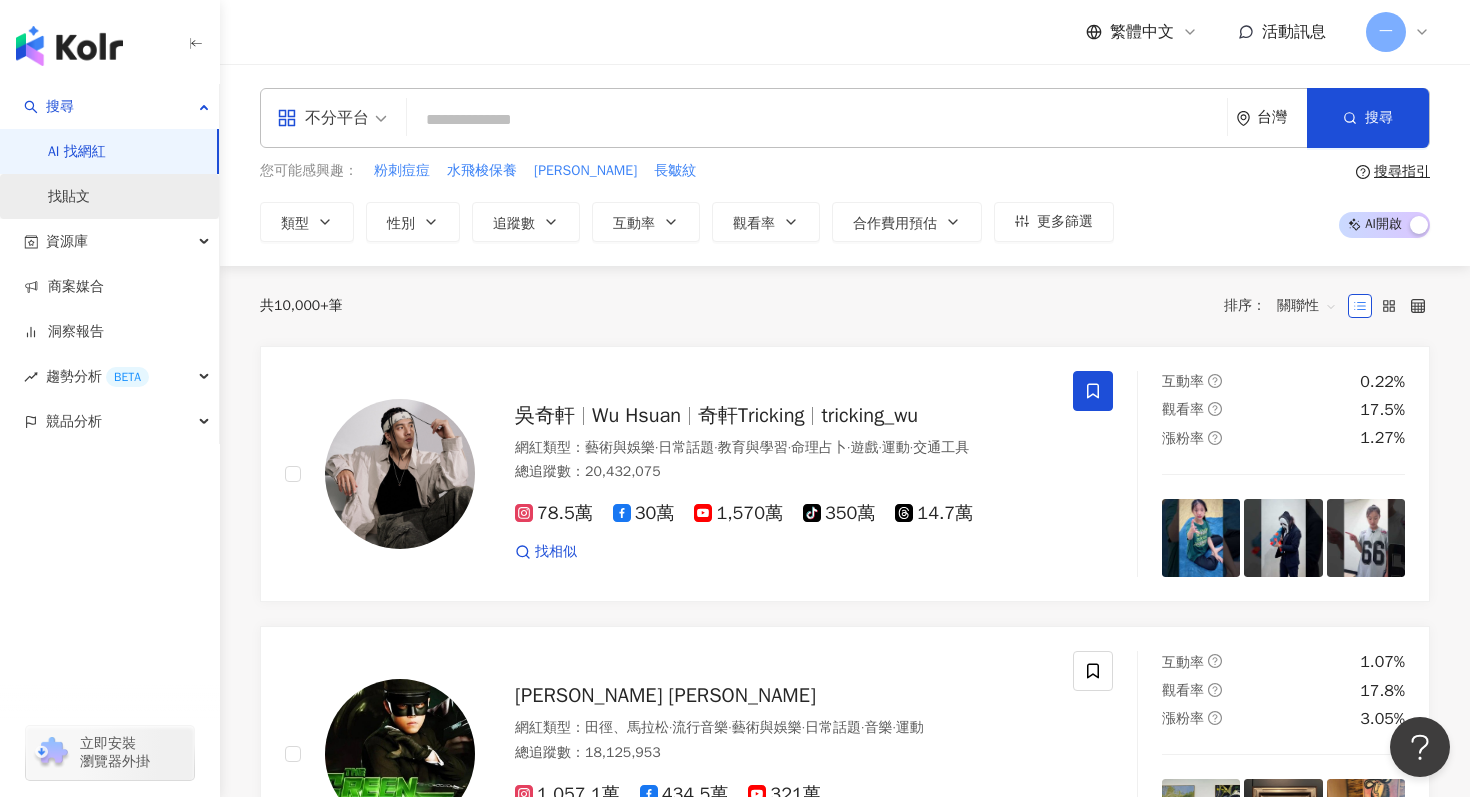 click on "找貼文" at bounding box center (69, 197) 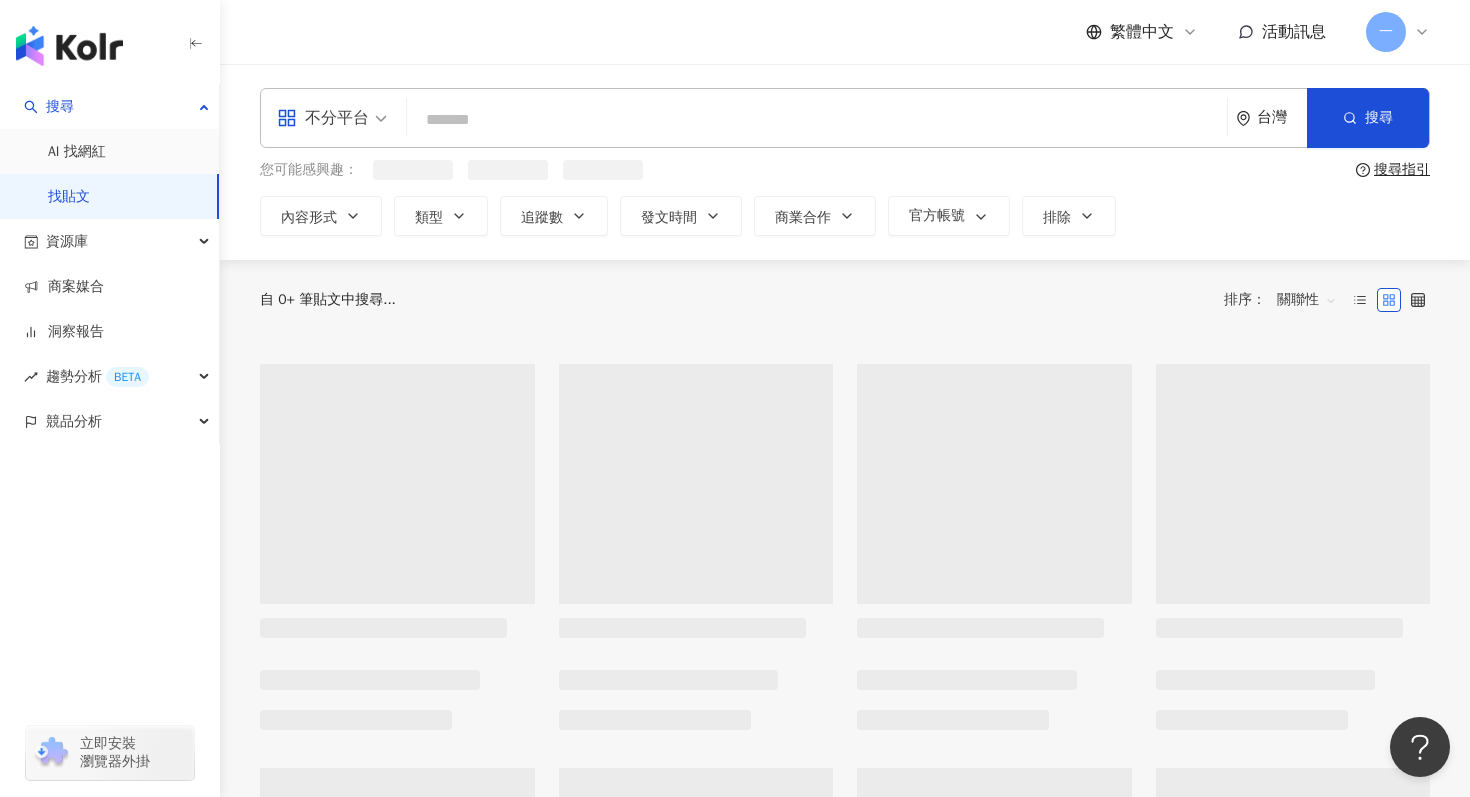 click at bounding box center [817, 119] 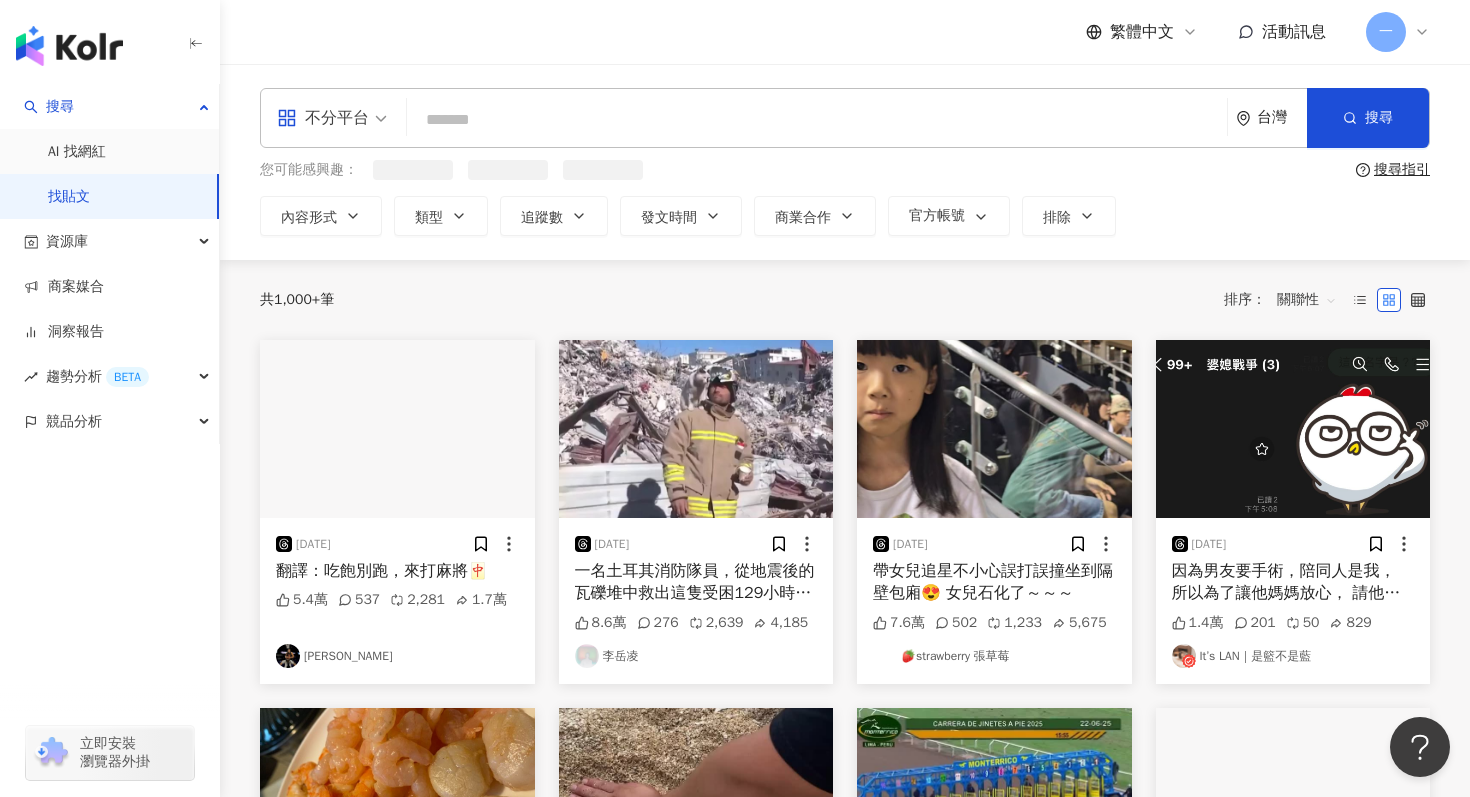 type on "*" 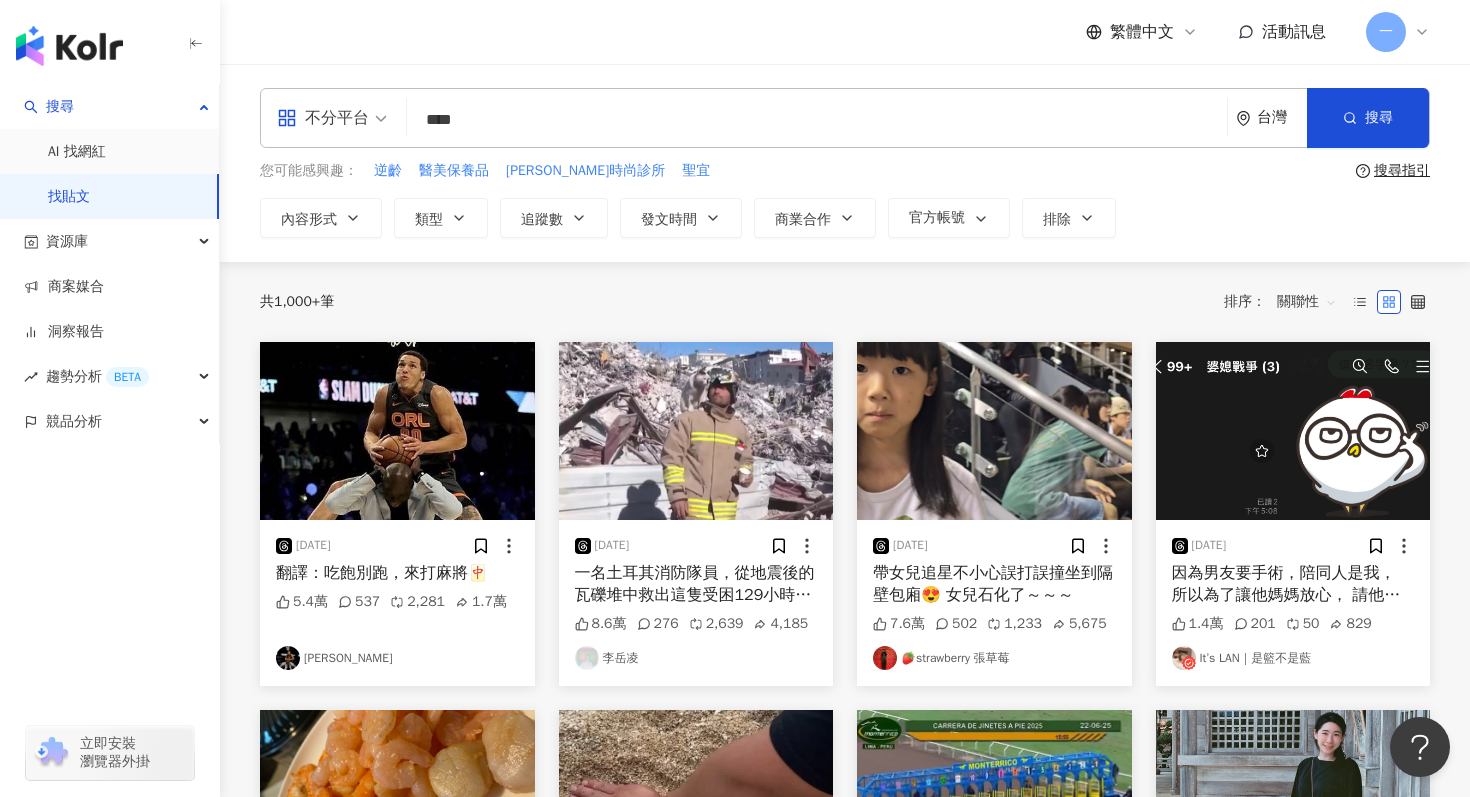 click on "****" at bounding box center (817, 119) 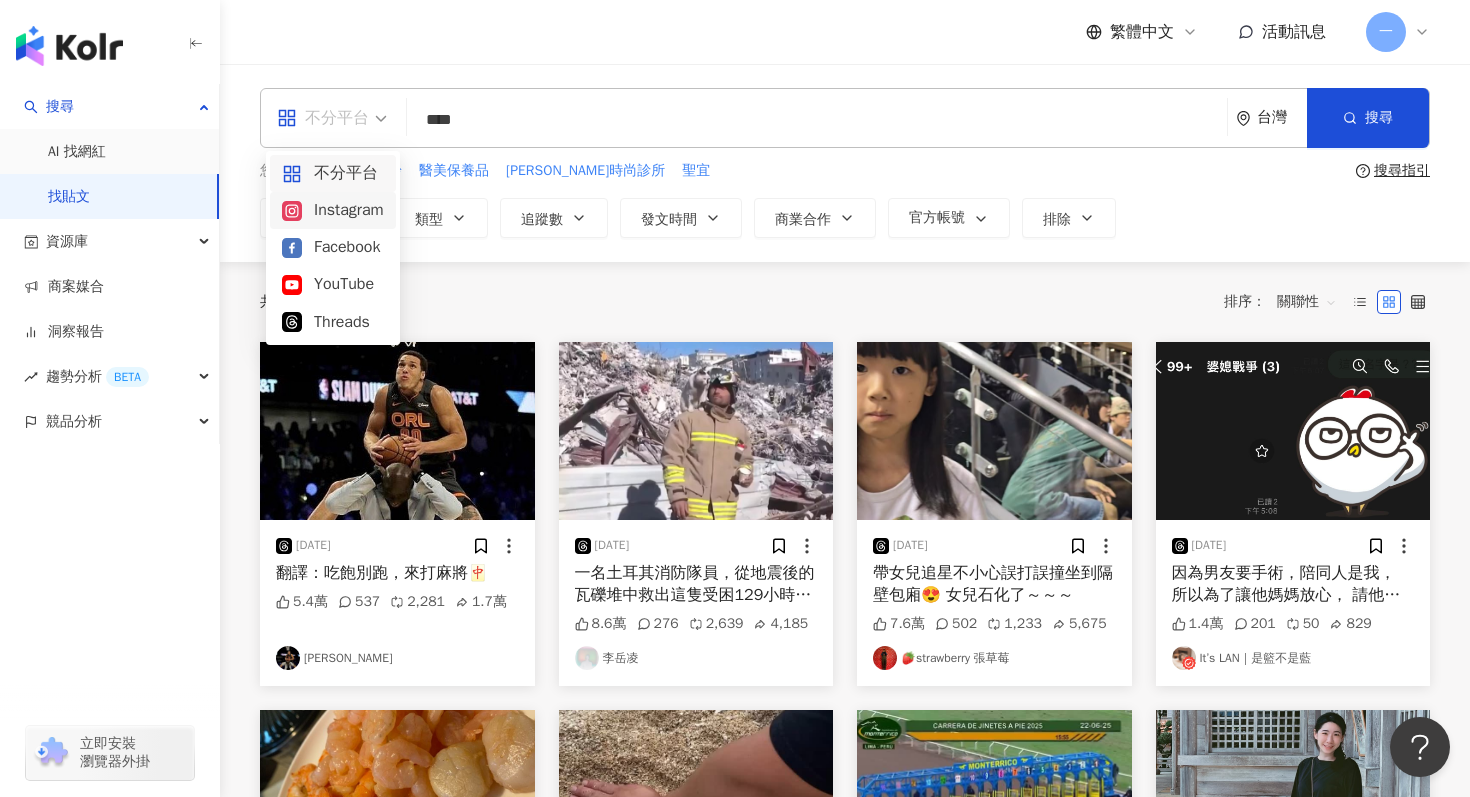 click on "Instagram" at bounding box center [333, 210] 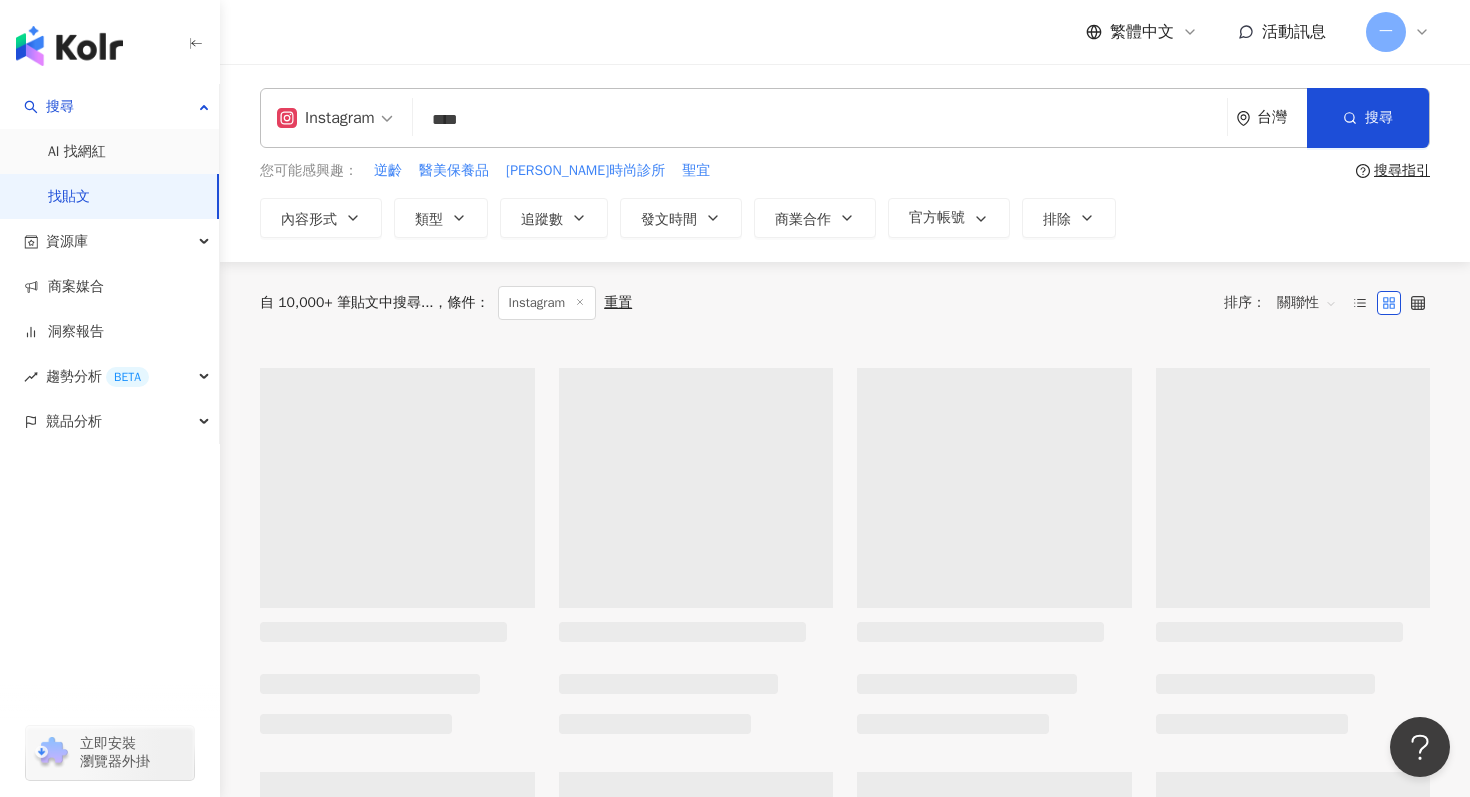 click on "****" at bounding box center [820, 119] 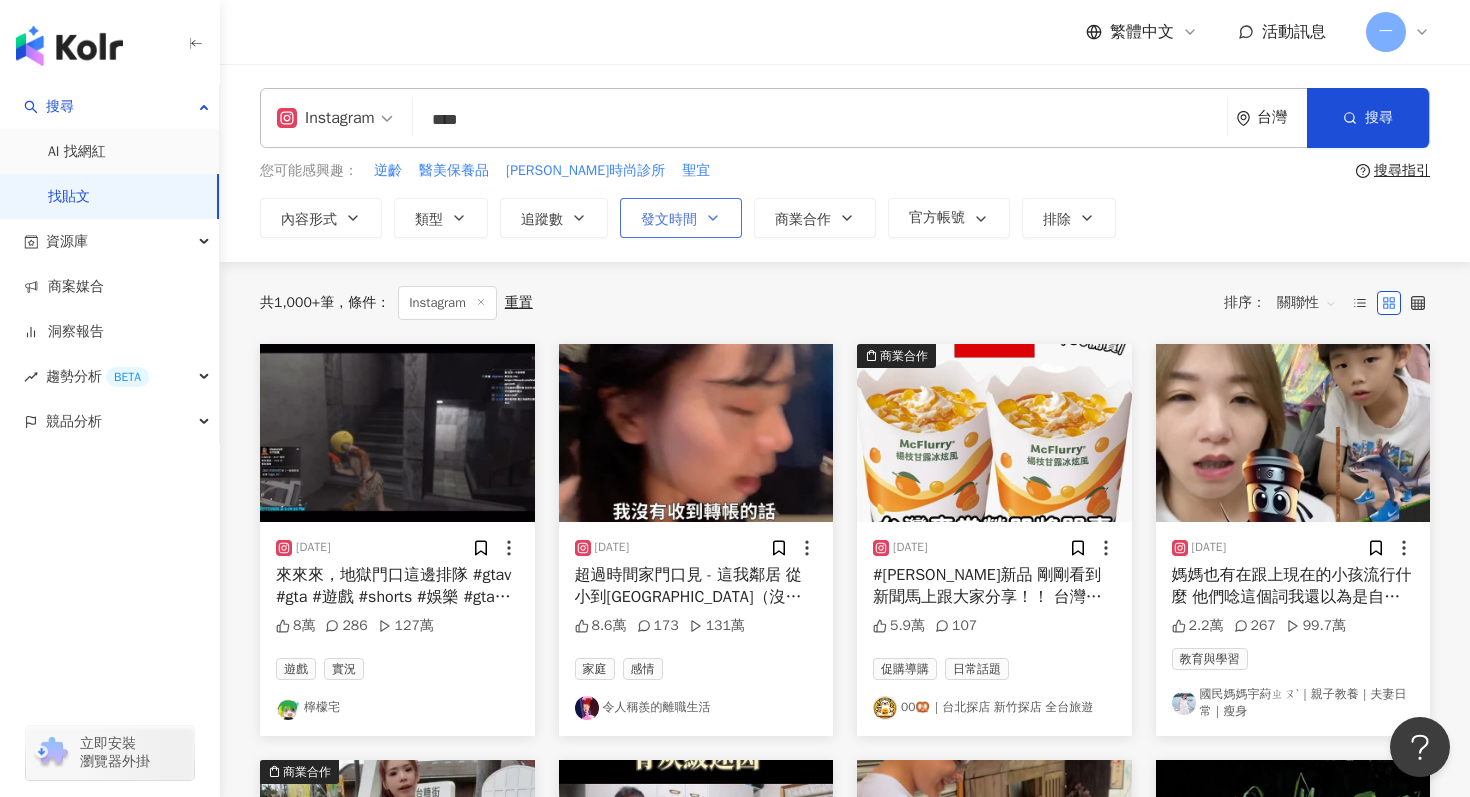 click on "發文時間" at bounding box center [669, 220] 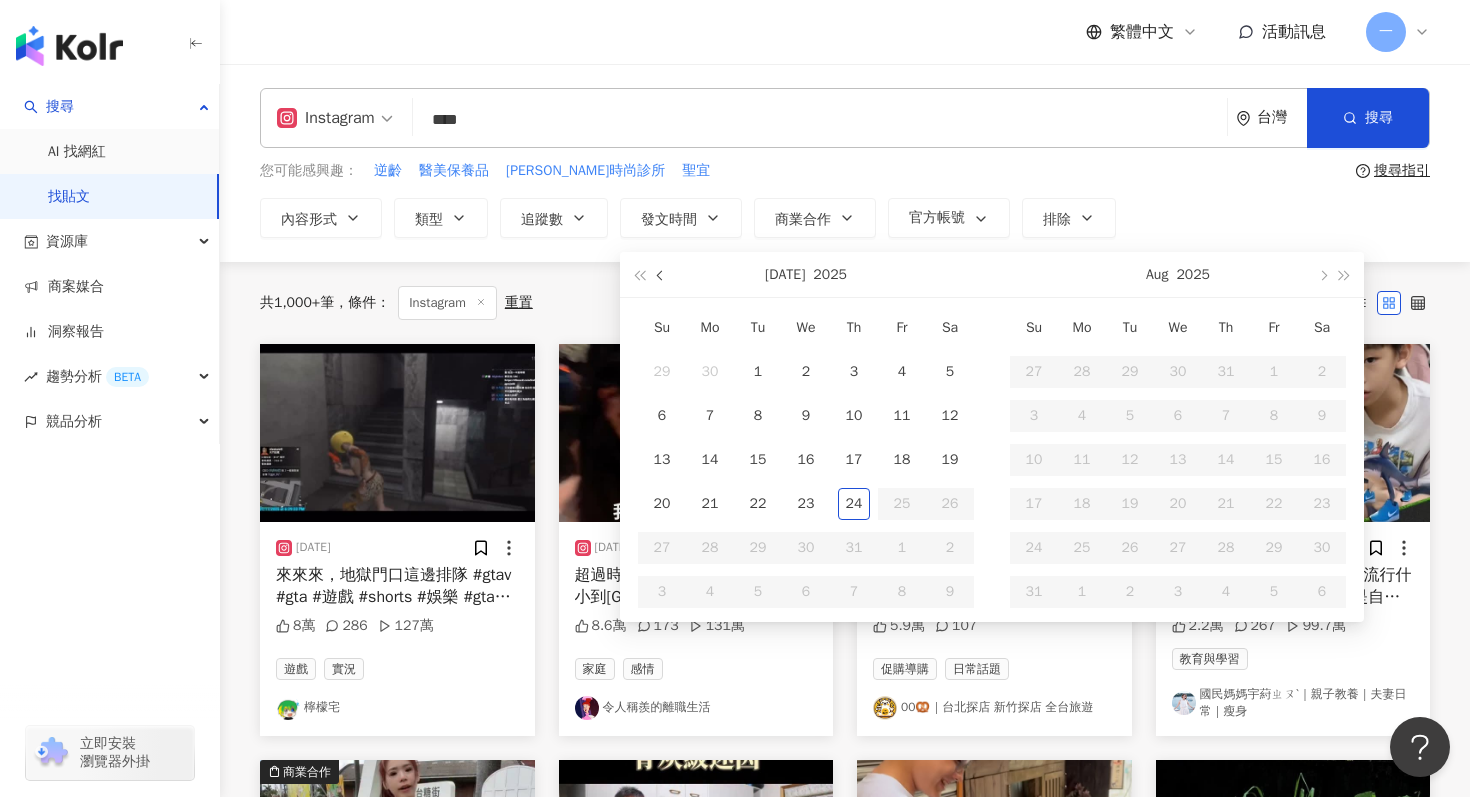 click at bounding box center [661, 274] 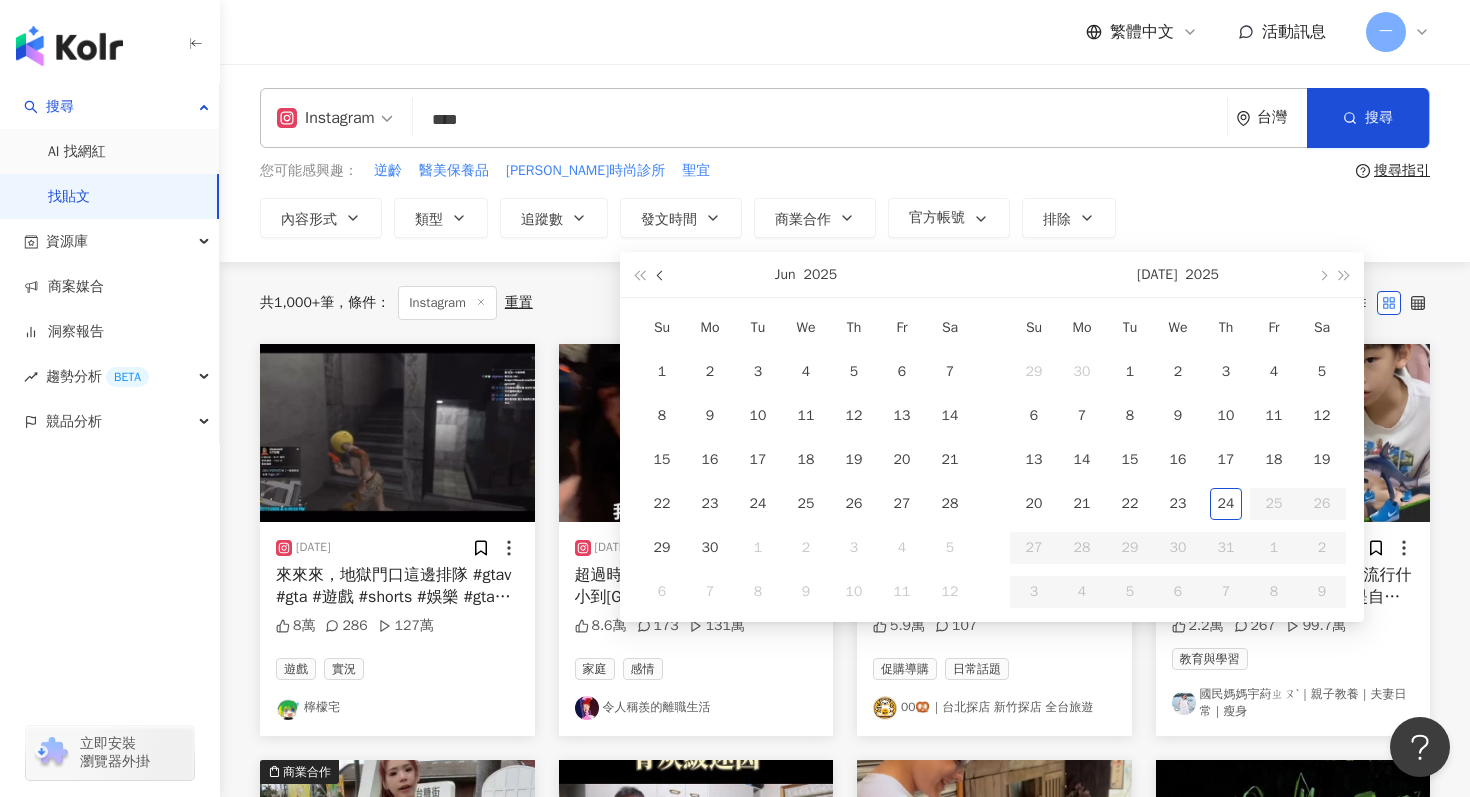 click at bounding box center (661, 274) 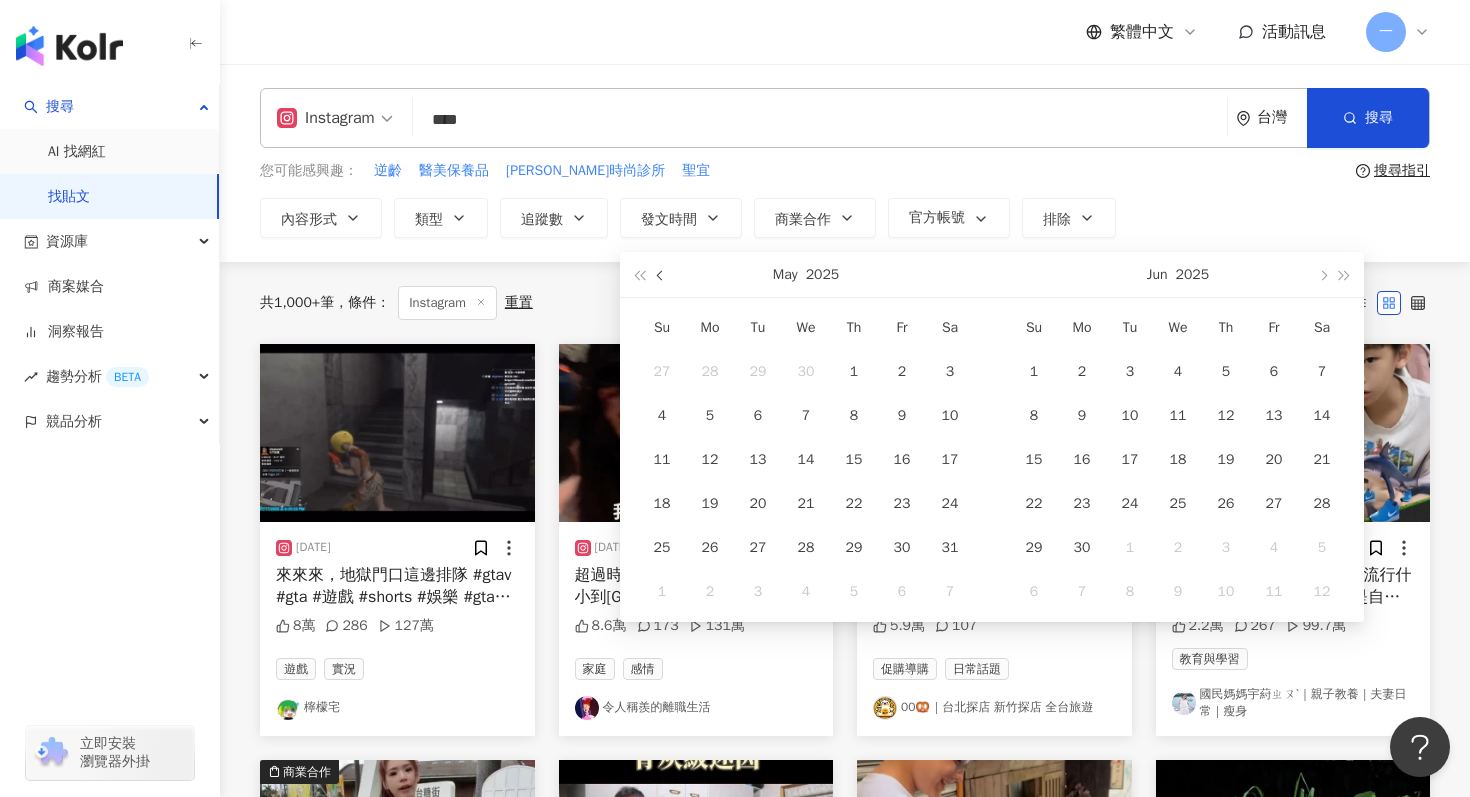 click at bounding box center [661, 274] 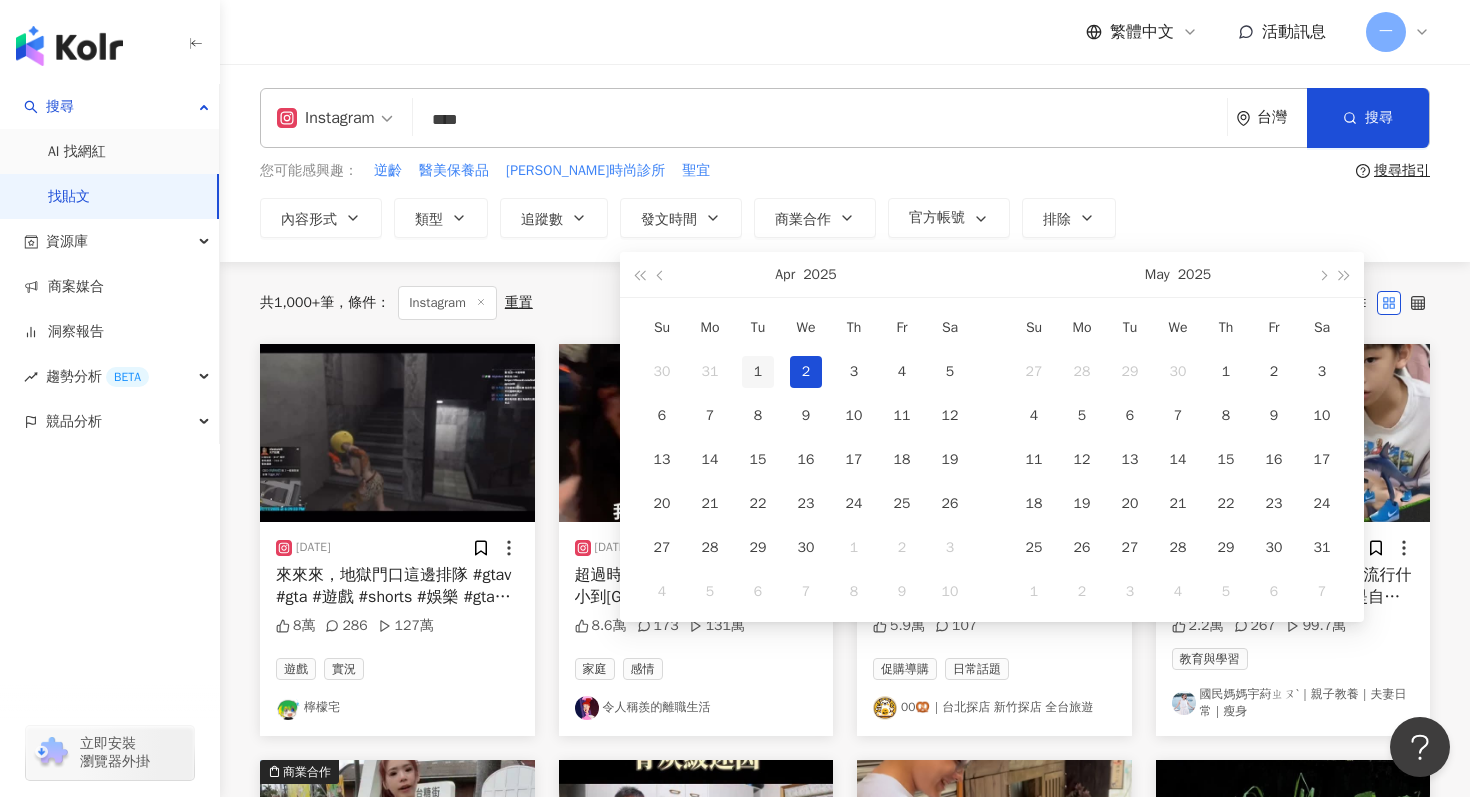 type on "**********" 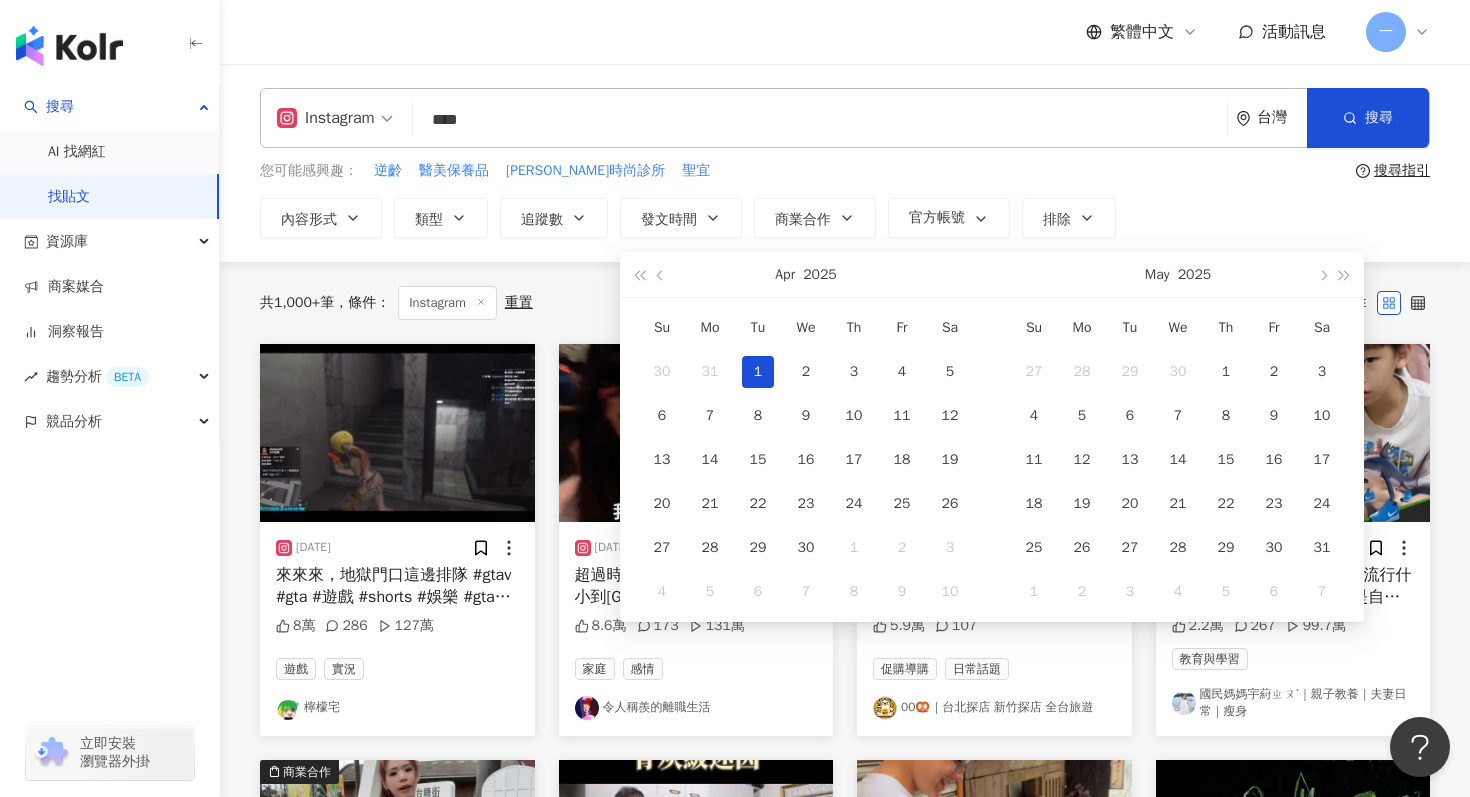 click on "1" at bounding box center (758, 372) 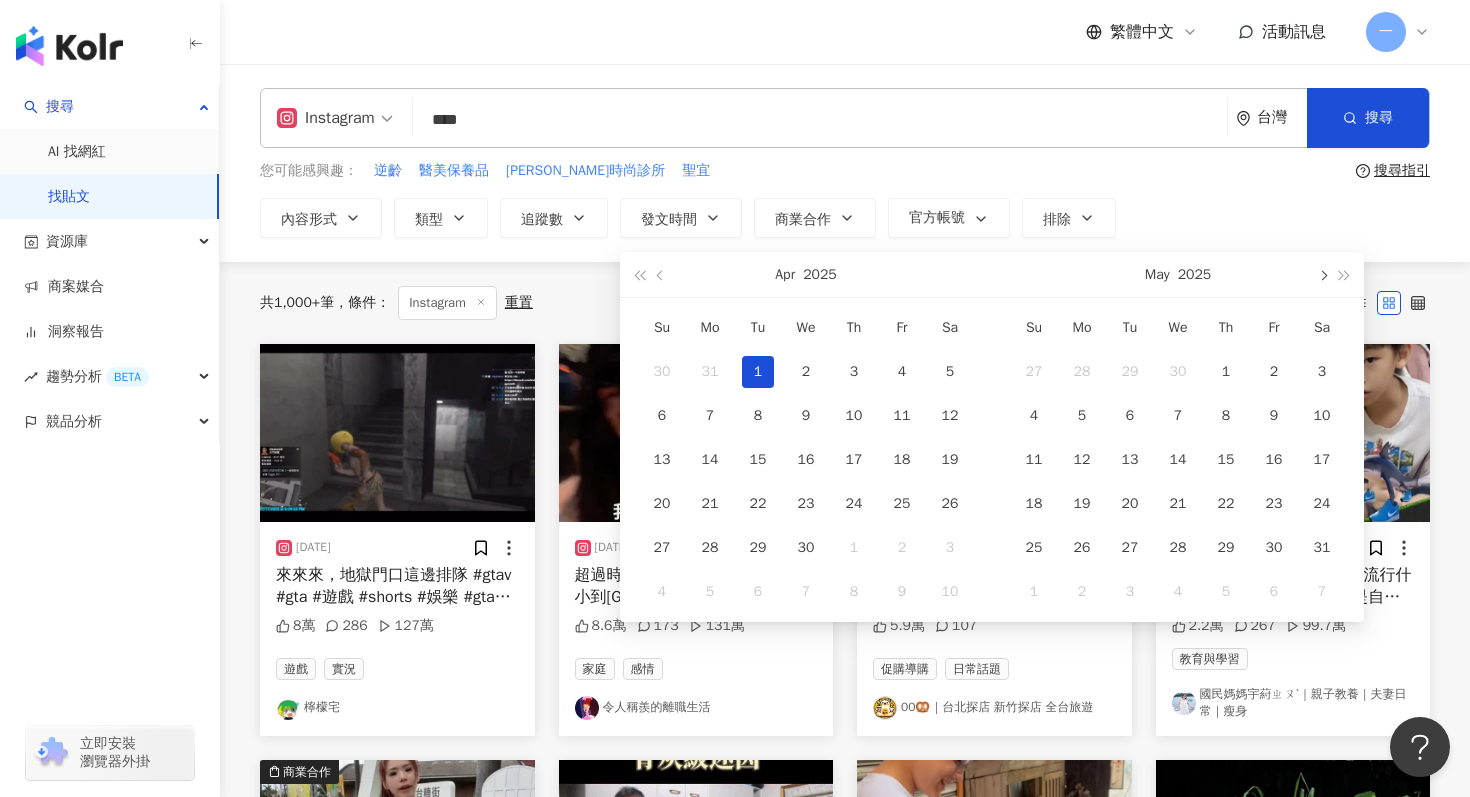 click at bounding box center (1322, 274) 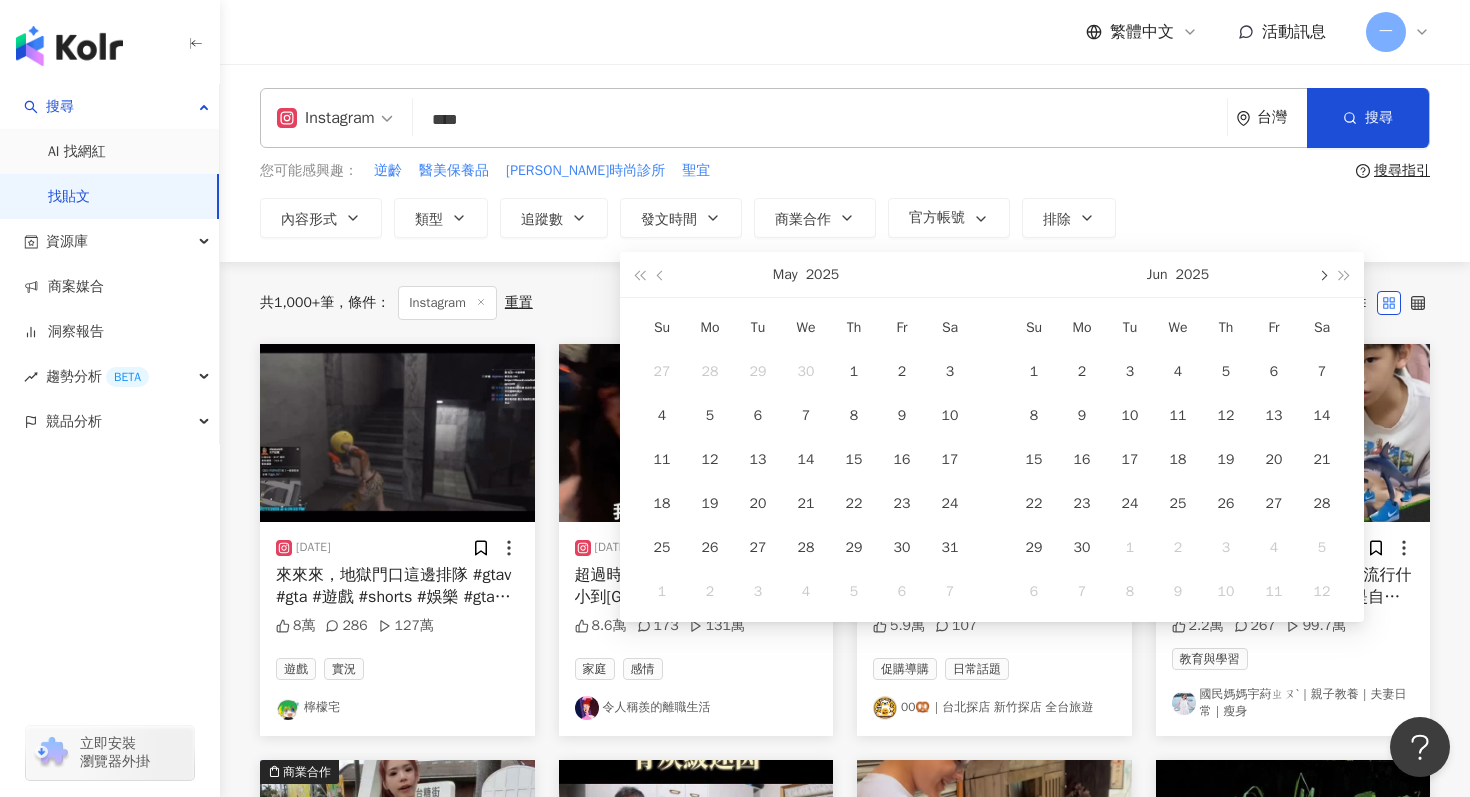 click at bounding box center [1322, 274] 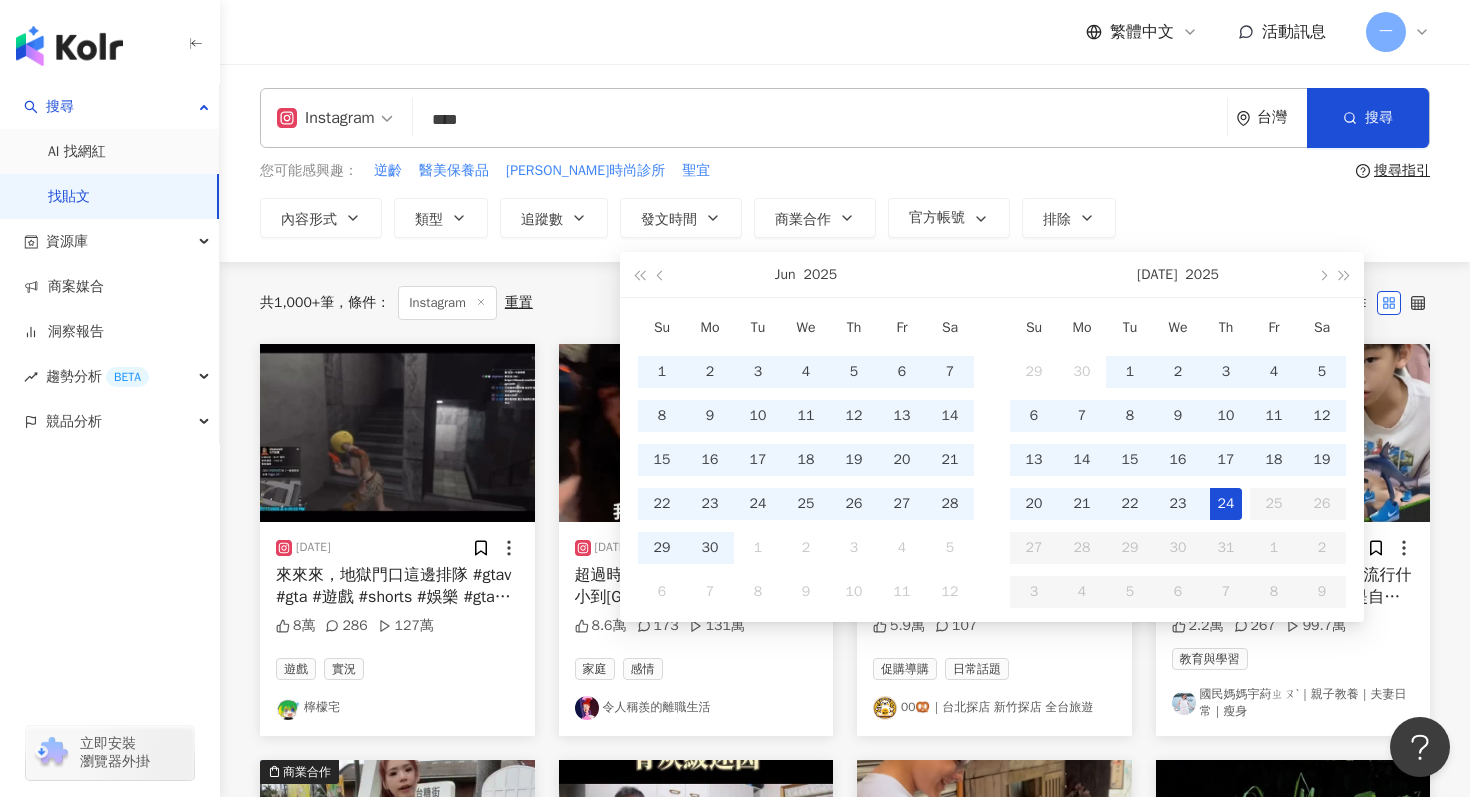 click on "24" at bounding box center [1226, 504] 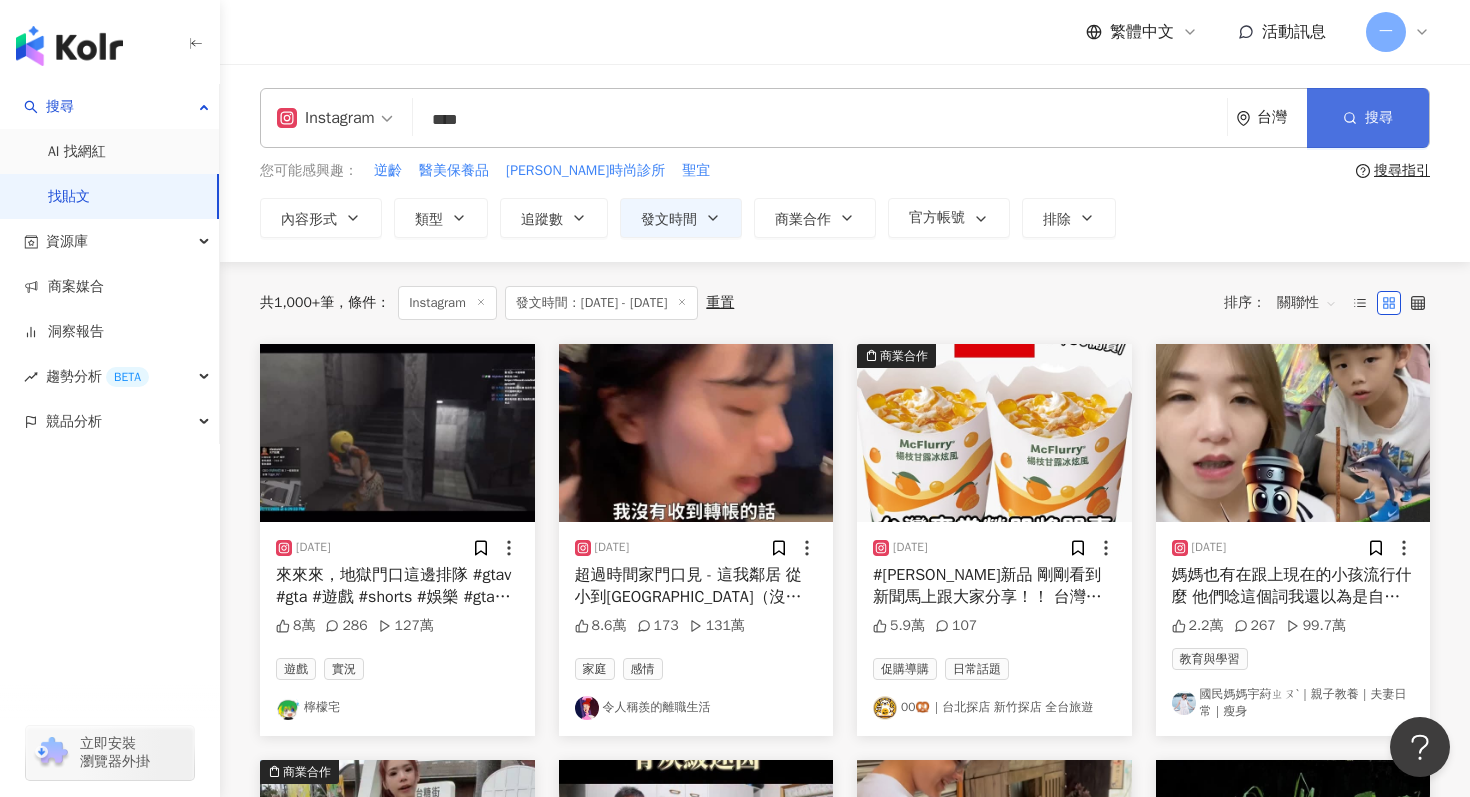 click on "搜尋" at bounding box center (1379, 118) 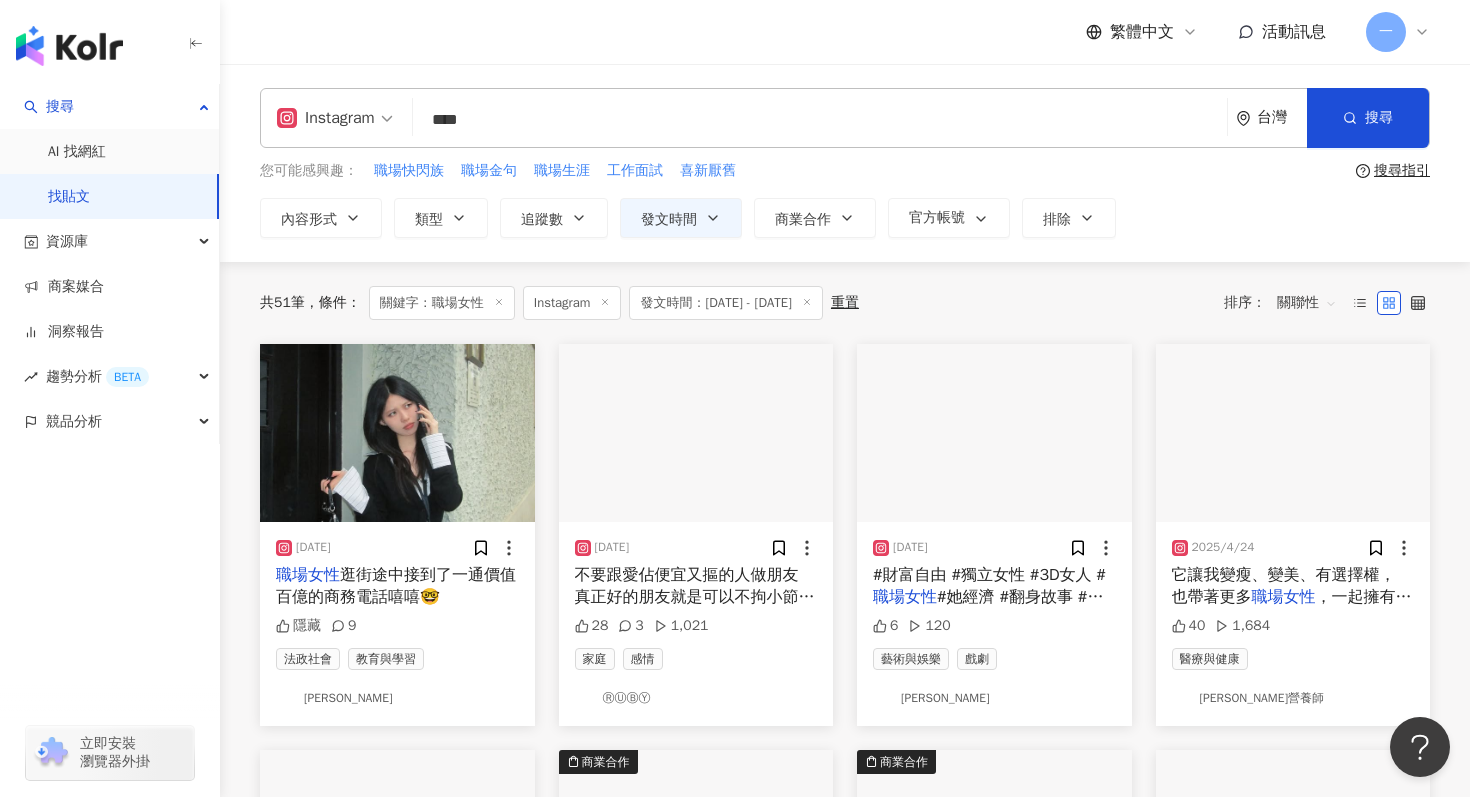 type 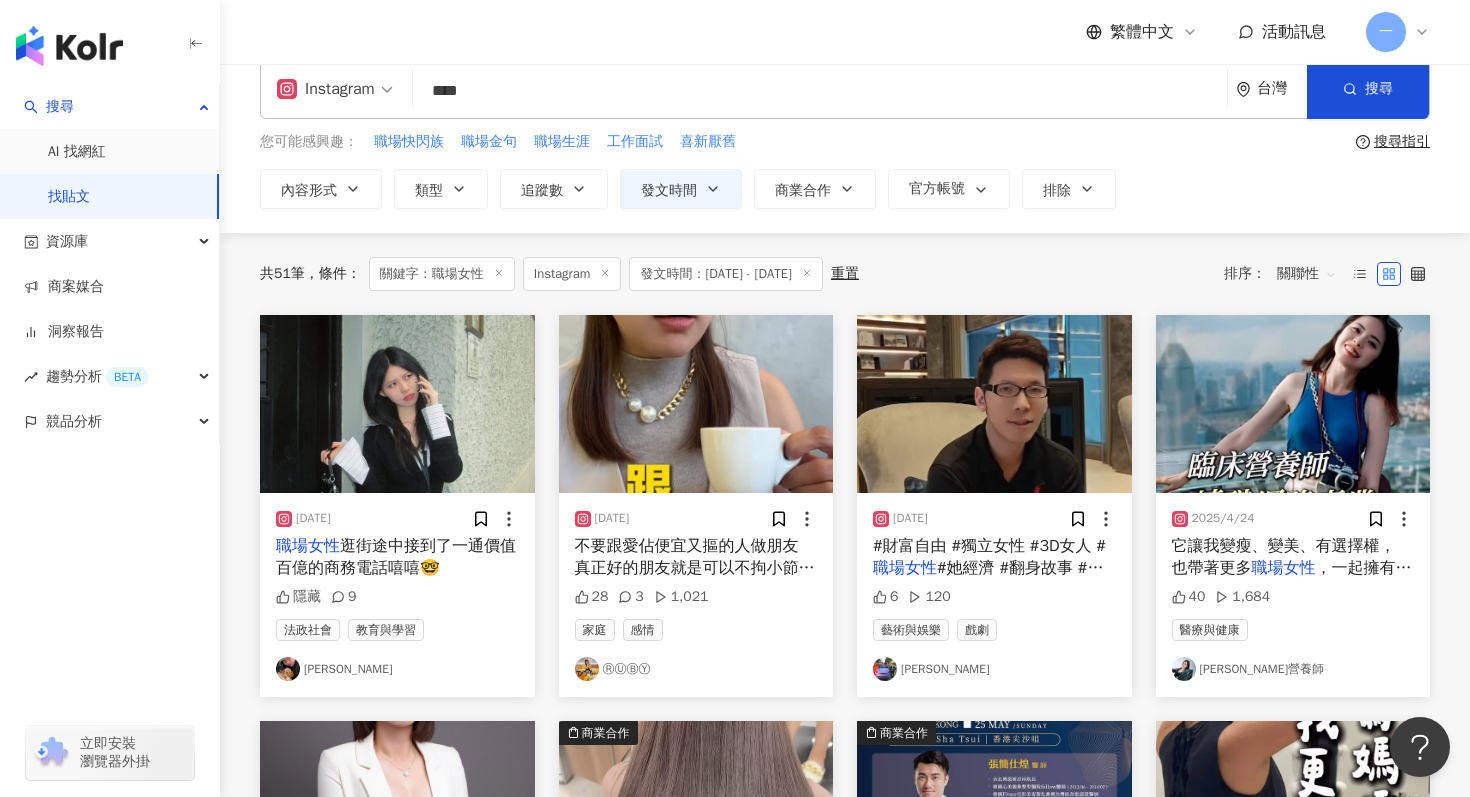 scroll, scrollTop: 39, scrollLeft: 0, axis: vertical 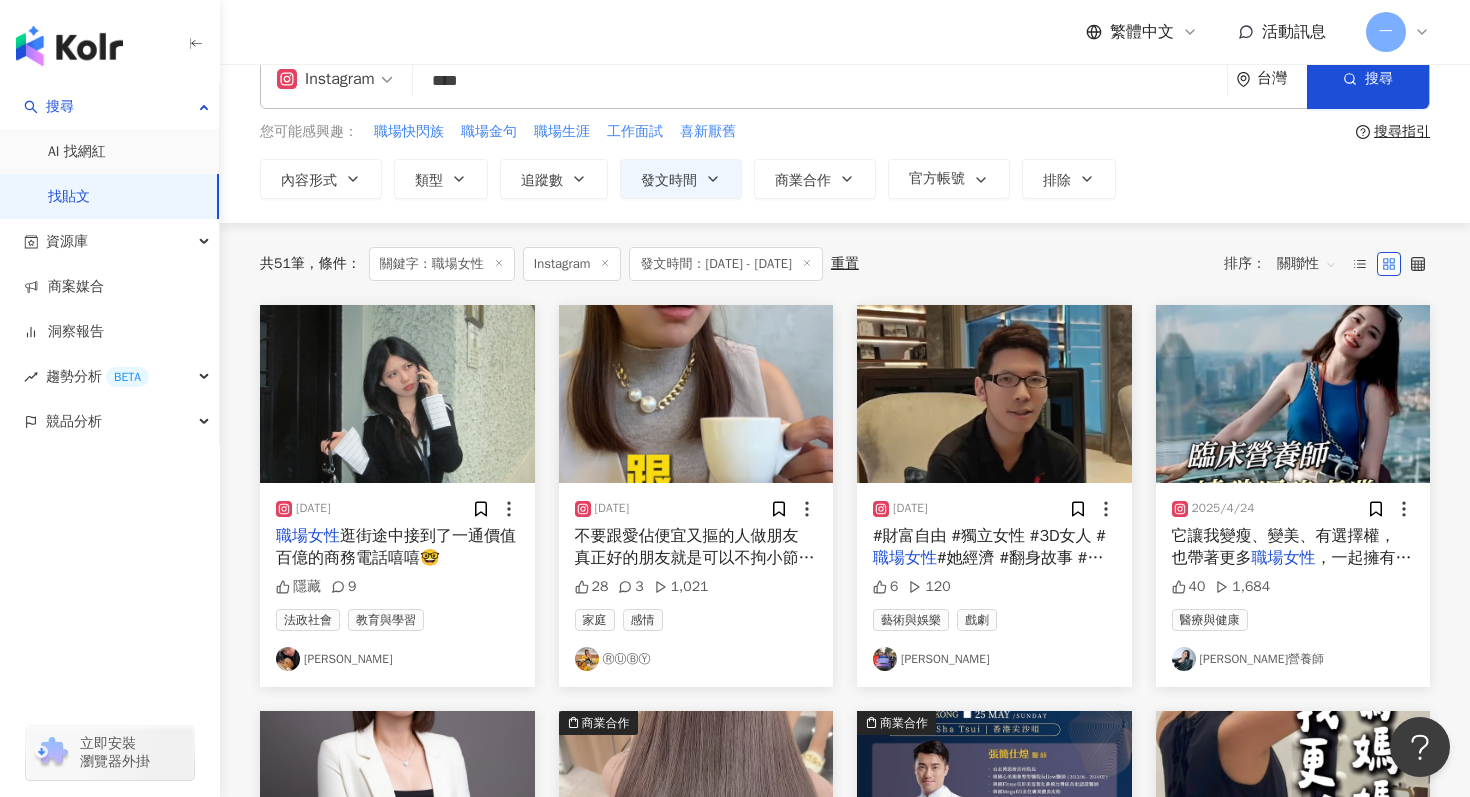 click on "ⓇⓊⒷⓎ" at bounding box center [696, 659] 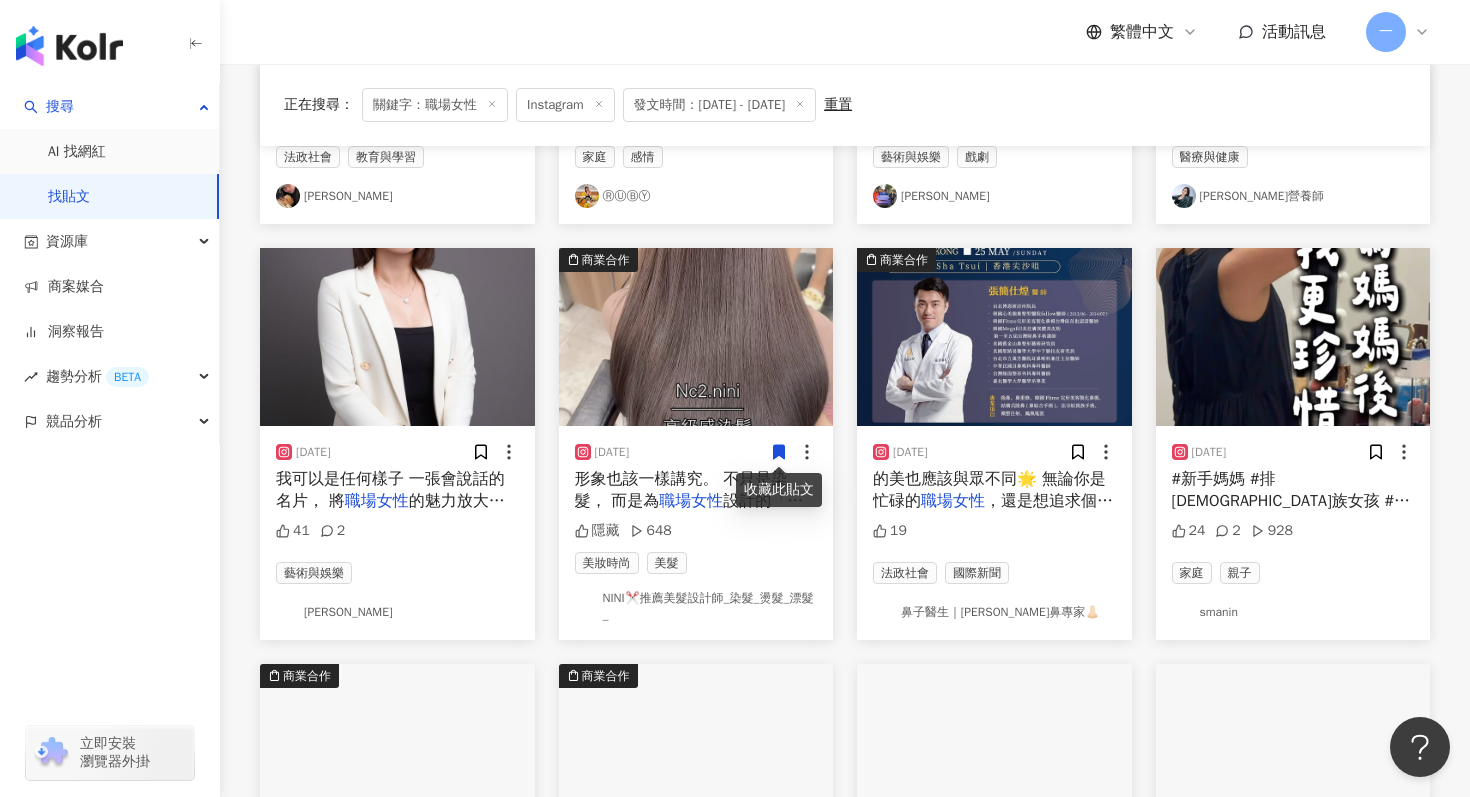 scroll, scrollTop: 501, scrollLeft: 0, axis: vertical 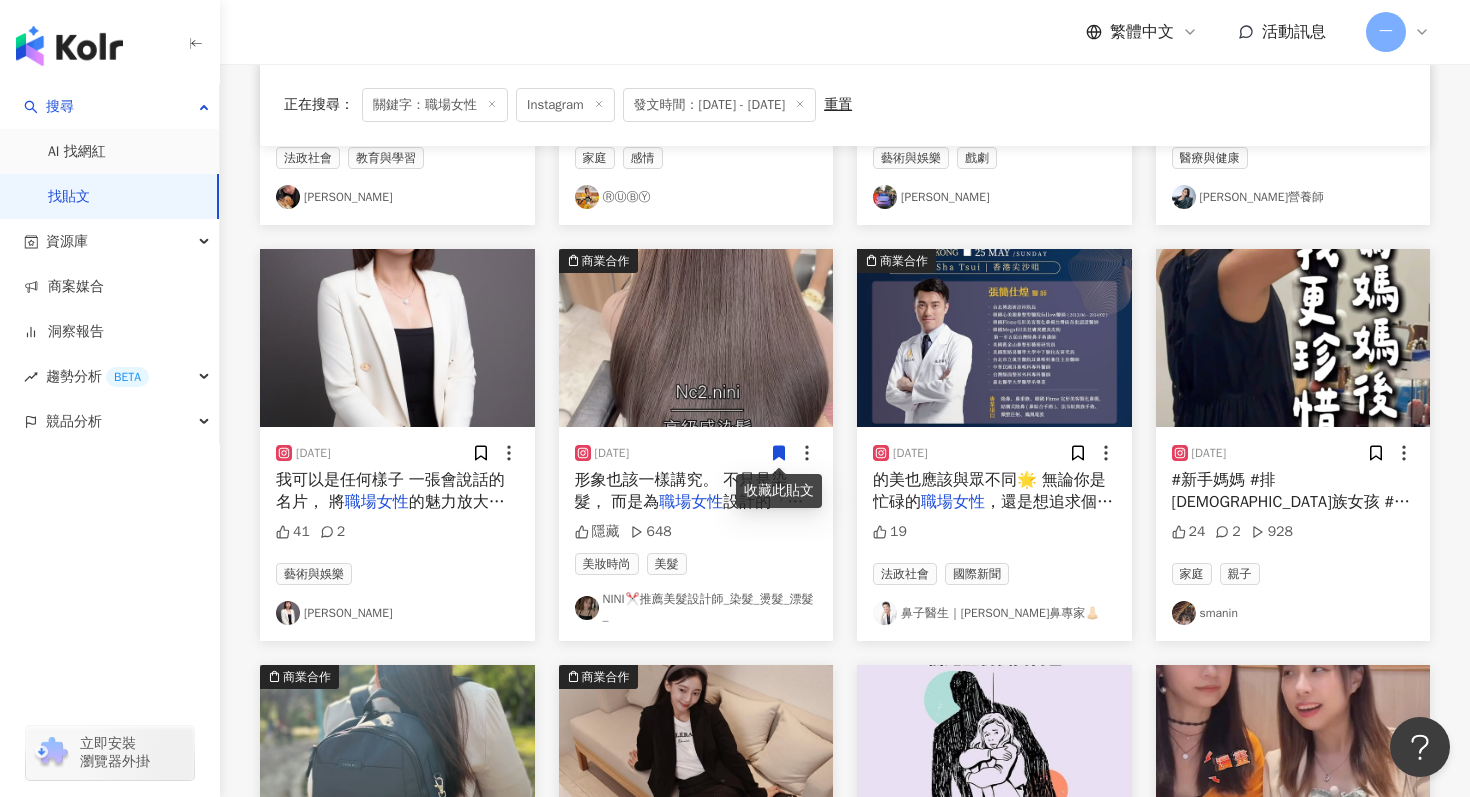 click on "smanin" at bounding box center [1293, 613] 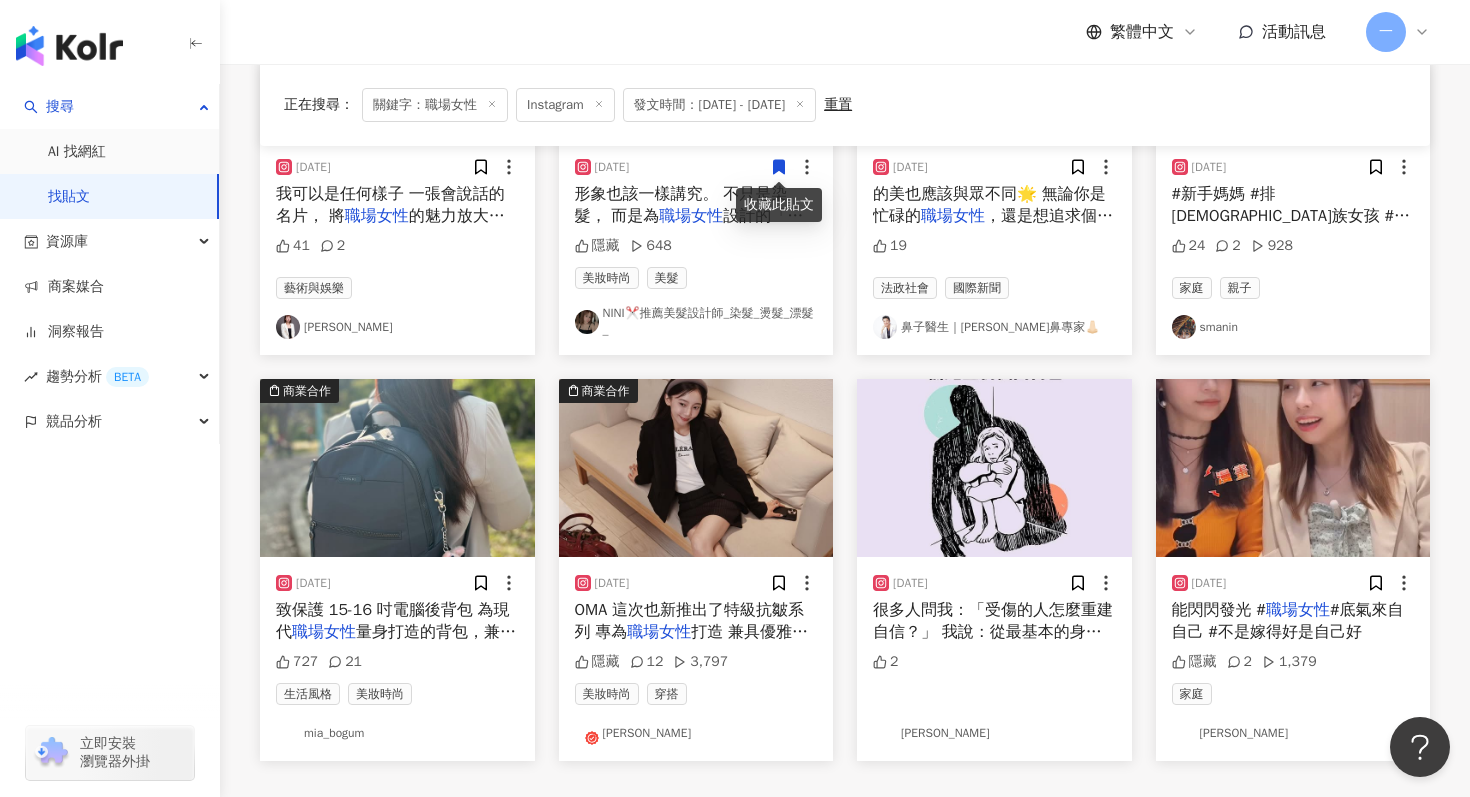 scroll, scrollTop: 954, scrollLeft: 0, axis: vertical 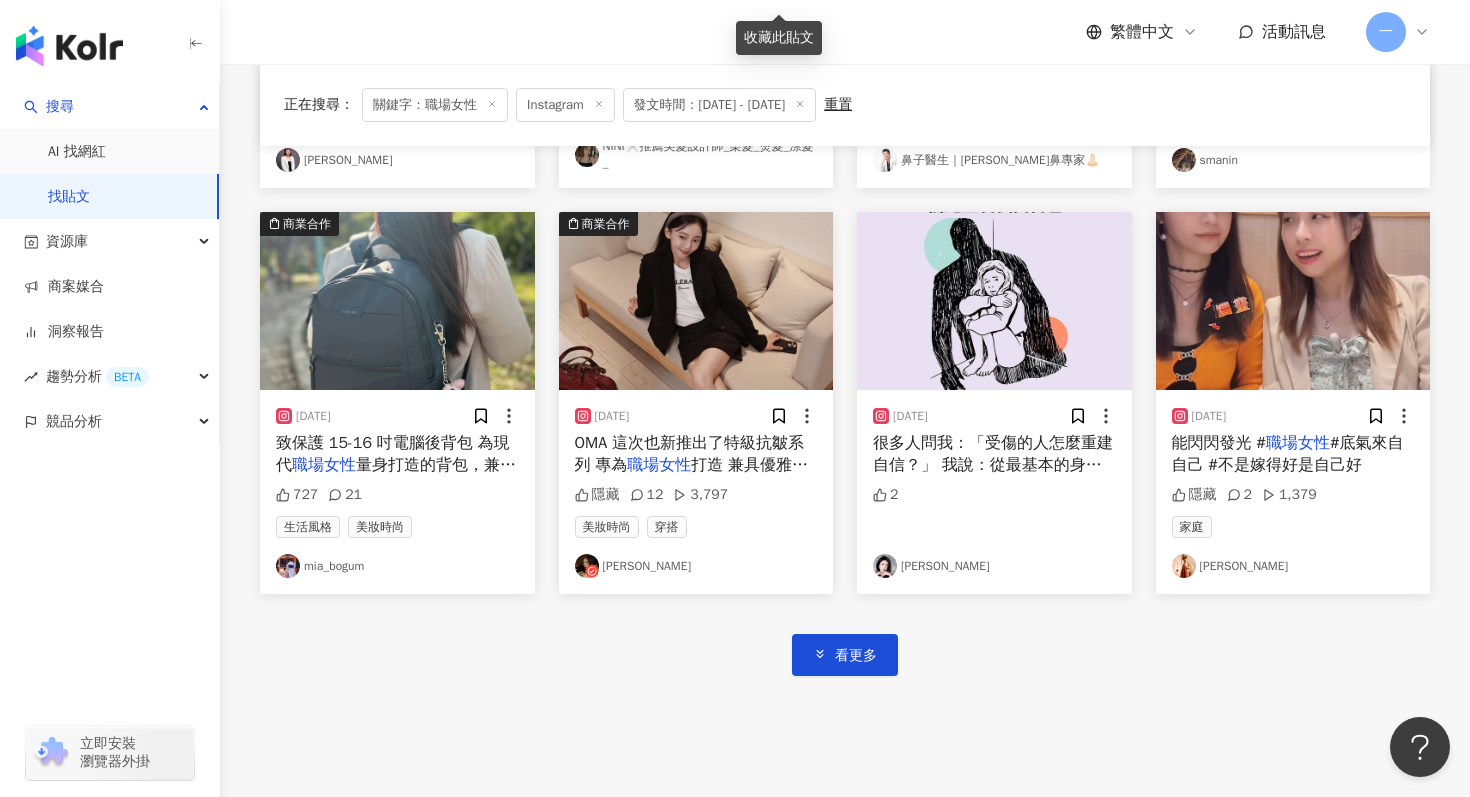 click on "mia_bogum" at bounding box center (397, 566) 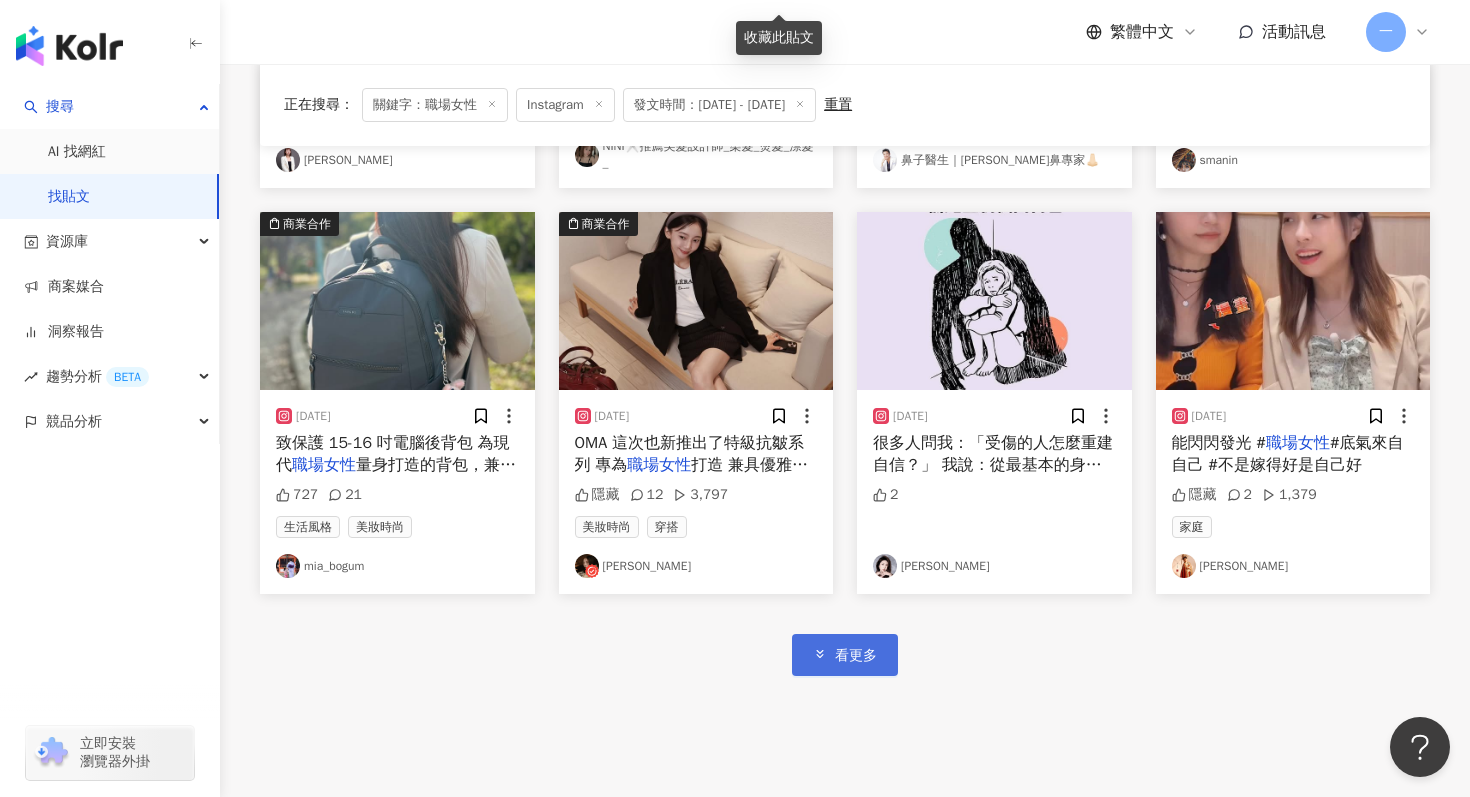 click on "看更多" at bounding box center [845, 654] 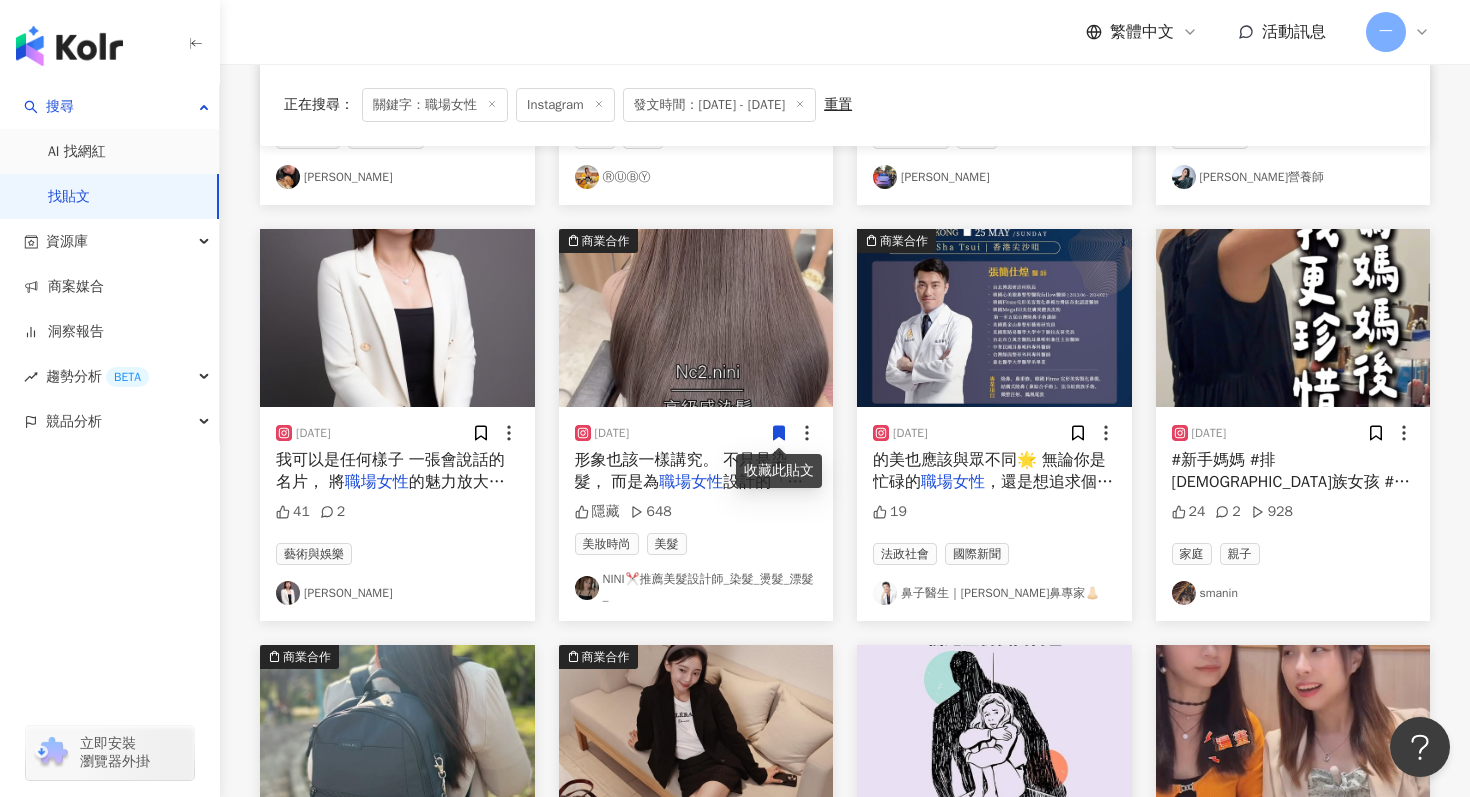 scroll, scrollTop: 797, scrollLeft: 0, axis: vertical 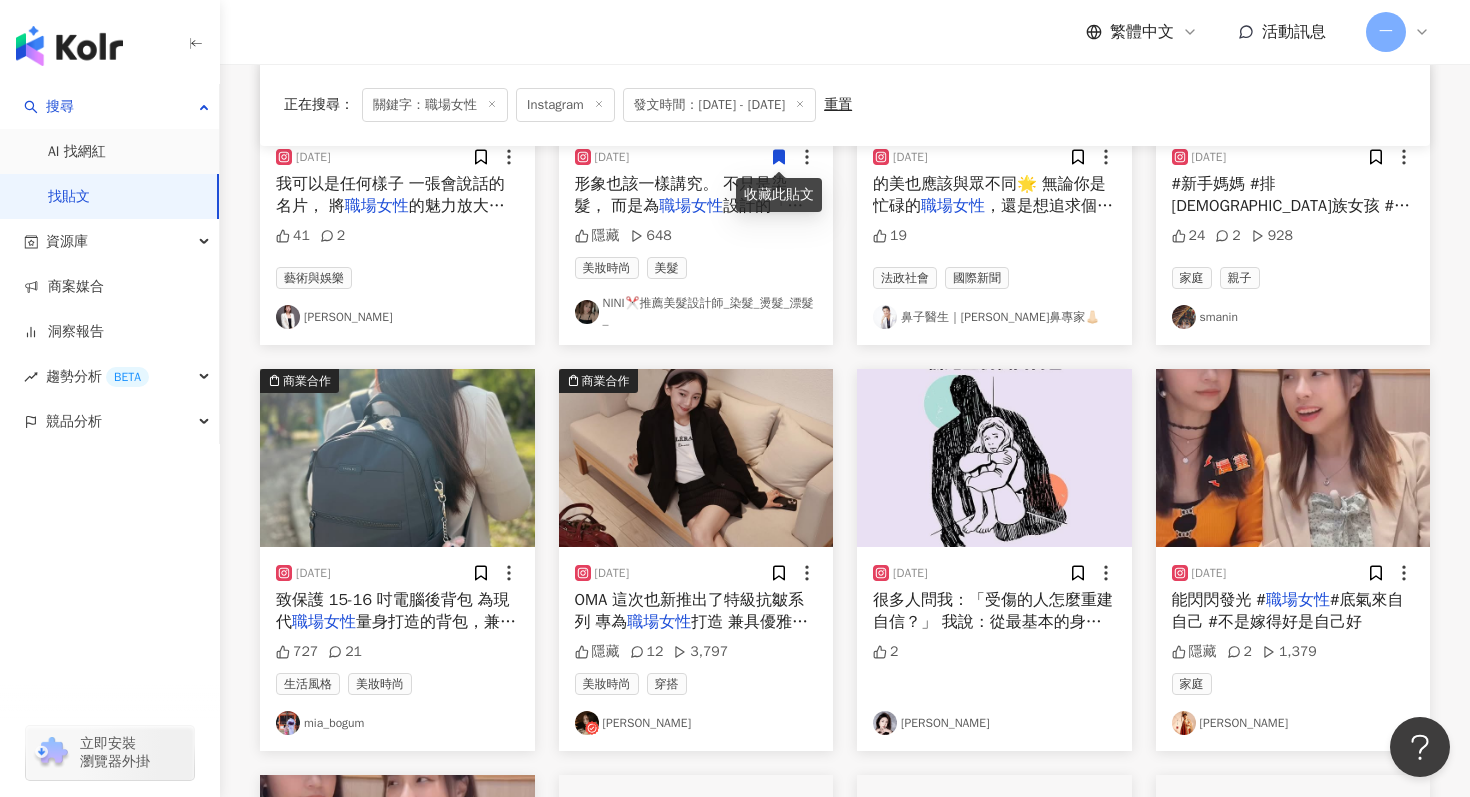 type 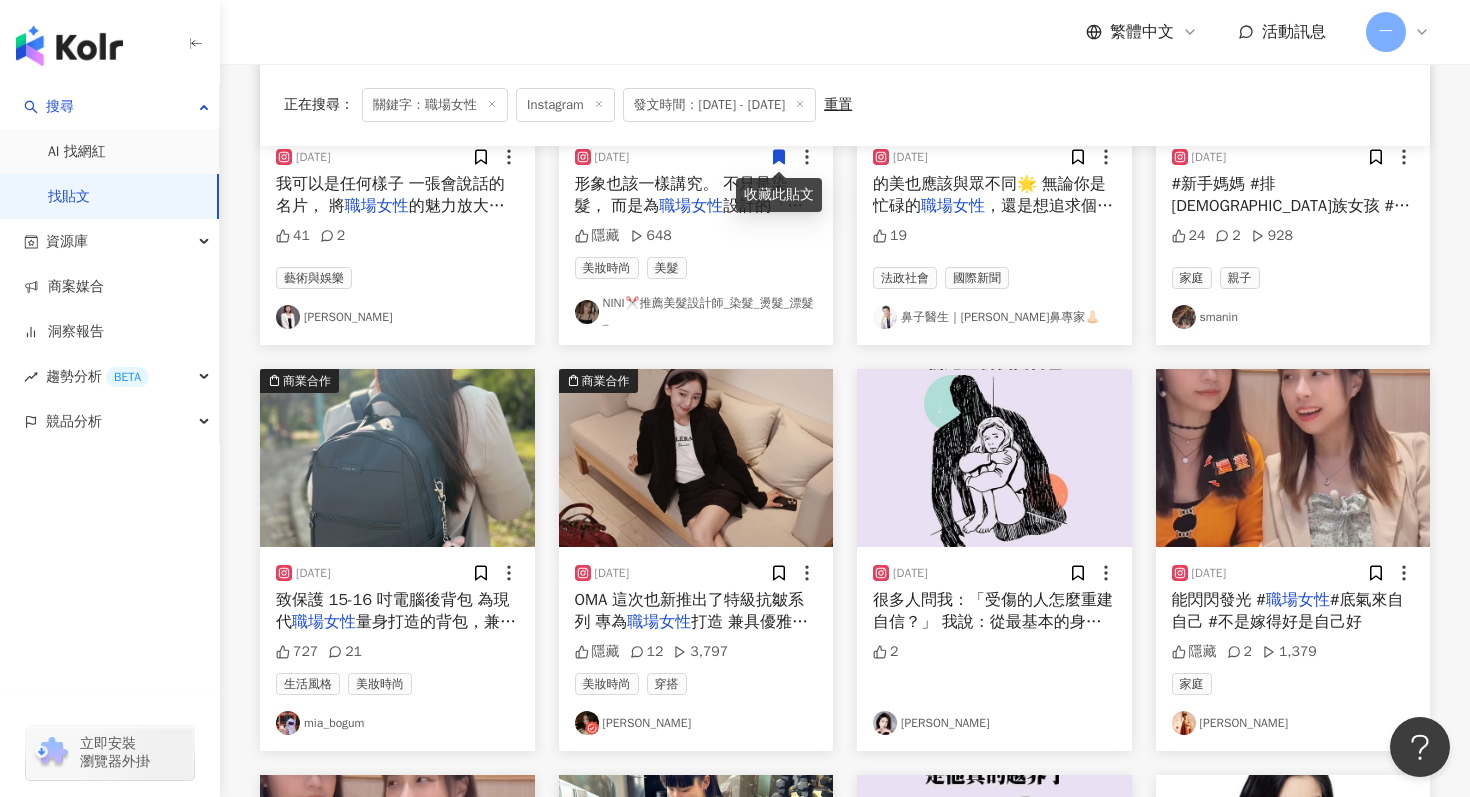 click on "量身打造的背包，兼具時尚感與極致" at bounding box center (396, 633) 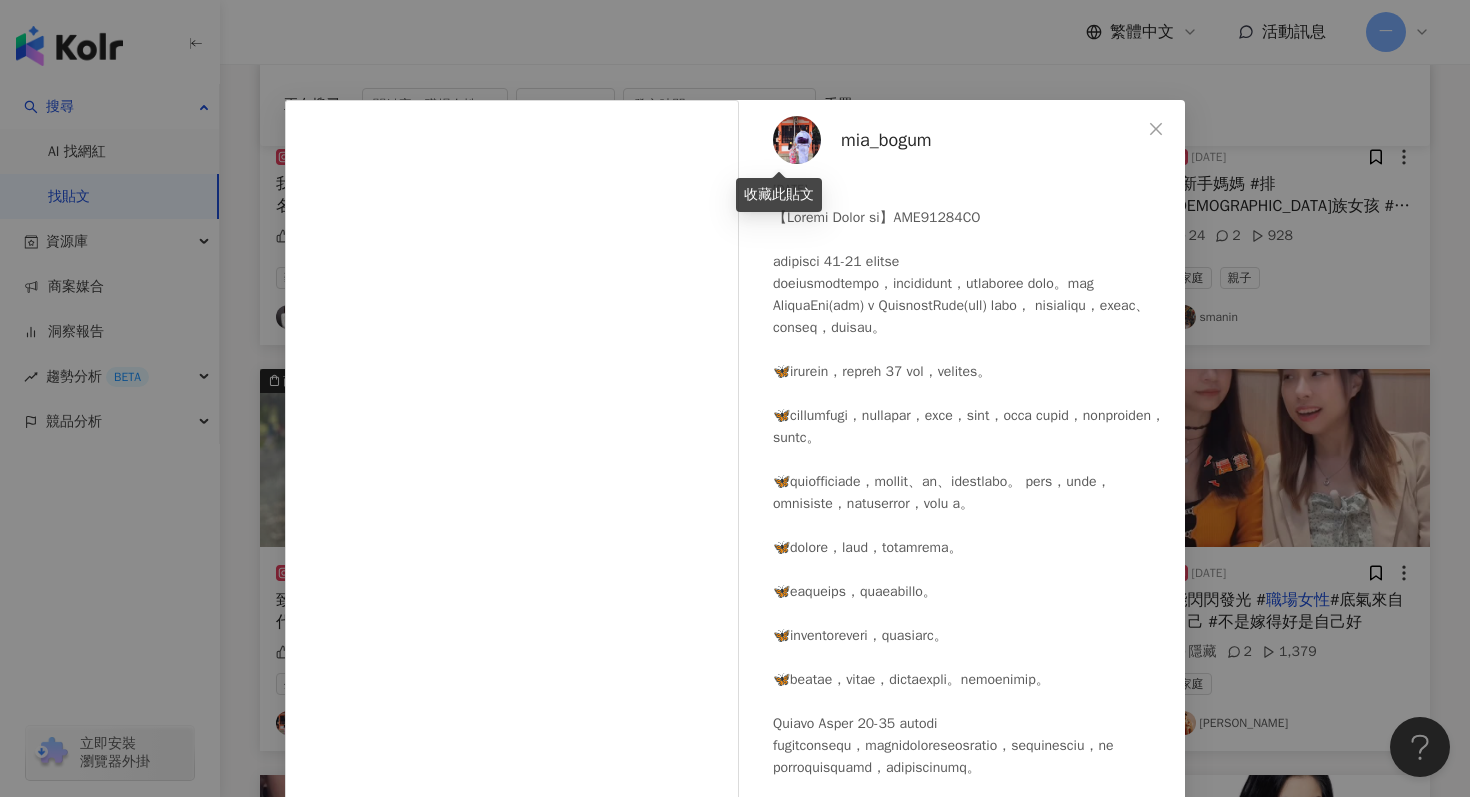 scroll, scrollTop: 100, scrollLeft: 0, axis: vertical 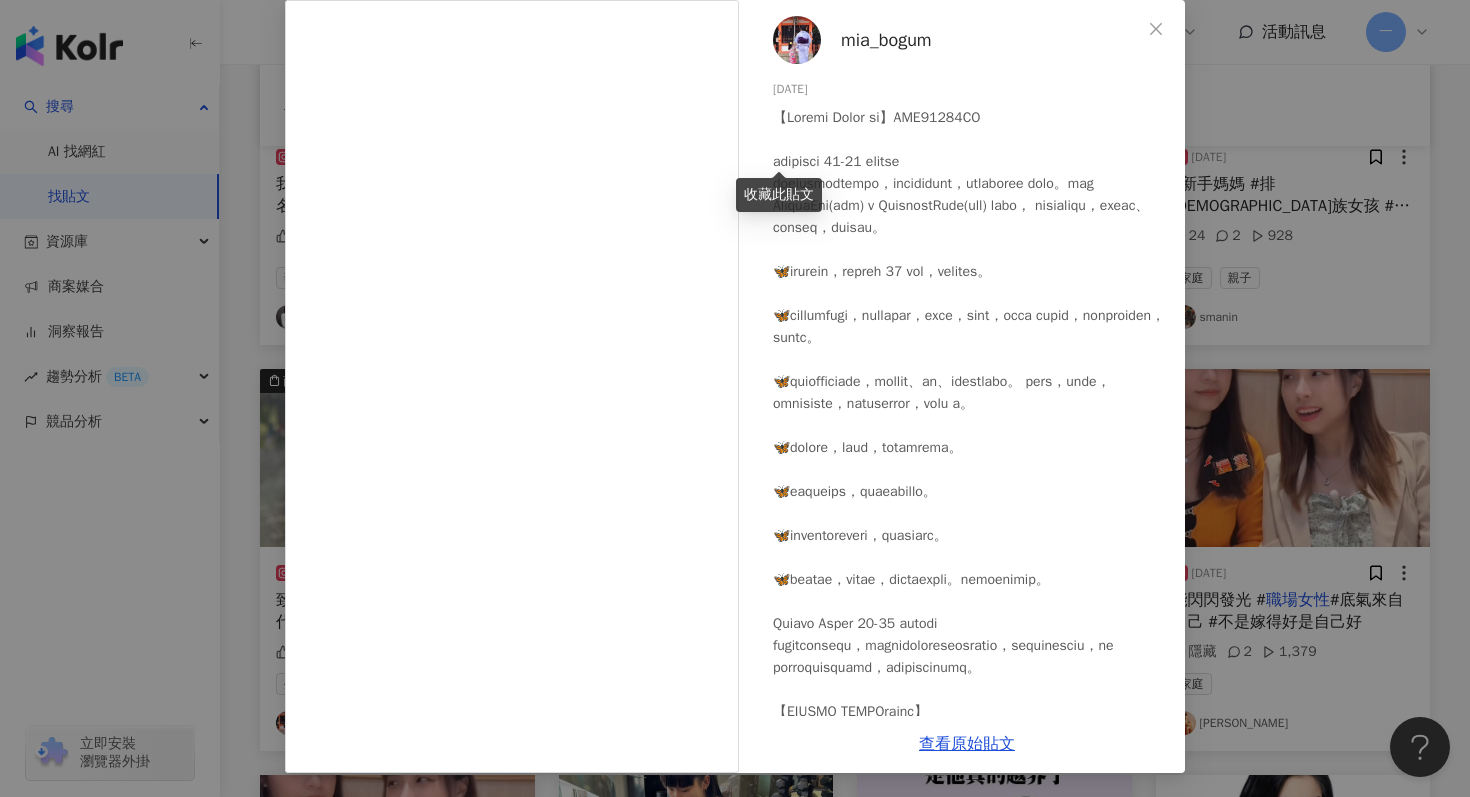 click on "mia_bogum 2025/4/15 727 21 查看原始貼文" at bounding box center (735, 398) 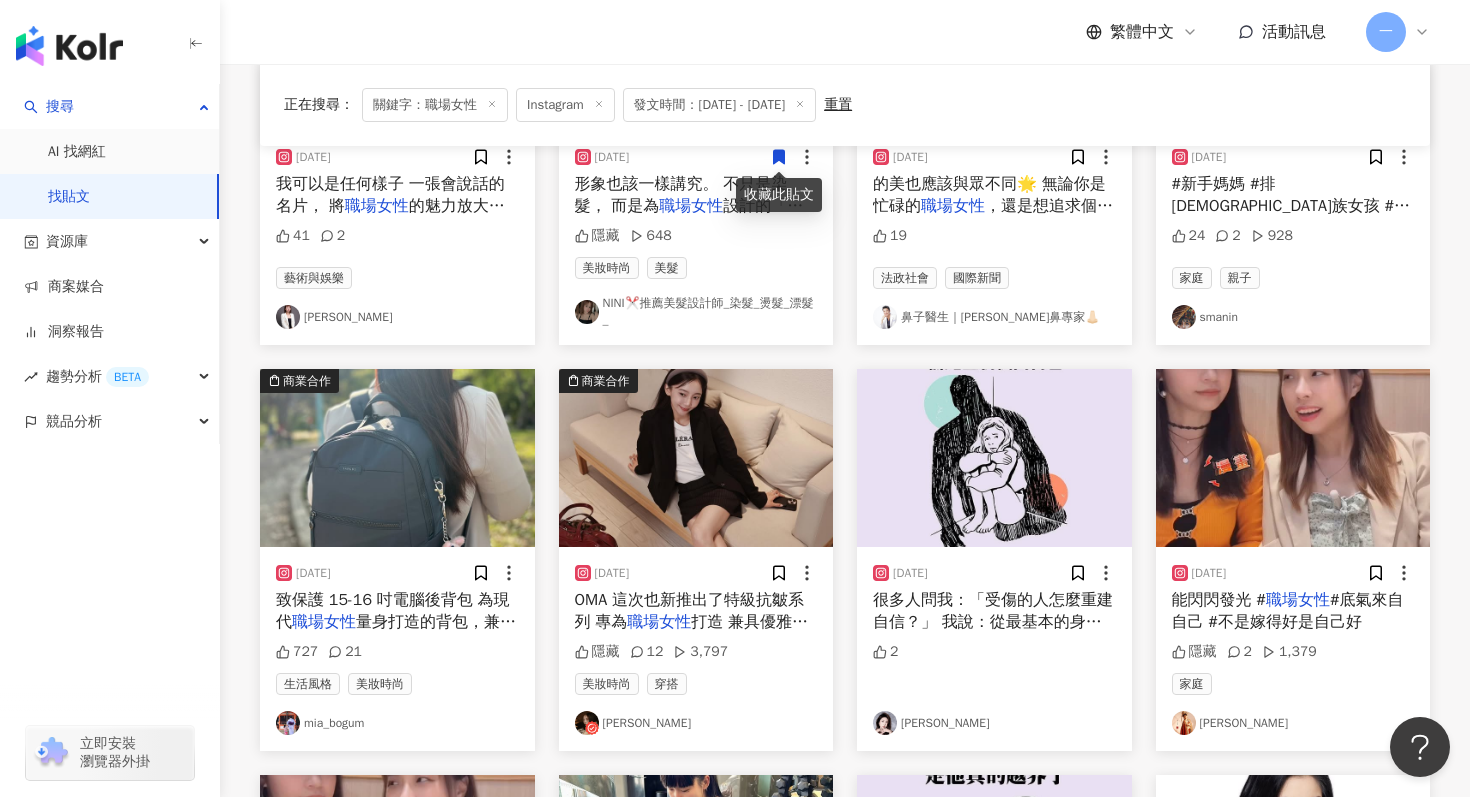 click on "張朵莉Dolly" at bounding box center [696, 723] 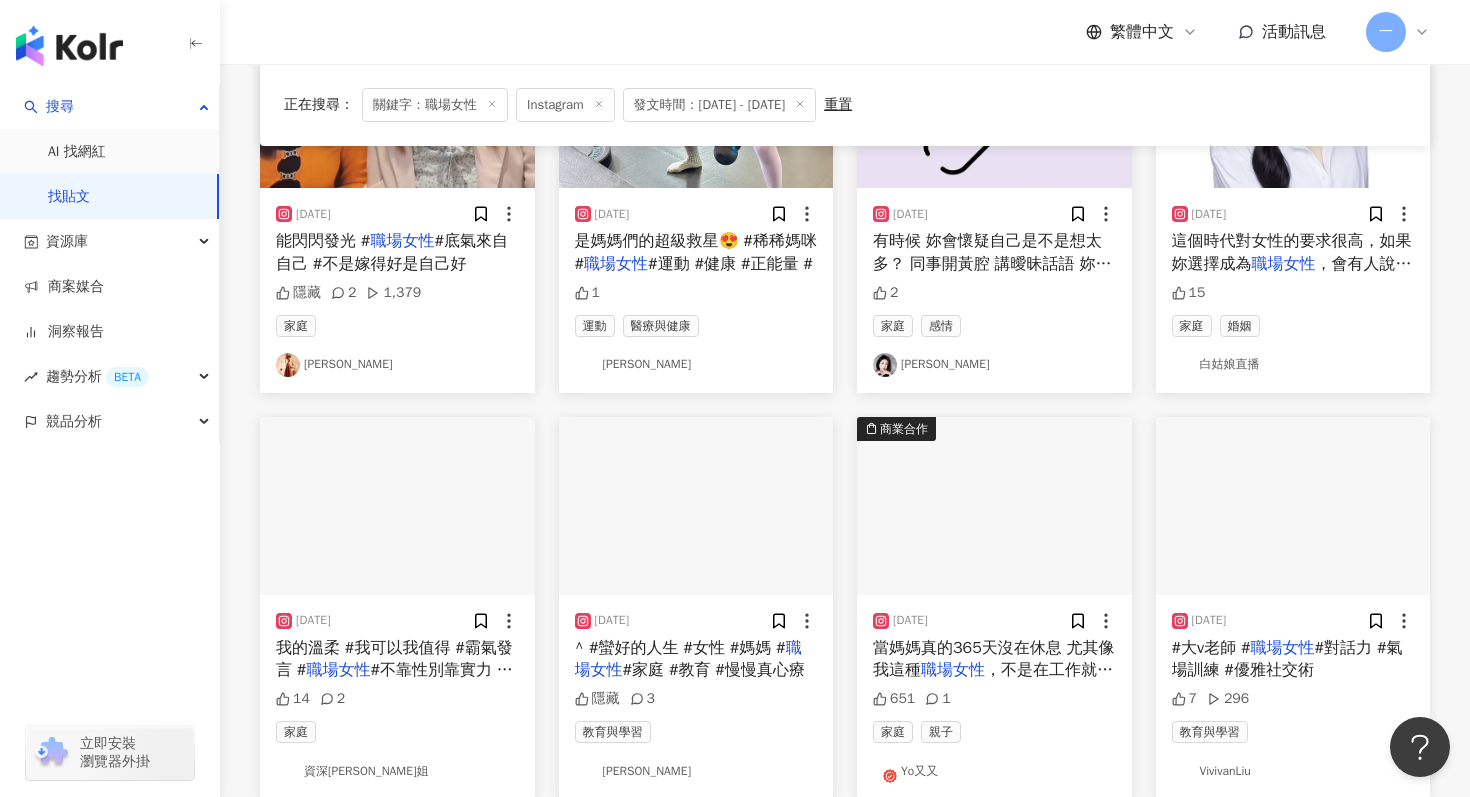 scroll, scrollTop: 1785, scrollLeft: 0, axis: vertical 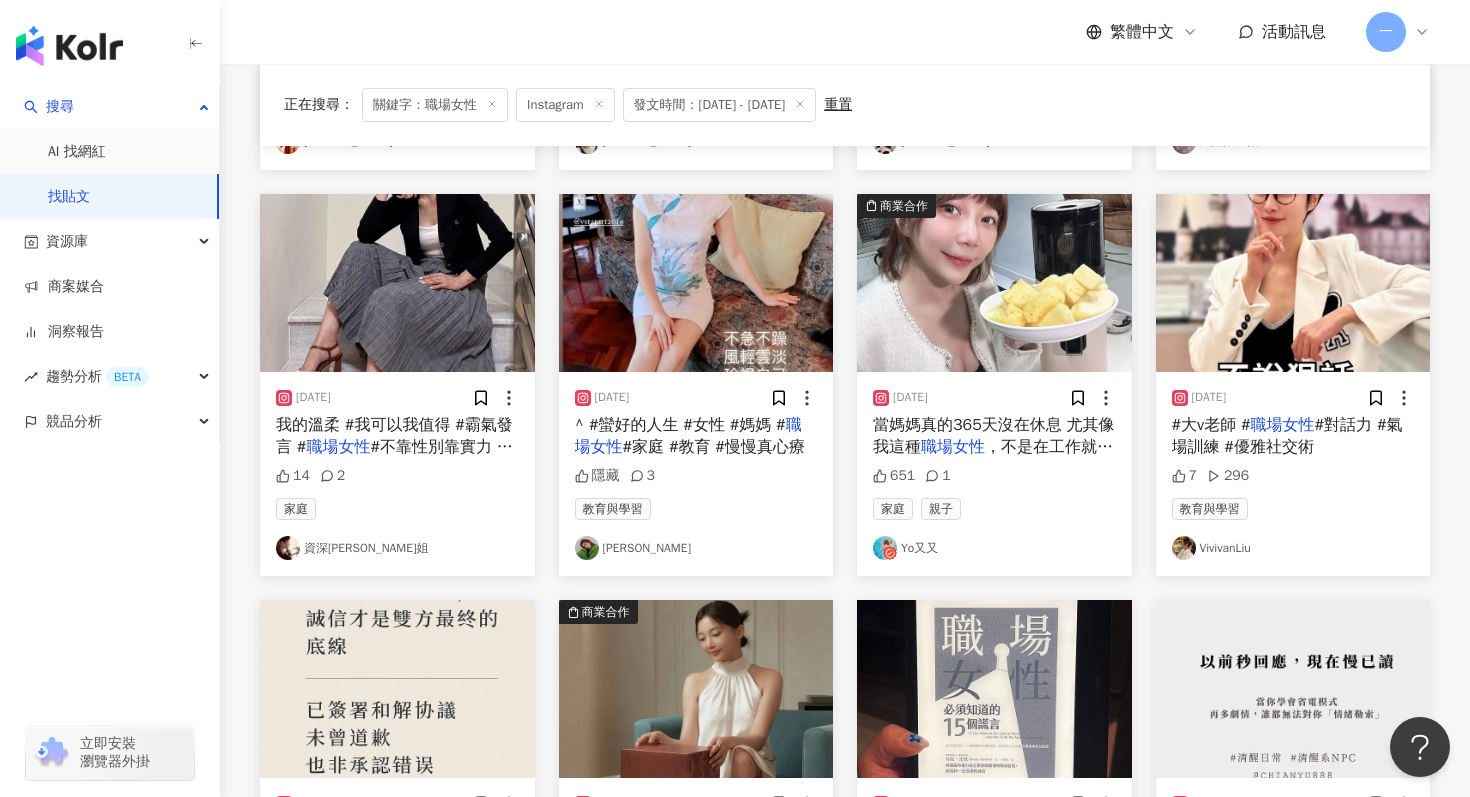 click on "Yo又又" at bounding box center [994, 548] 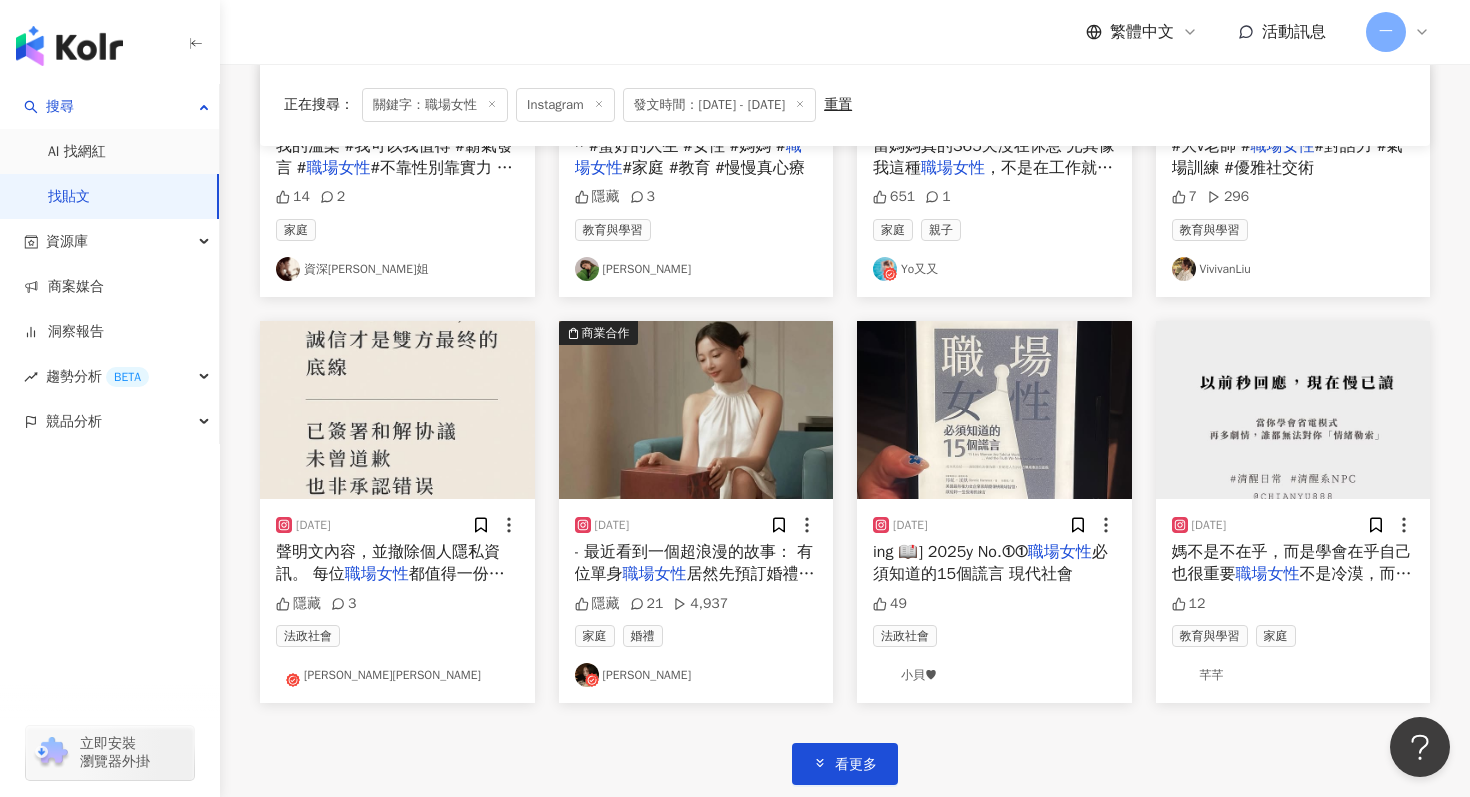 scroll, scrollTop: 2117, scrollLeft: 0, axis: vertical 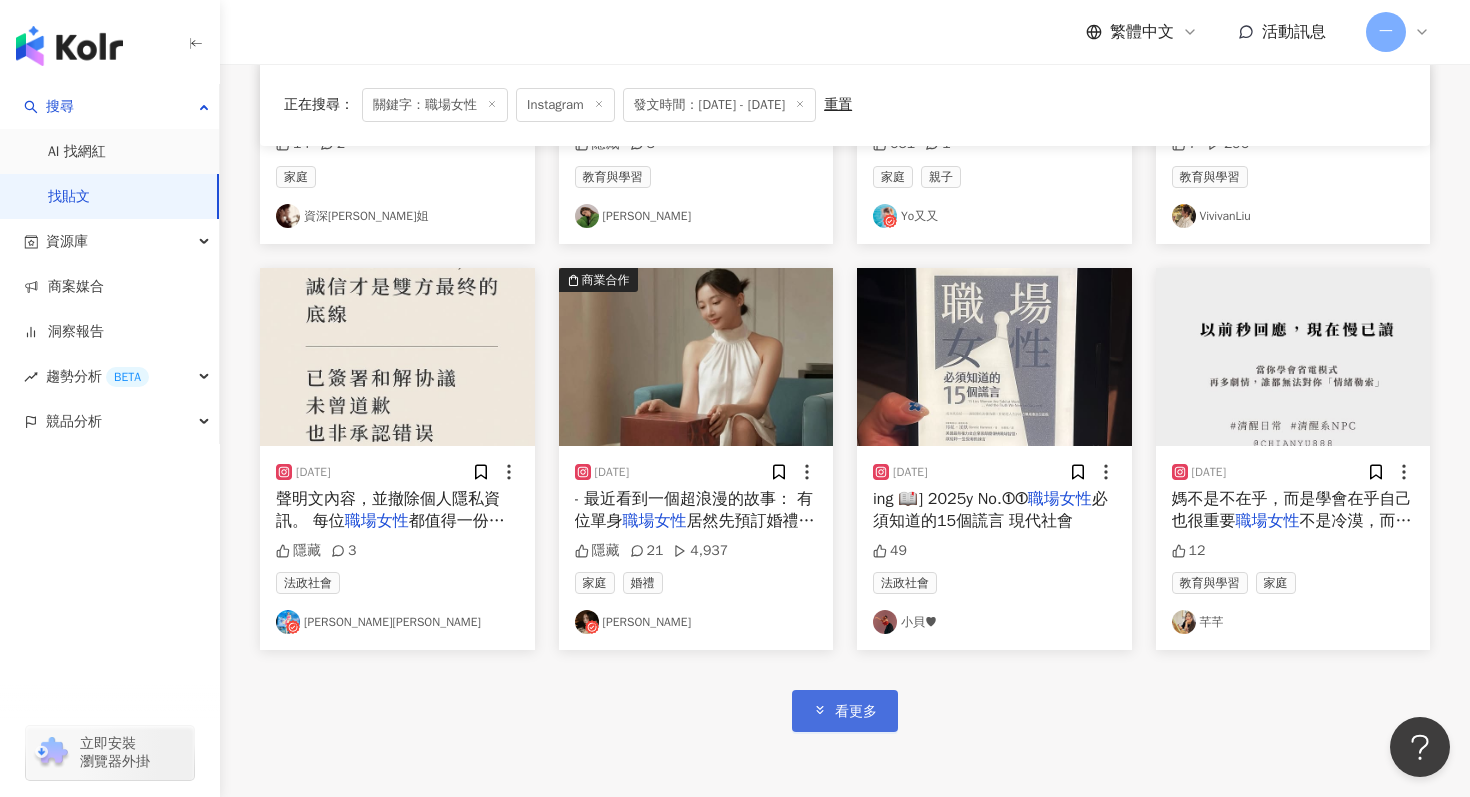 click on "看更多" at bounding box center [845, 710] 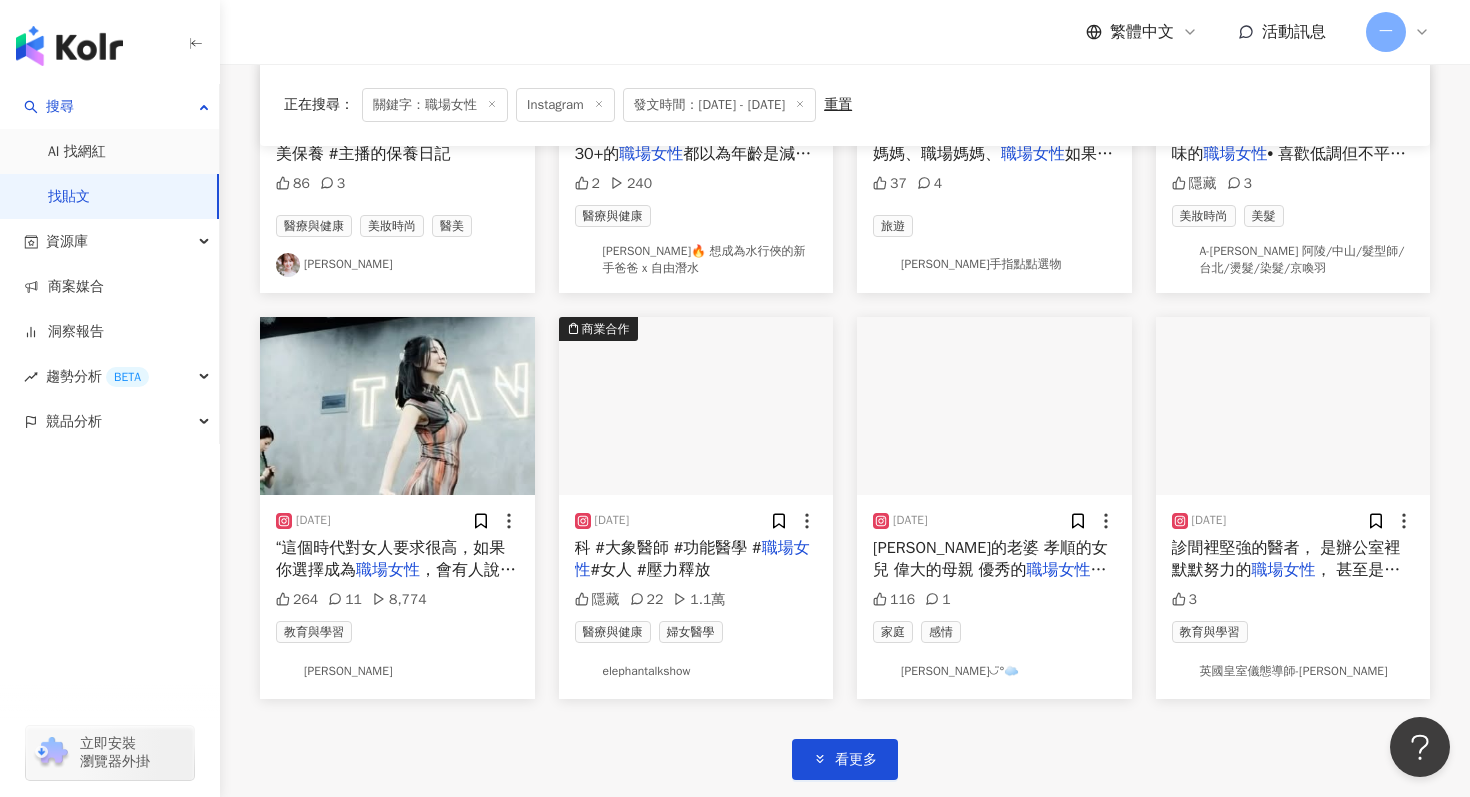 scroll, scrollTop: 3343, scrollLeft: 0, axis: vertical 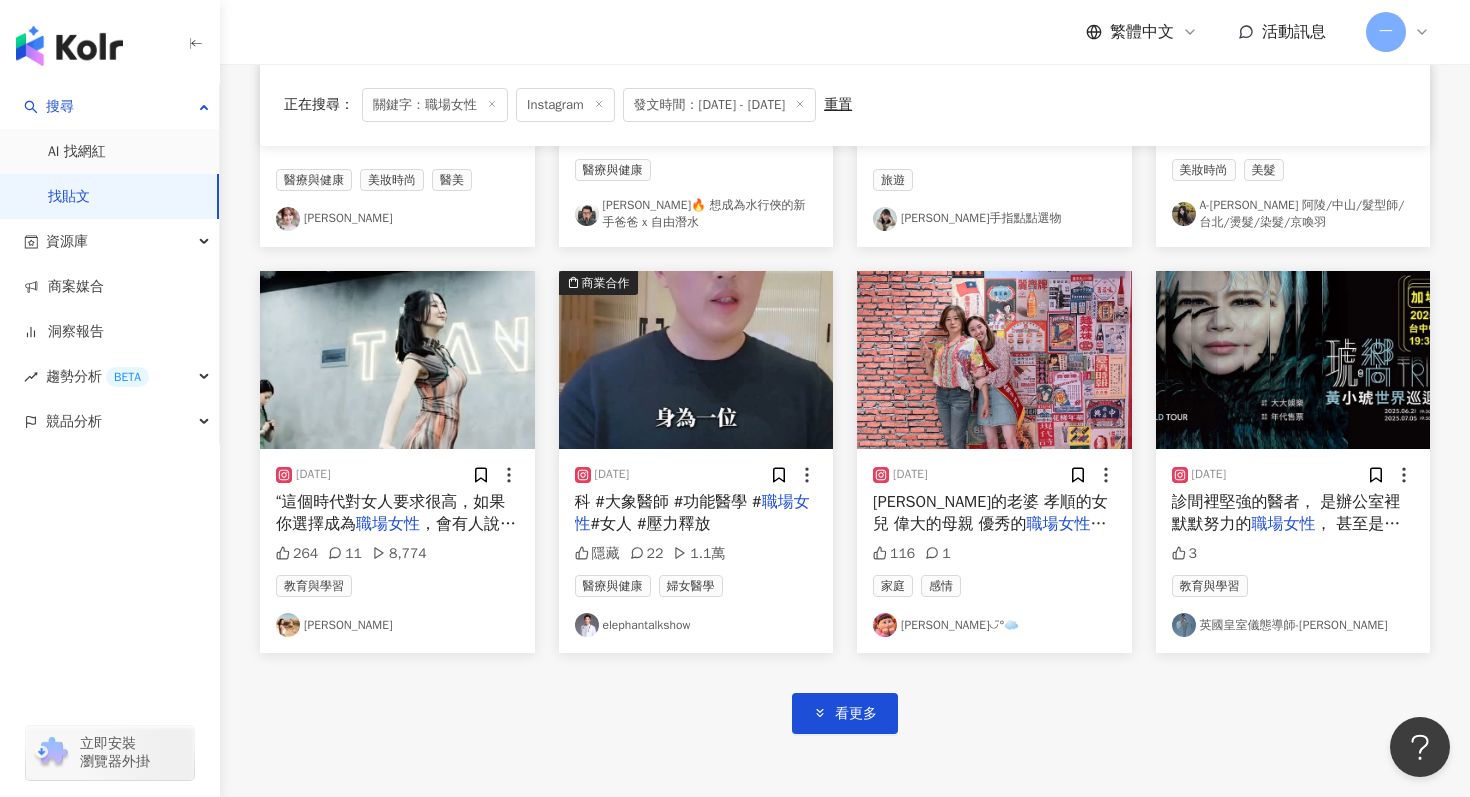 click on "Linya Huang" at bounding box center [397, 625] 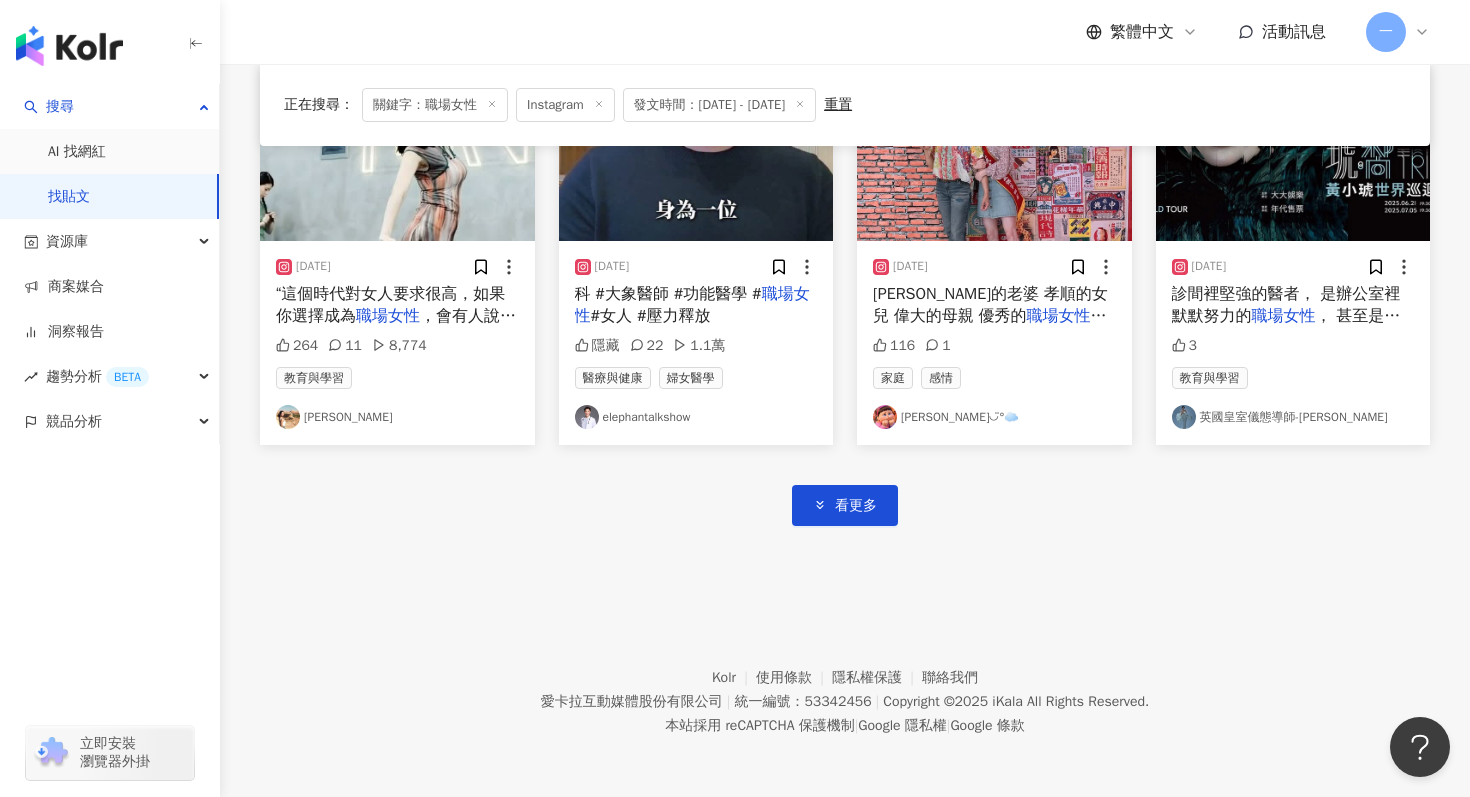 click on "看更多" at bounding box center (845, 485) 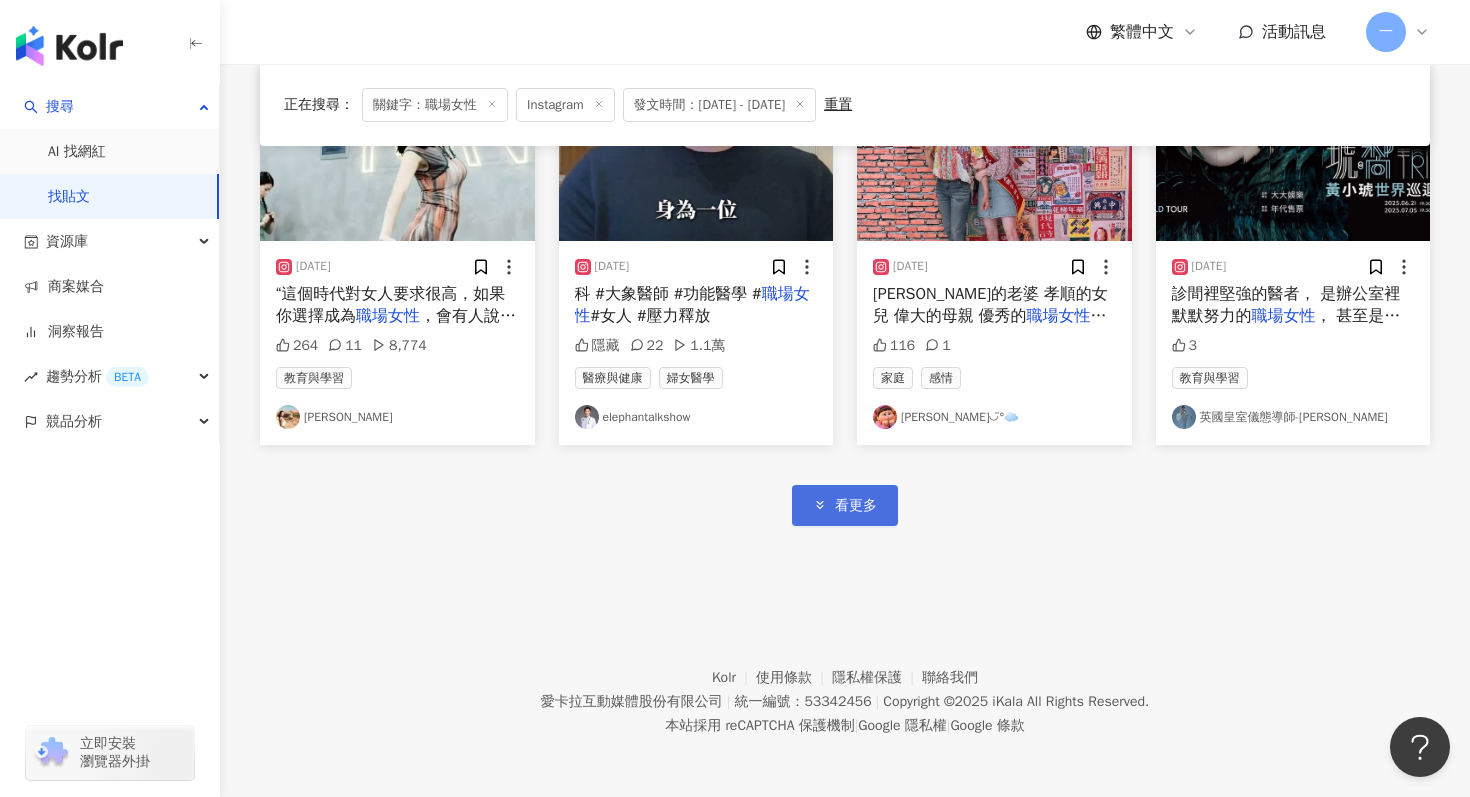 click on "看更多" at bounding box center [856, 506] 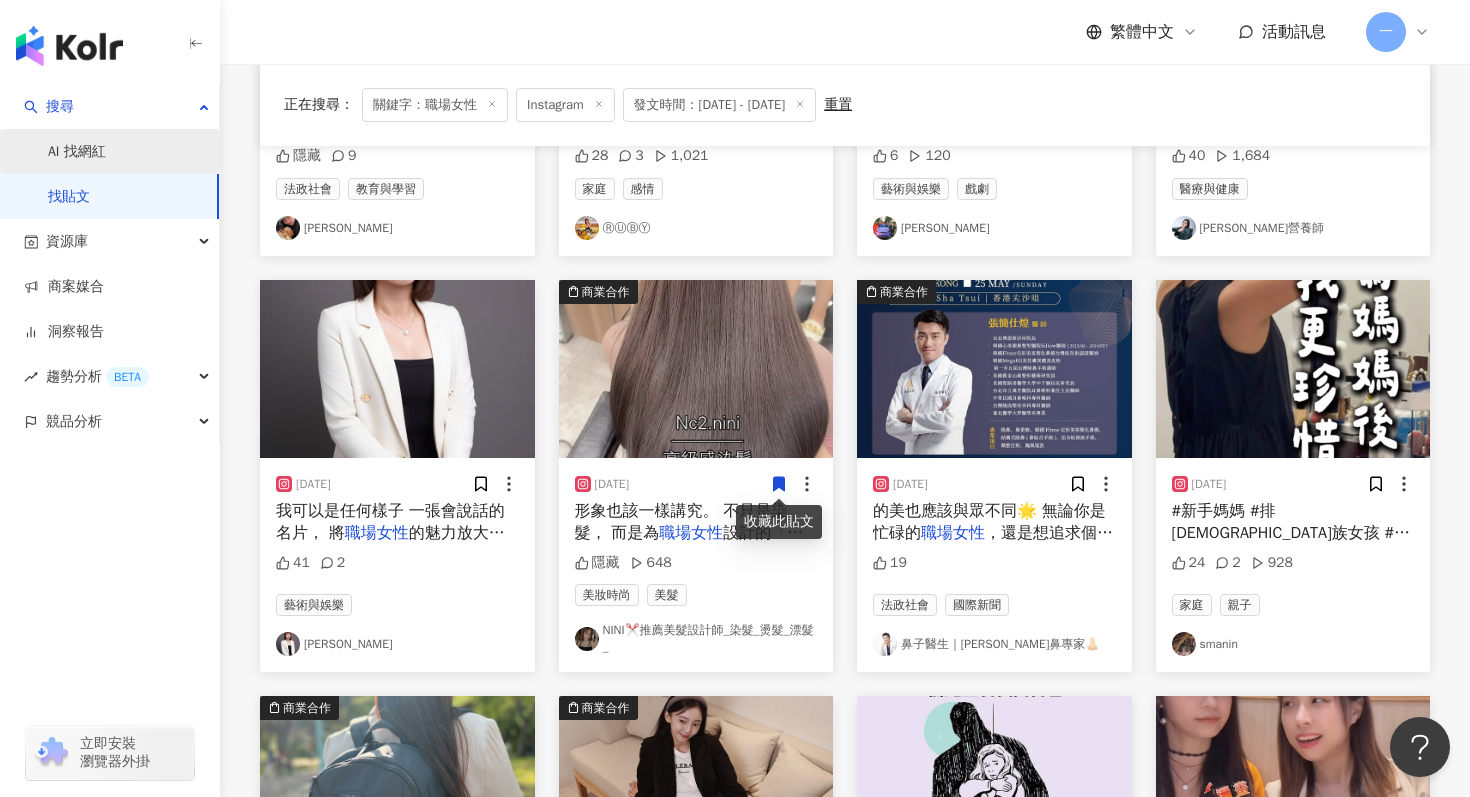 scroll, scrollTop: 0, scrollLeft: 0, axis: both 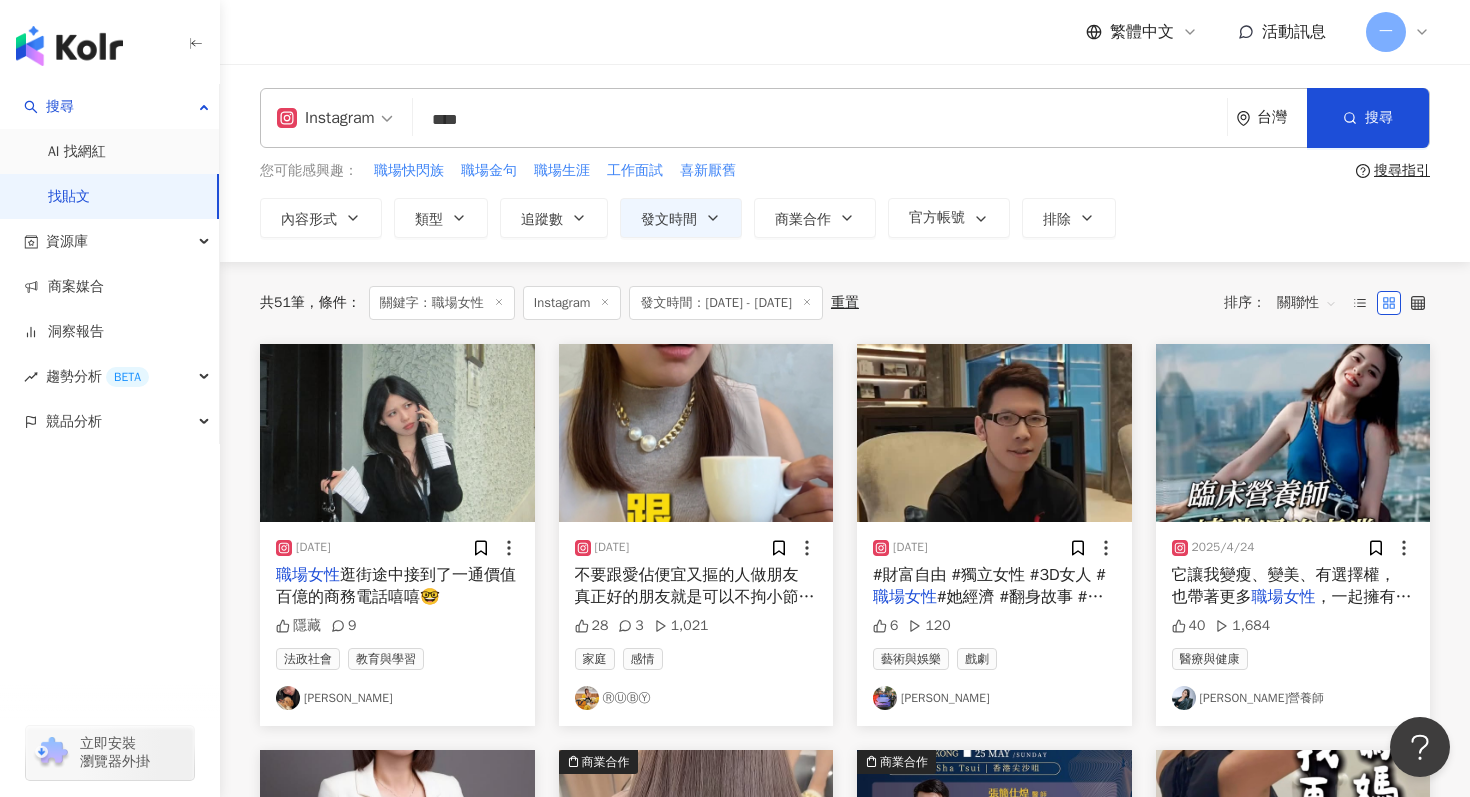 click on "****" at bounding box center [820, 119] 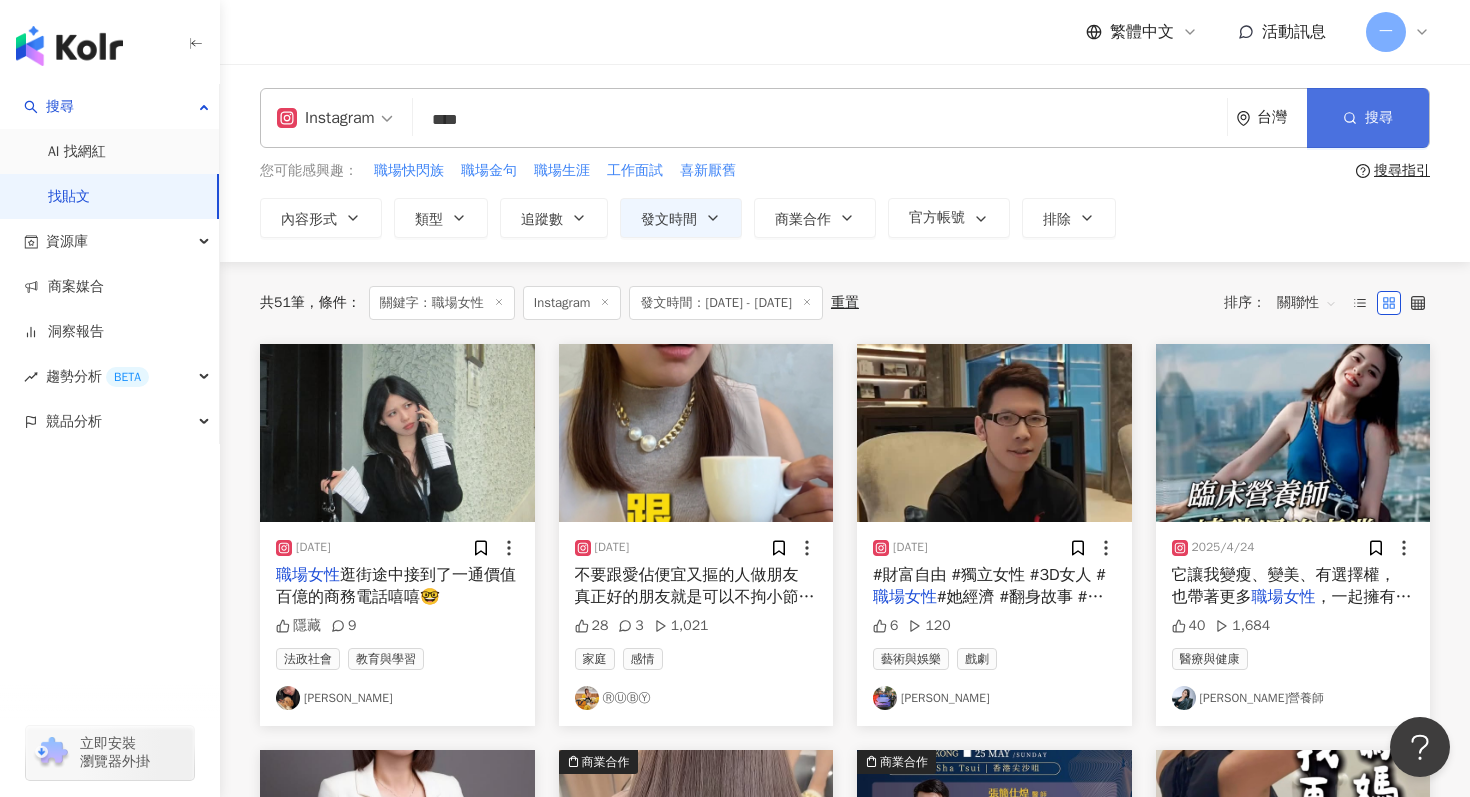 click on "搜尋" at bounding box center (1379, 118) 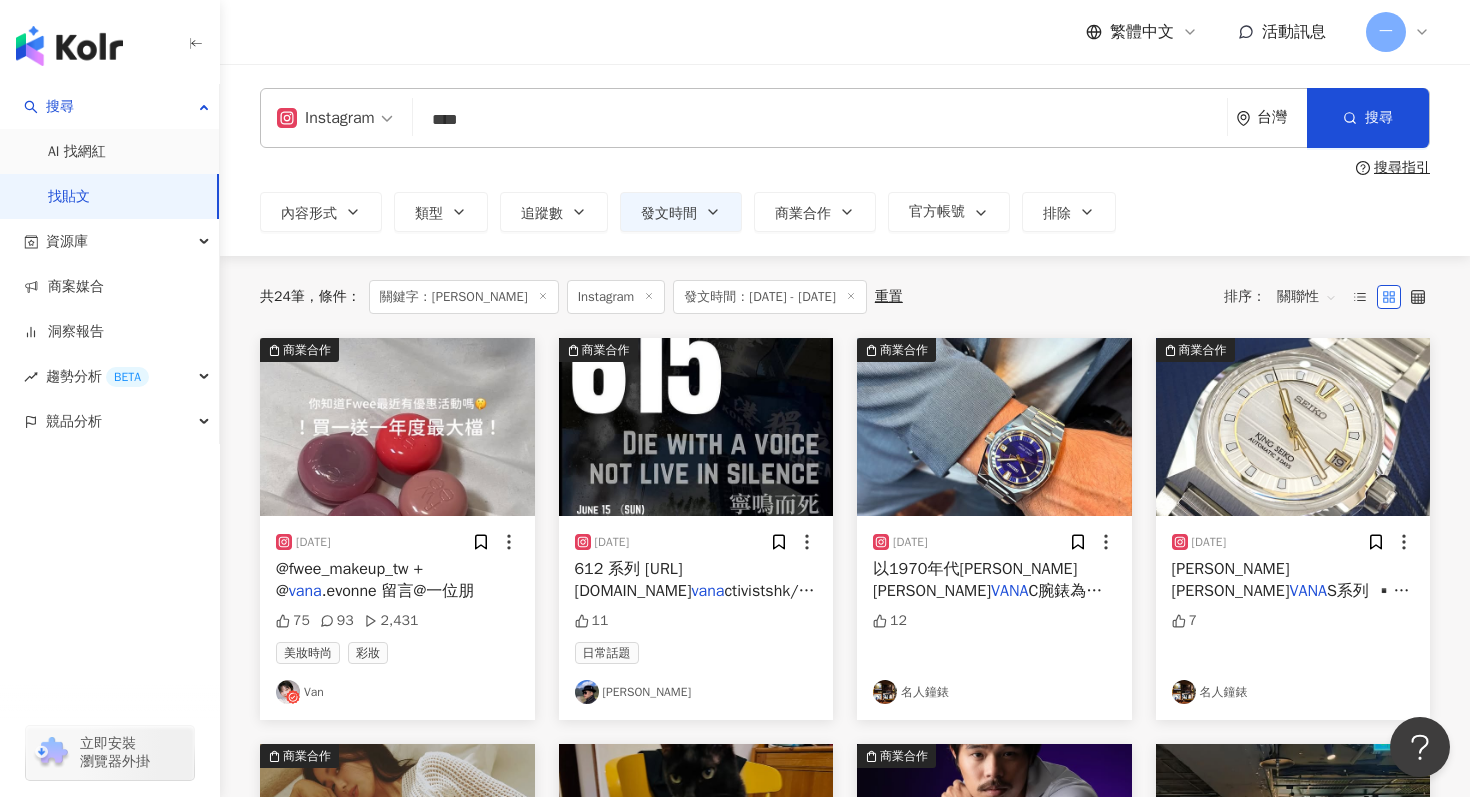 click on "****" at bounding box center [820, 119] 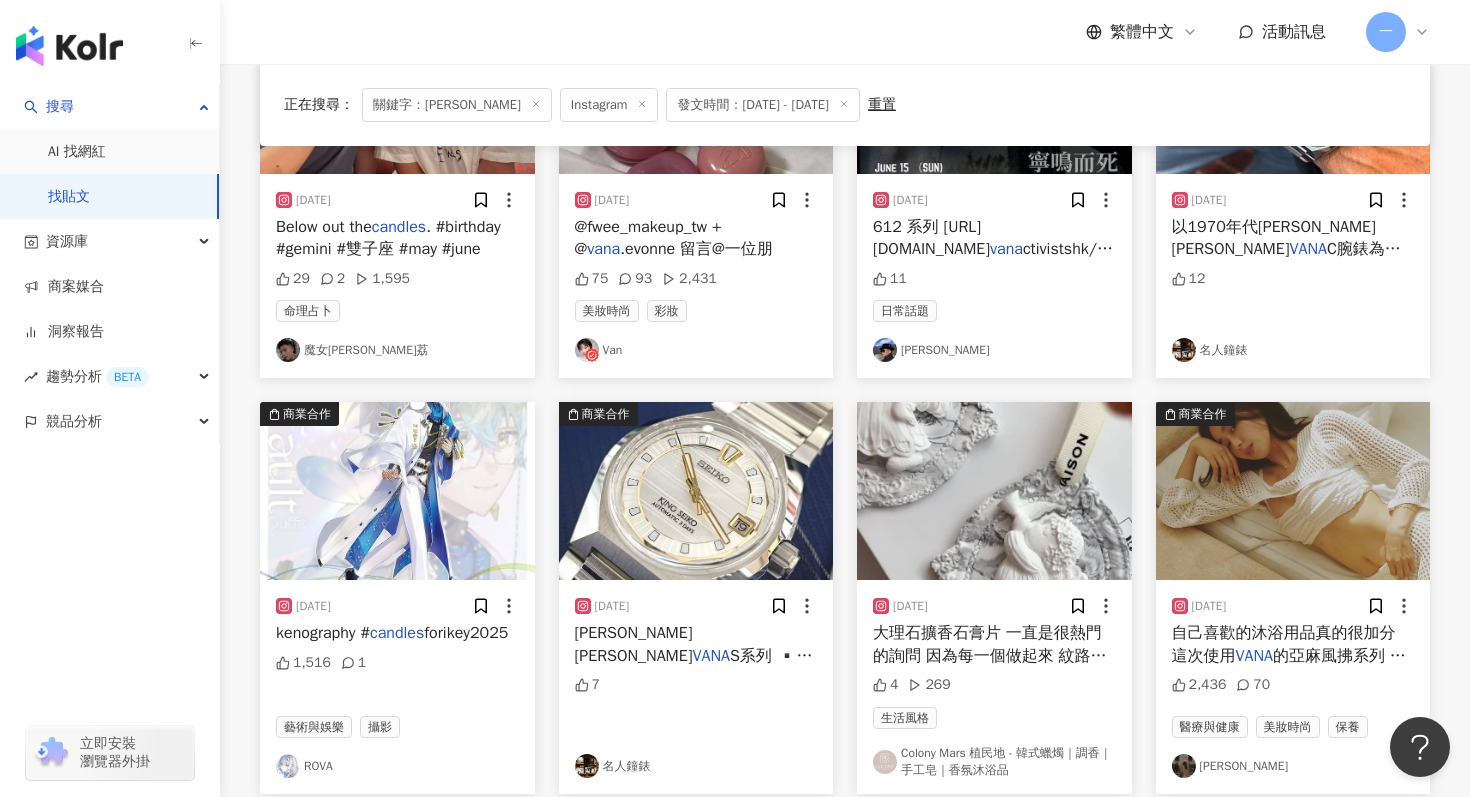 scroll, scrollTop: 0, scrollLeft: 0, axis: both 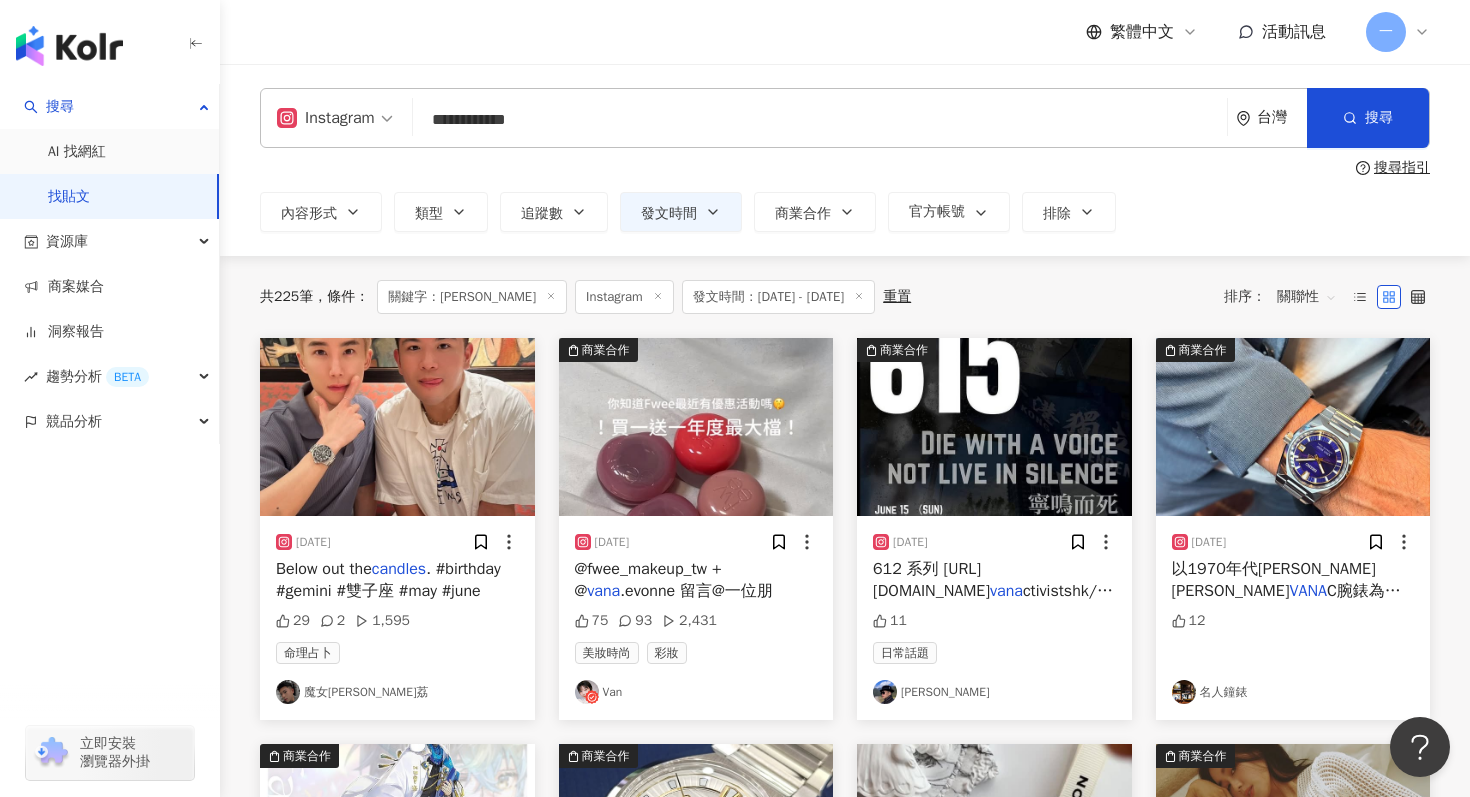 click 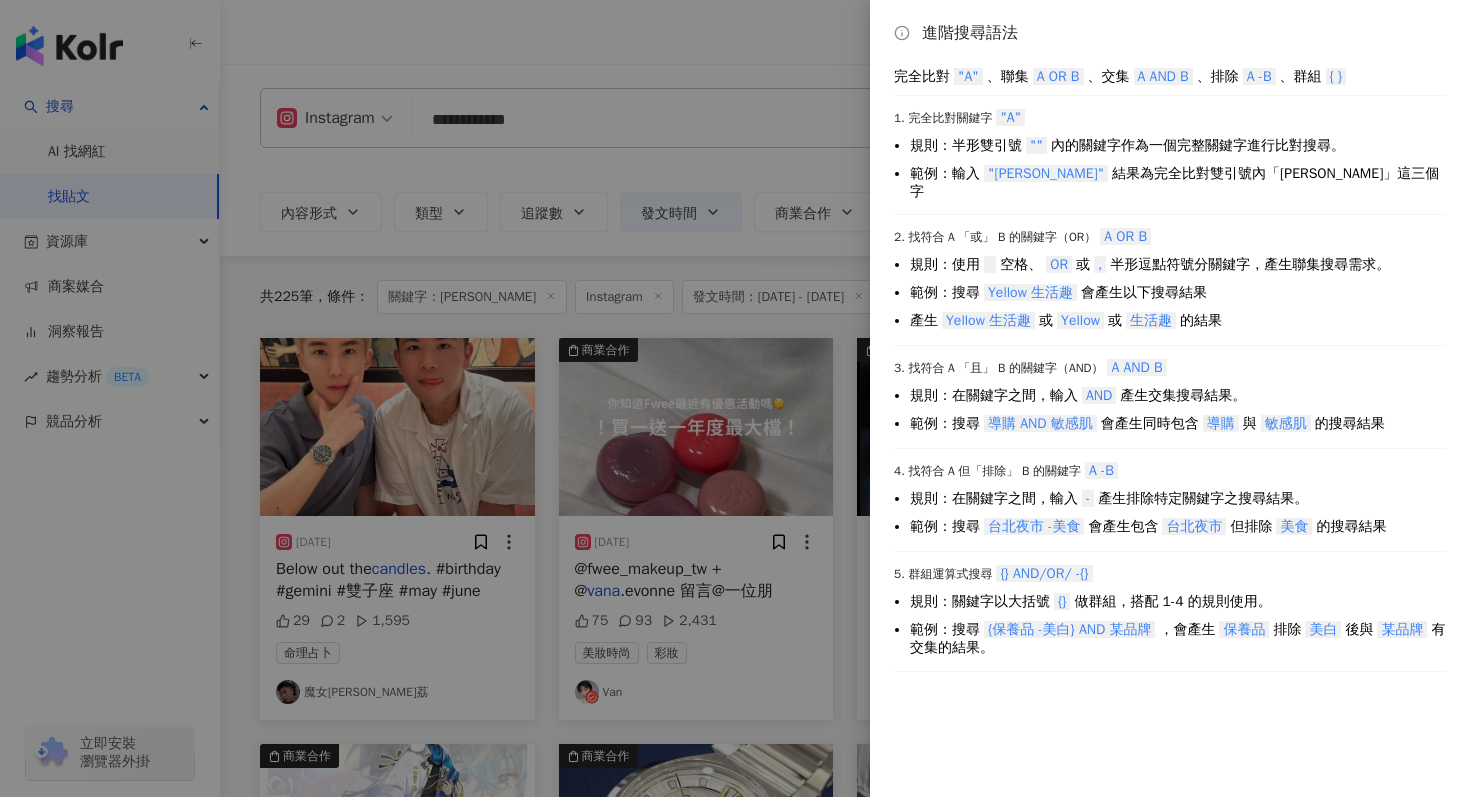 click at bounding box center [735, 398] 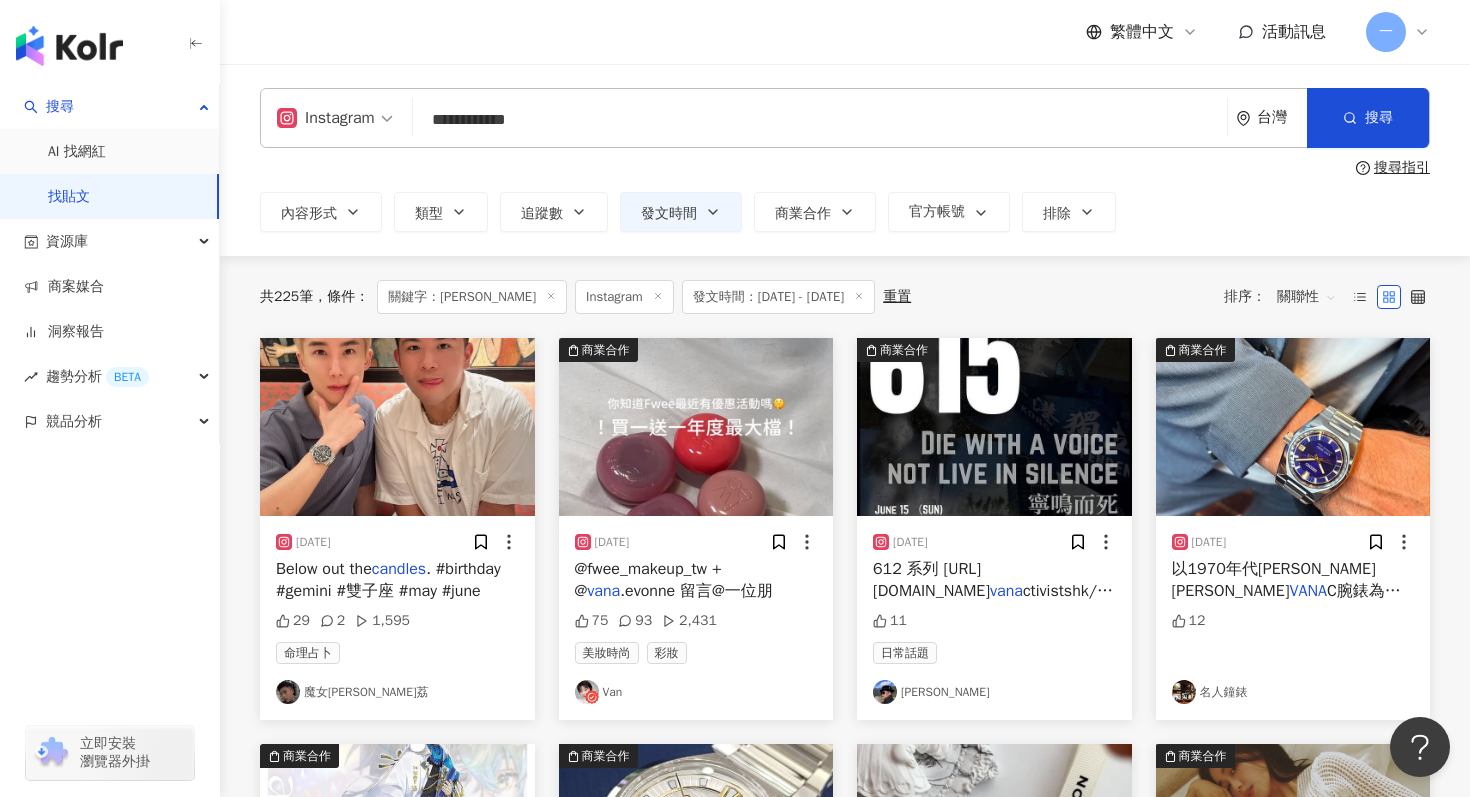 click on "**********" at bounding box center (820, 119) 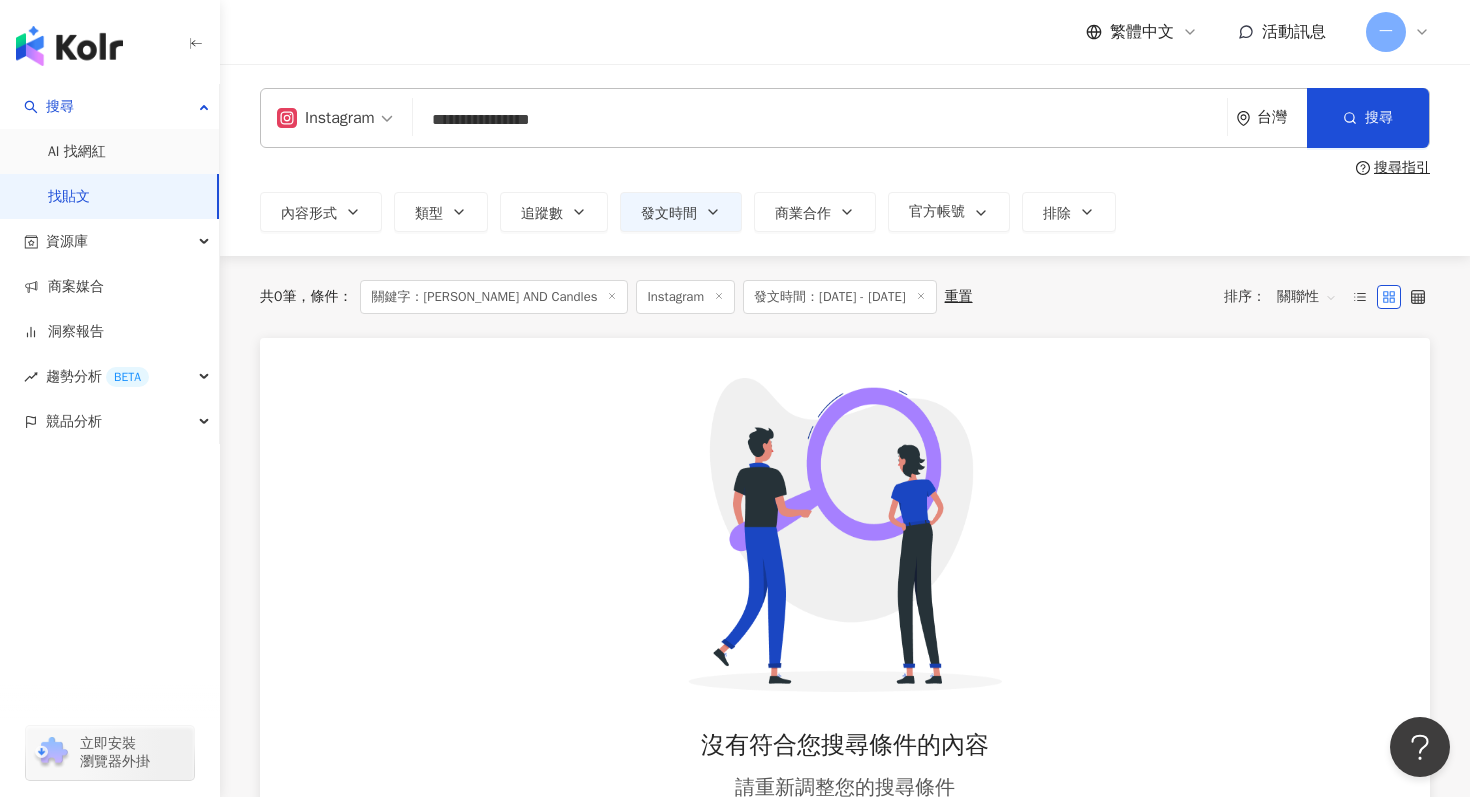 click on "搜尋指引" at bounding box center [1402, 168] 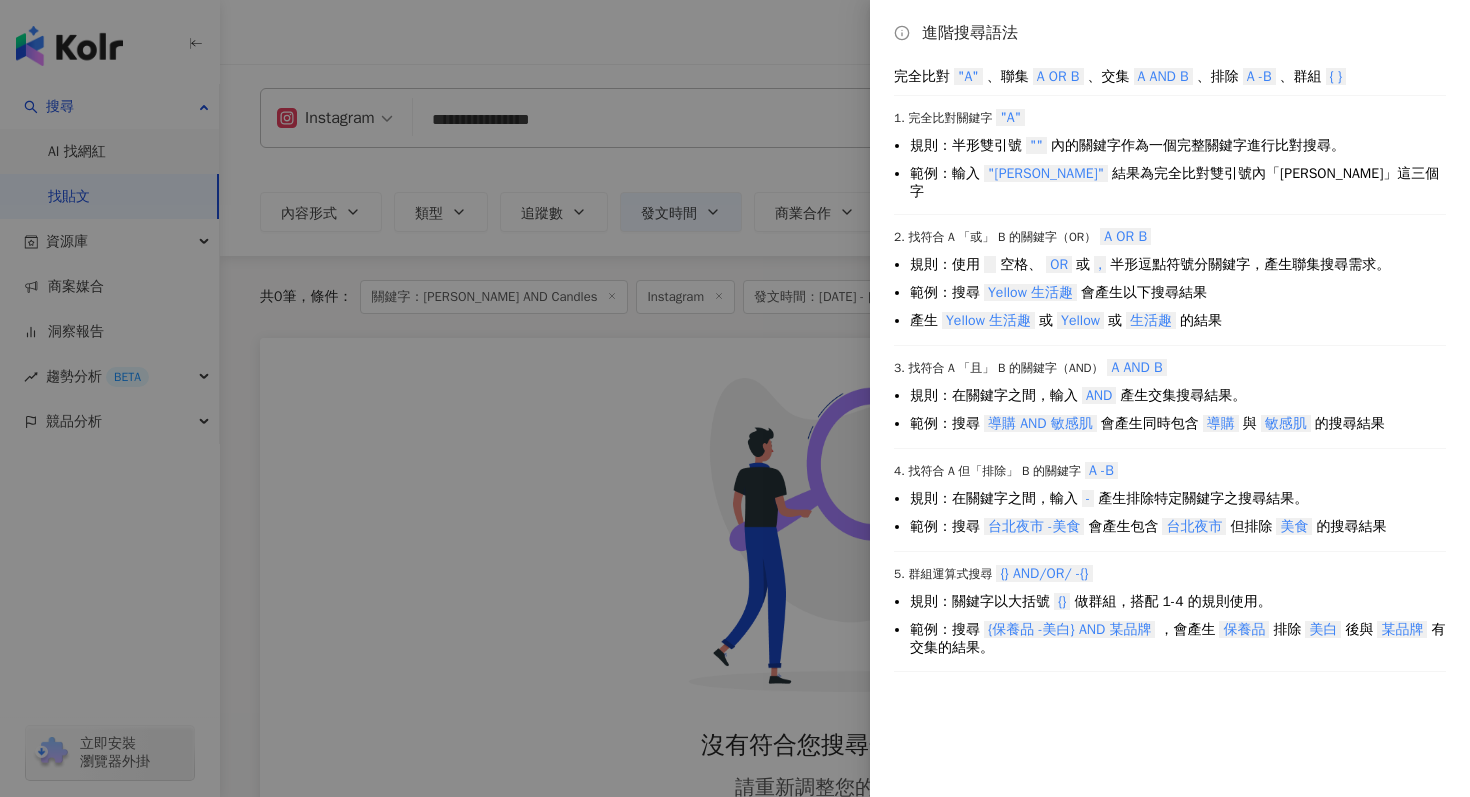 click at bounding box center (735, 398) 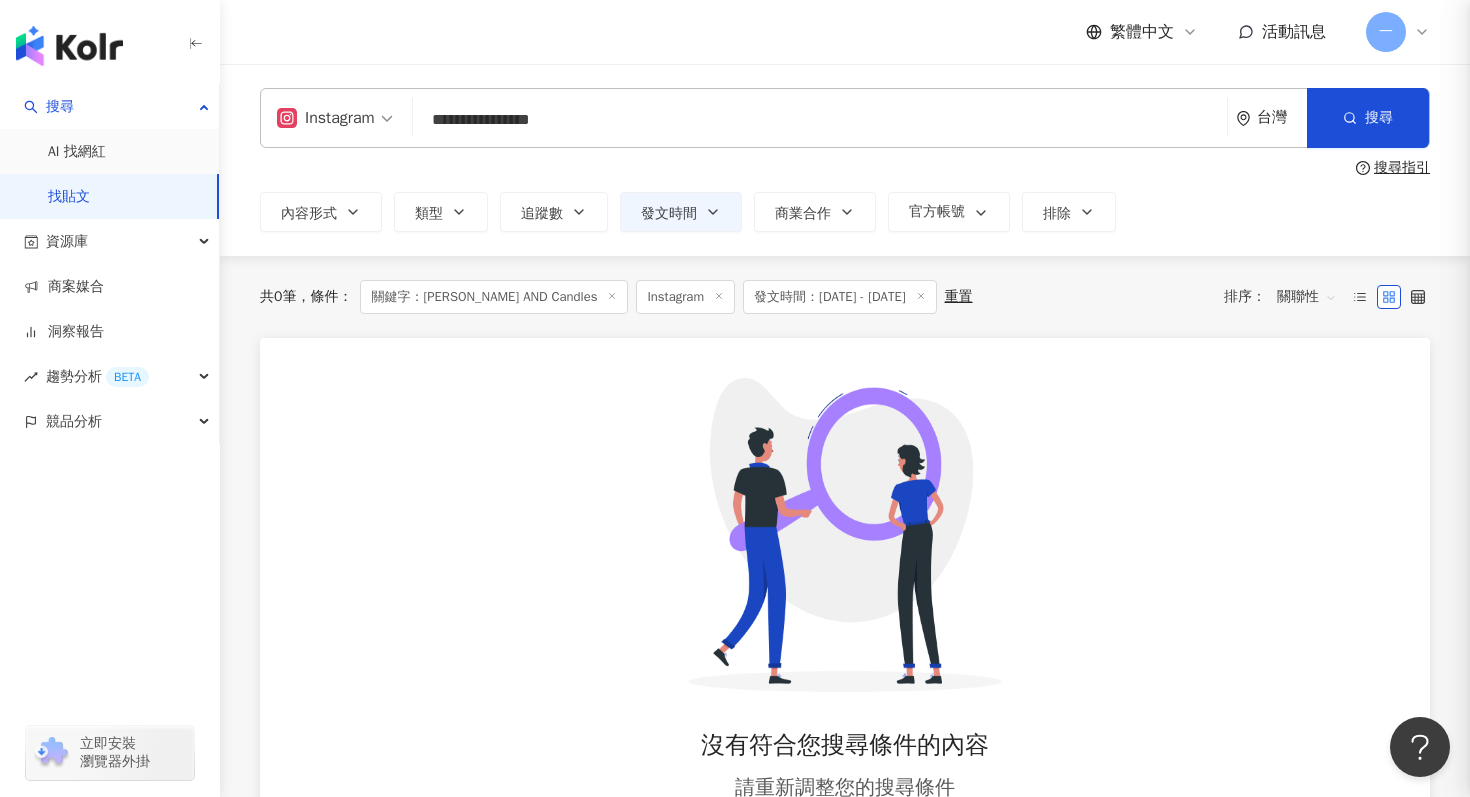 click at bounding box center (735, 398) 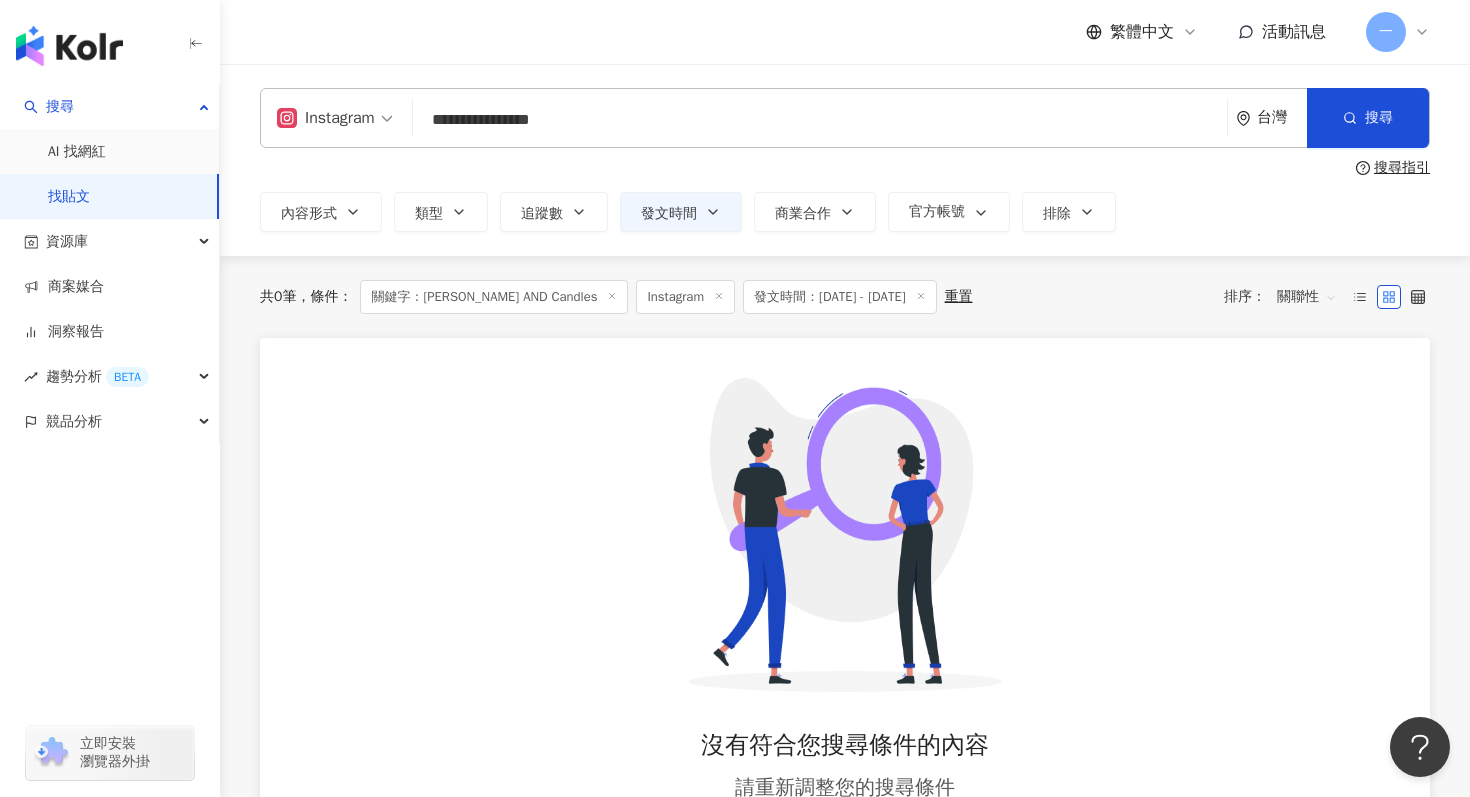 click on "**********" at bounding box center (820, 119) 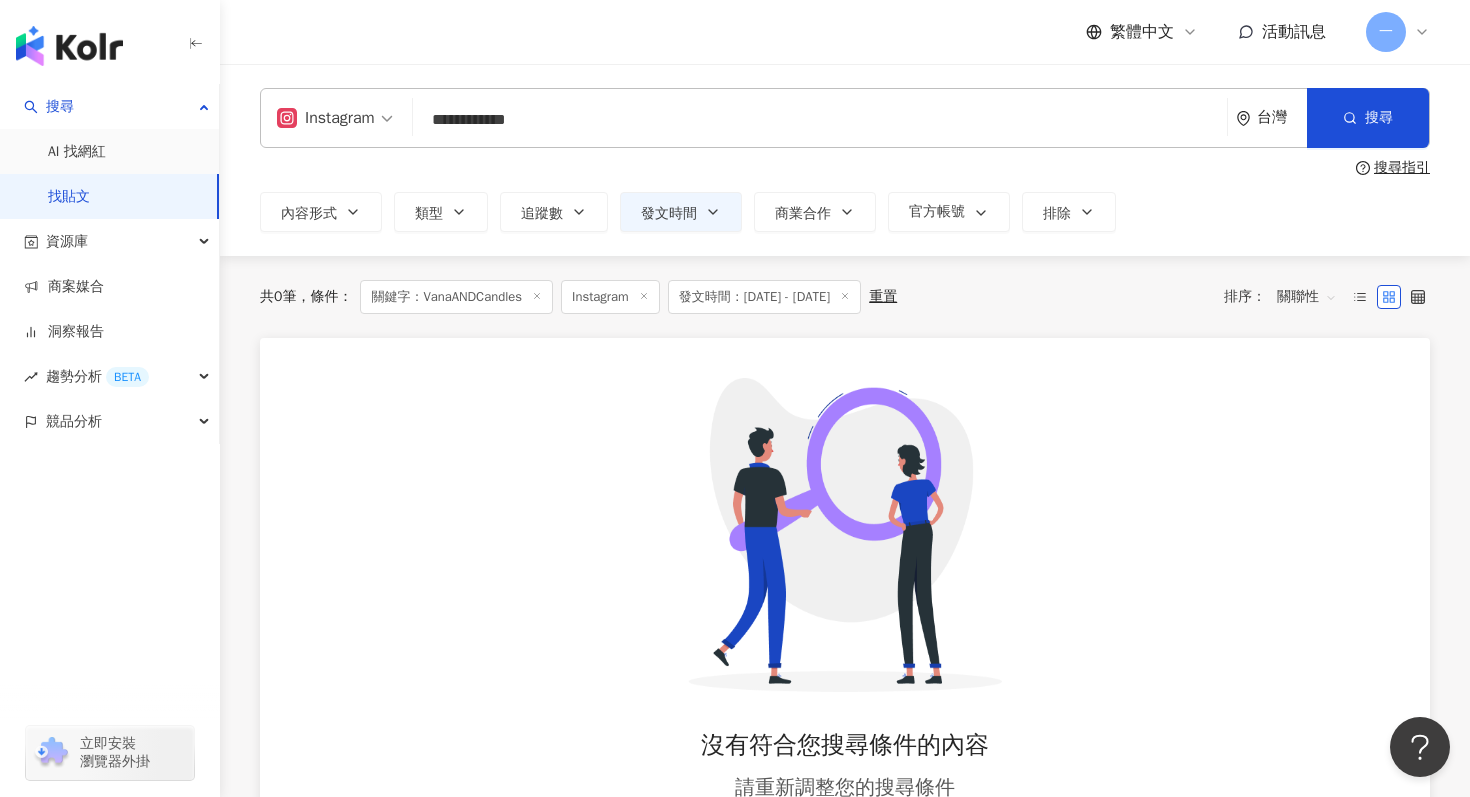 type on "**********" 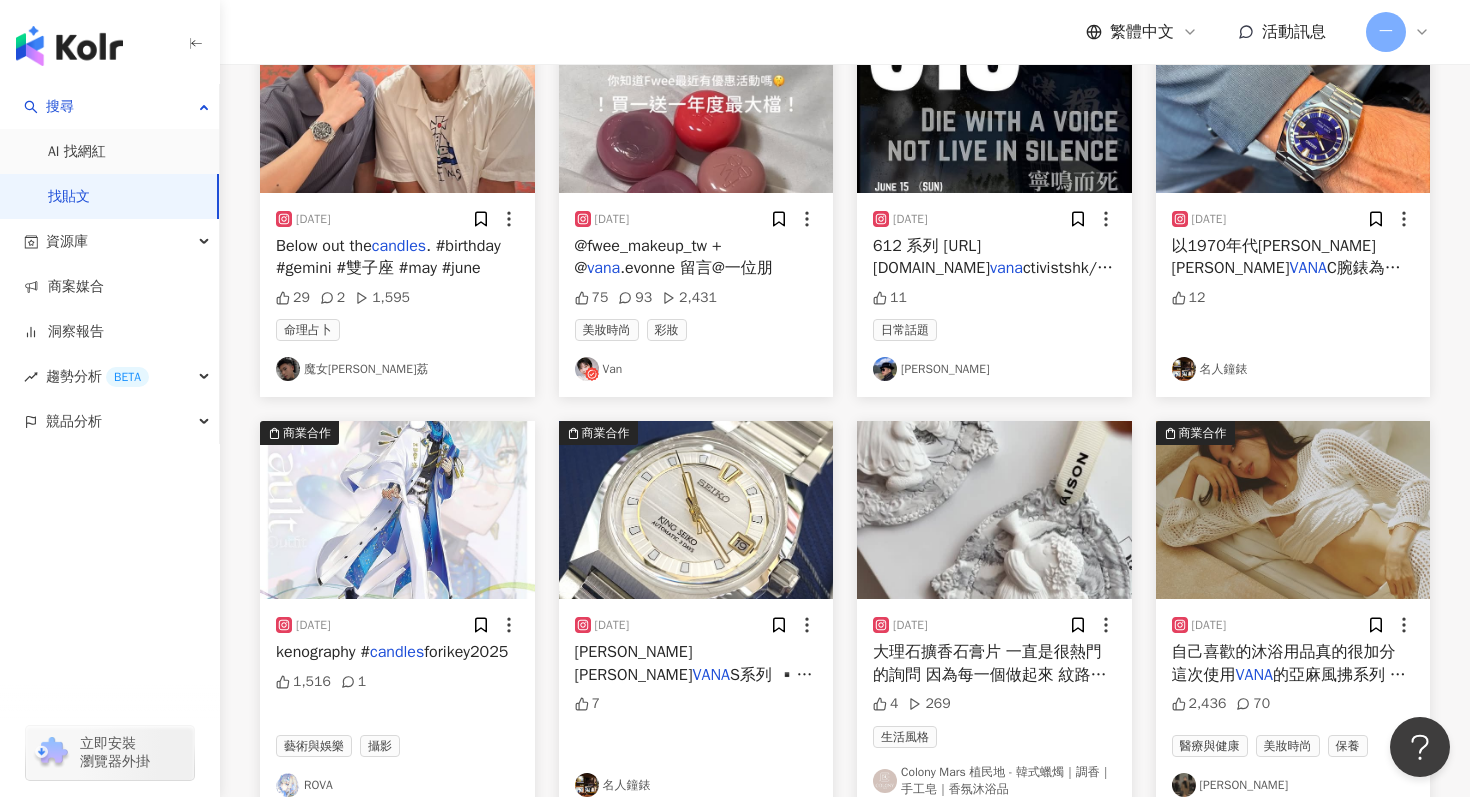 scroll, scrollTop: 450, scrollLeft: 0, axis: vertical 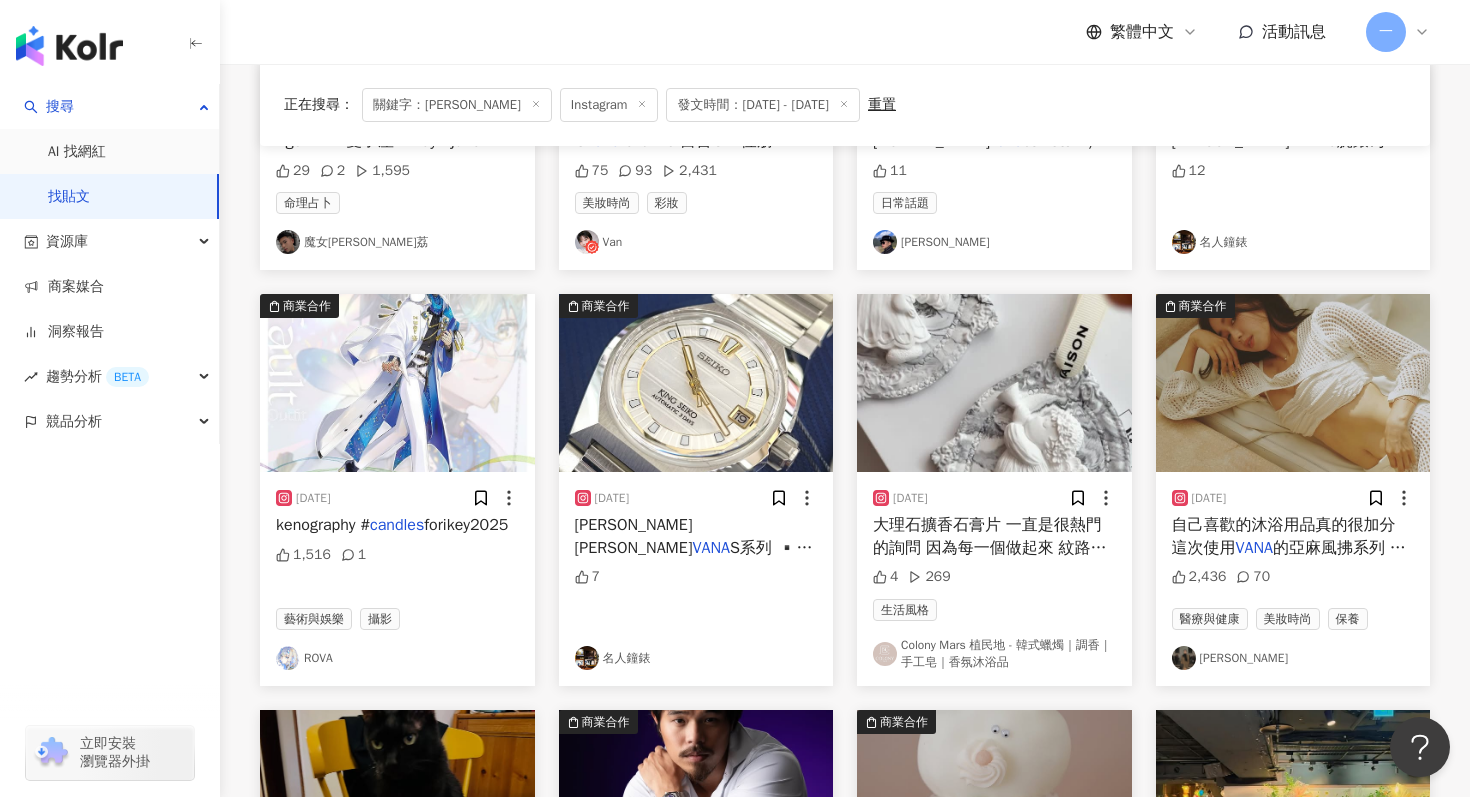 click on "唐葳" at bounding box center (1293, 658) 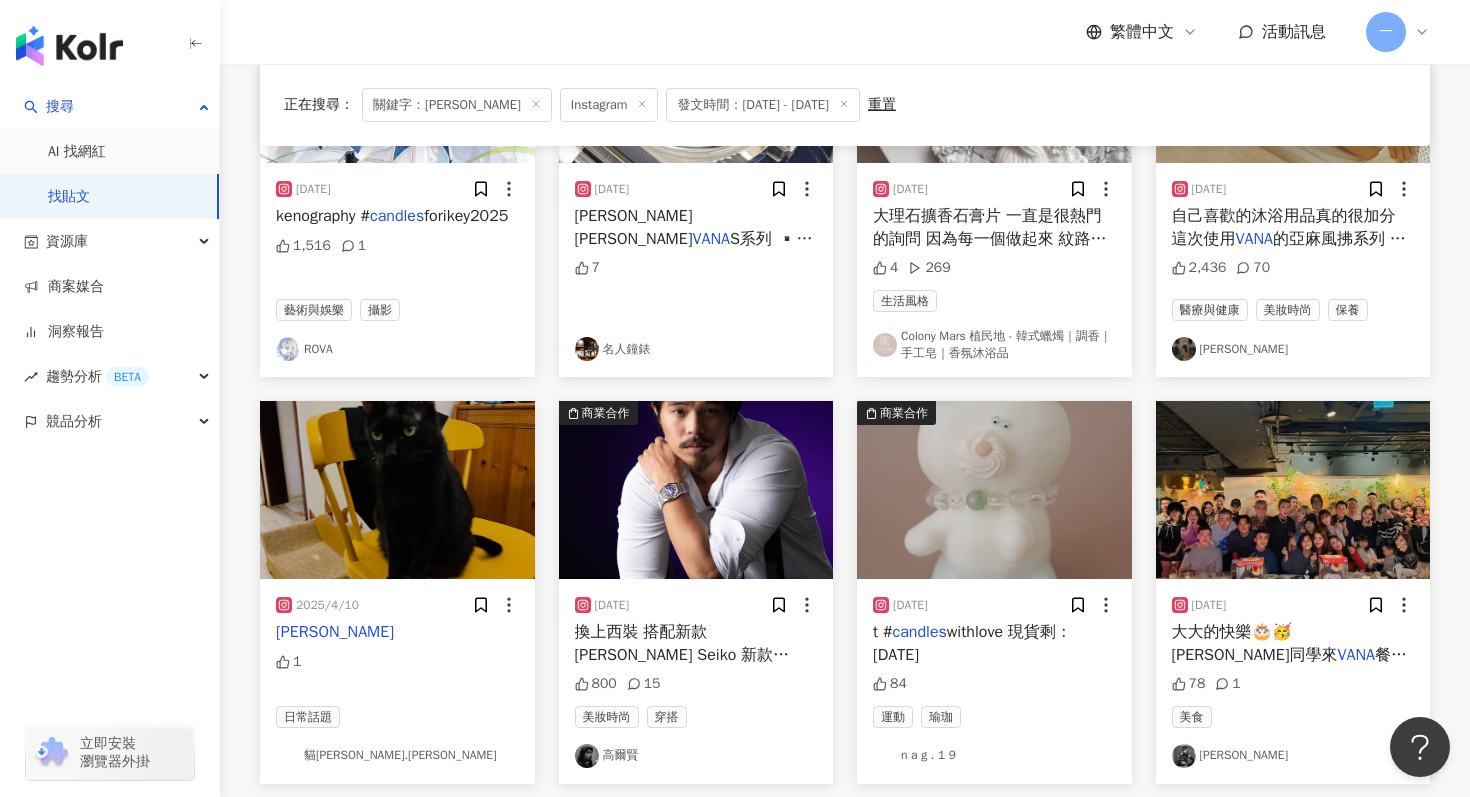 scroll, scrollTop: 858, scrollLeft: 0, axis: vertical 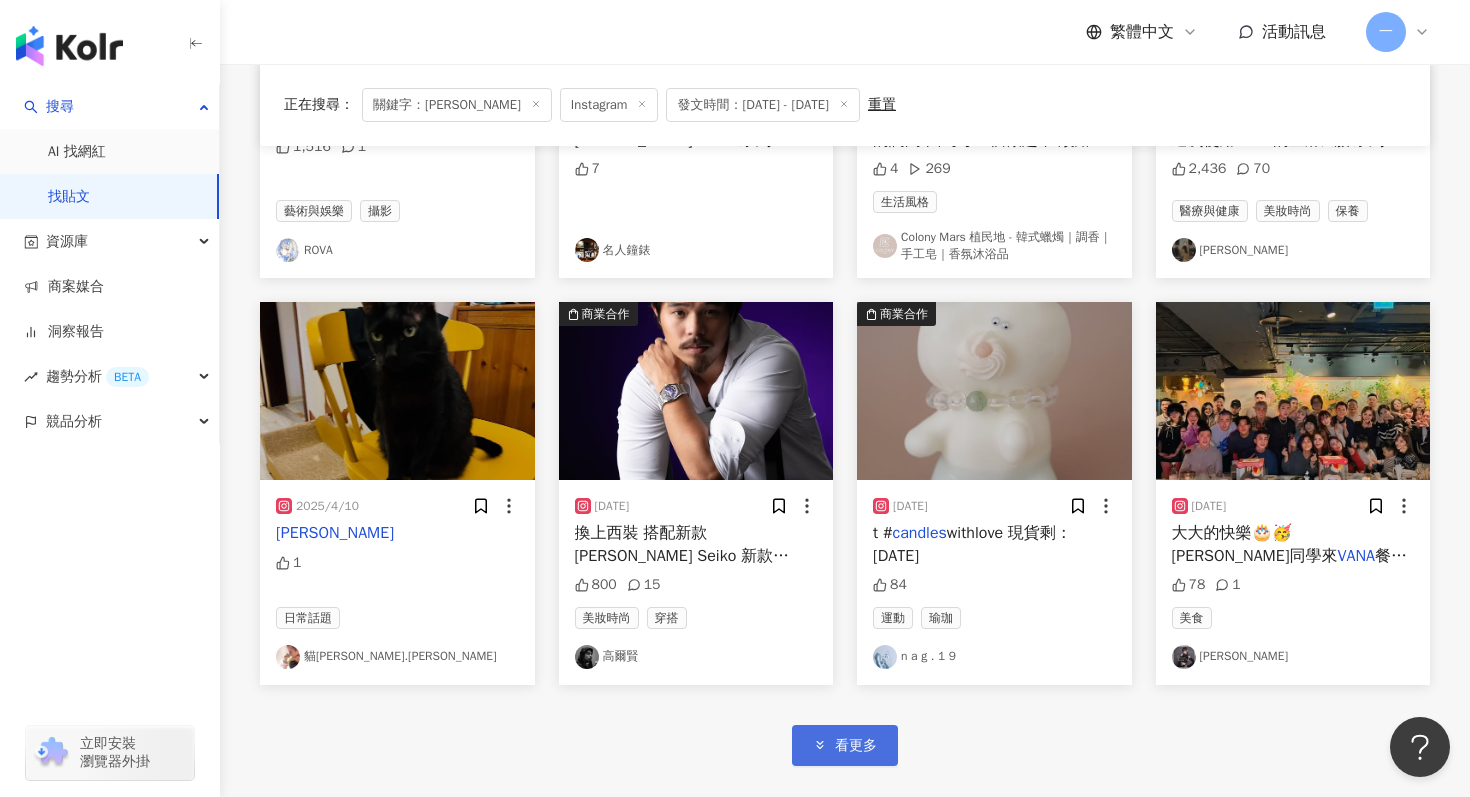 click on "看更多" at bounding box center (845, 745) 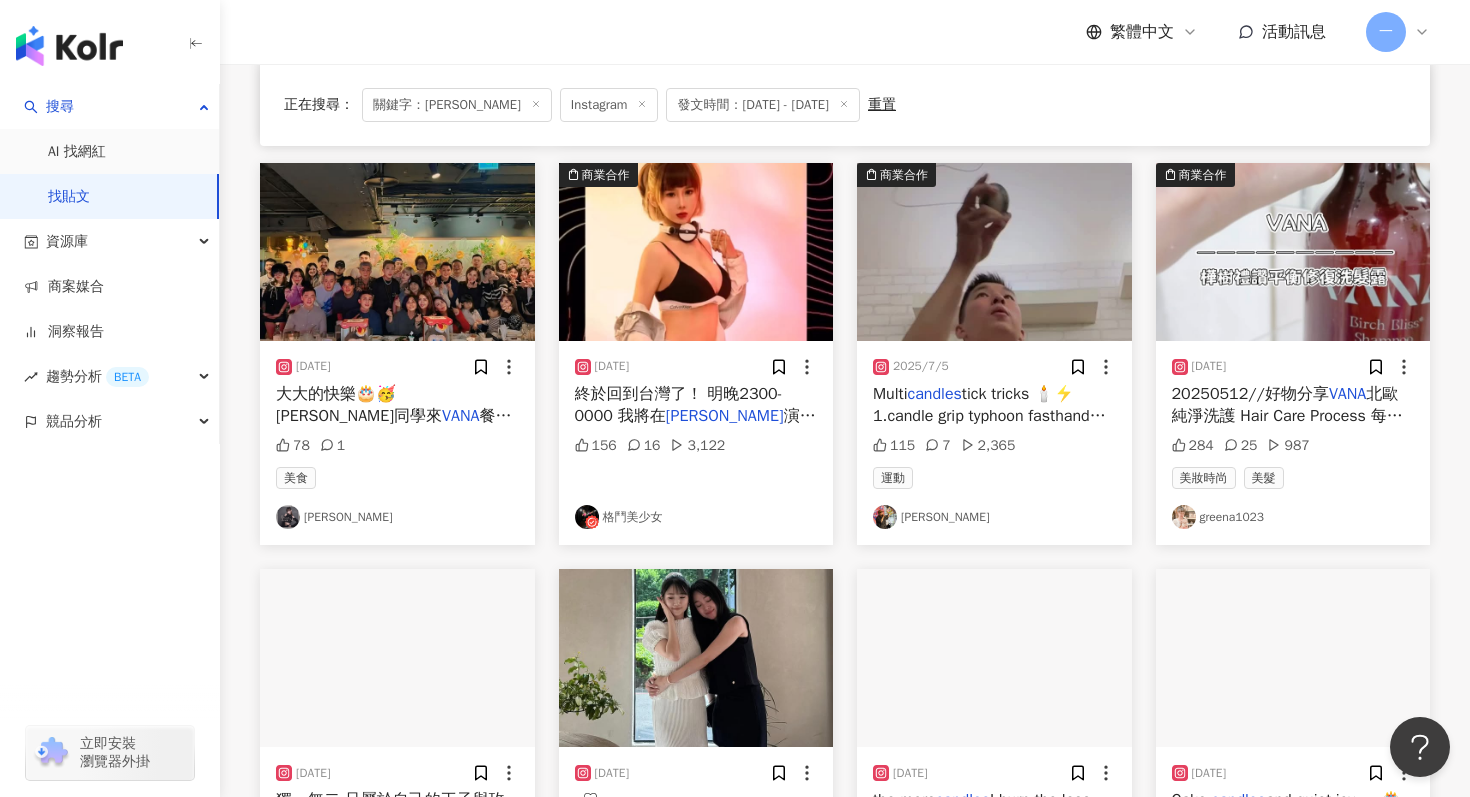 scroll, scrollTop: 1425, scrollLeft: 0, axis: vertical 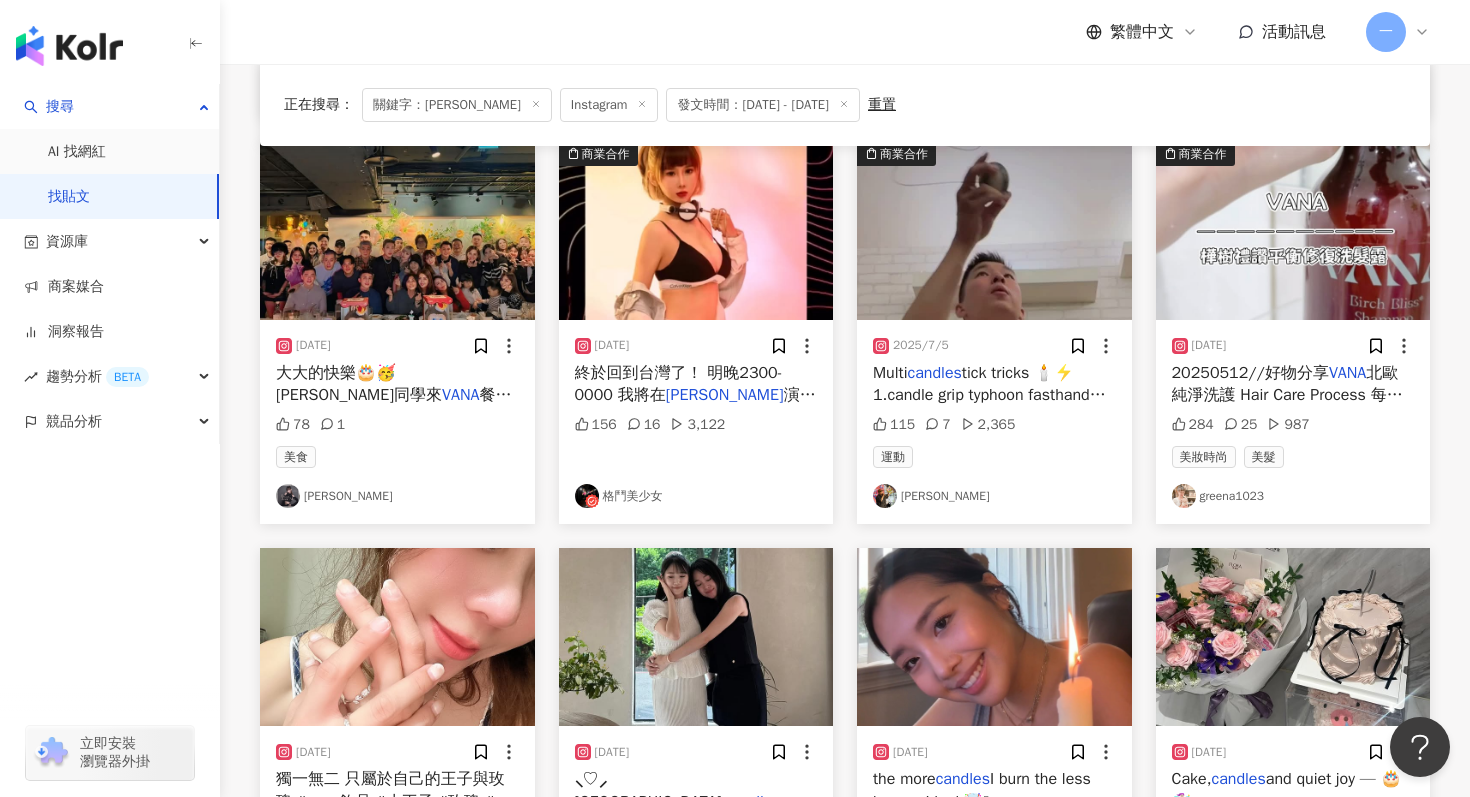 type 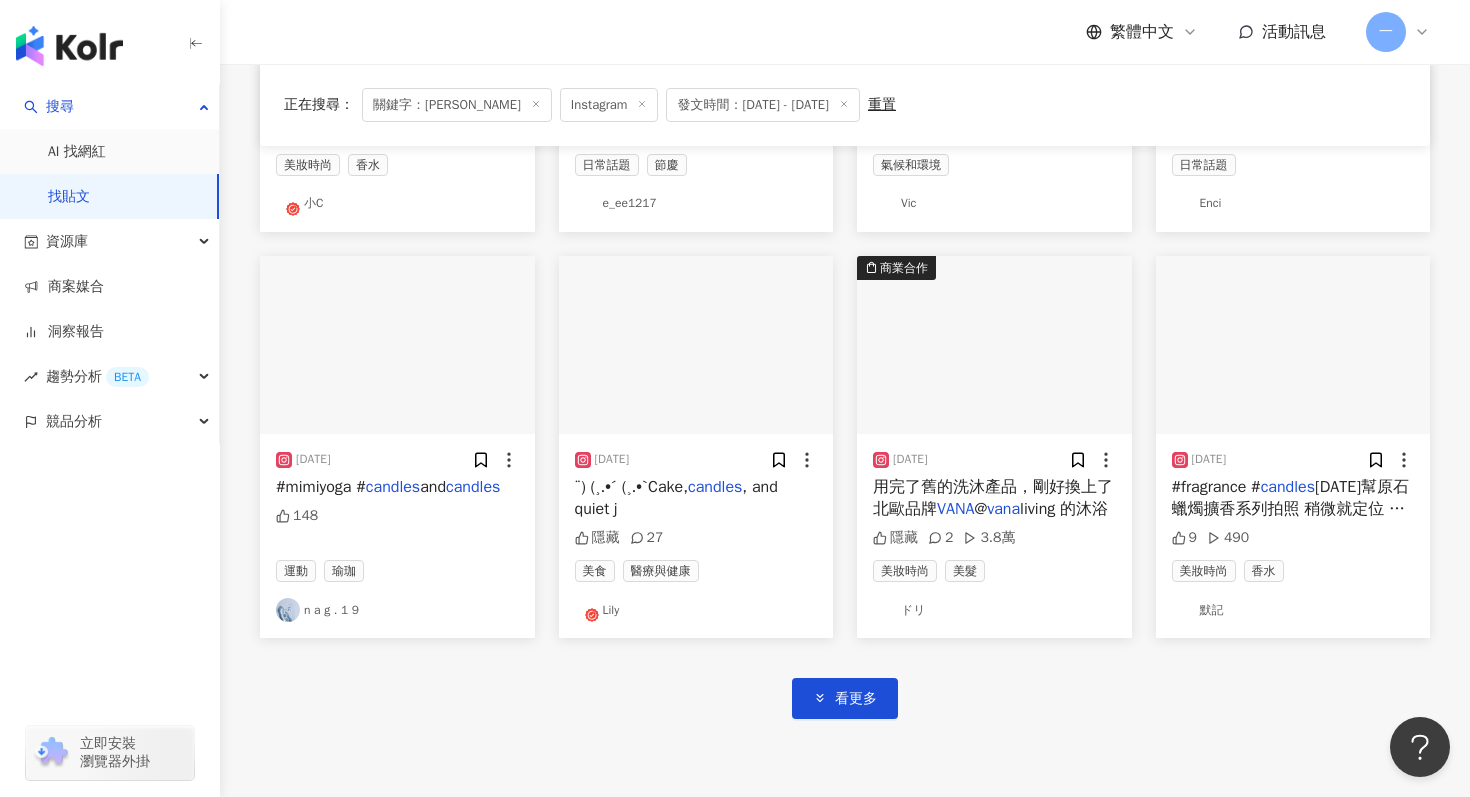 scroll, scrollTop: 2223, scrollLeft: 0, axis: vertical 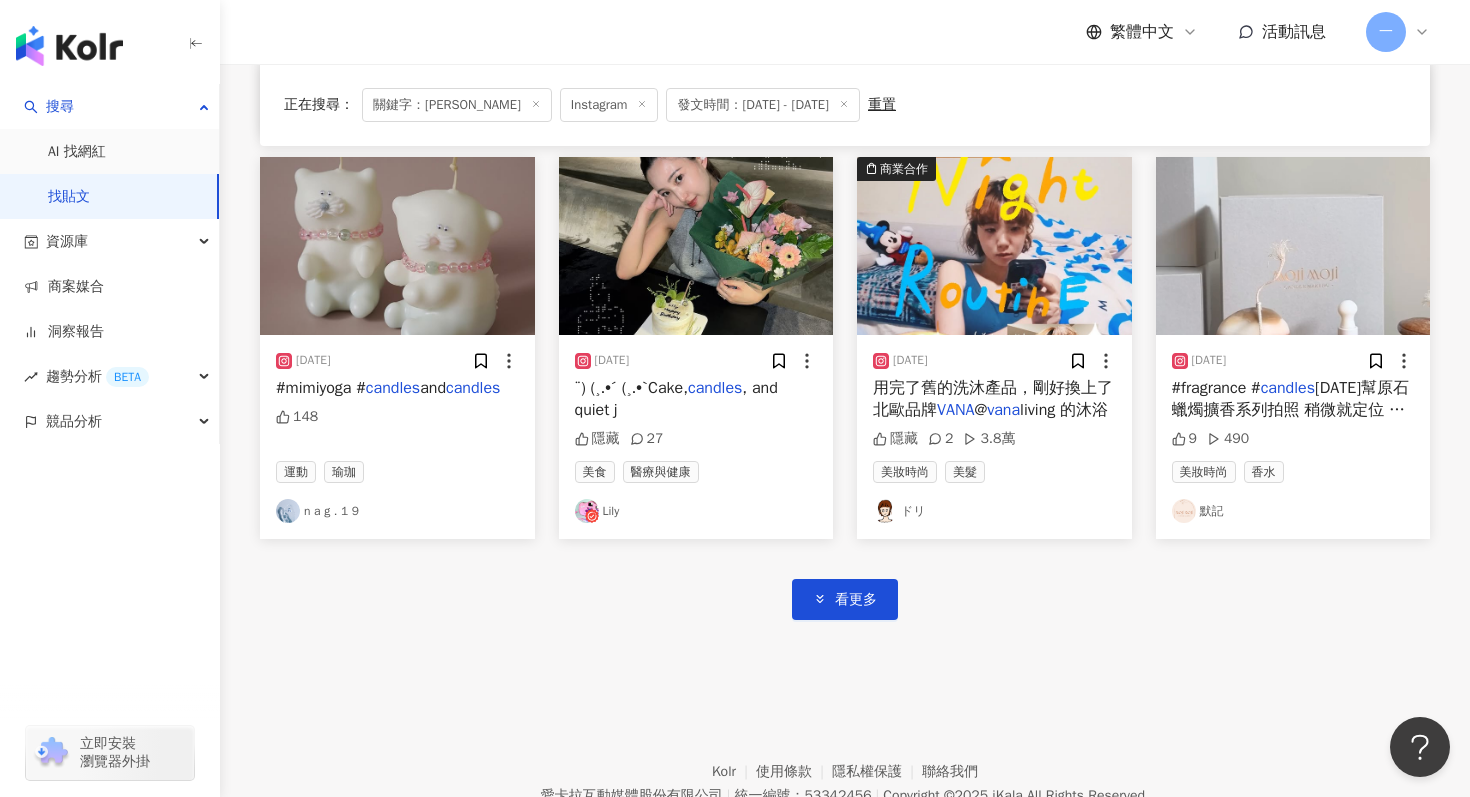 click on "ドリ" at bounding box center [994, 511] 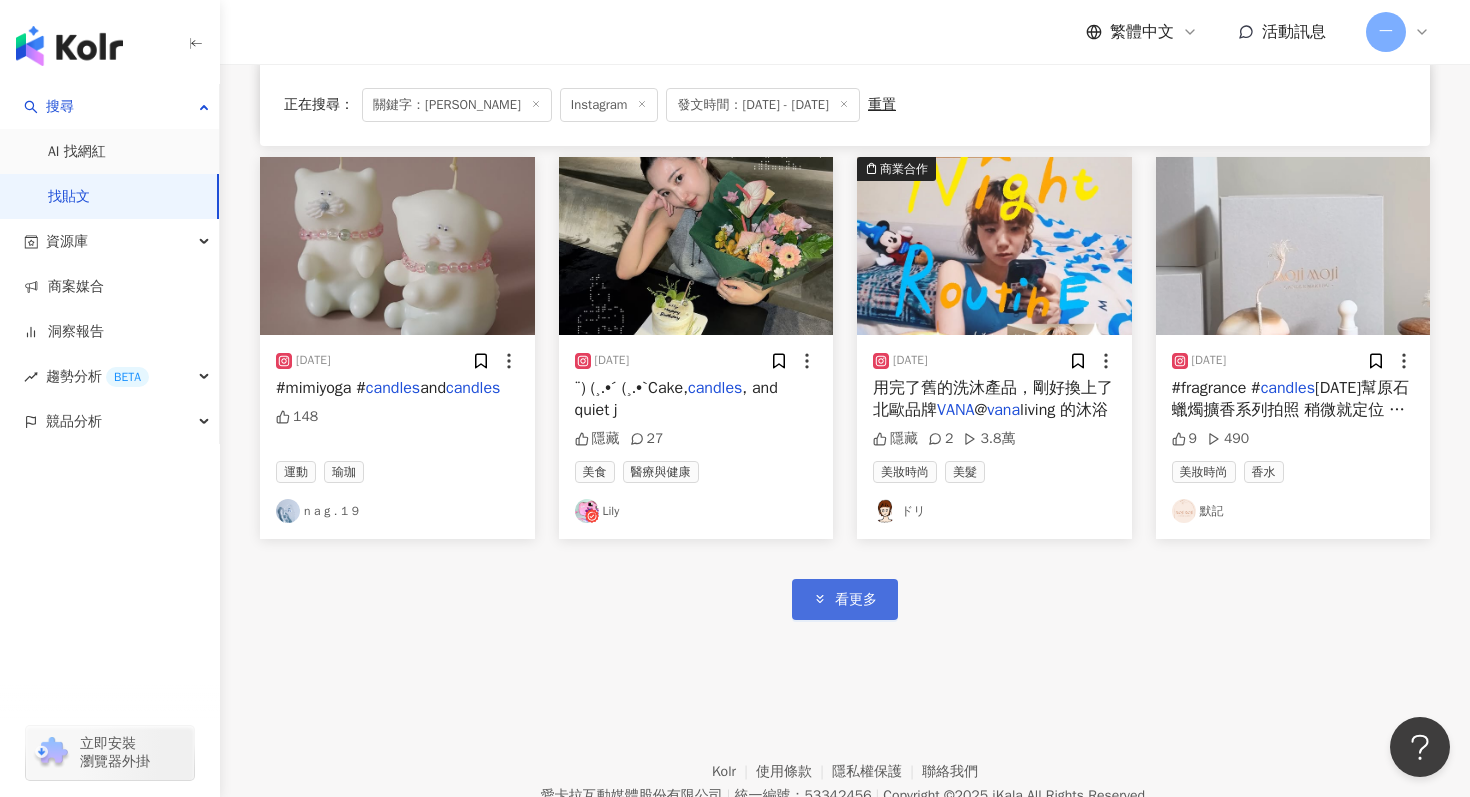 click on "看更多" at bounding box center (845, 599) 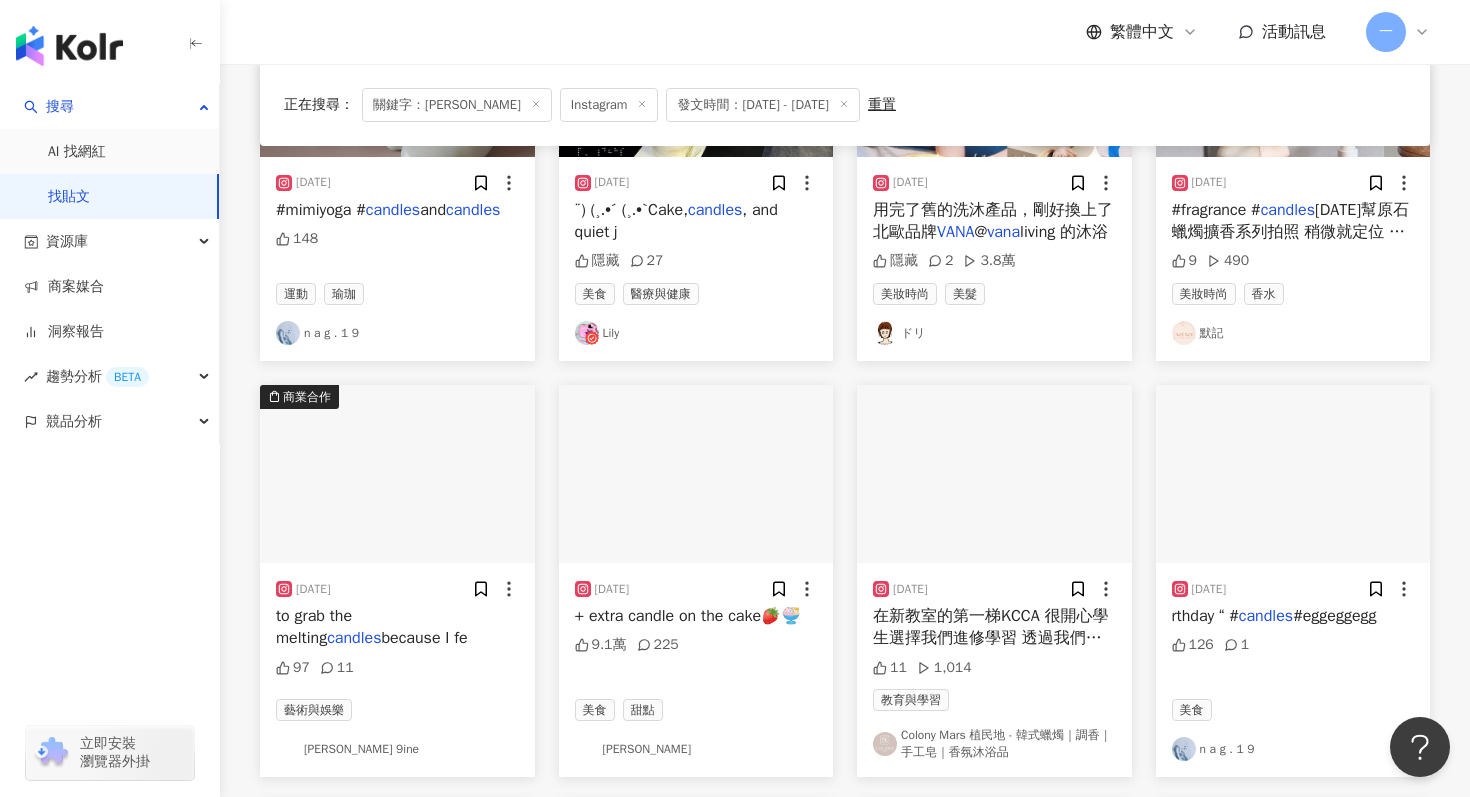 scroll, scrollTop: 2417, scrollLeft: 0, axis: vertical 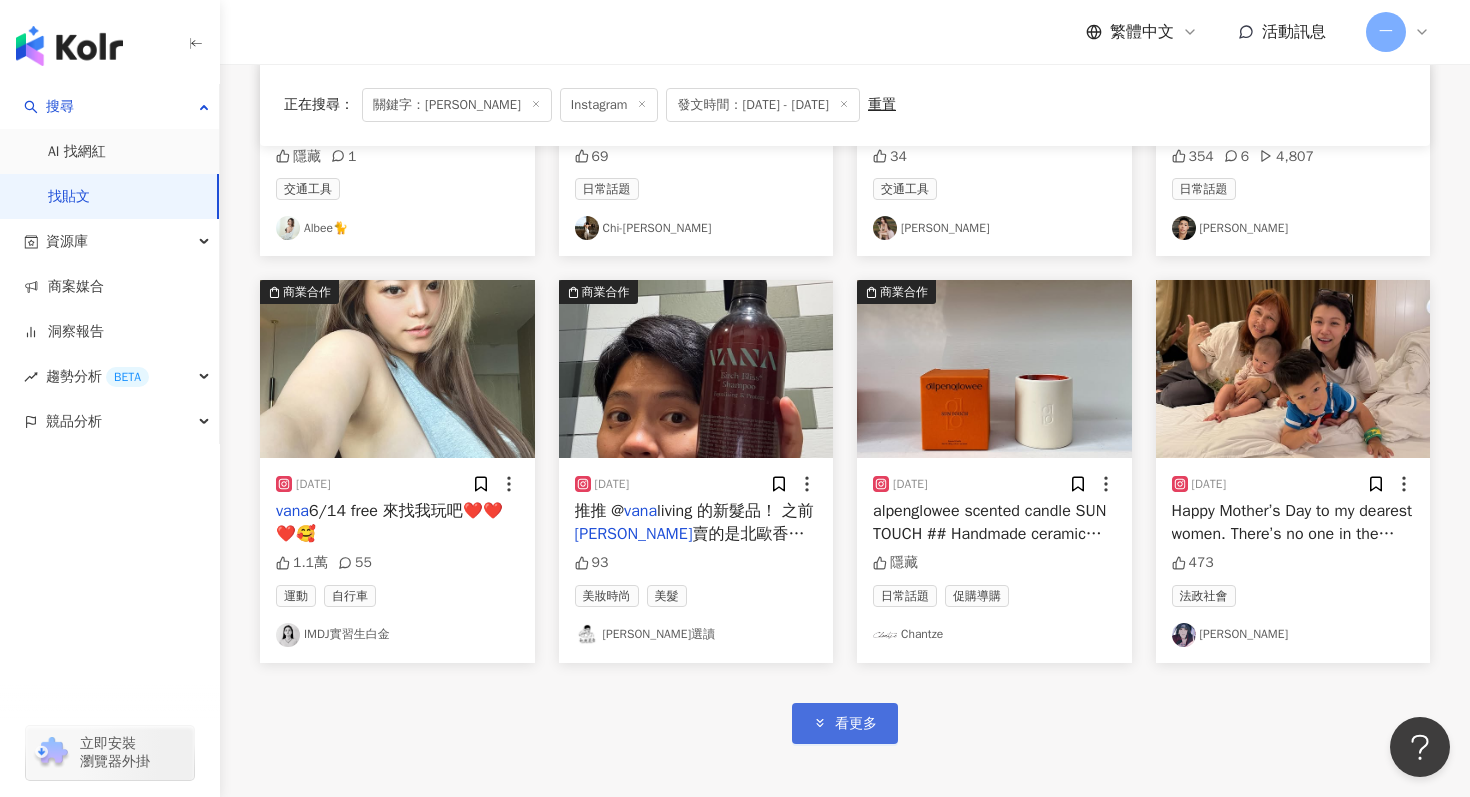 click on "看更多" at bounding box center (856, 724) 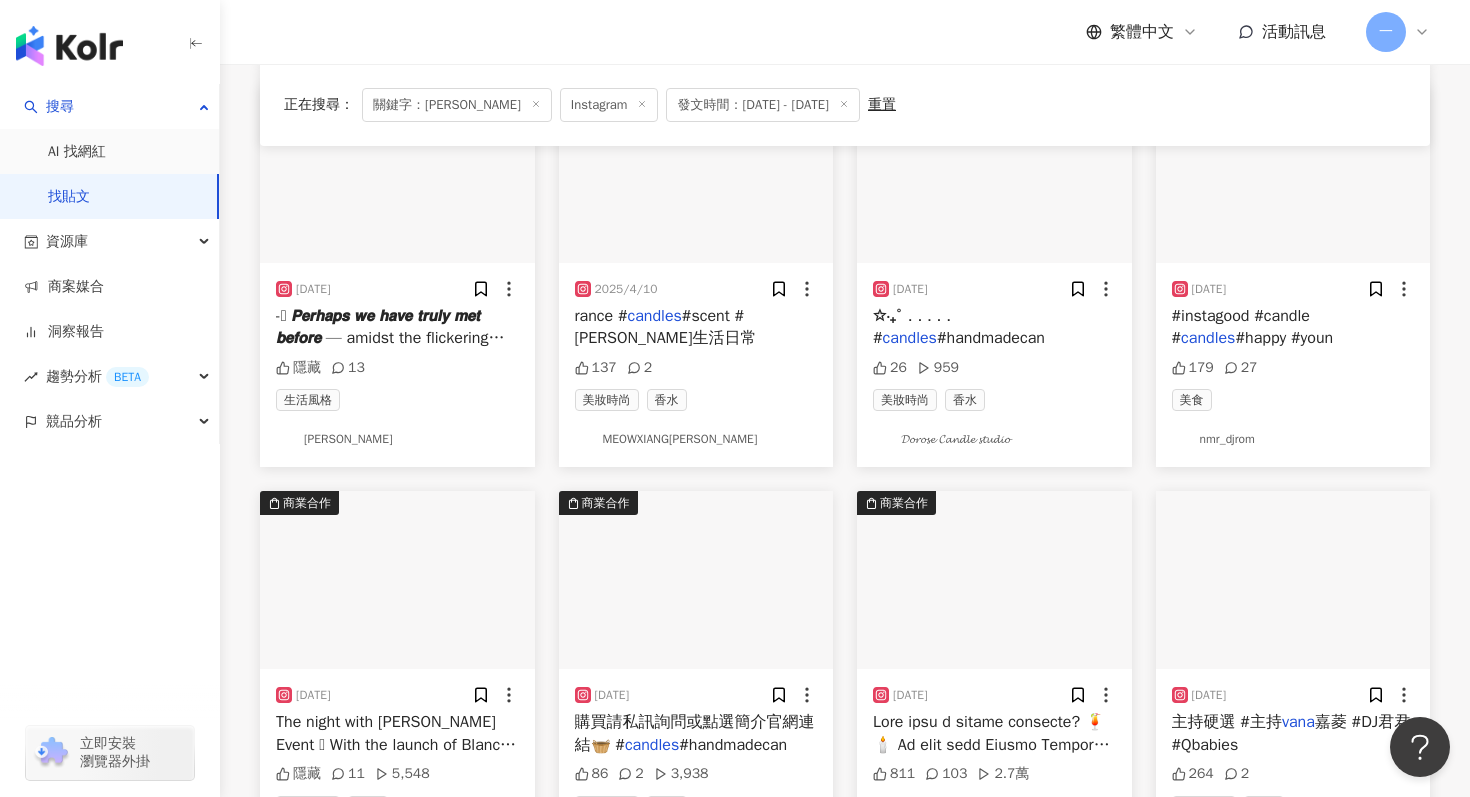 scroll, scrollTop: 4632, scrollLeft: 0, axis: vertical 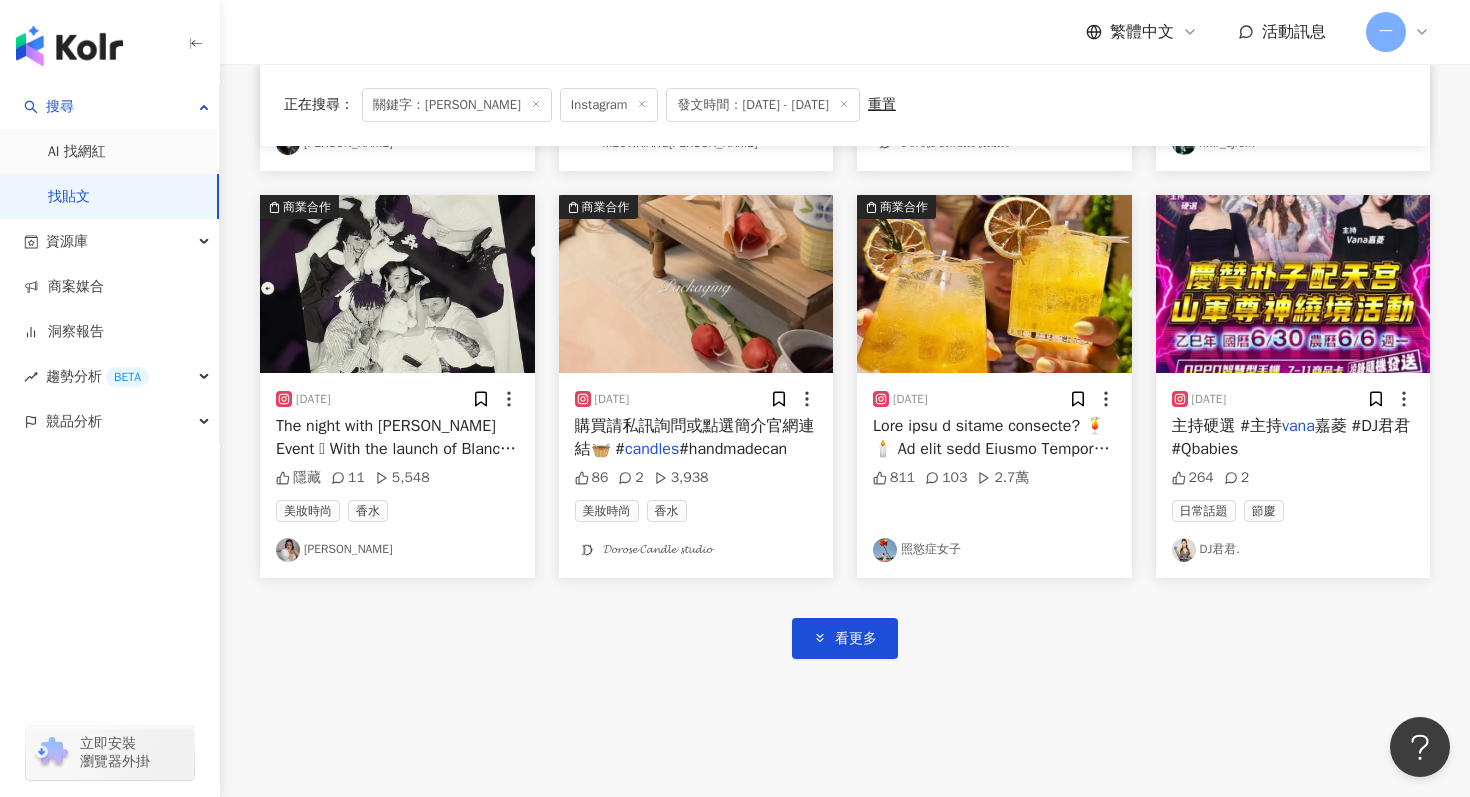 click on "一" at bounding box center (1398, 32) 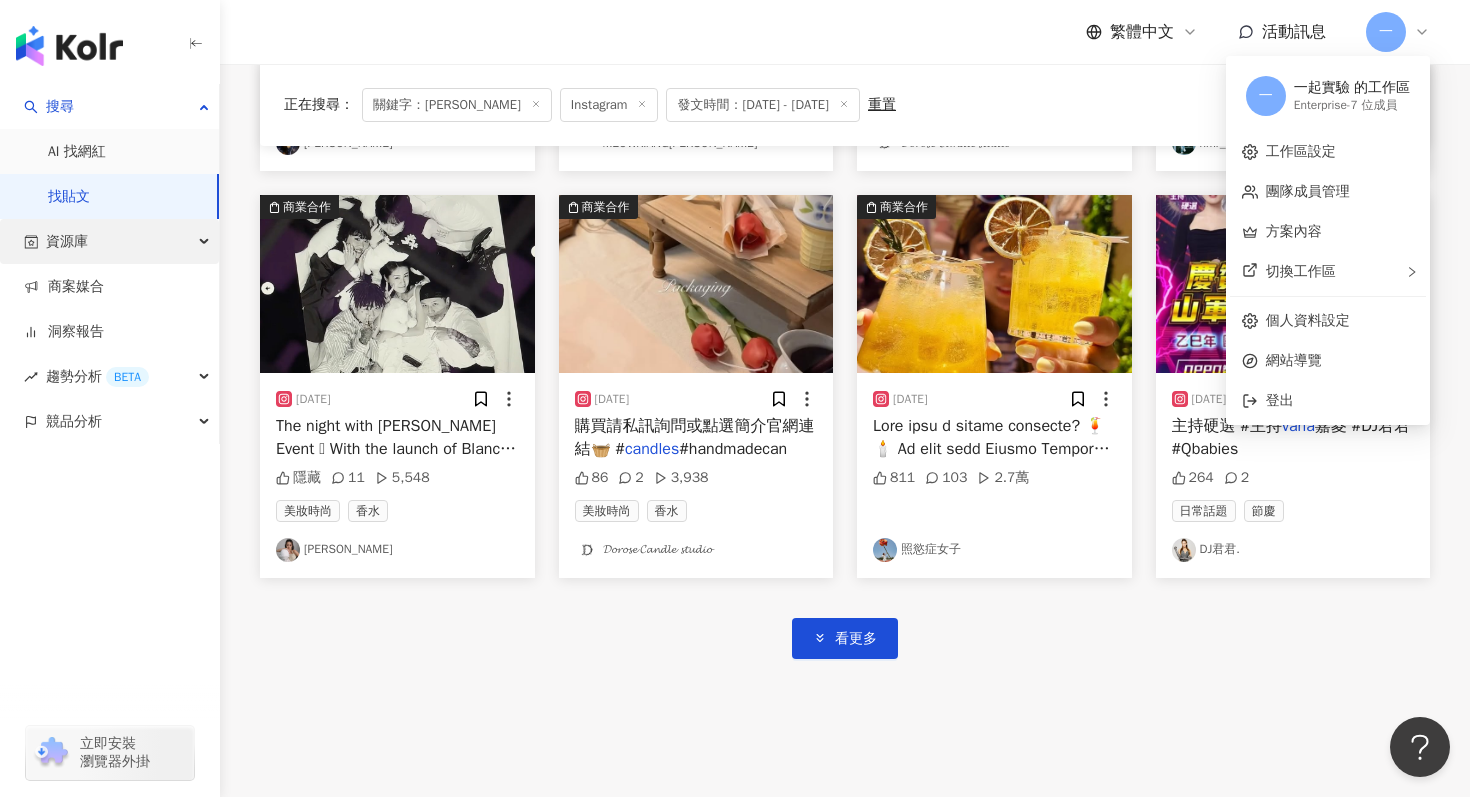 click on "資源庫" at bounding box center [109, 241] 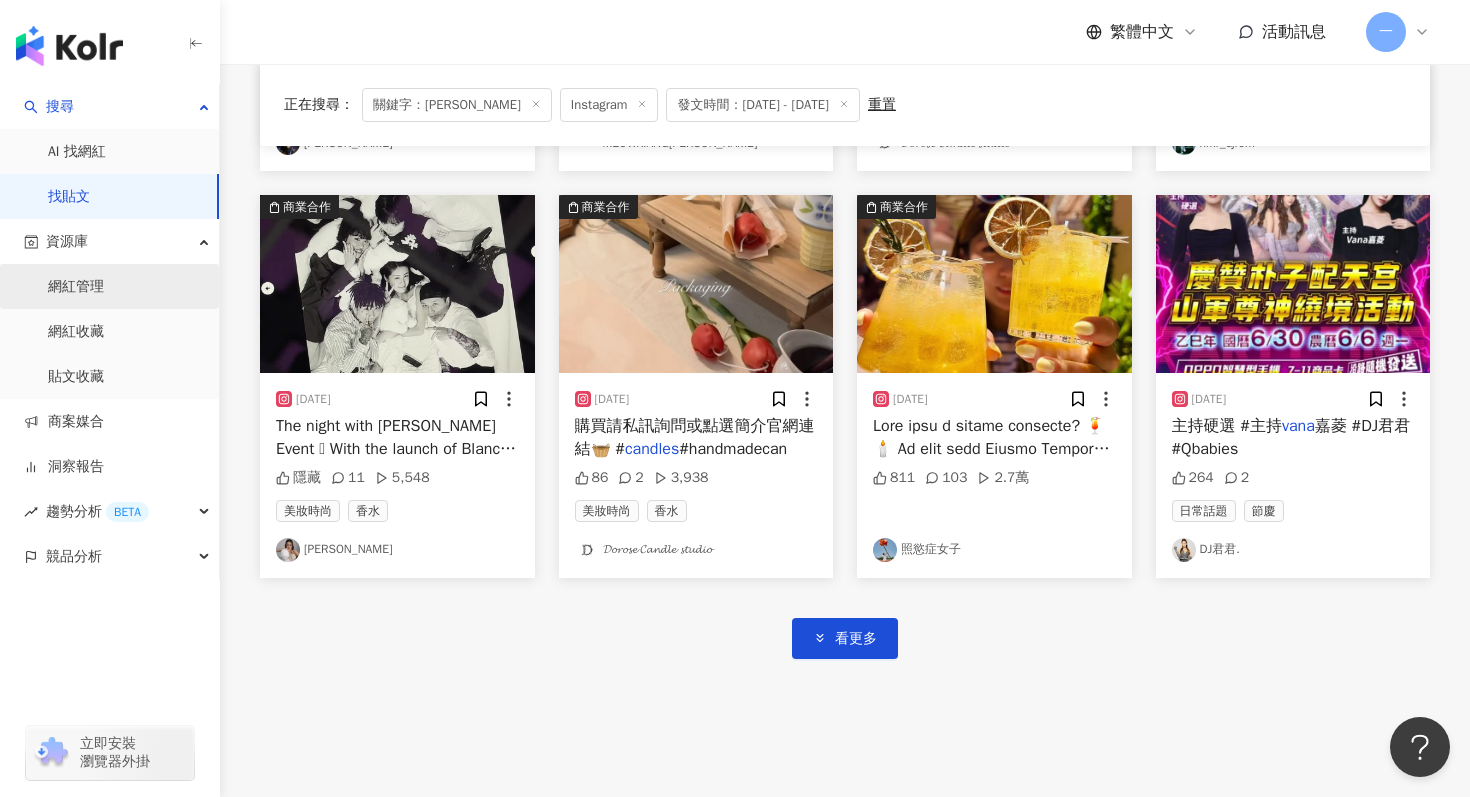 click on "網紅管理" at bounding box center [76, 287] 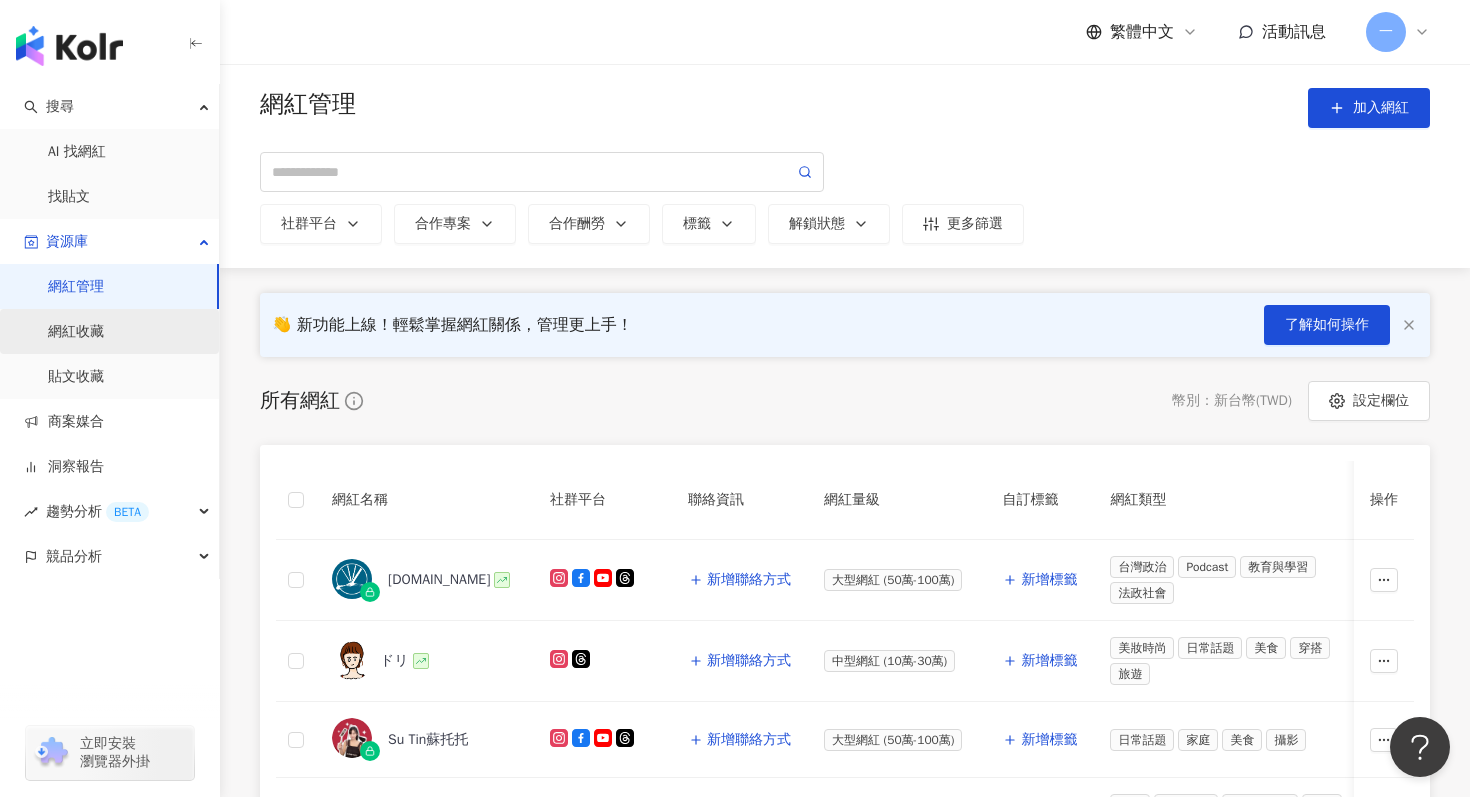 click on "網紅收藏" at bounding box center (76, 332) 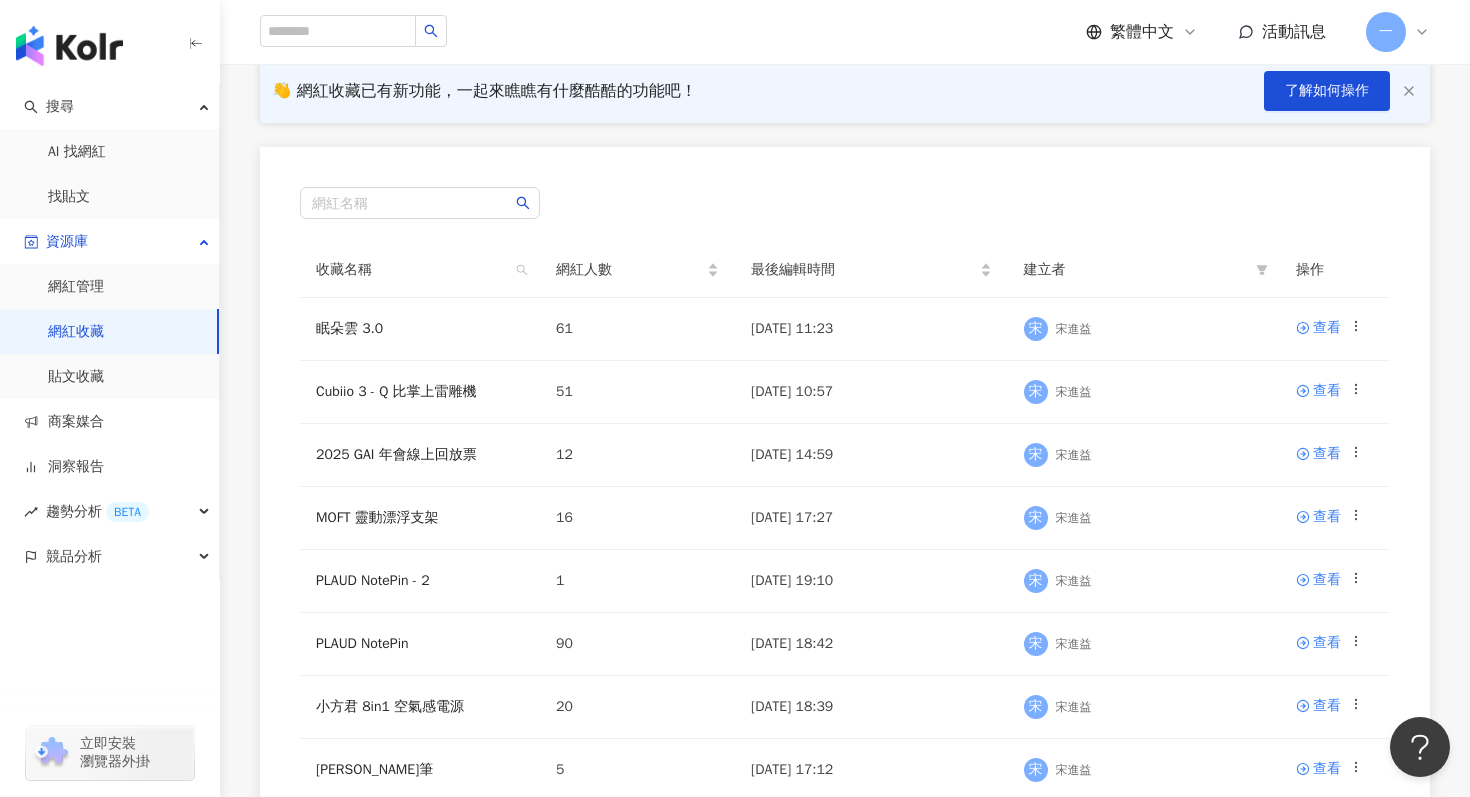 scroll, scrollTop: 12, scrollLeft: 0, axis: vertical 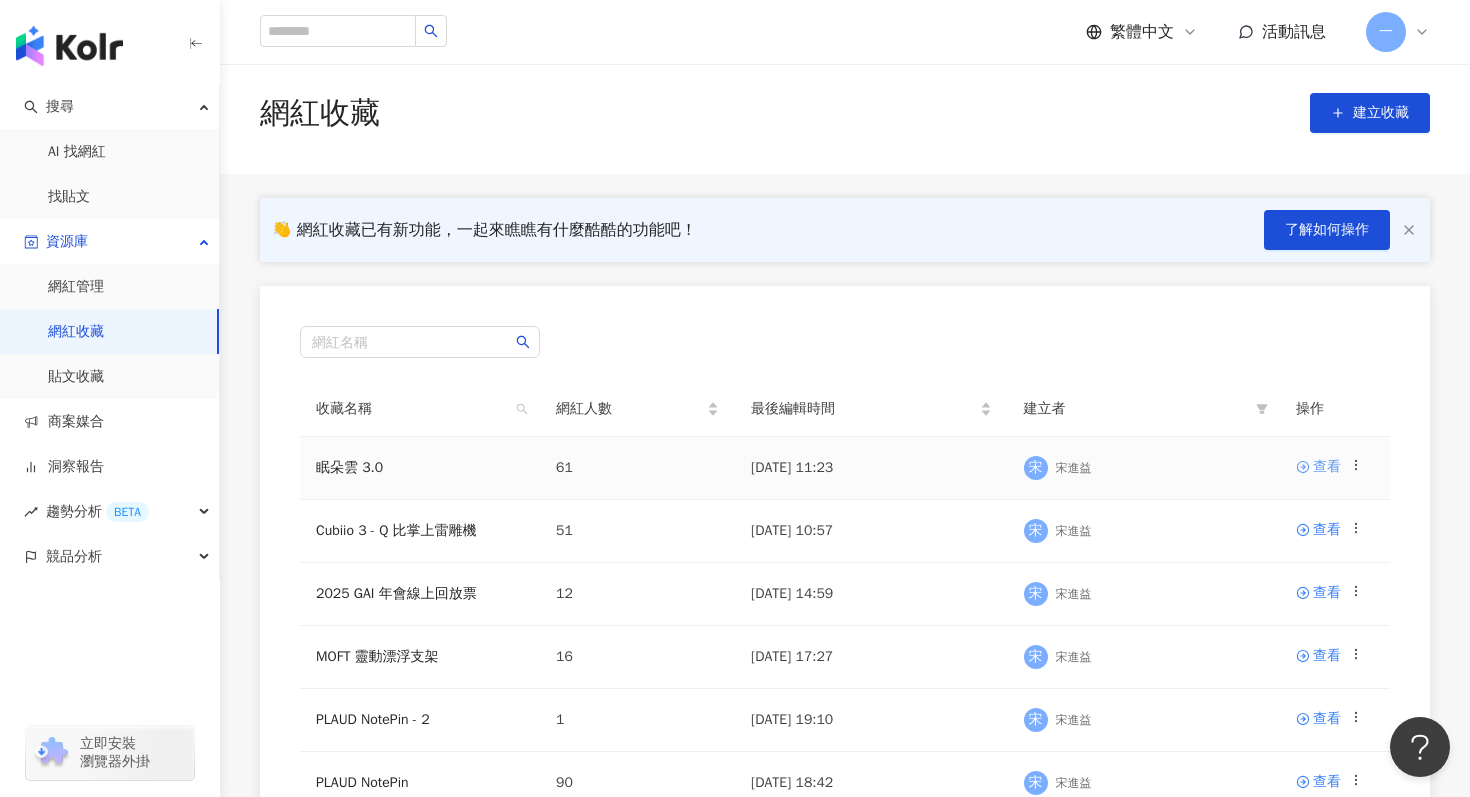 click on "查看" at bounding box center [1327, 467] 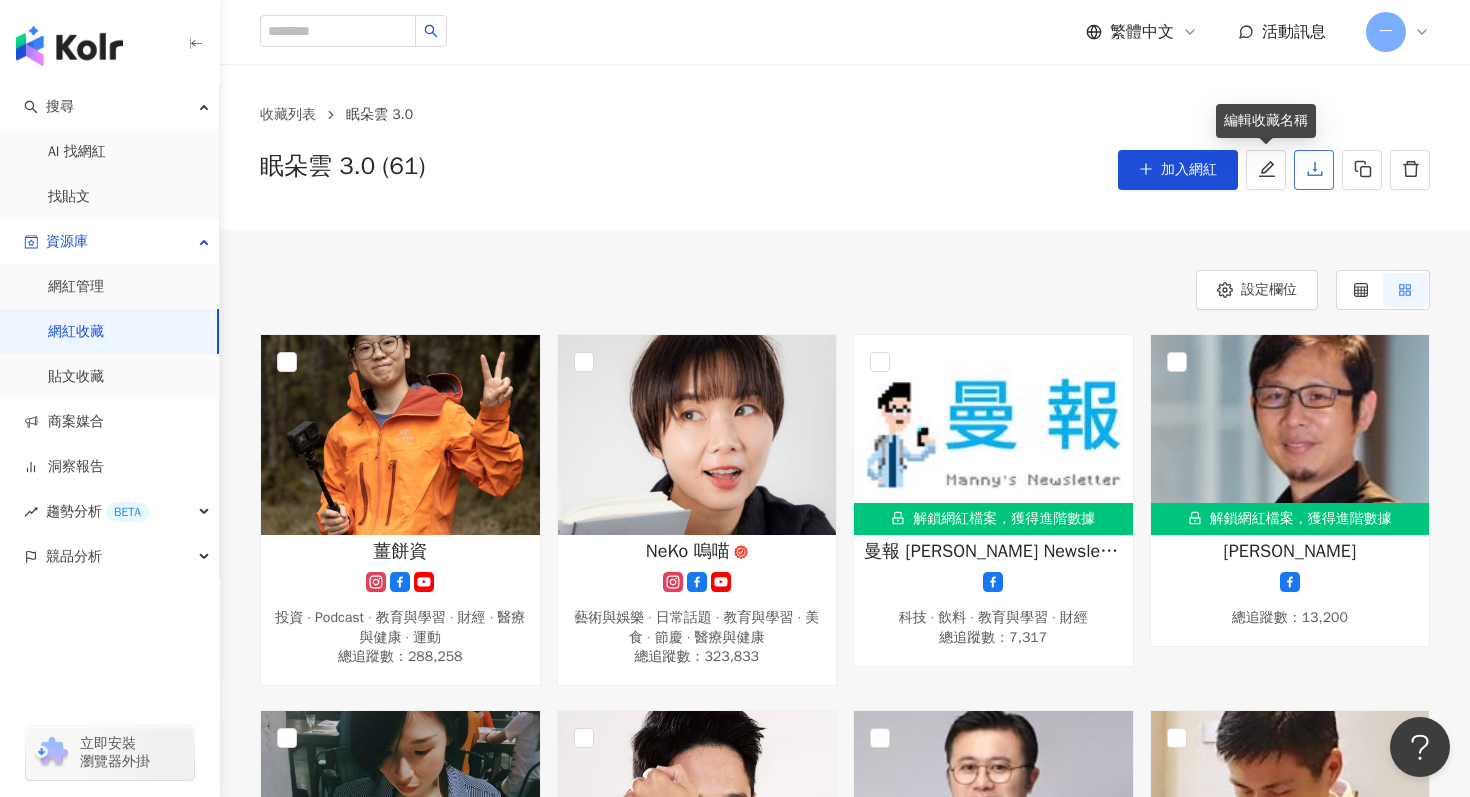 click 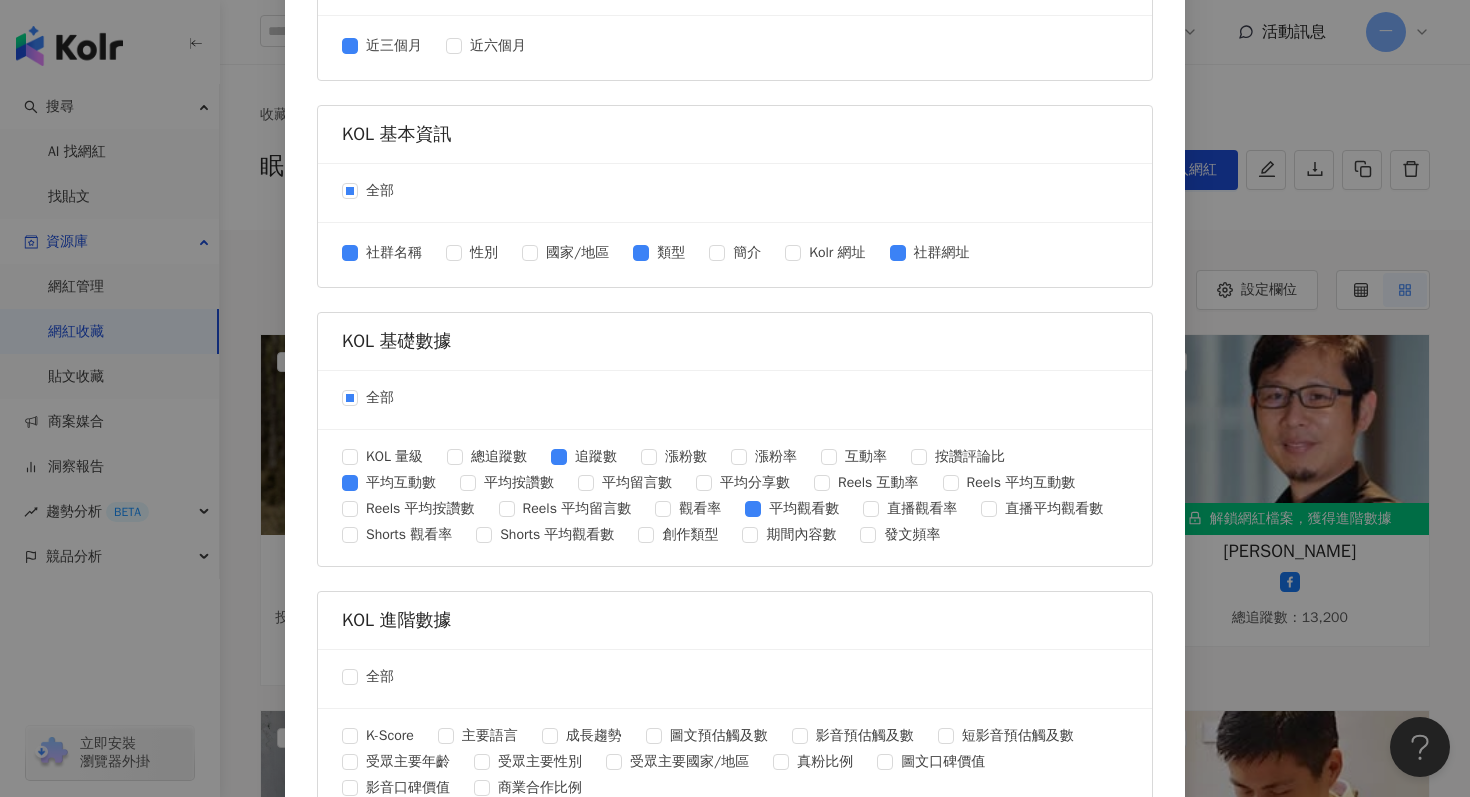 scroll, scrollTop: 756, scrollLeft: 0, axis: vertical 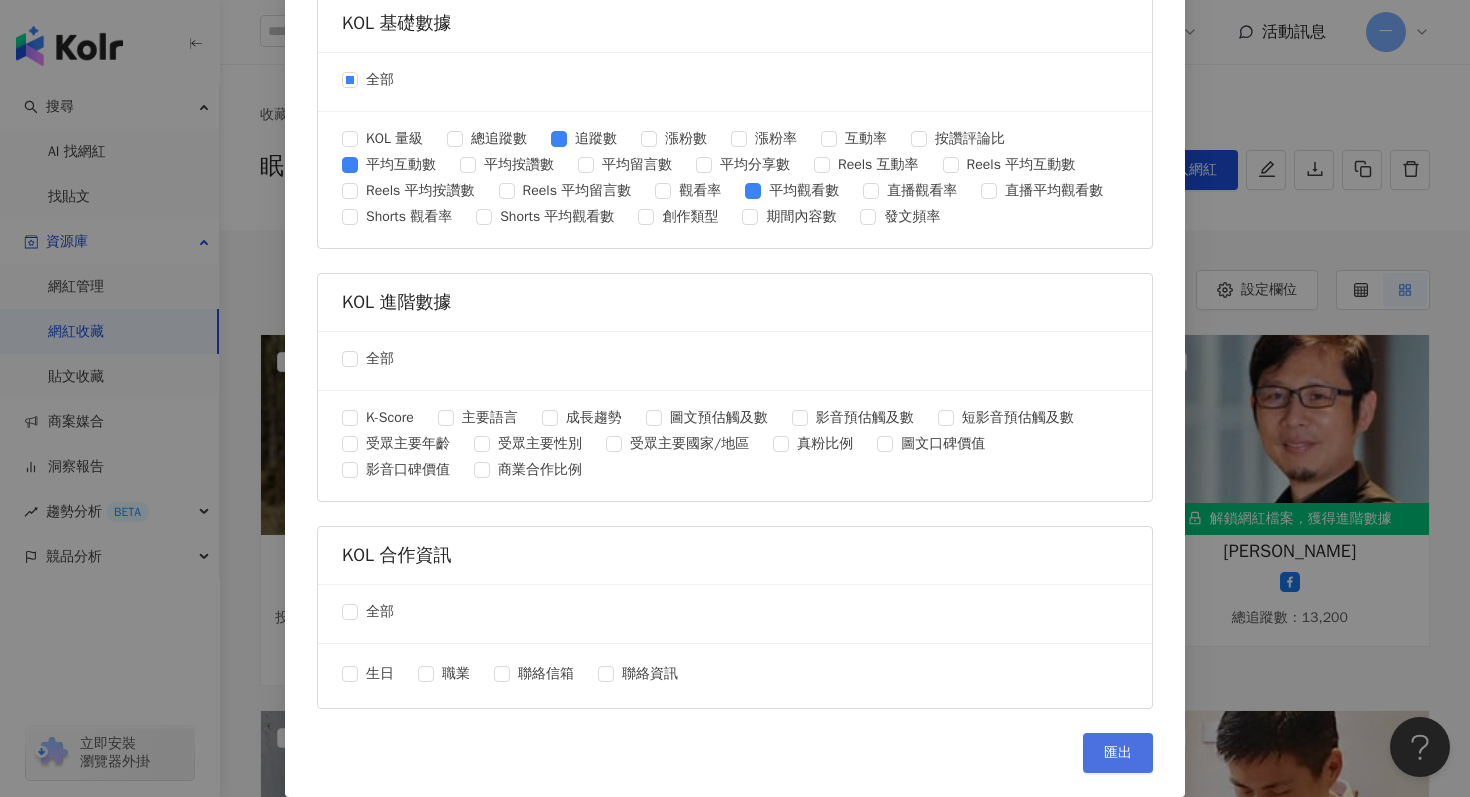 click on "匯出" at bounding box center [1118, 753] 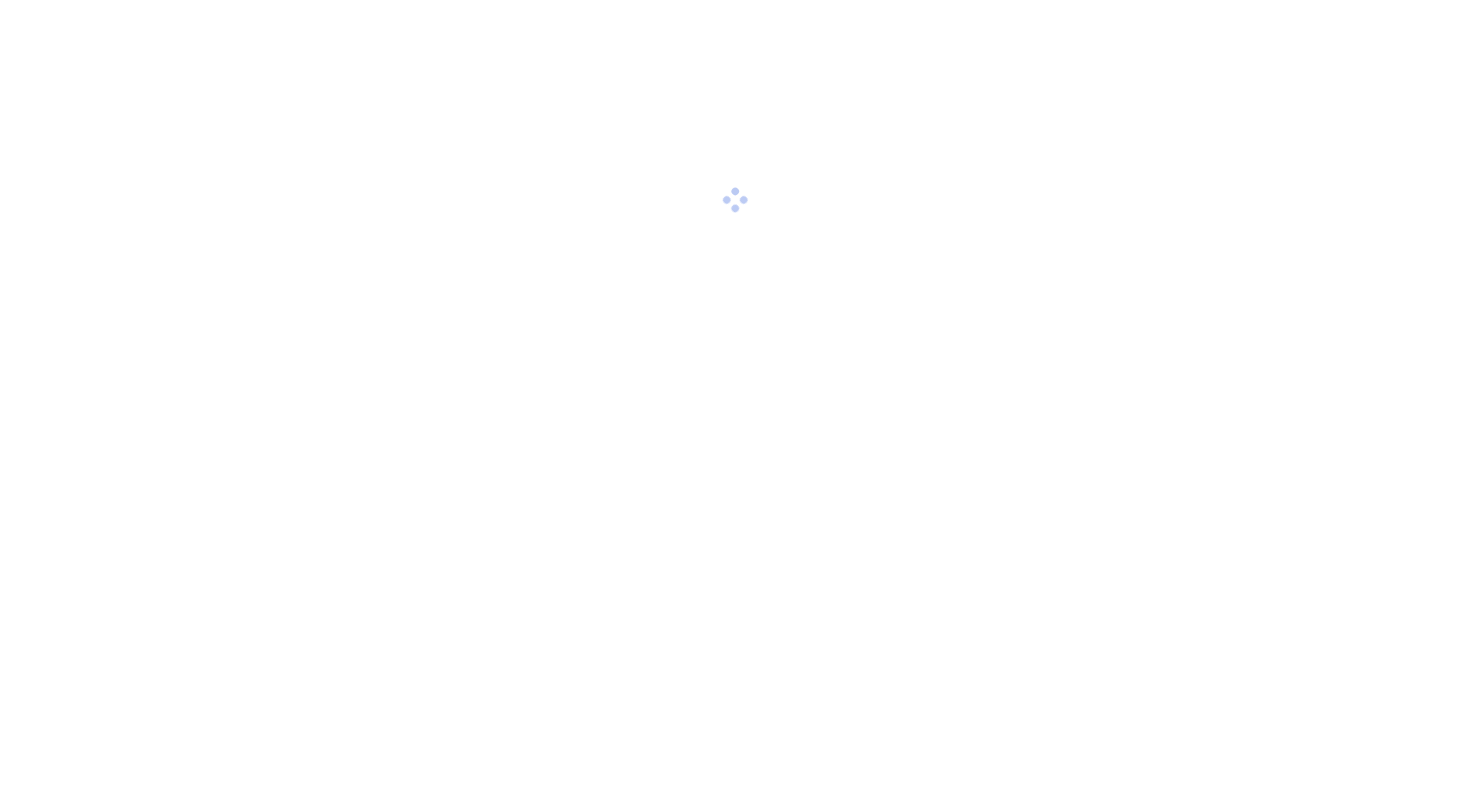 scroll, scrollTop: 0, scrollLeft: 0, axis: both 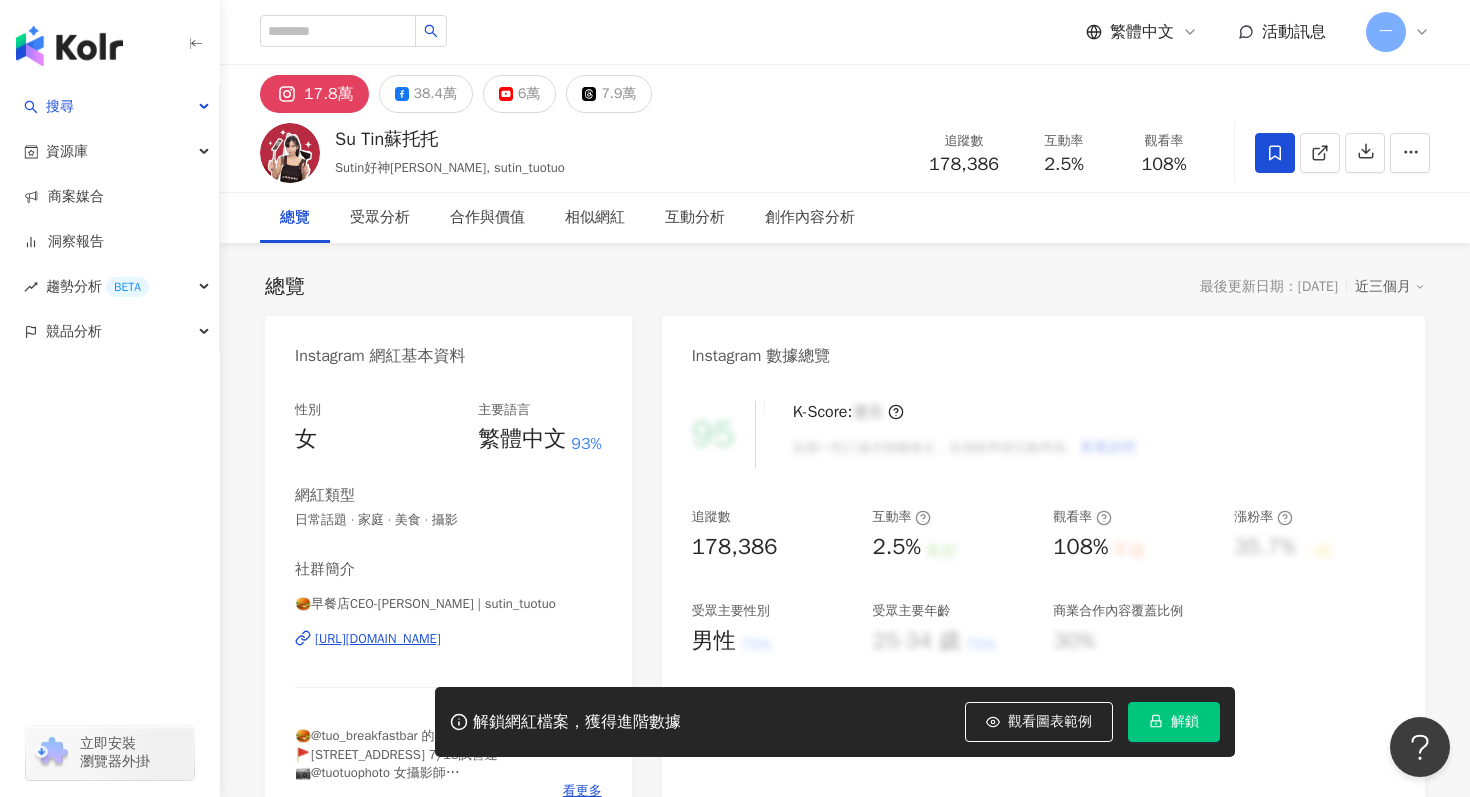 click at bounding box center [1275, 153] 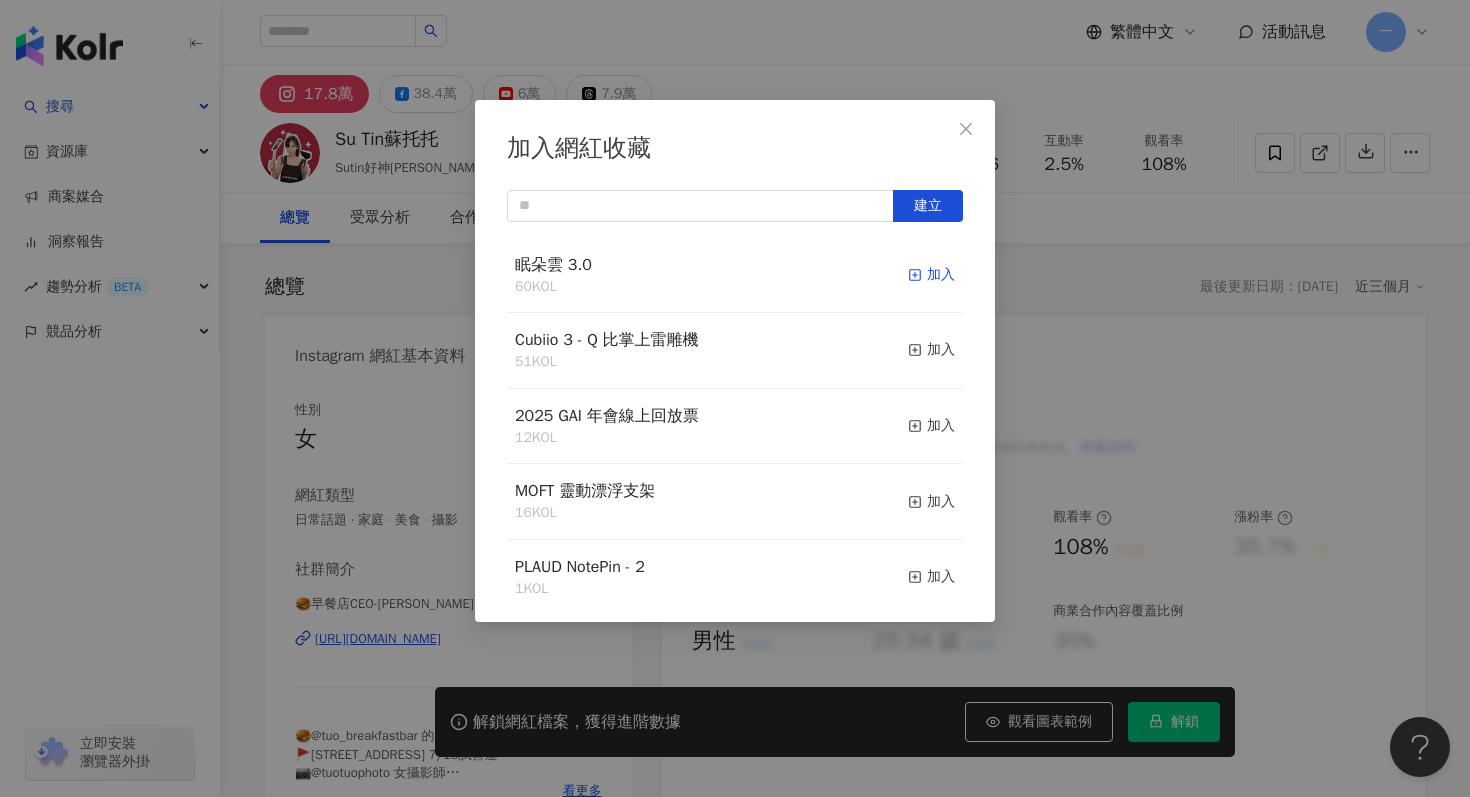 click on "加入" at bounding box center (931, 275) 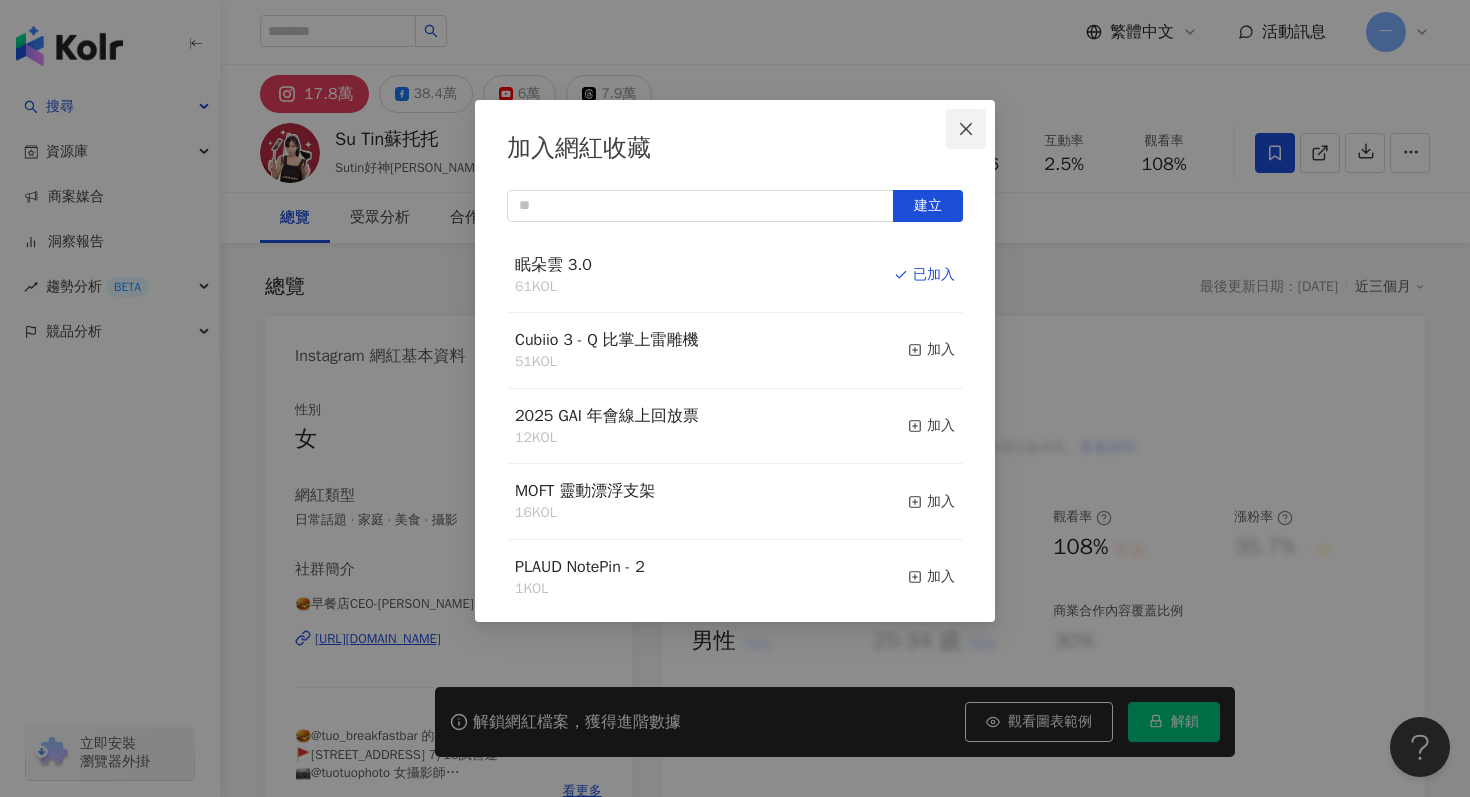 click 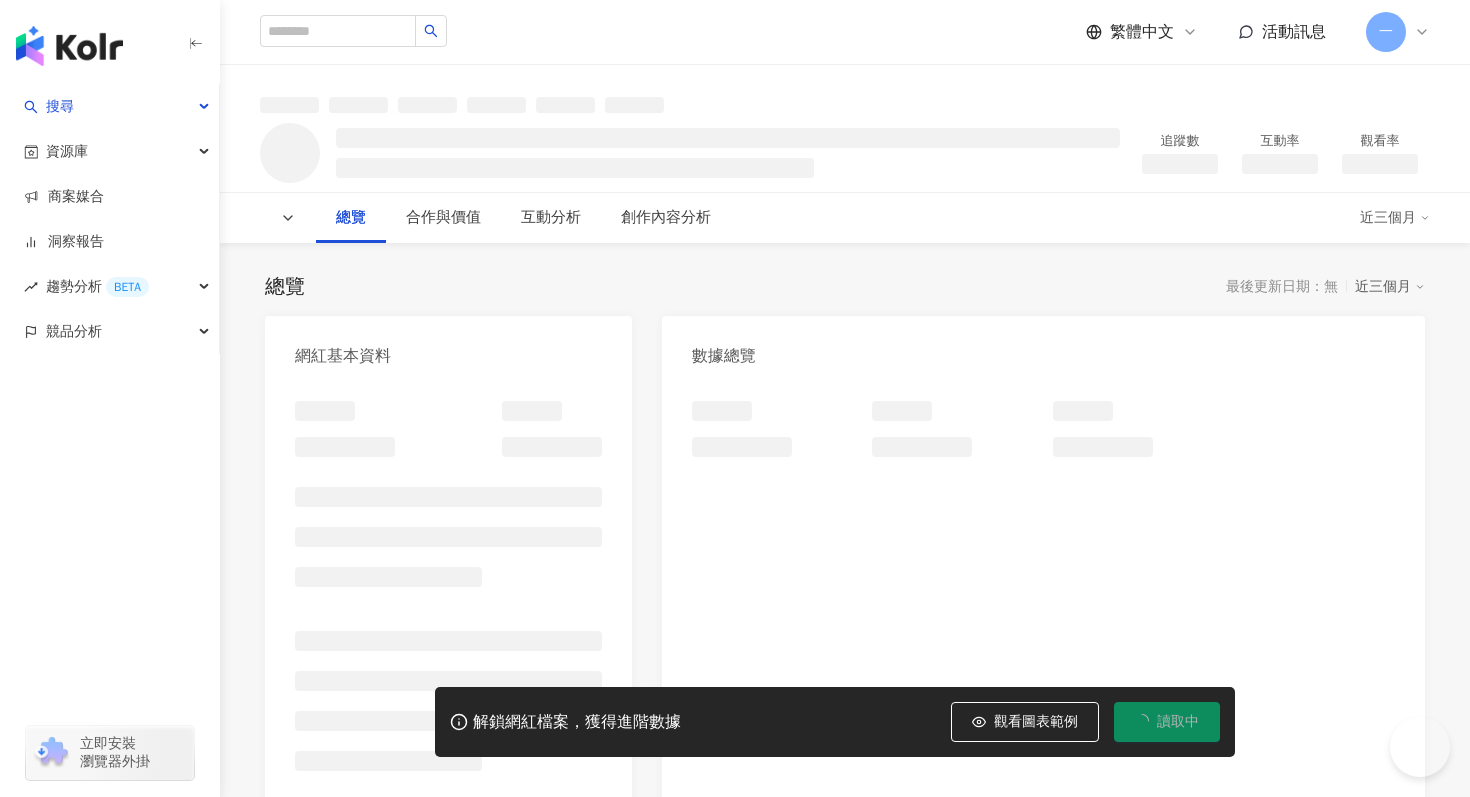 scroll, scrollTop: 0, scrollLeft: 0, axis: both 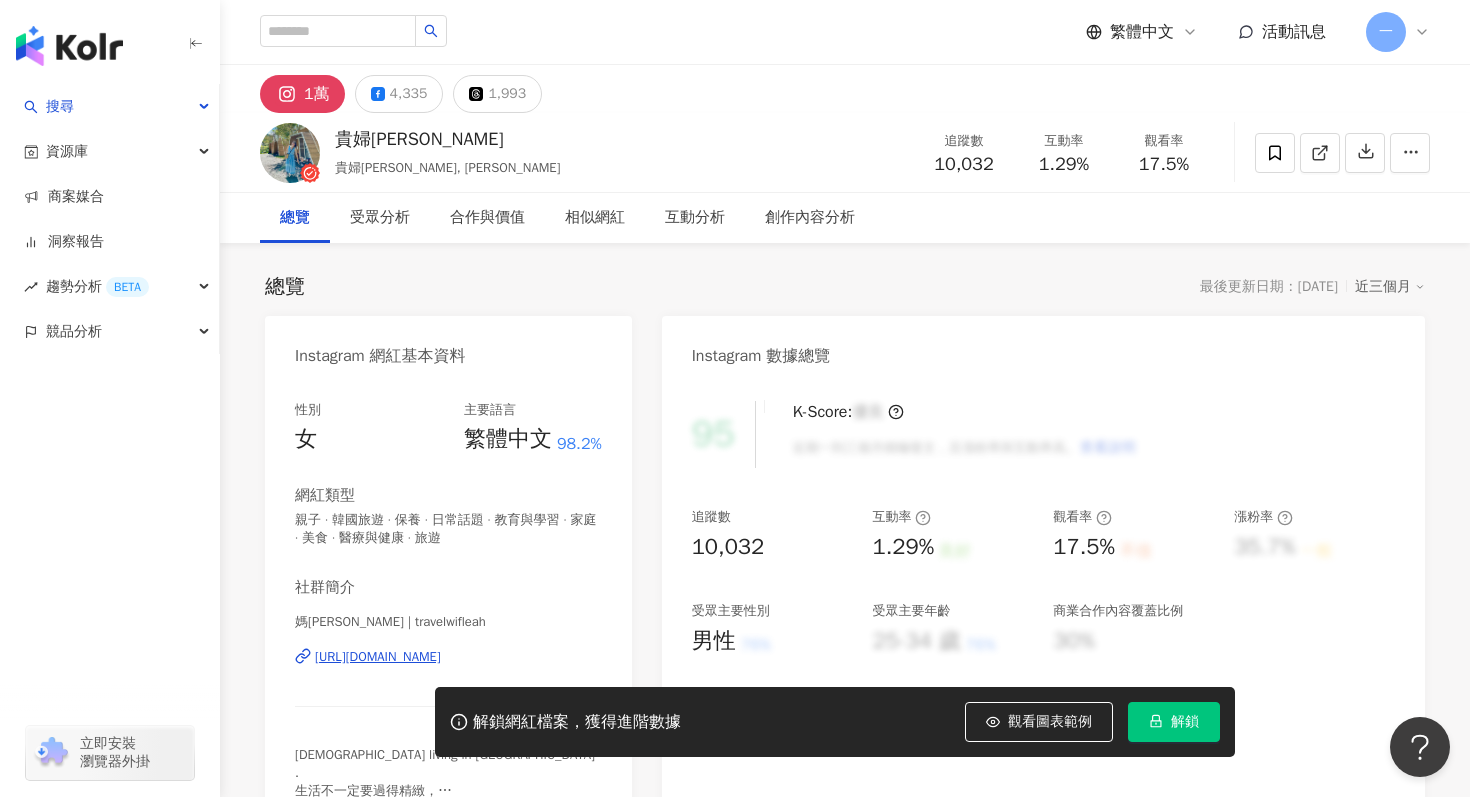 click on "[URL][DOMAIN_NAME]" at bounding box center [378, 657] 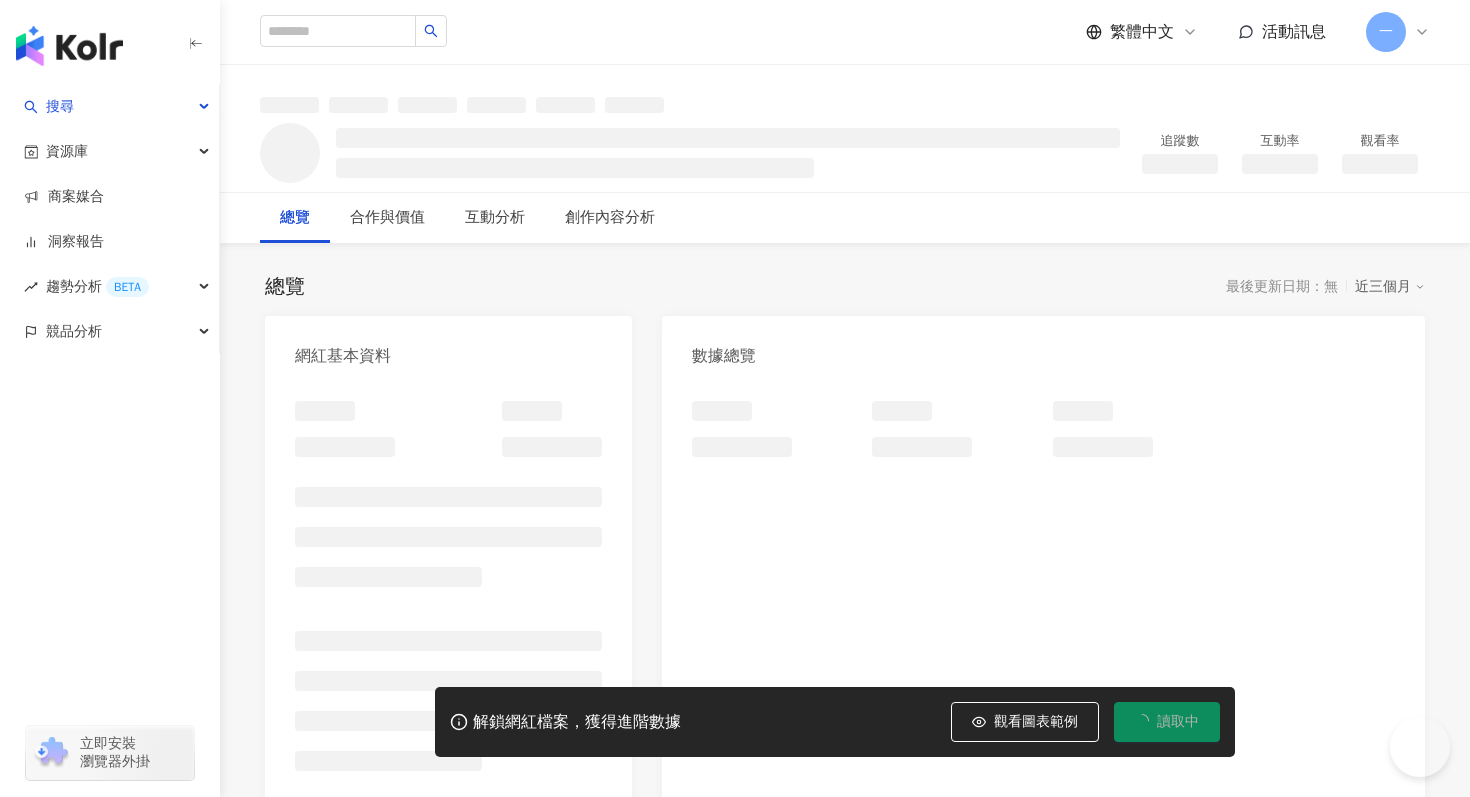 scroll, scrollTop: 0, scrollLeft: 0, axis: both 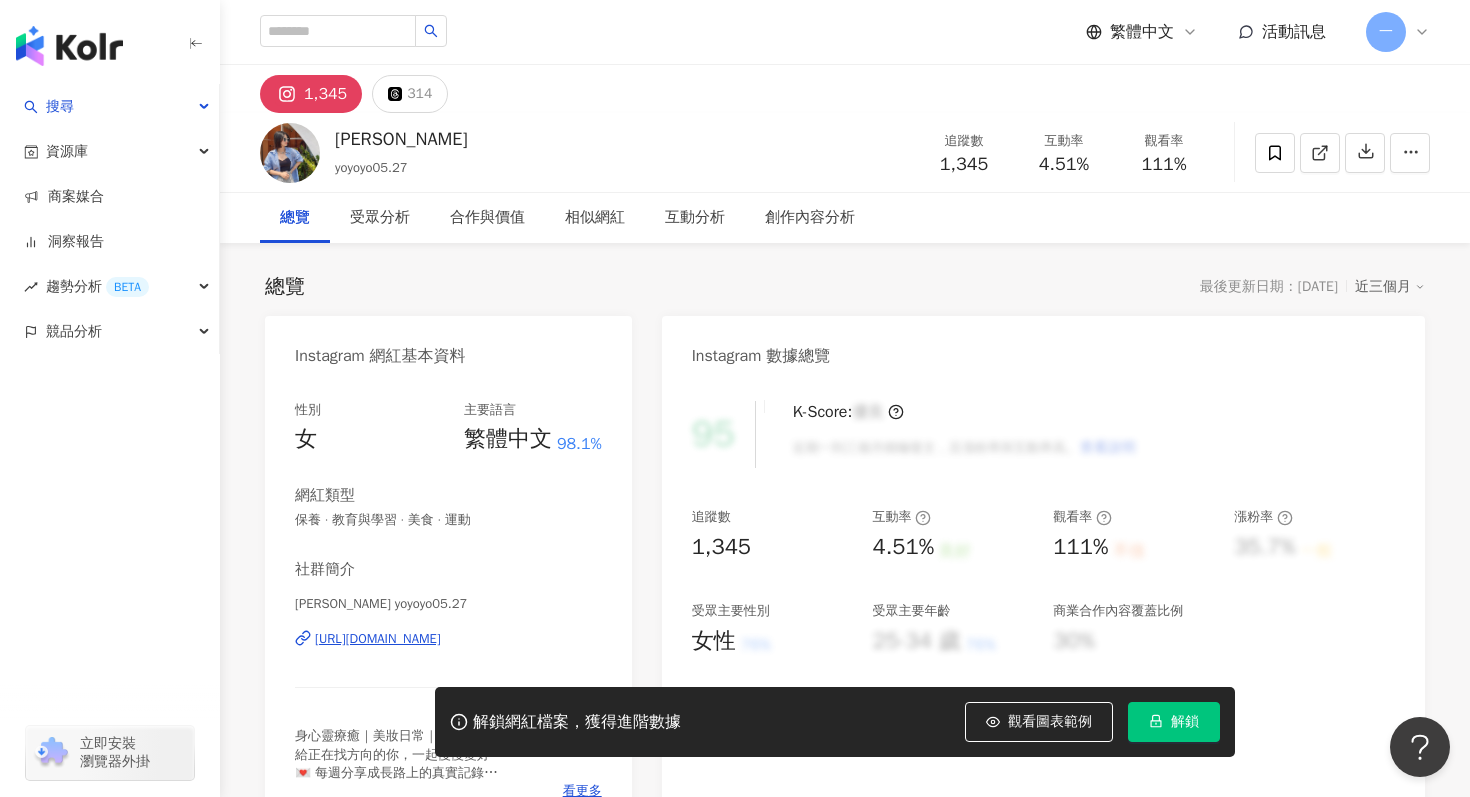 click on "https://www.instagram.com/yoyoyo05.27/" at bounding box center [378, 639] 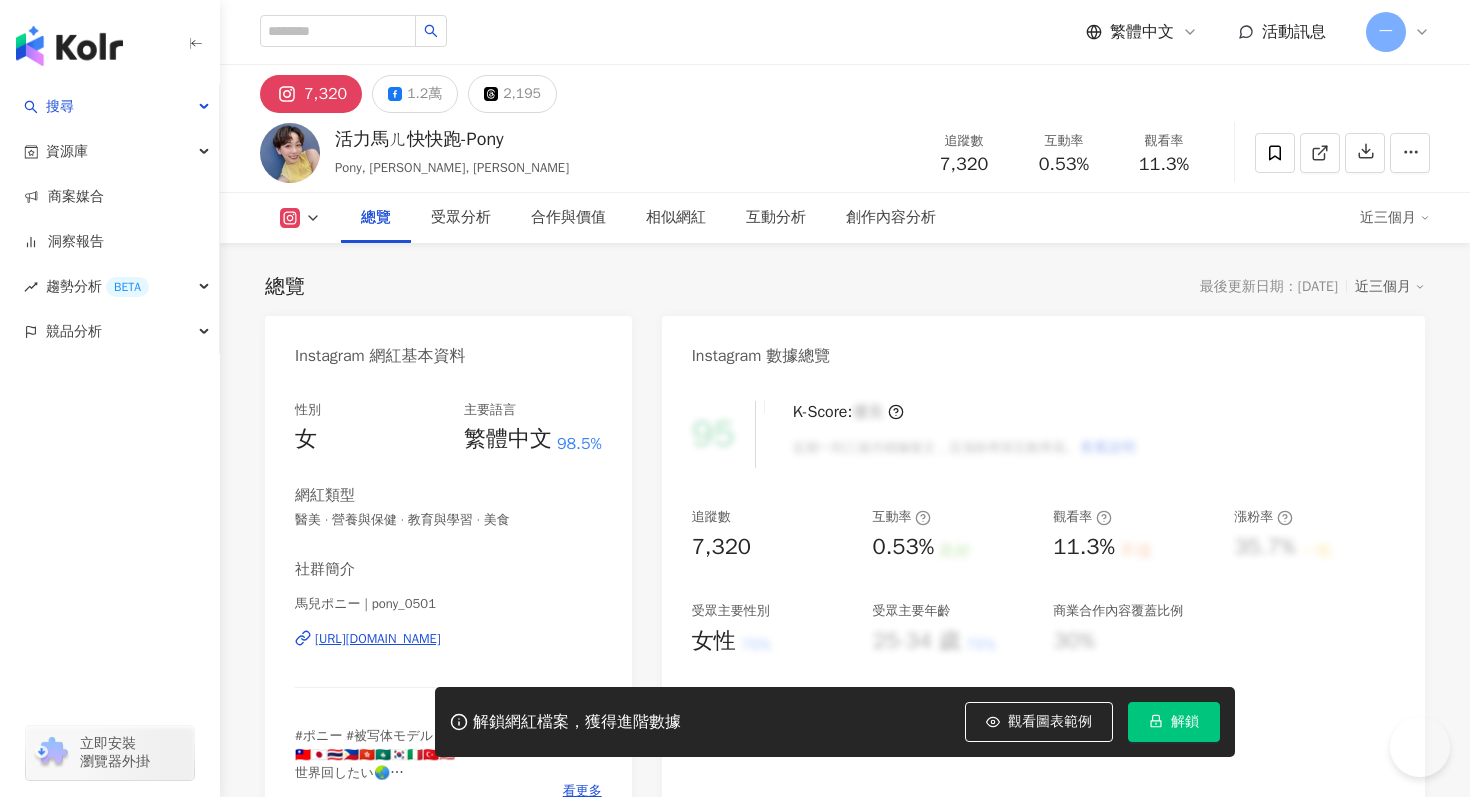 scroll, scrollTop: 0, scrollLeft: 0, axis: both 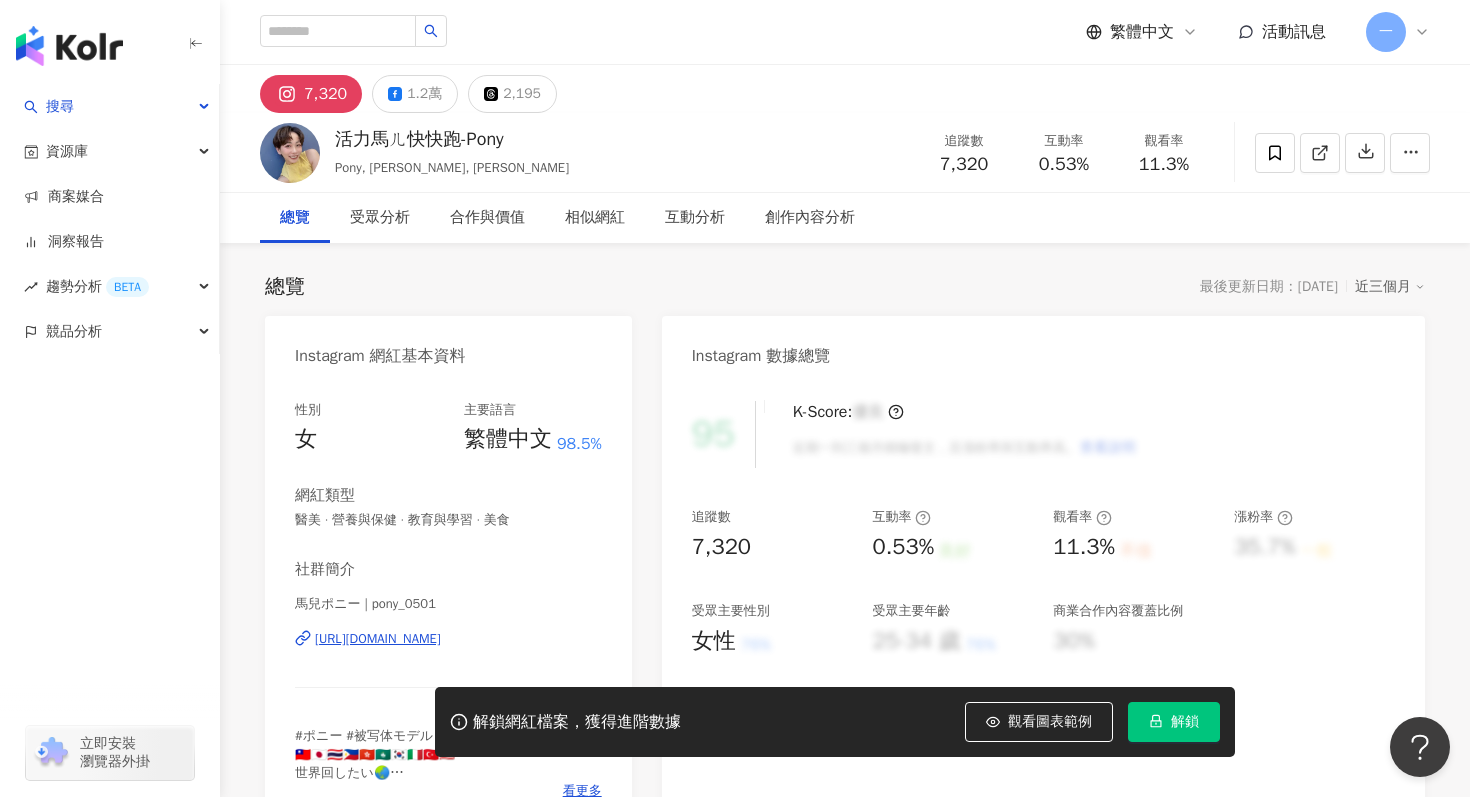 click on "https://www.instagram.com/pony_0501/" at bounding box center [378, 639] 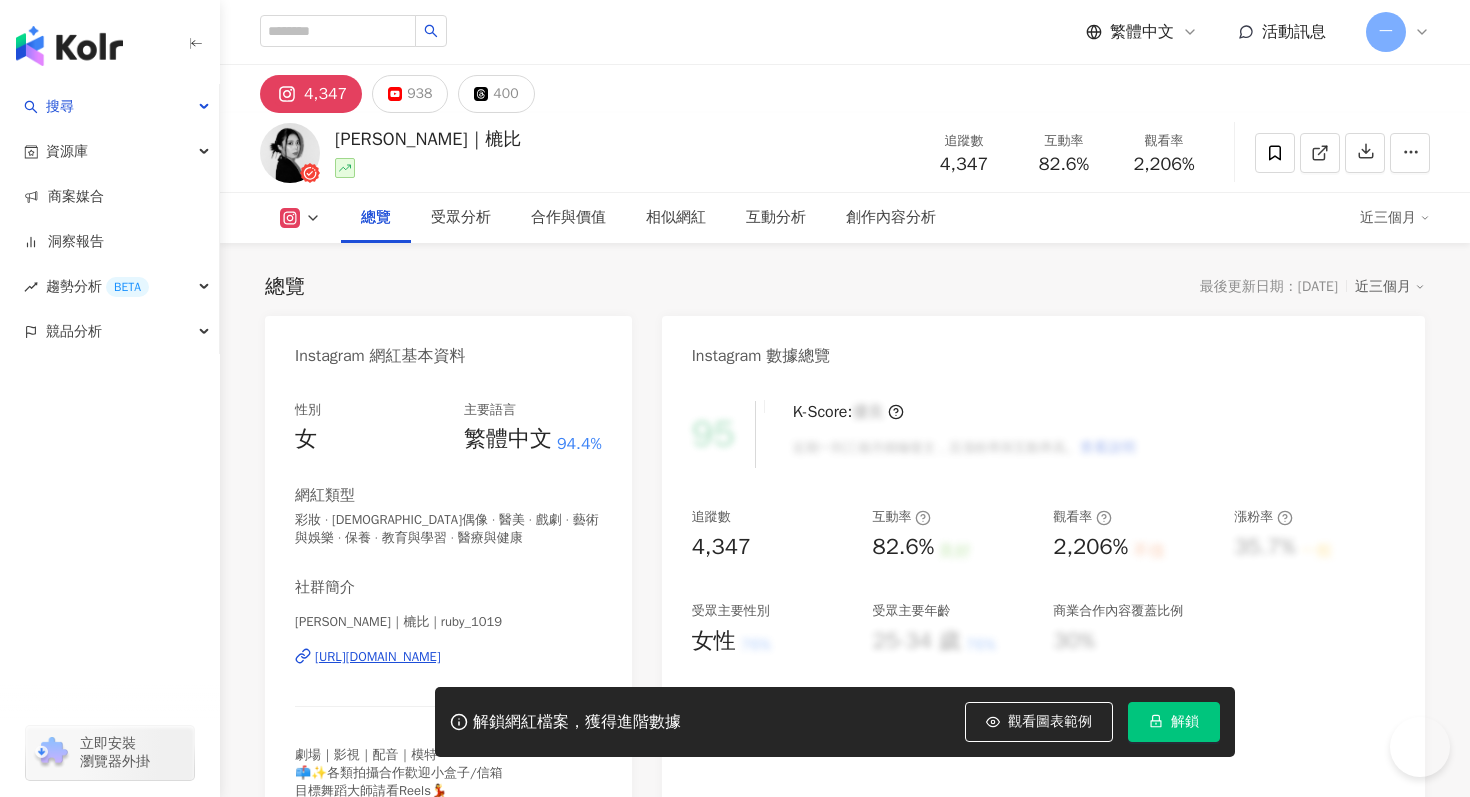 scroll, scrollTop: 0, scrollLeft: 0, axis: both 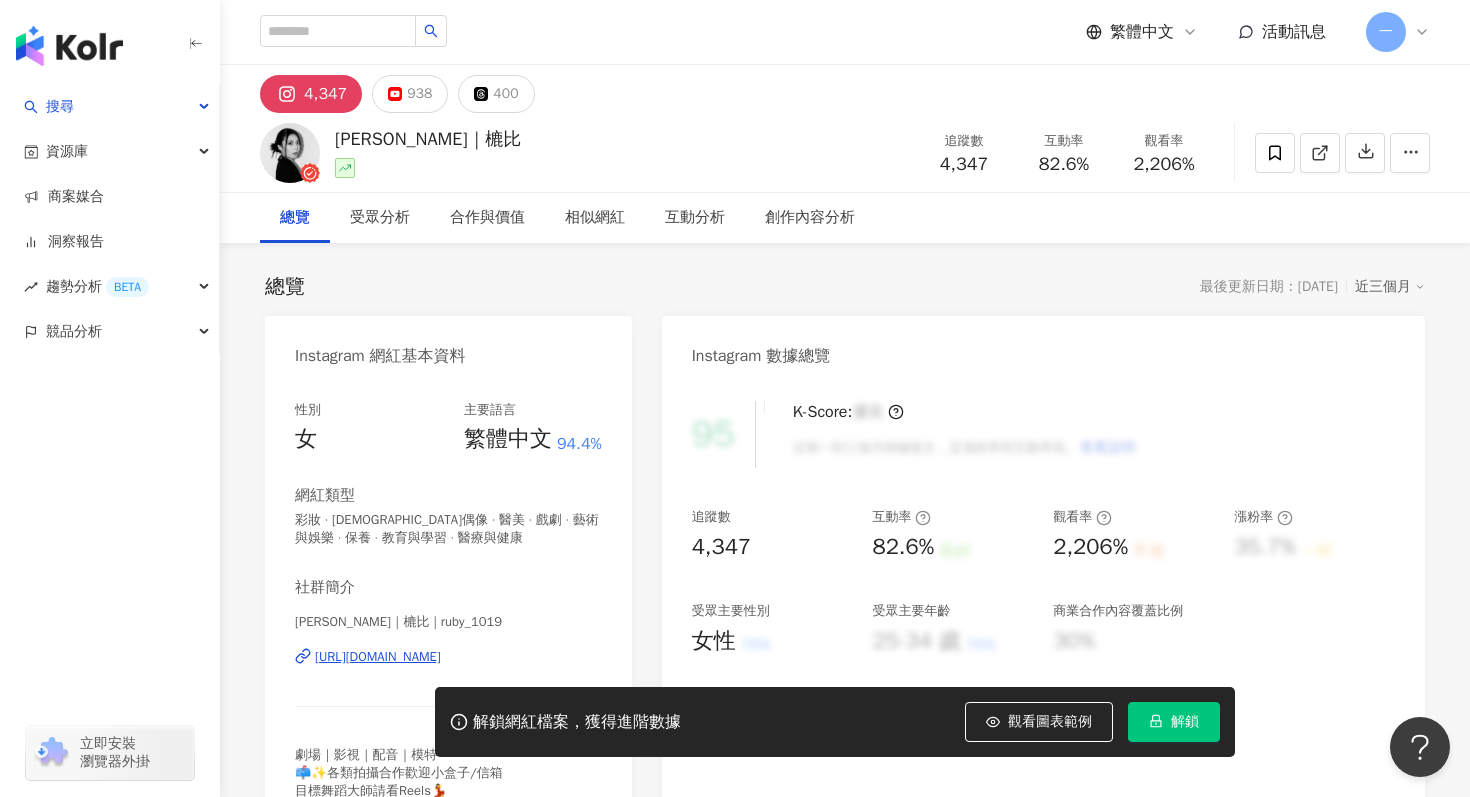 click on "https://www.instagram.com/ruby_1019/" at bounding box center [378, 657] 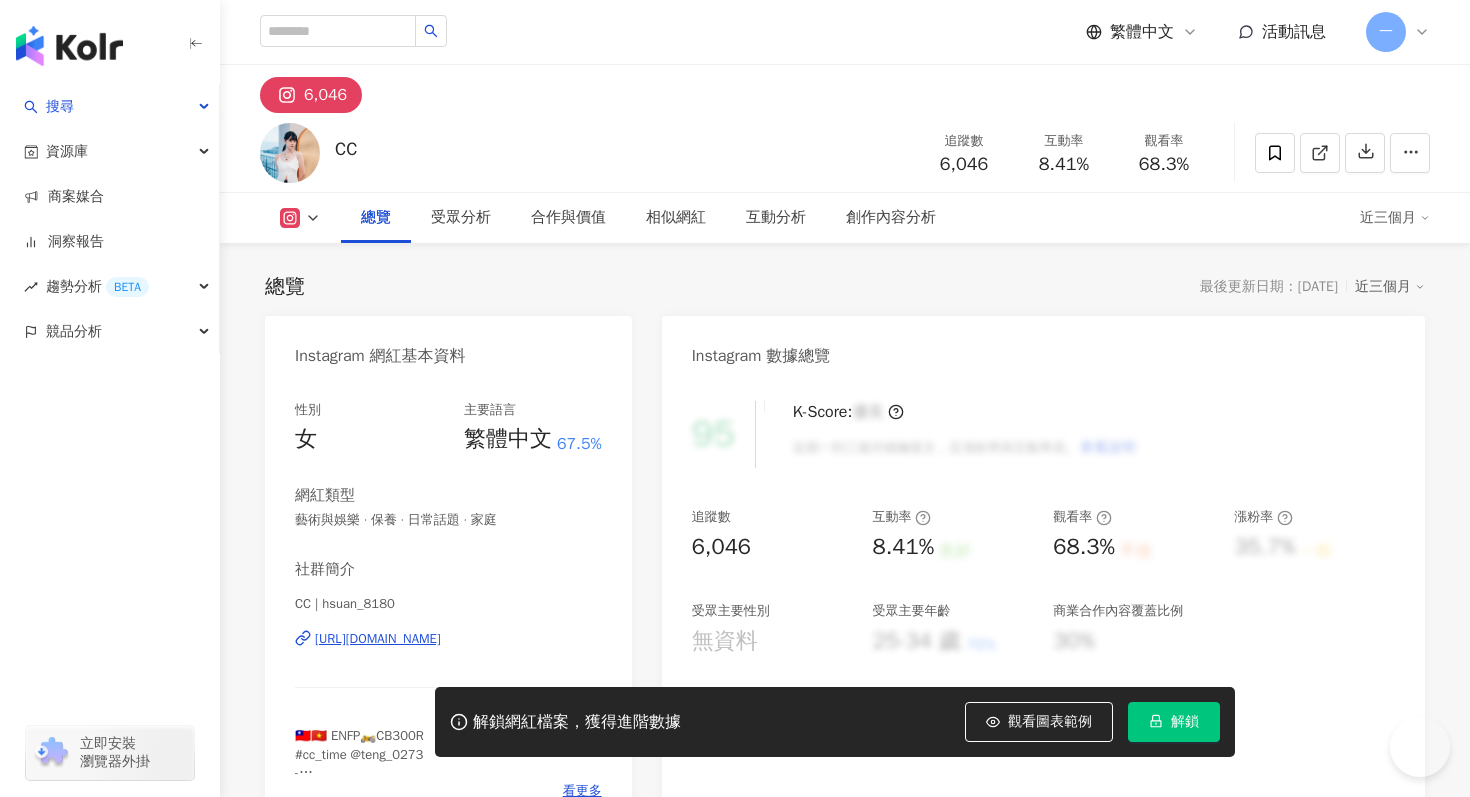 scroll, scrollTop: 0, scrollLeft: 0, axis: both 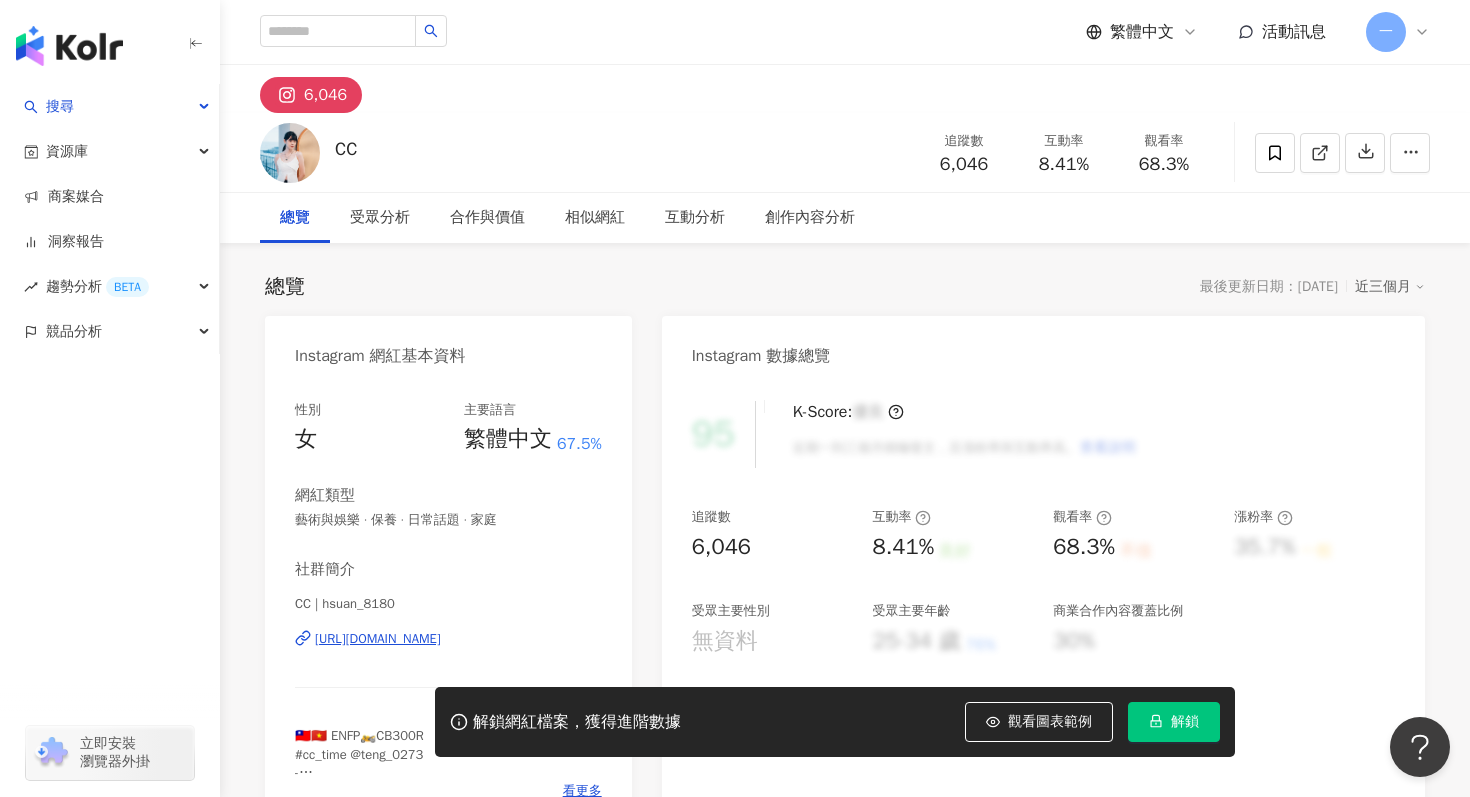 click on "CC | hsuan_8180 [URL][DOMAIN_NAME]" at bounding box center [448, 653] 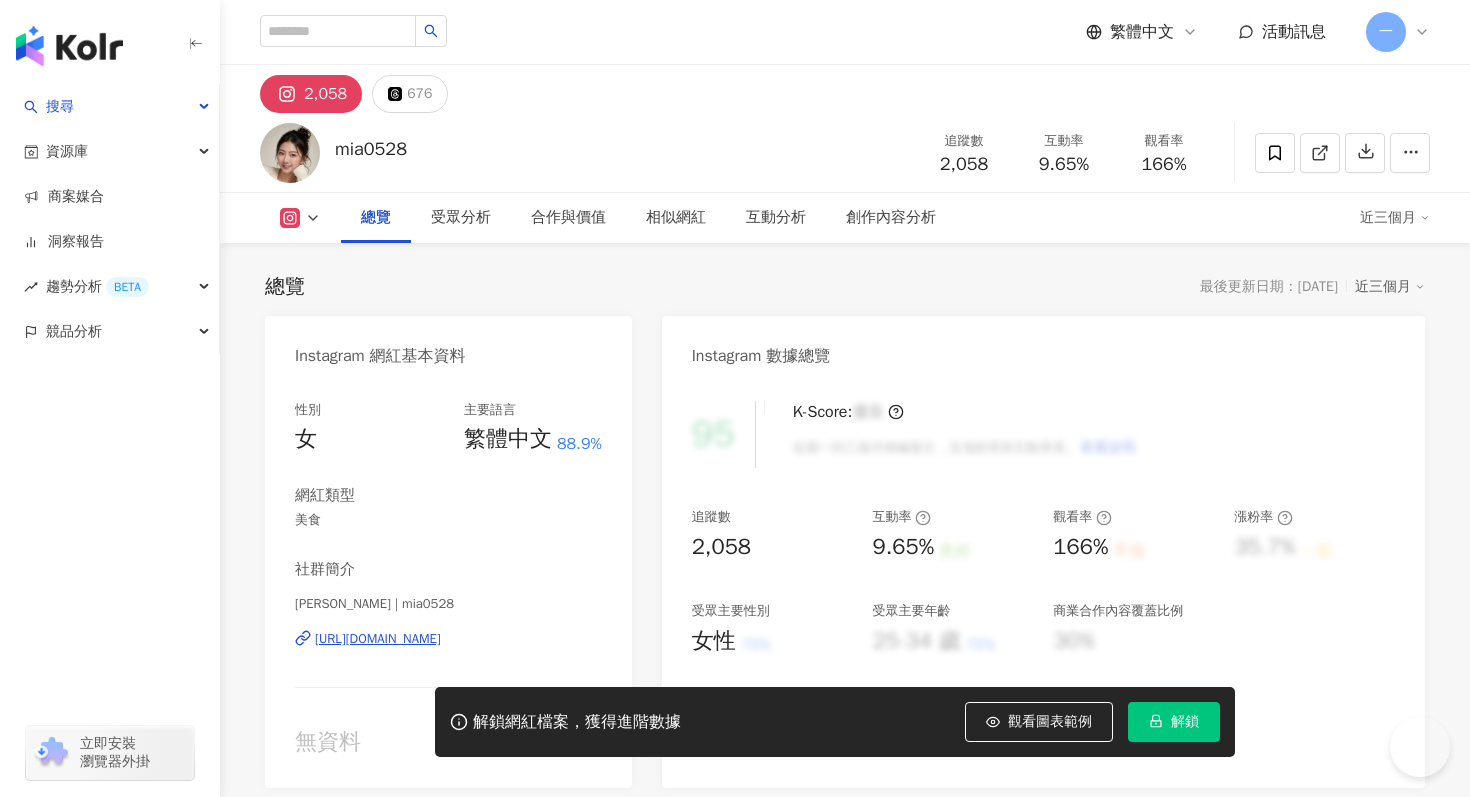 scroll, scrollTop: 0, scrollLeft: 0, axis: both 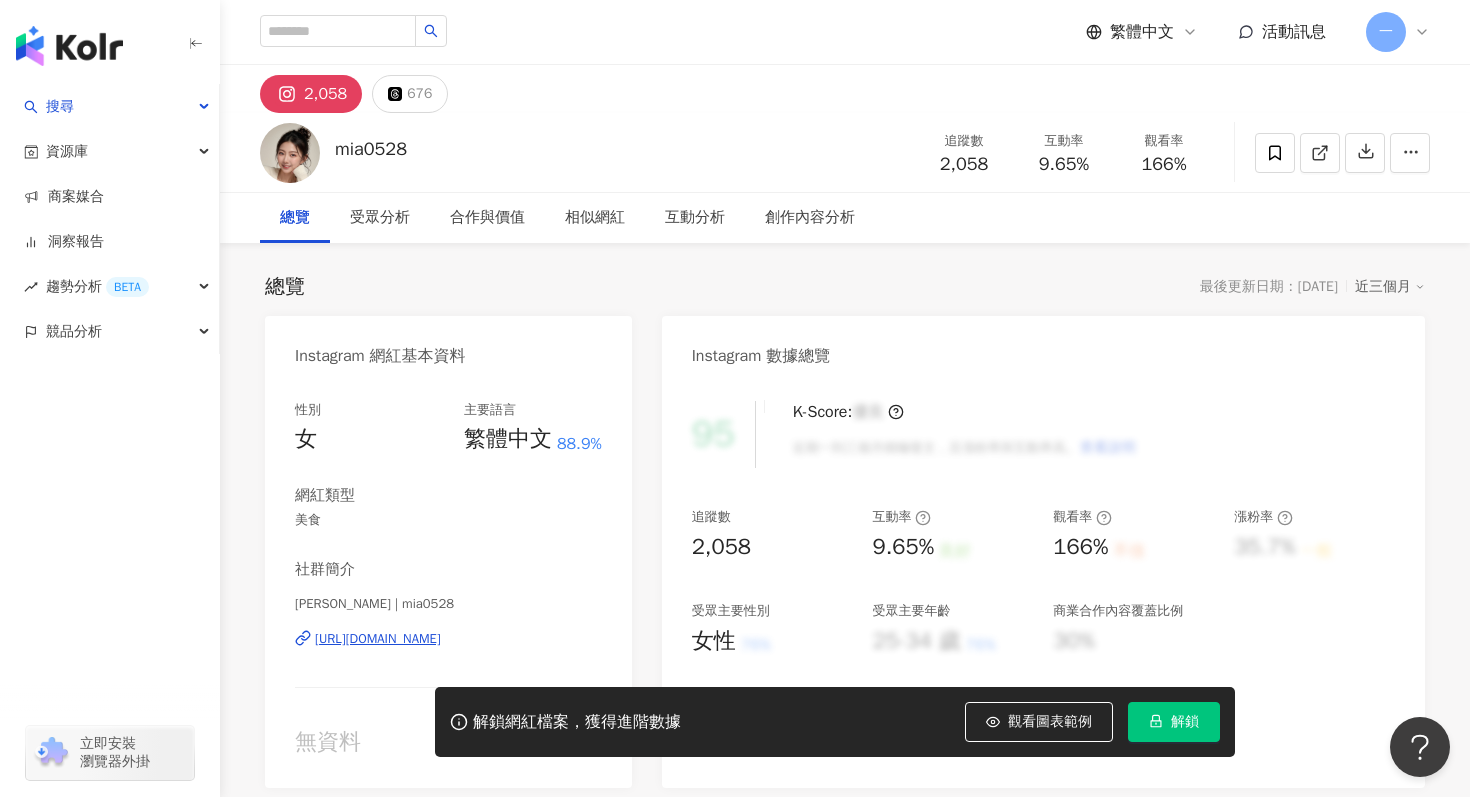 click on "https://www.instagram.com/mia0528/" at bounding box center [378, 639] 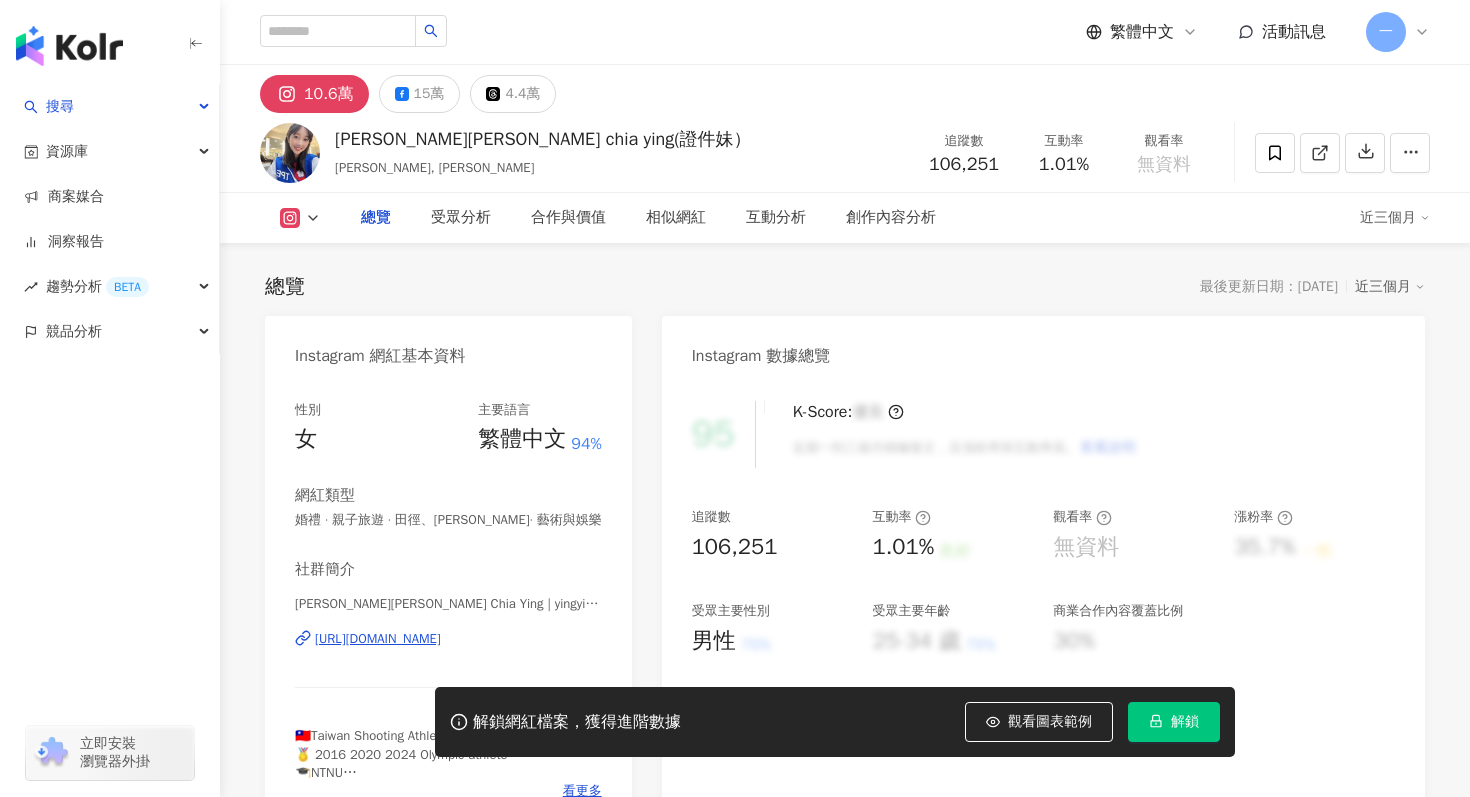scroll, scrollTop: 0, scrollLeft: 0, axis: both 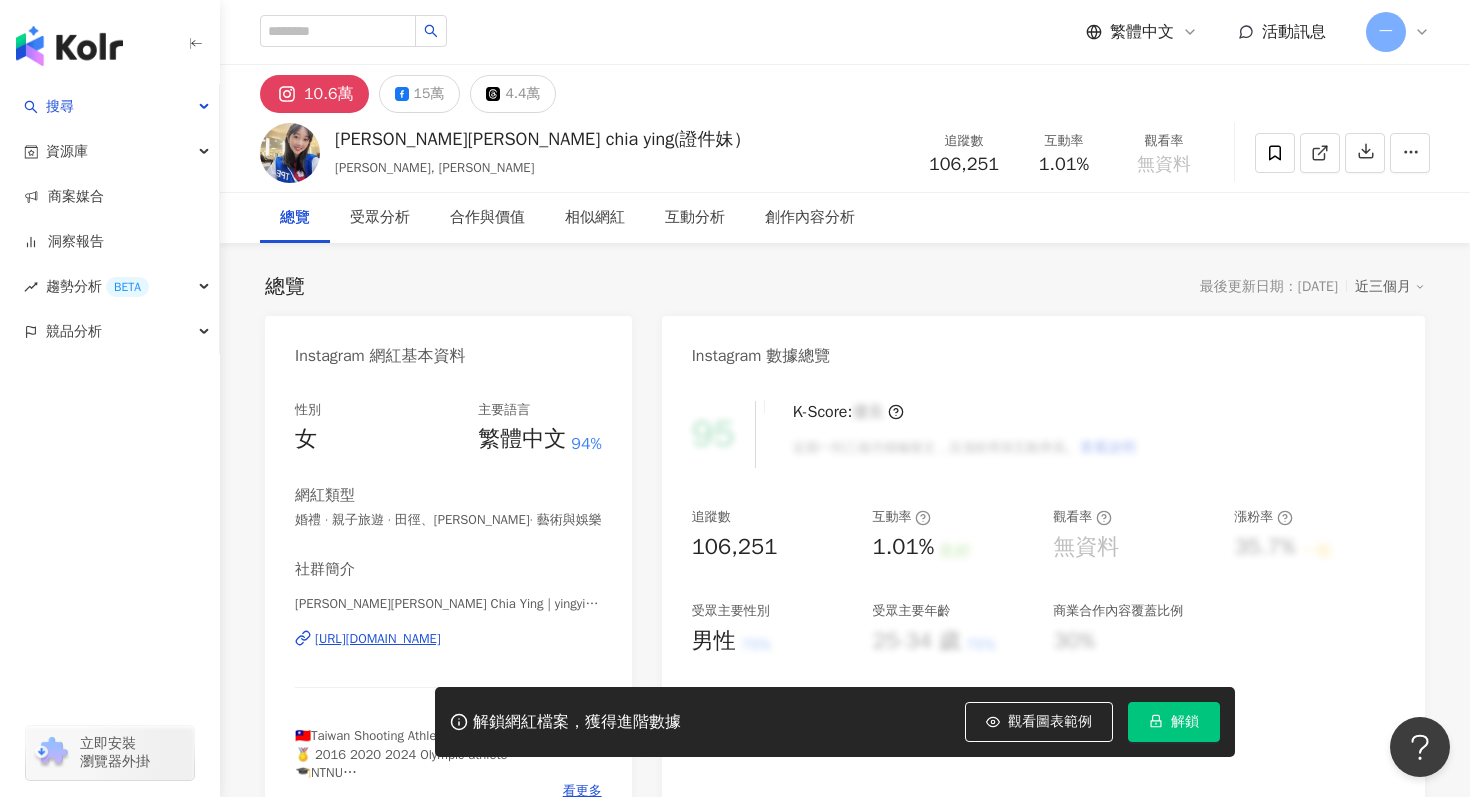 click on "https://www.instagram.com/yingying_der/" at bounding box center [378, 639] 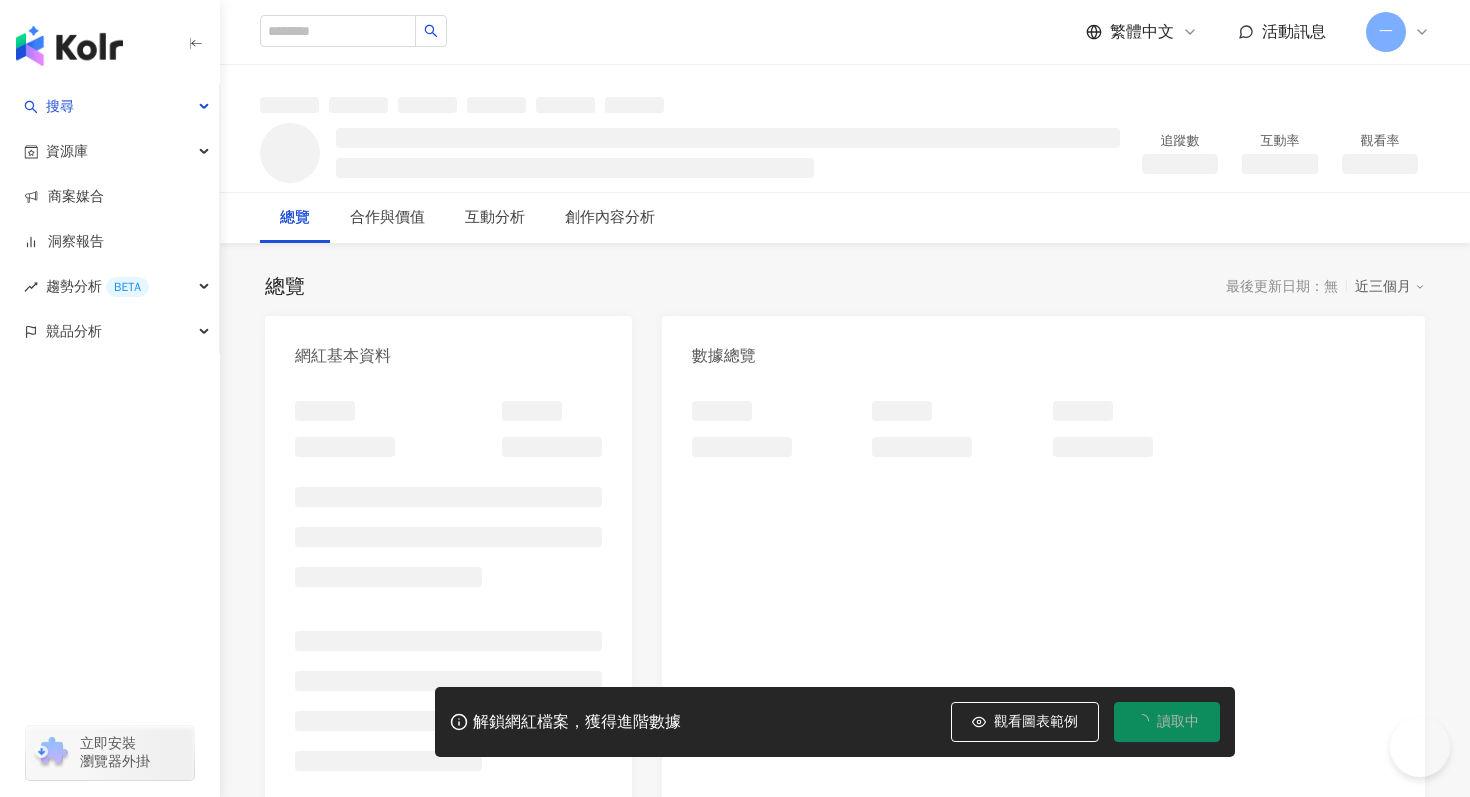 scroll, scrollTop: 0, scrollLeft: 0, axis: both 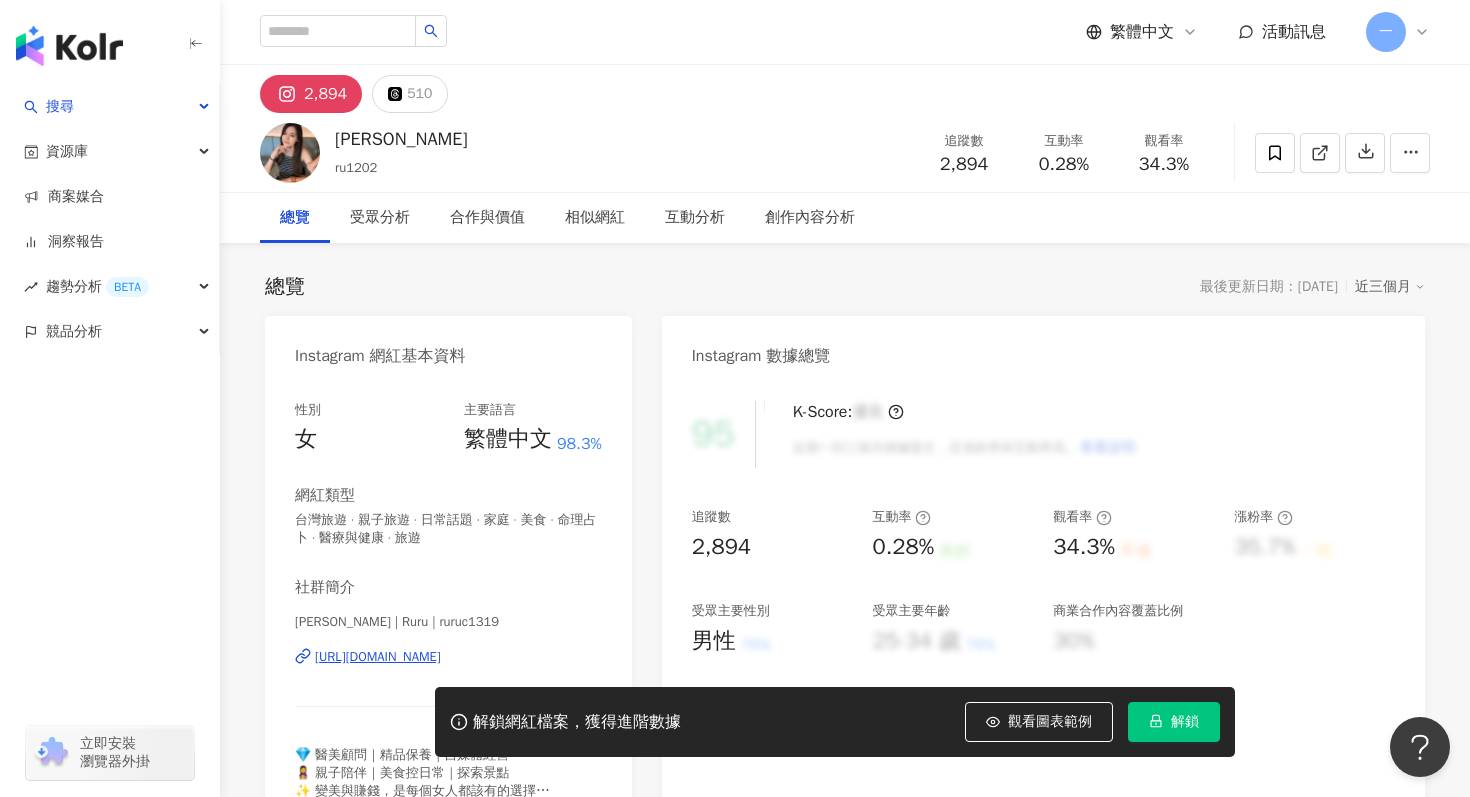 click on "[URL][DOMAIN_NAME]" at bounding box center [378, 657] 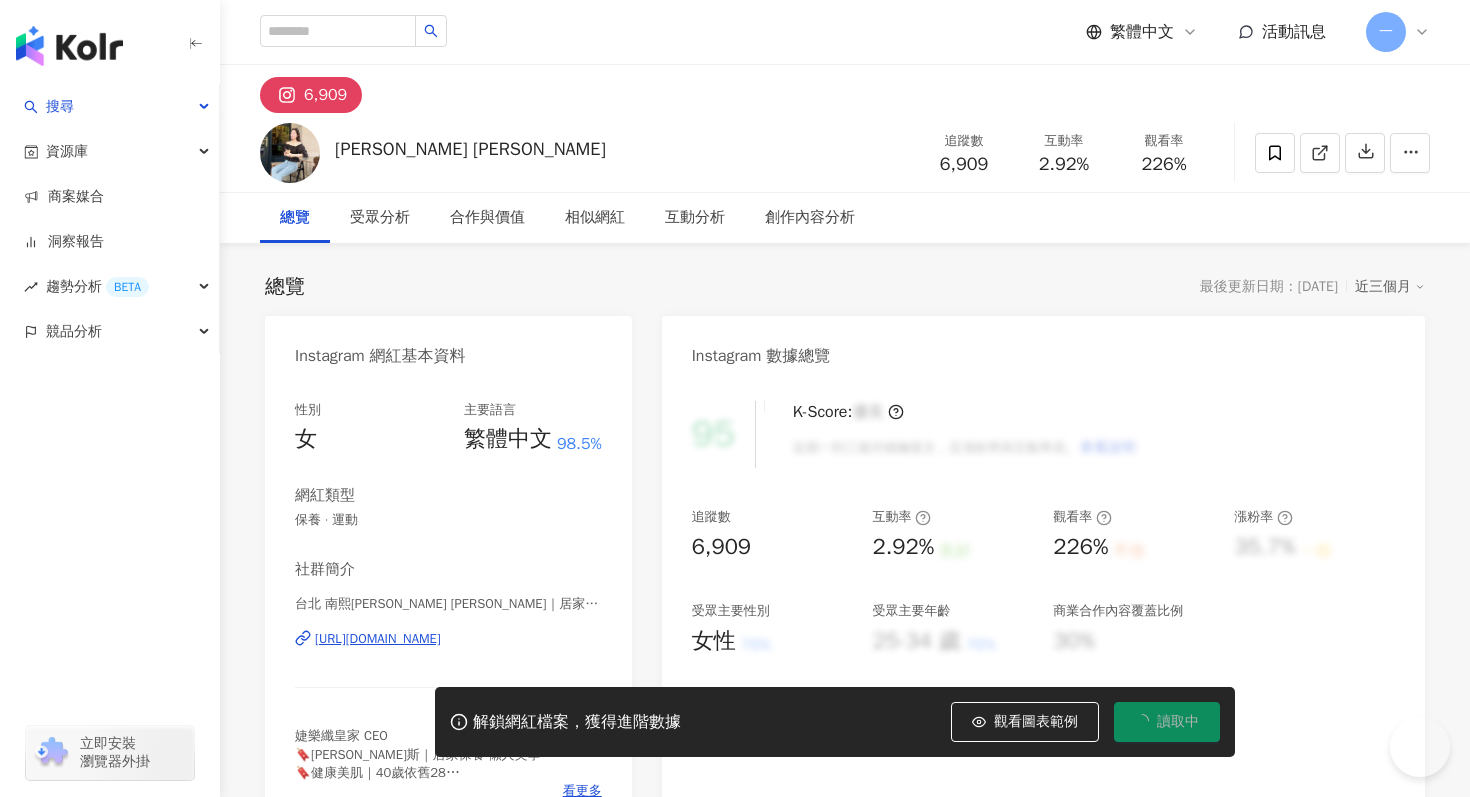 scroll, scrollTop: 0, scrollLeft: 0, axis: both 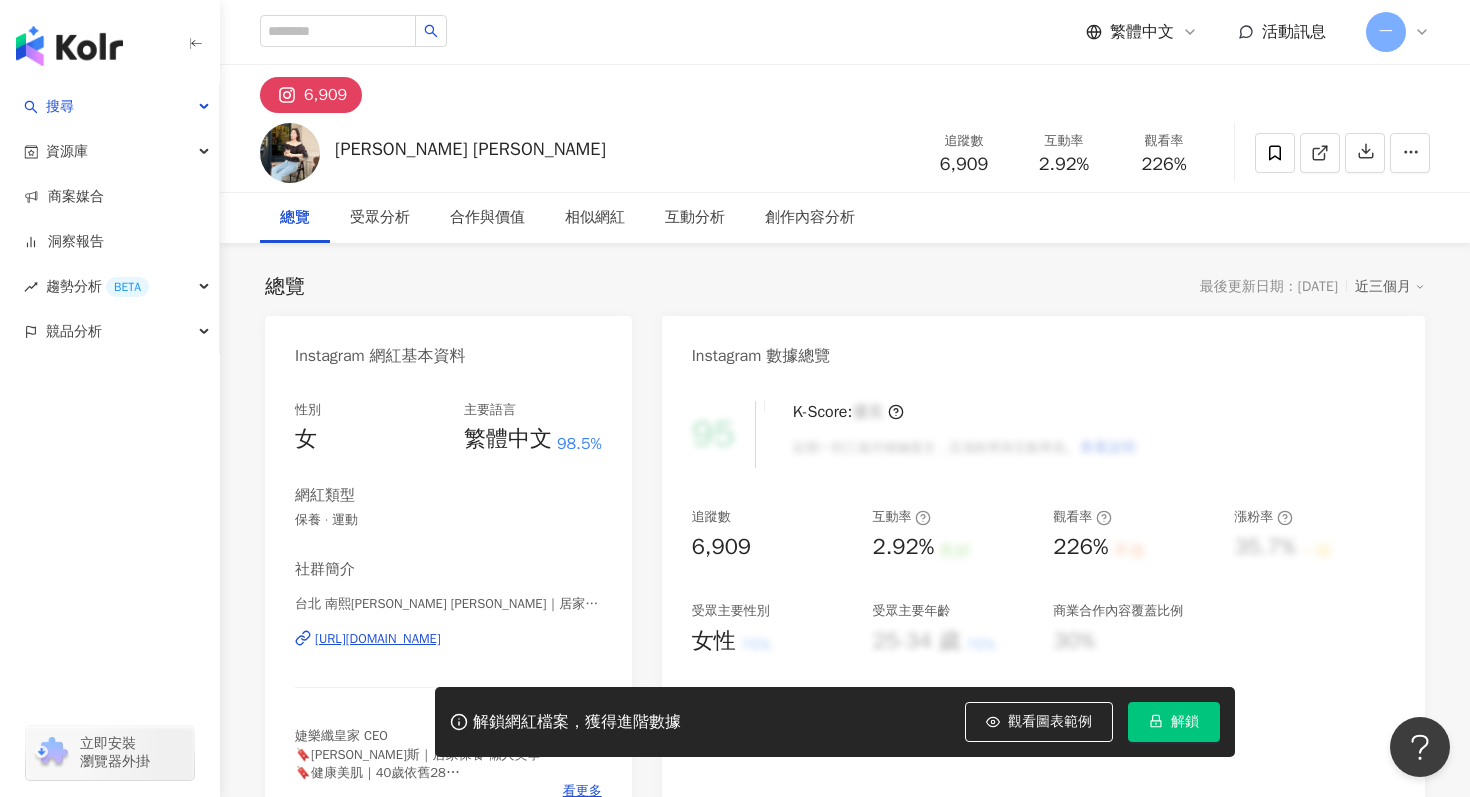 click on "https://www.instagram.com/nancycc5222/" at bounding box center [378, 639] 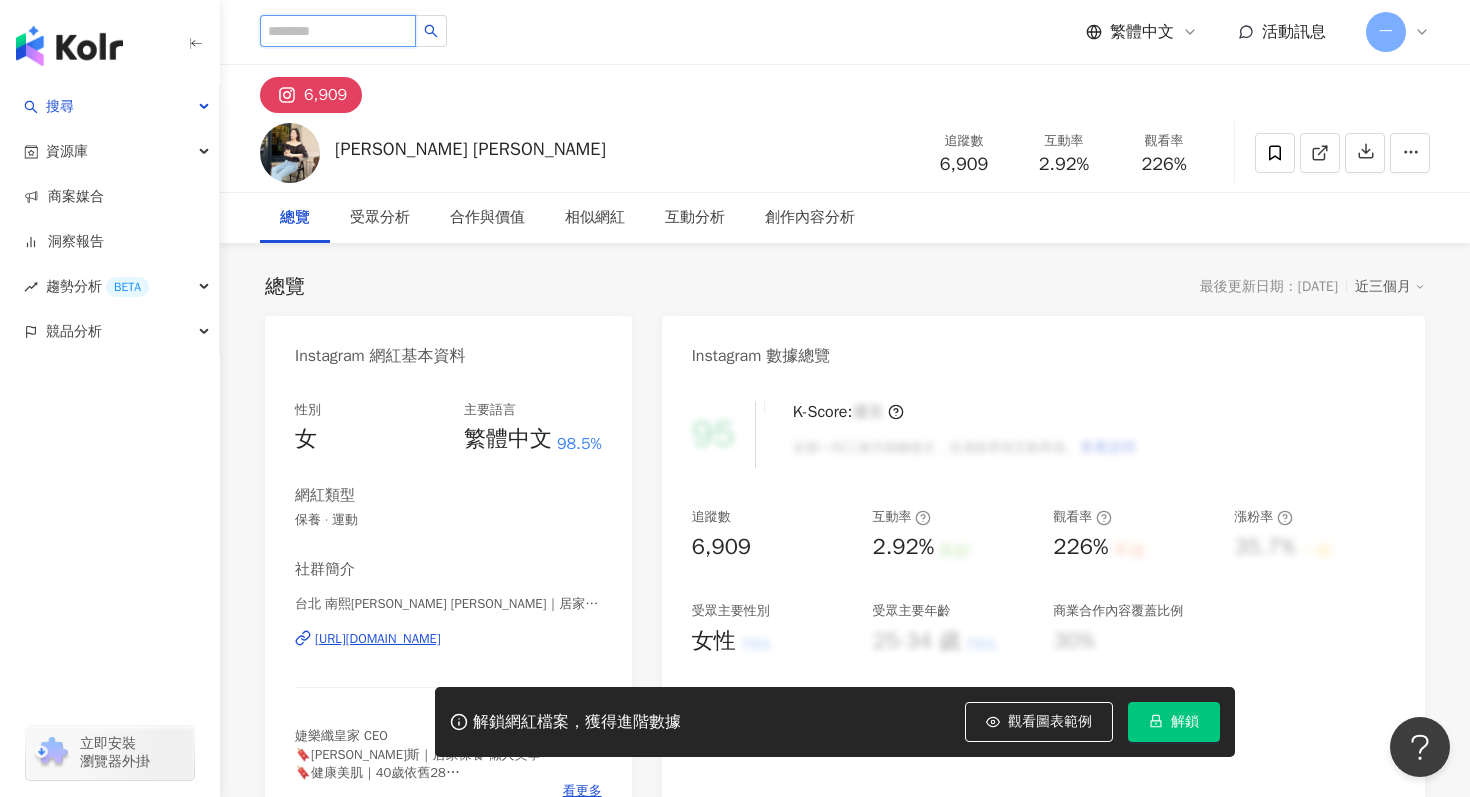 click at bounding box center [338, 31] 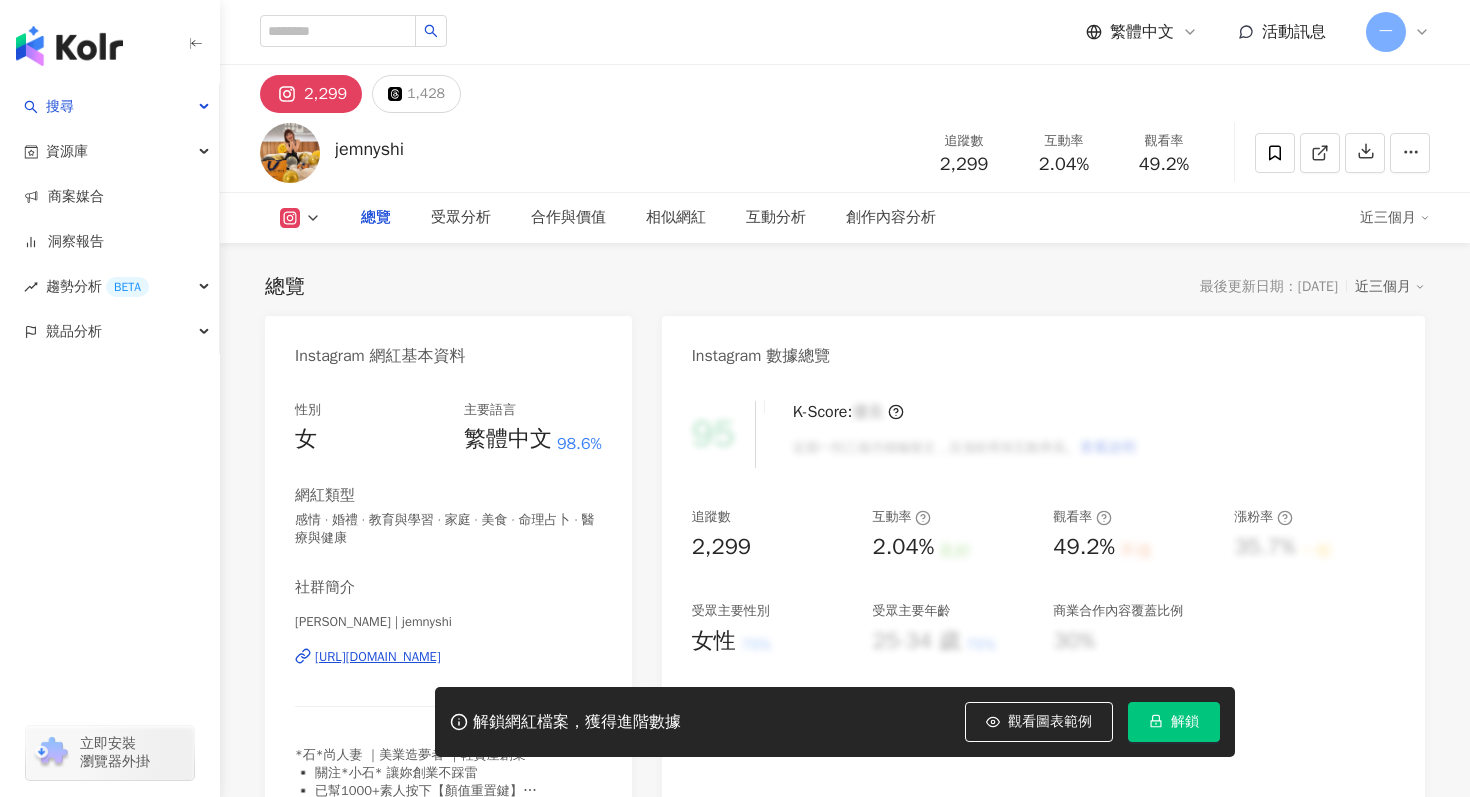 scroll, scrollTop: 0, scrollLeft: 0, axis: both 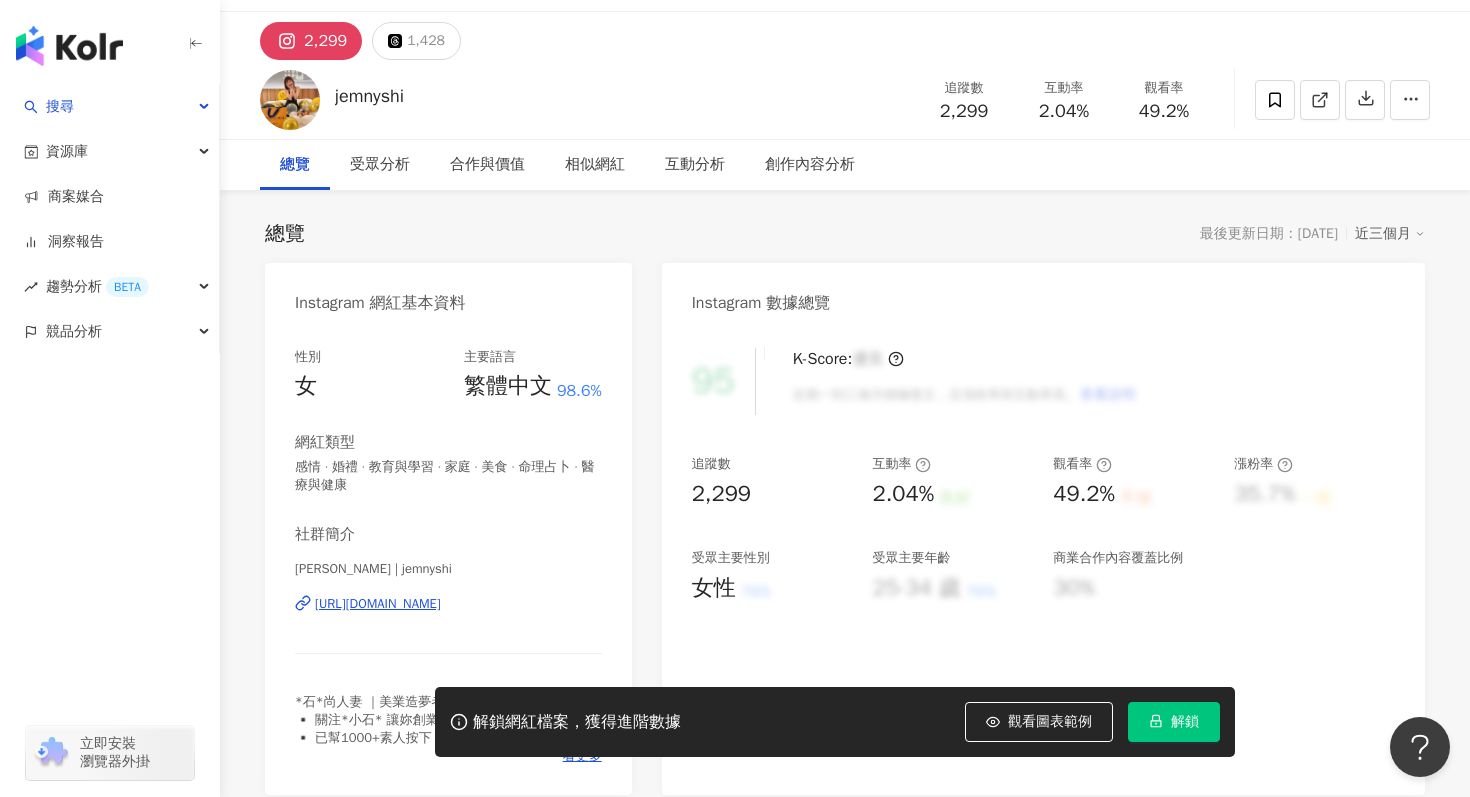 click on "[URL][DOMAIN_NAME]" at bounding box center [378, 604] 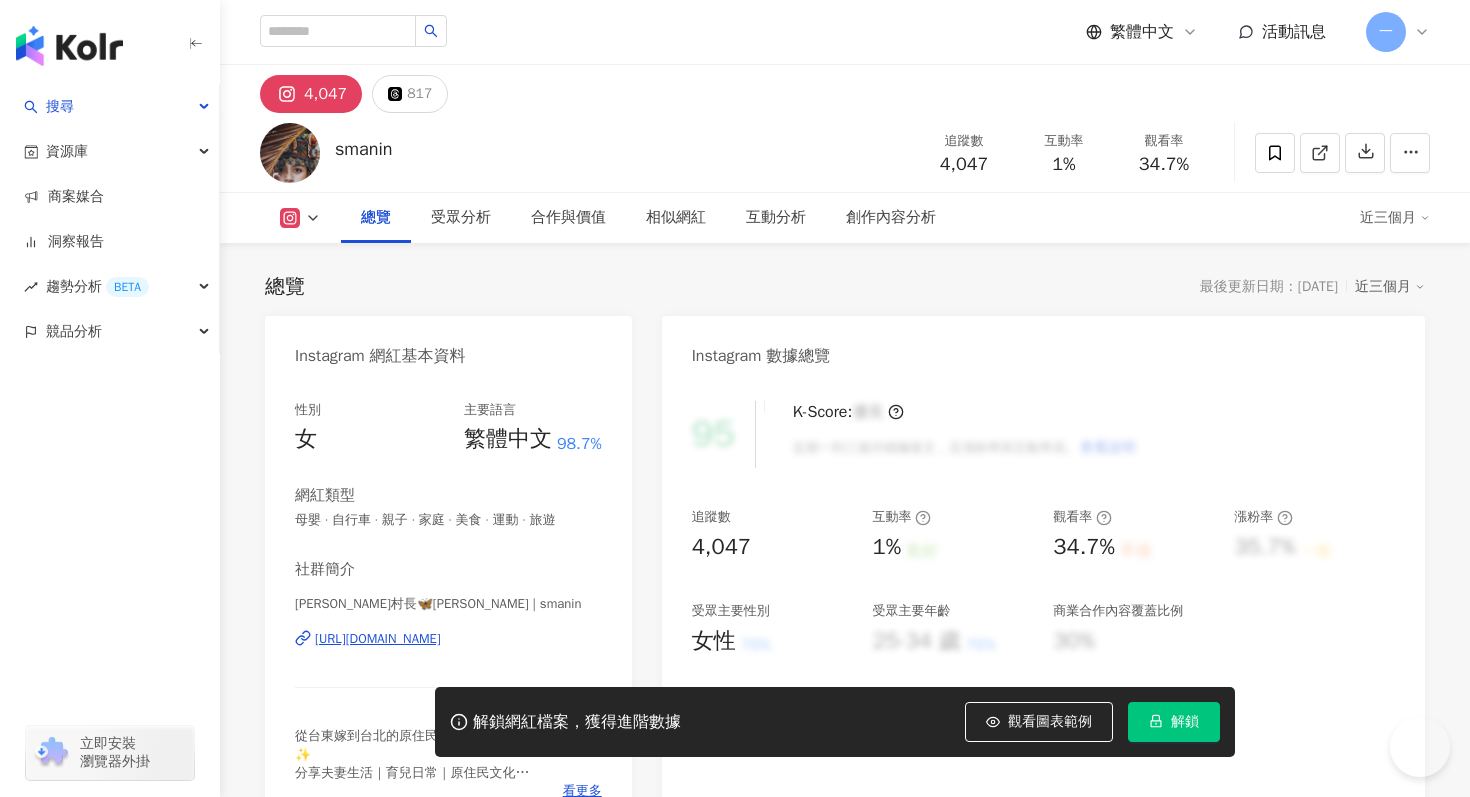 scroll, scrollTop: 0, scrollLeft: 0, axis: both 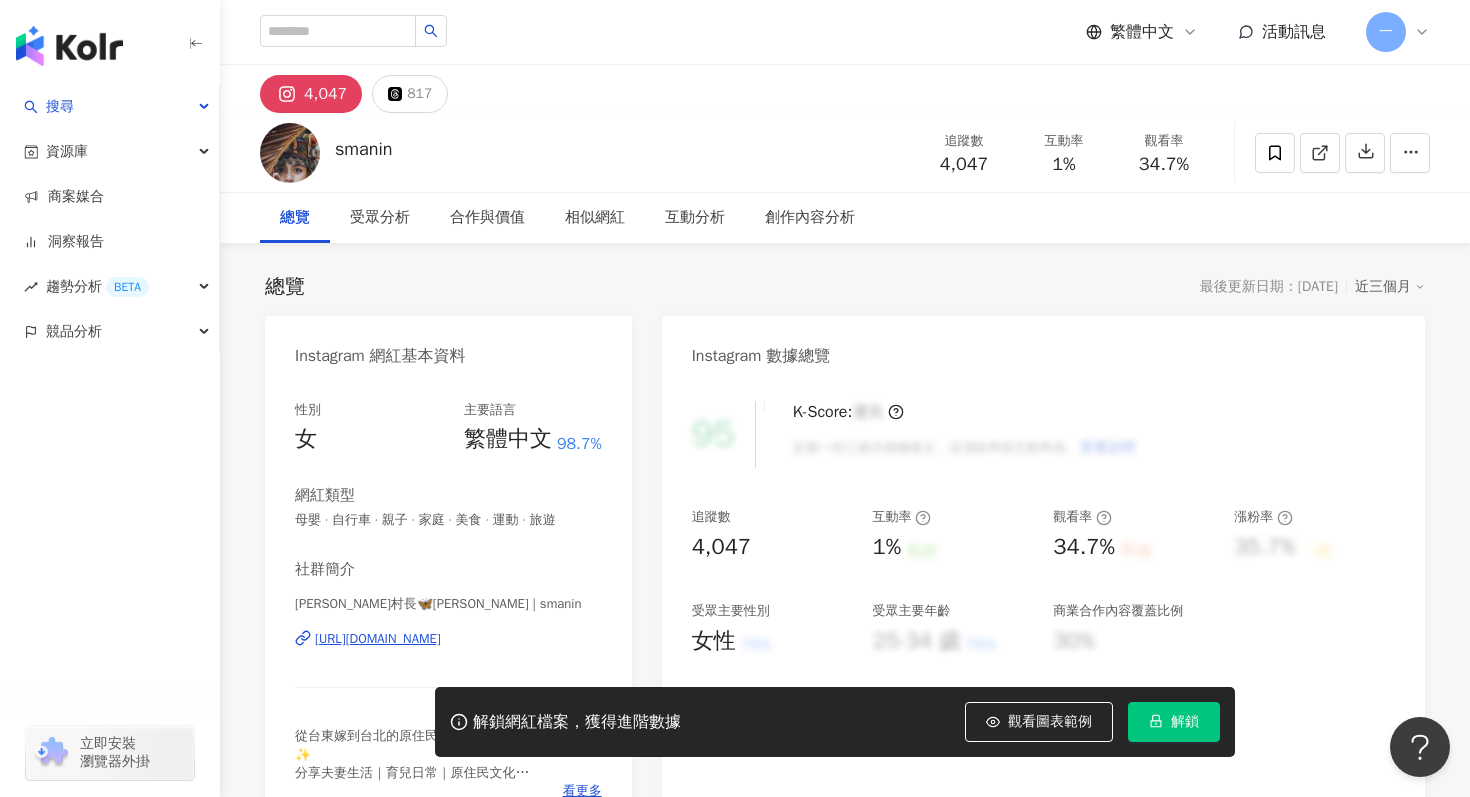 click on "https://www.instagram.com/smanin/" at bounding box center (378, 639) 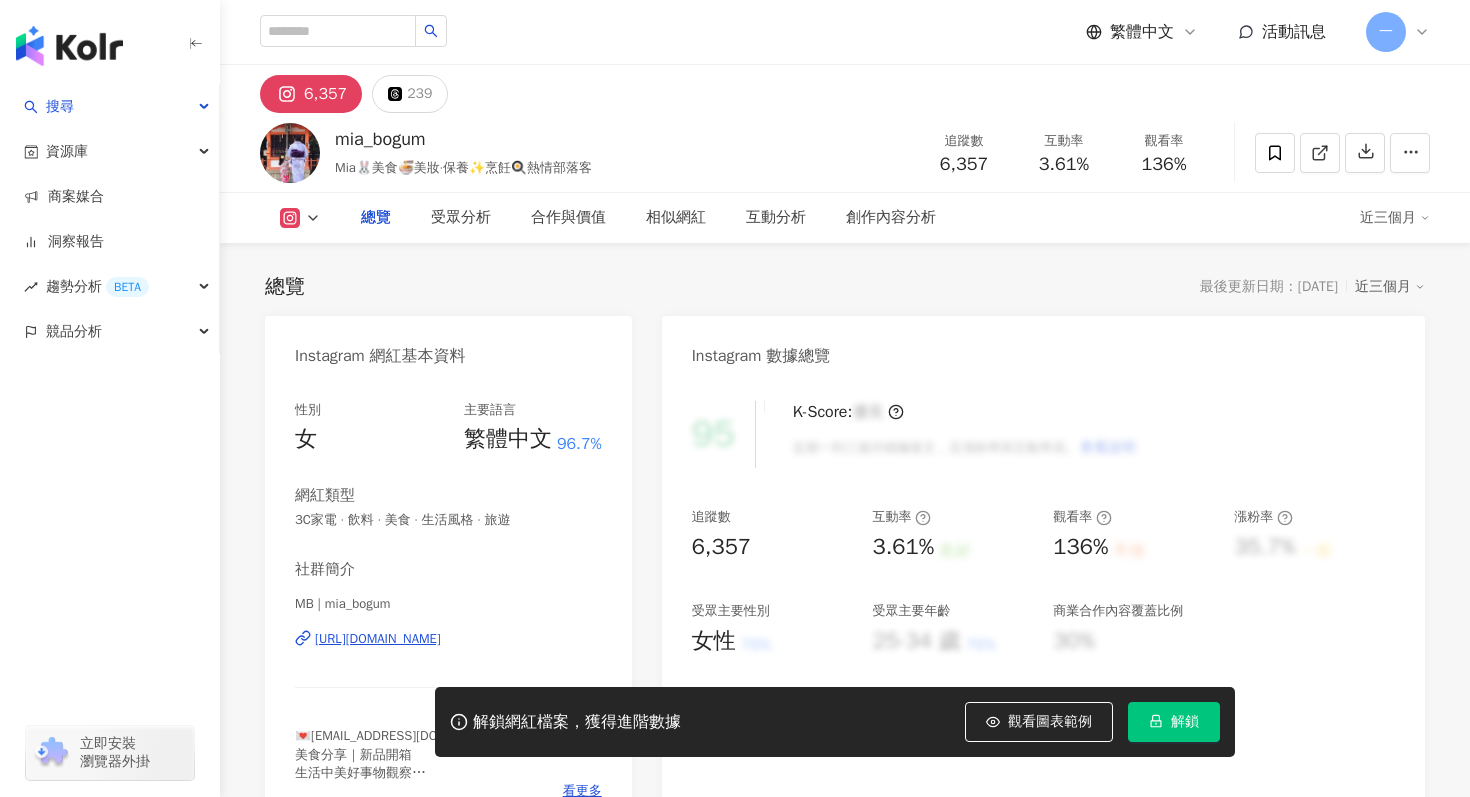 scroll, scrollTop: 0, scrollLeft: 0, axis: both 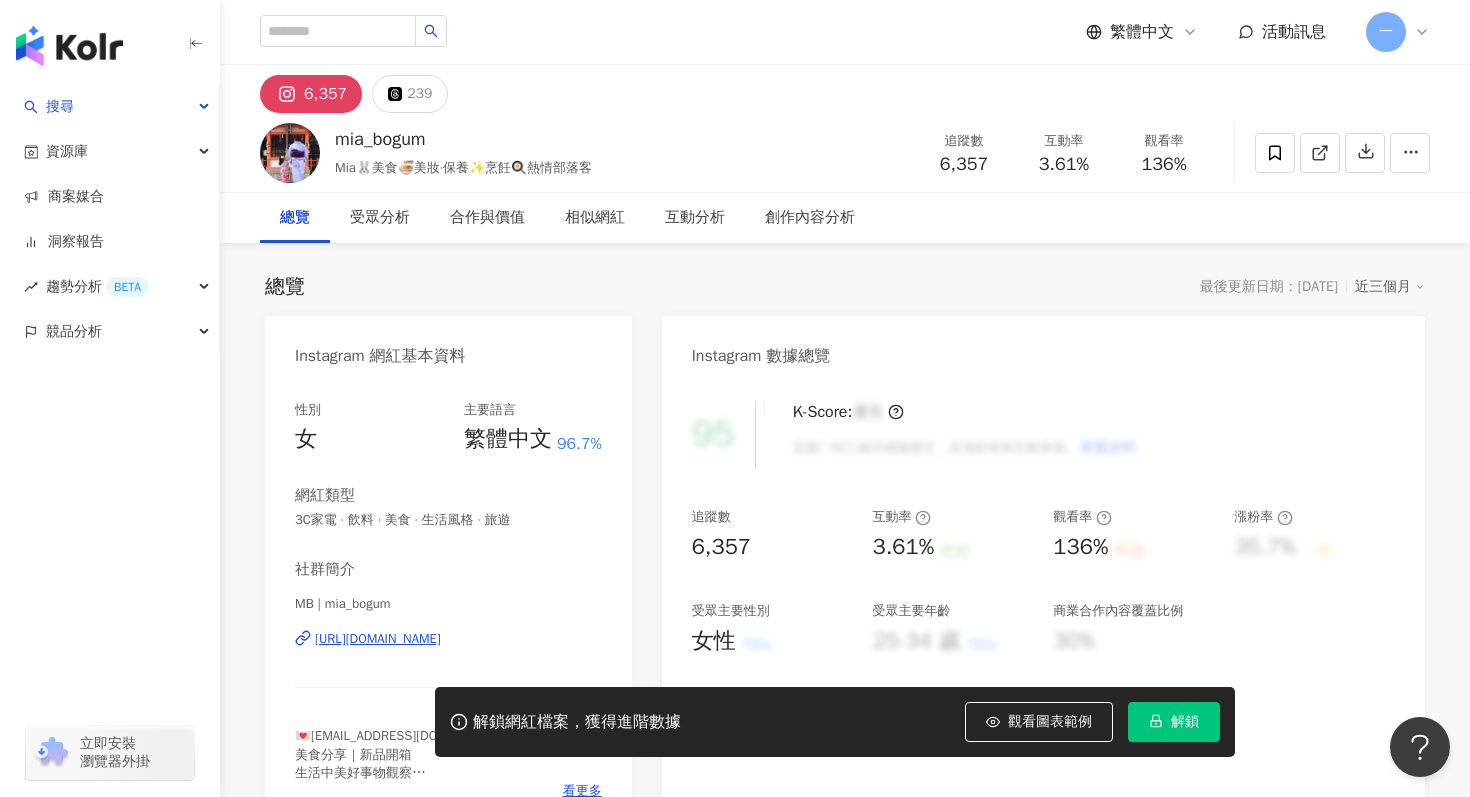 click on "[URL][DOMAIN_NAME]" at bounding box center [378, 639] 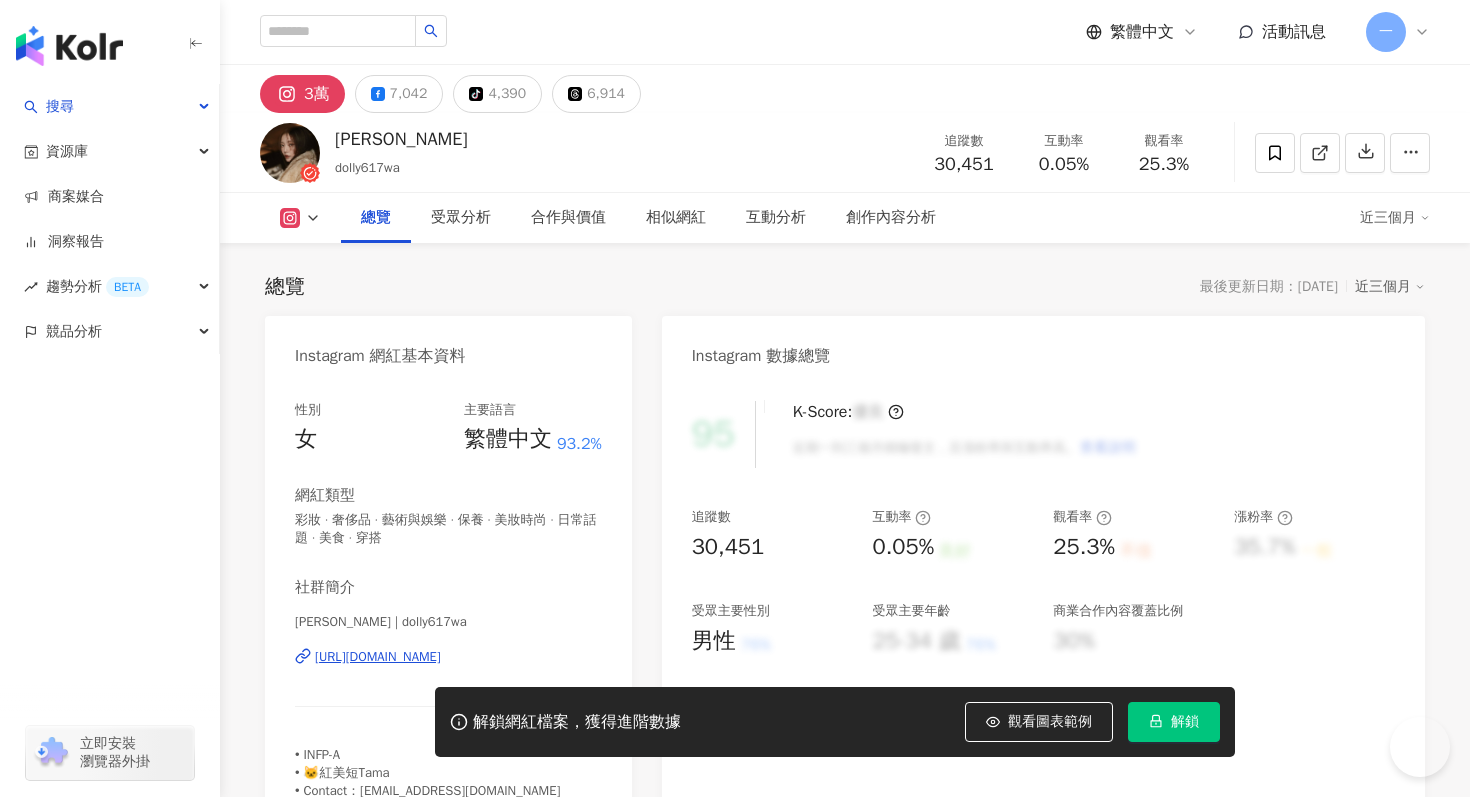 scroll, scrollTop: 0, scrollLeft: 0, axis: both 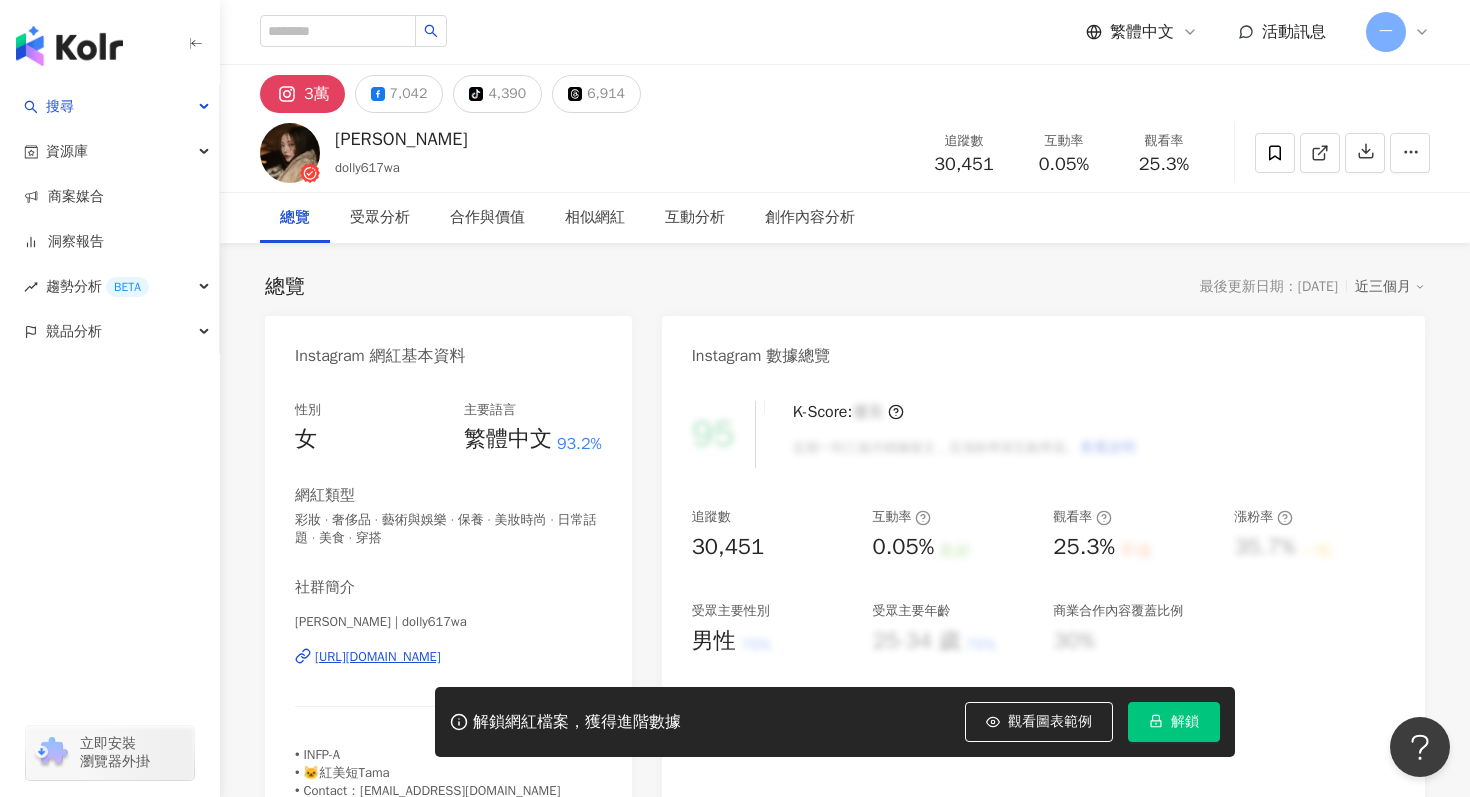 click on "https://www.instagram.com/dolly617wa/" at bounding box center [378, 657] 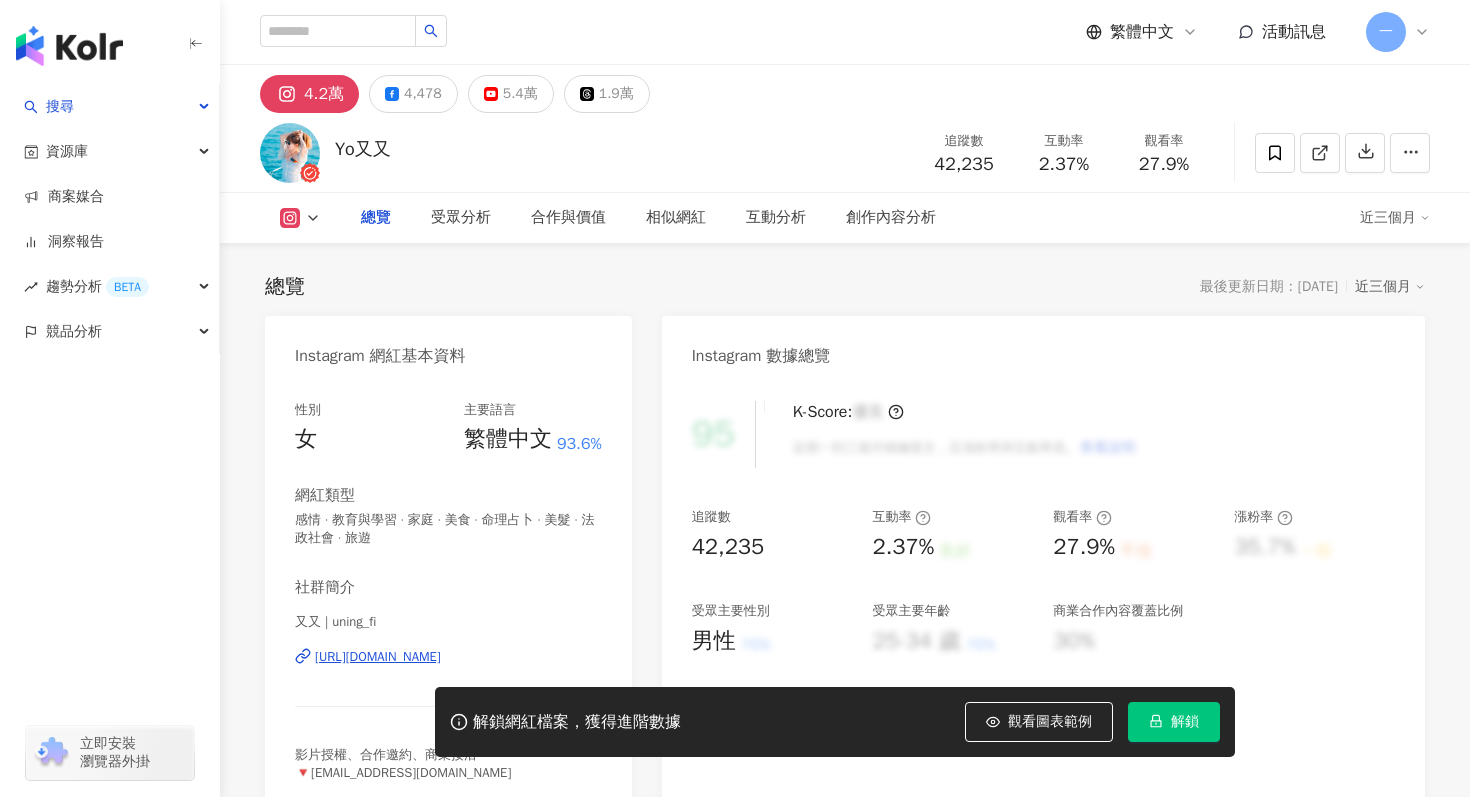 scroll, scrollTop: 0, scrollLeft: 0, axis: both 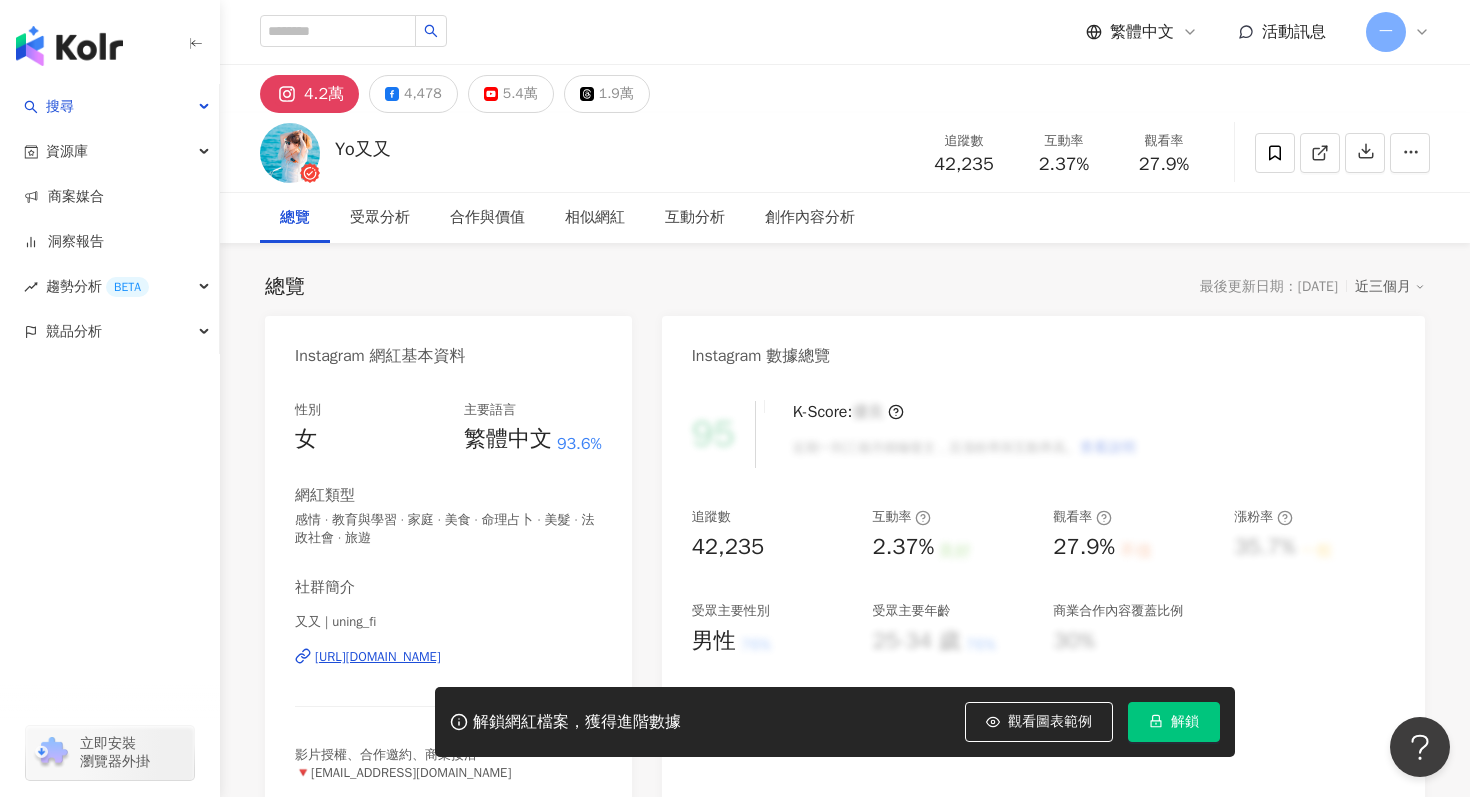 click on "https://www.instagram.com/uning_fi/" at bounding box center (378, 657) 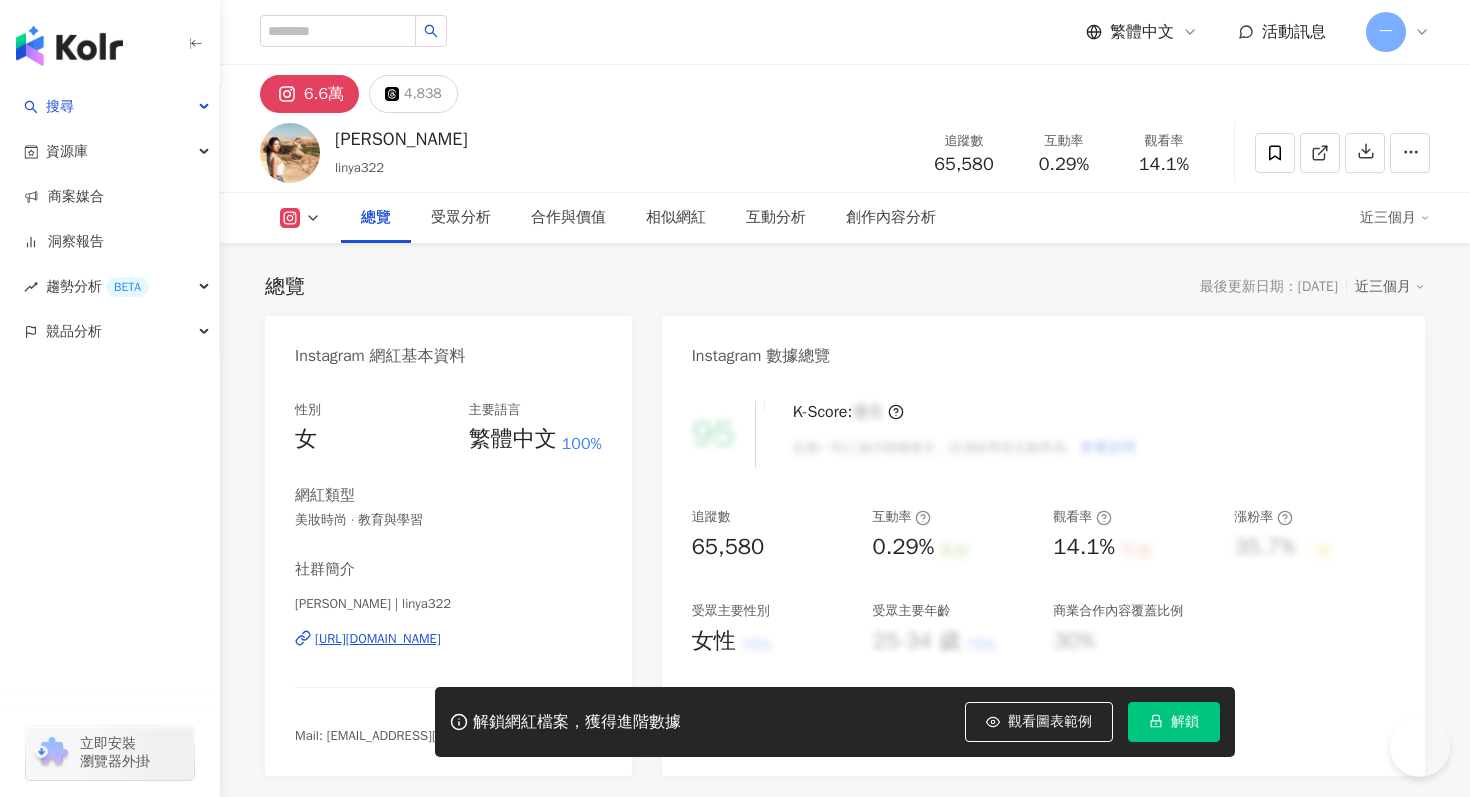 scroll, scrollTop: 0, scrollLeft: 0, axis: both 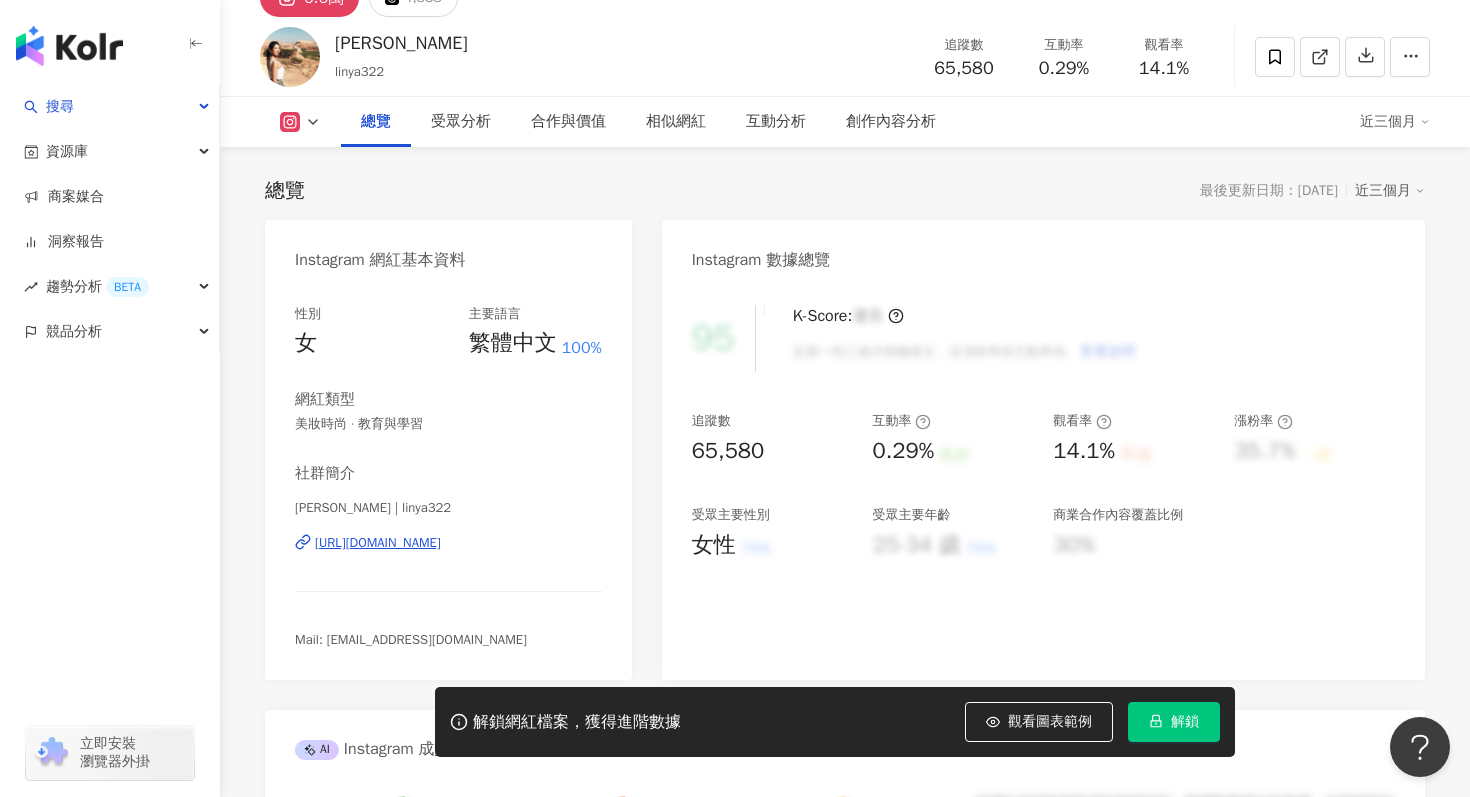 click on "[URL][DOMAIN_NAME]" at bounding box center (378, 543) 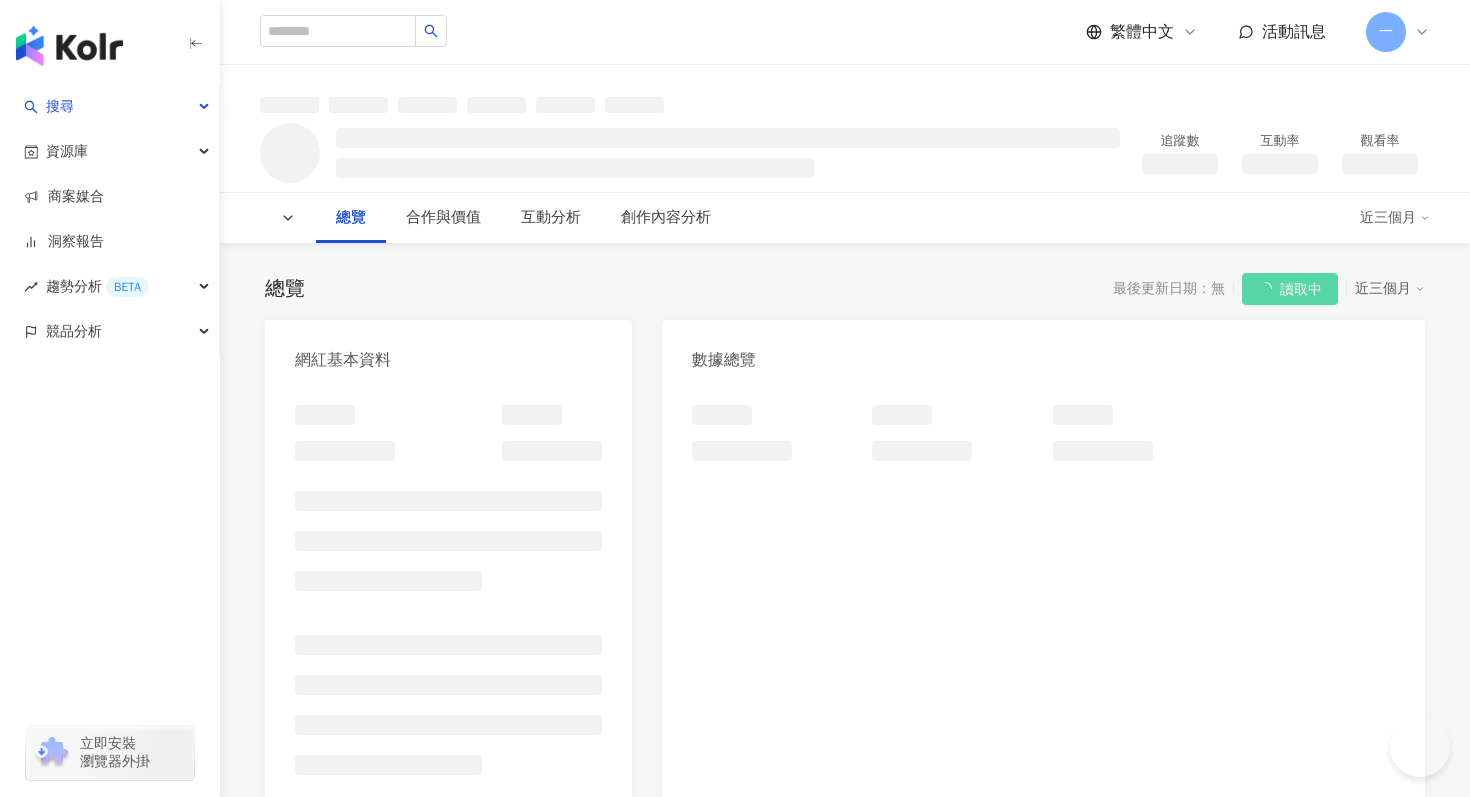 scroll, scrollTop: 0, scrollLeft: 0, axis: both 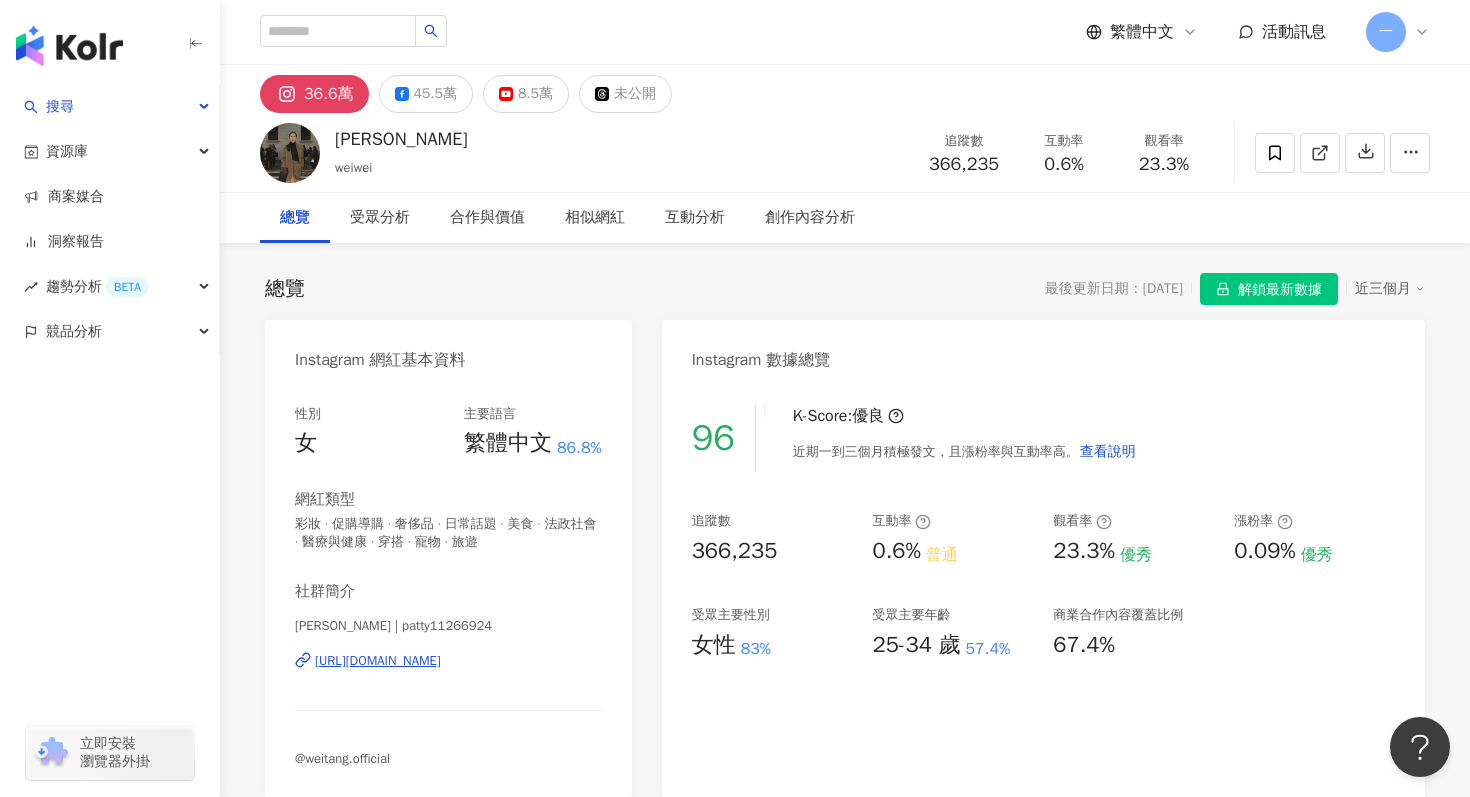 click on "[URL][DOMAIN_NAME]" at bounding box center [378, 661] 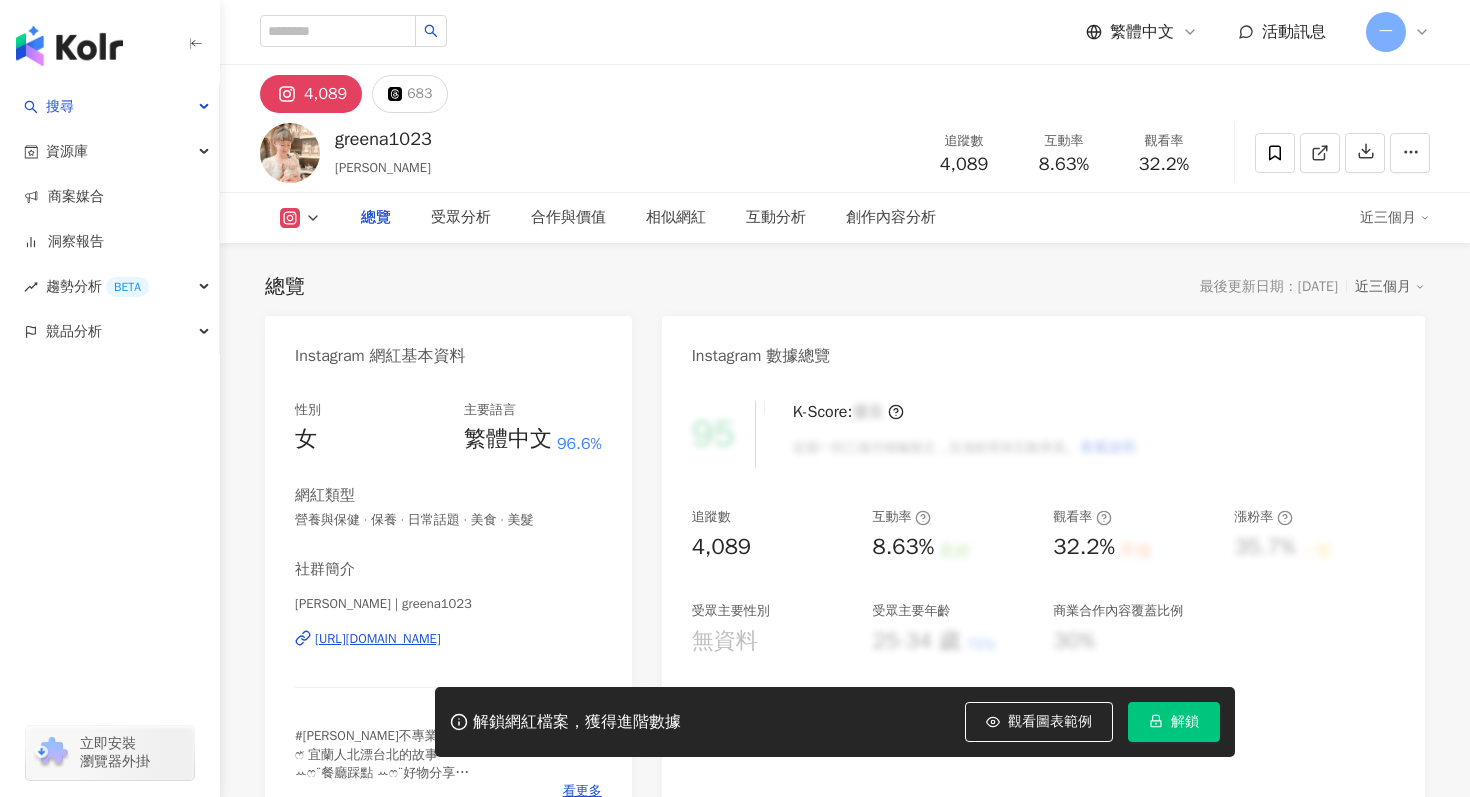 scroll, scrollTop: 0, scrollLeft: 0, axis: both 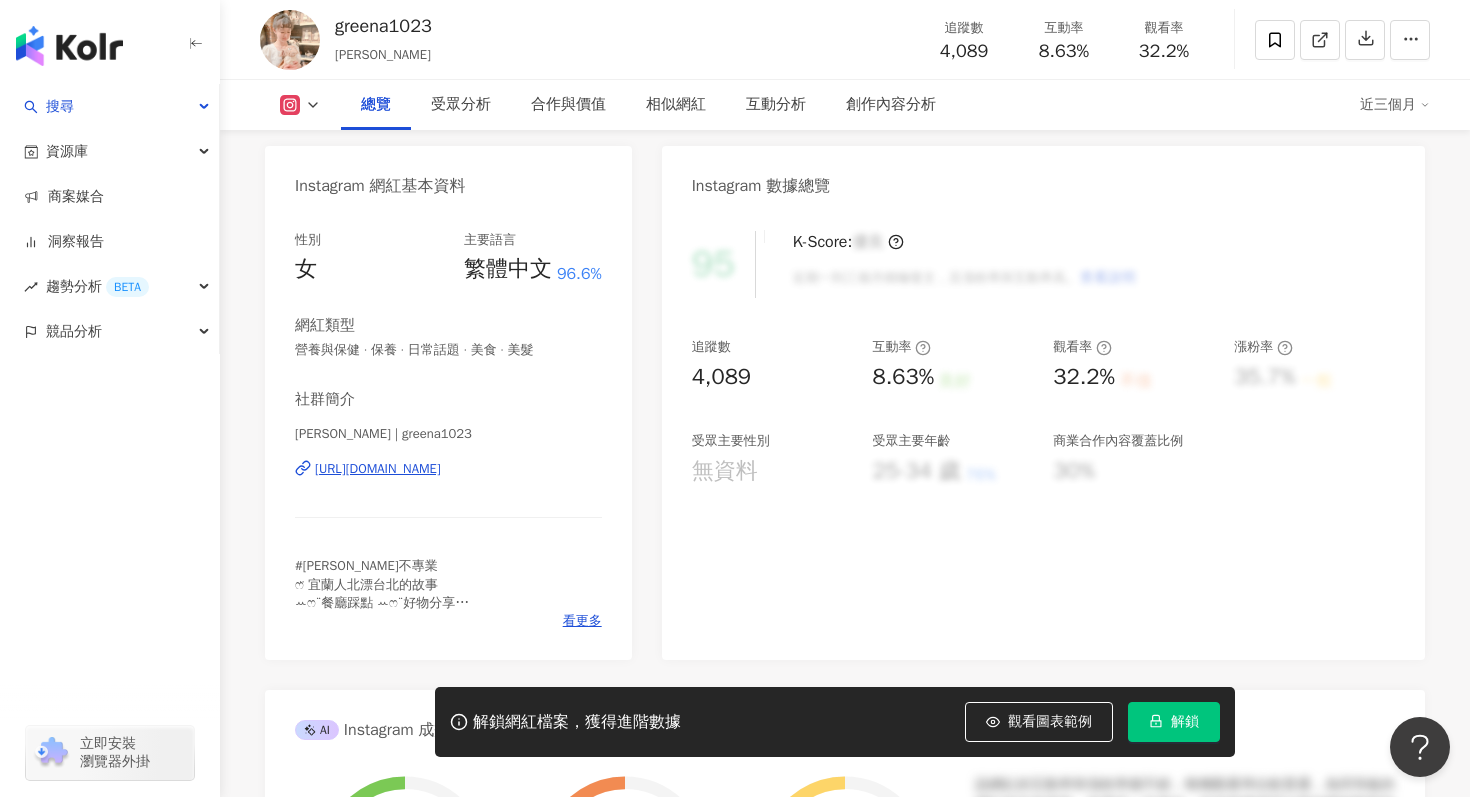 click on "https://www.instagram.com/greena1023/" at bounding box center [378, 469] 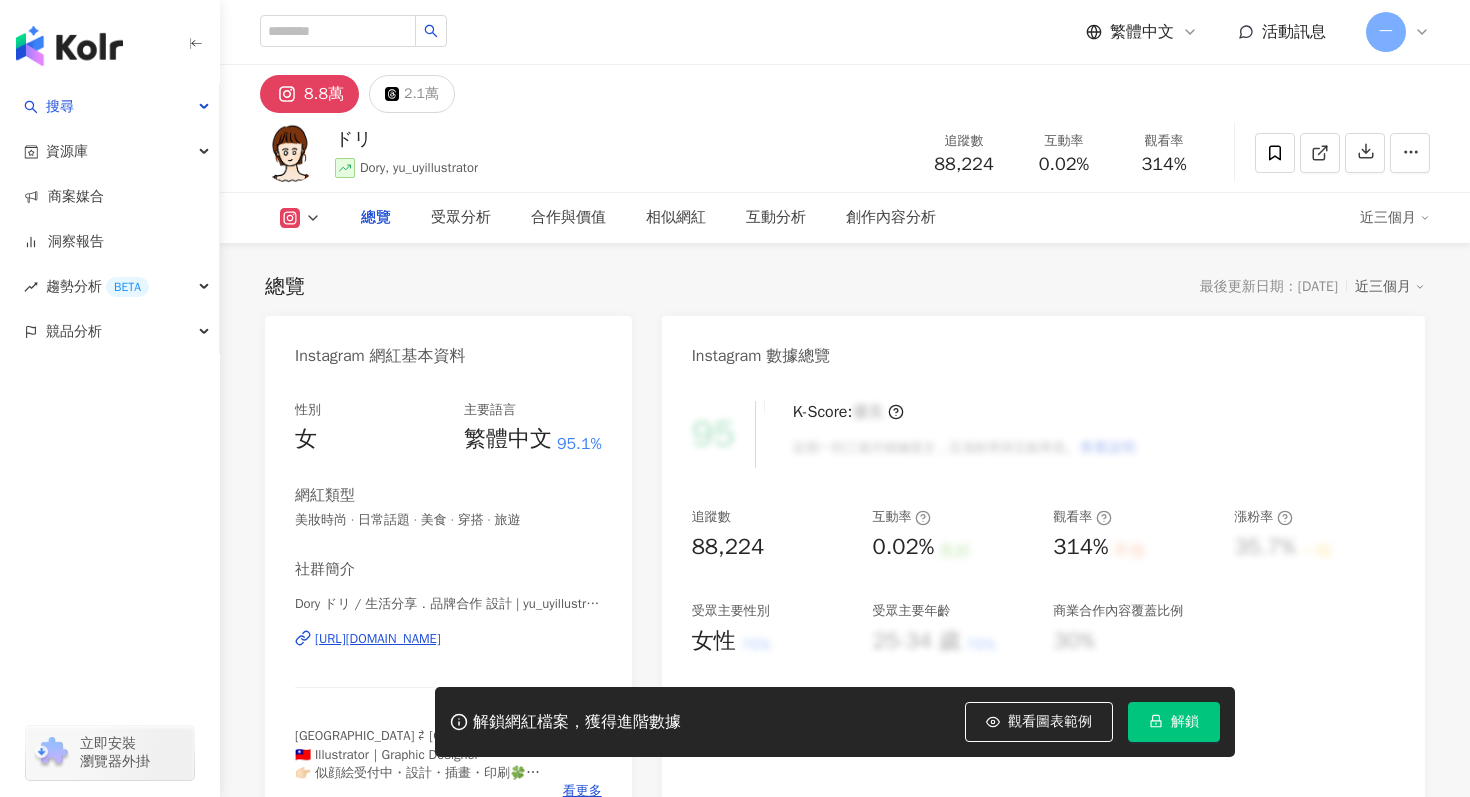 scroll, scrollTop: 0, scrollLeft: 0, axis: both 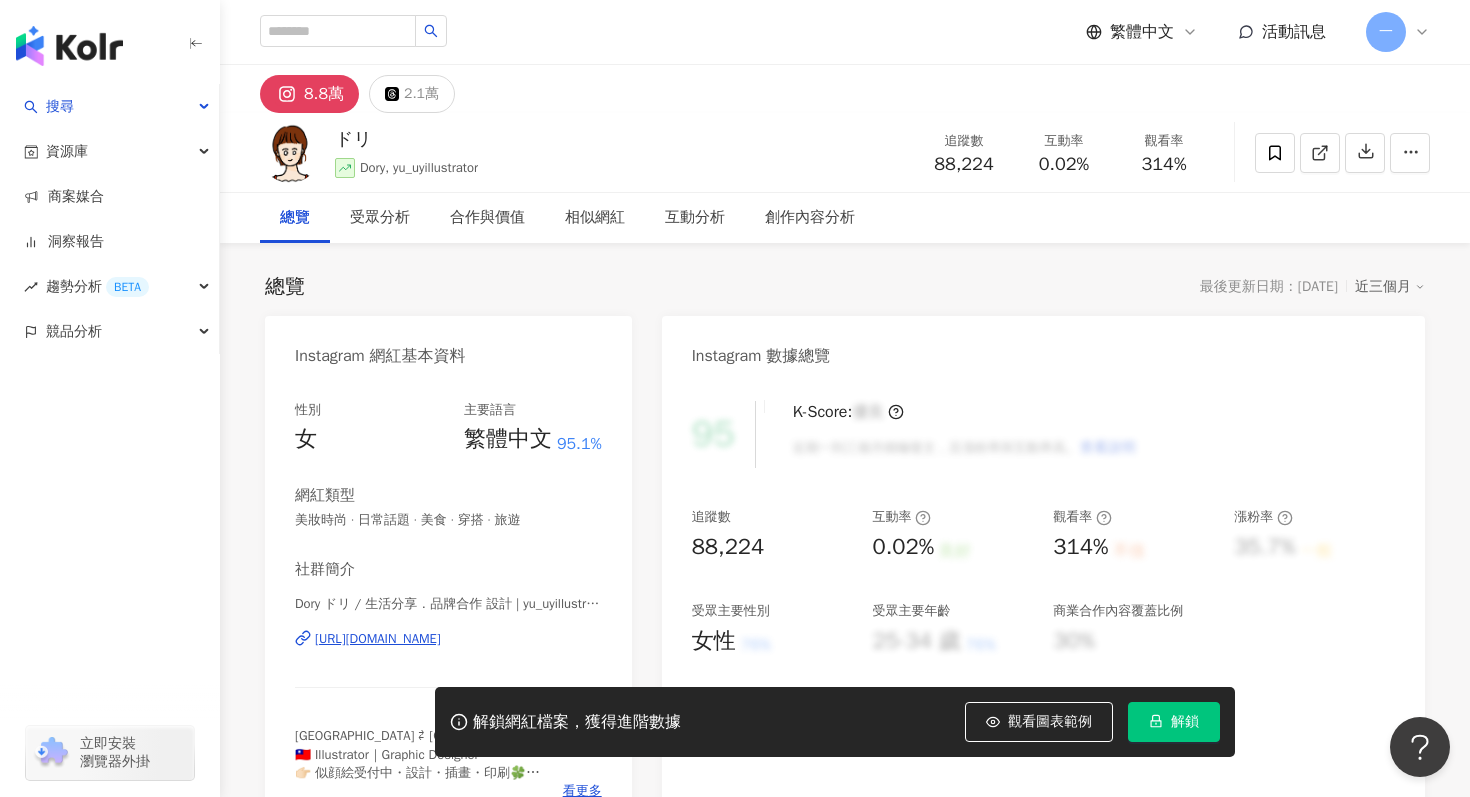click on "[URL][DOMAIN_NAME]" at bounding box center [378, 639] 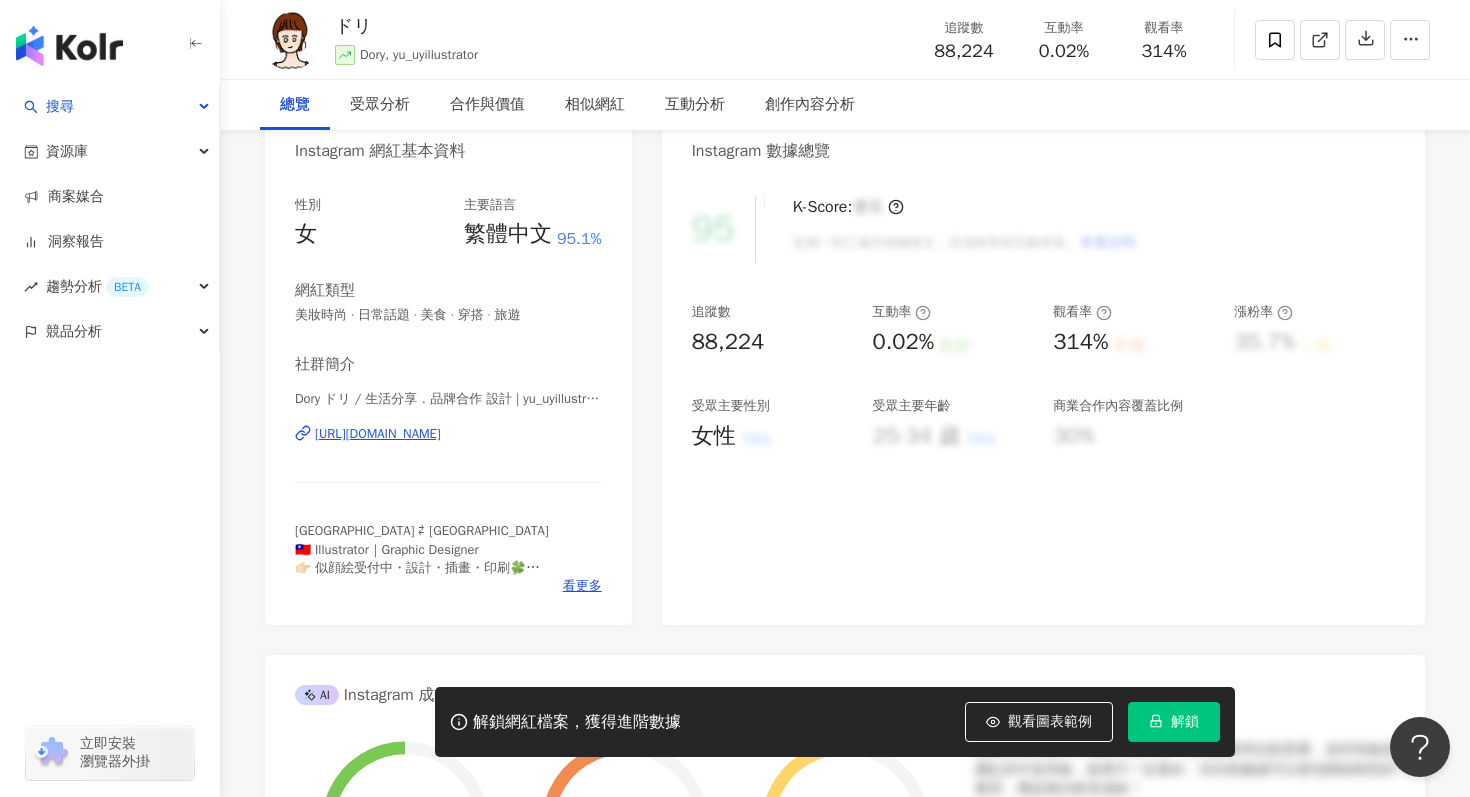 scroll, scrollTop: 313, scrollLeft: 0, axis: vertical 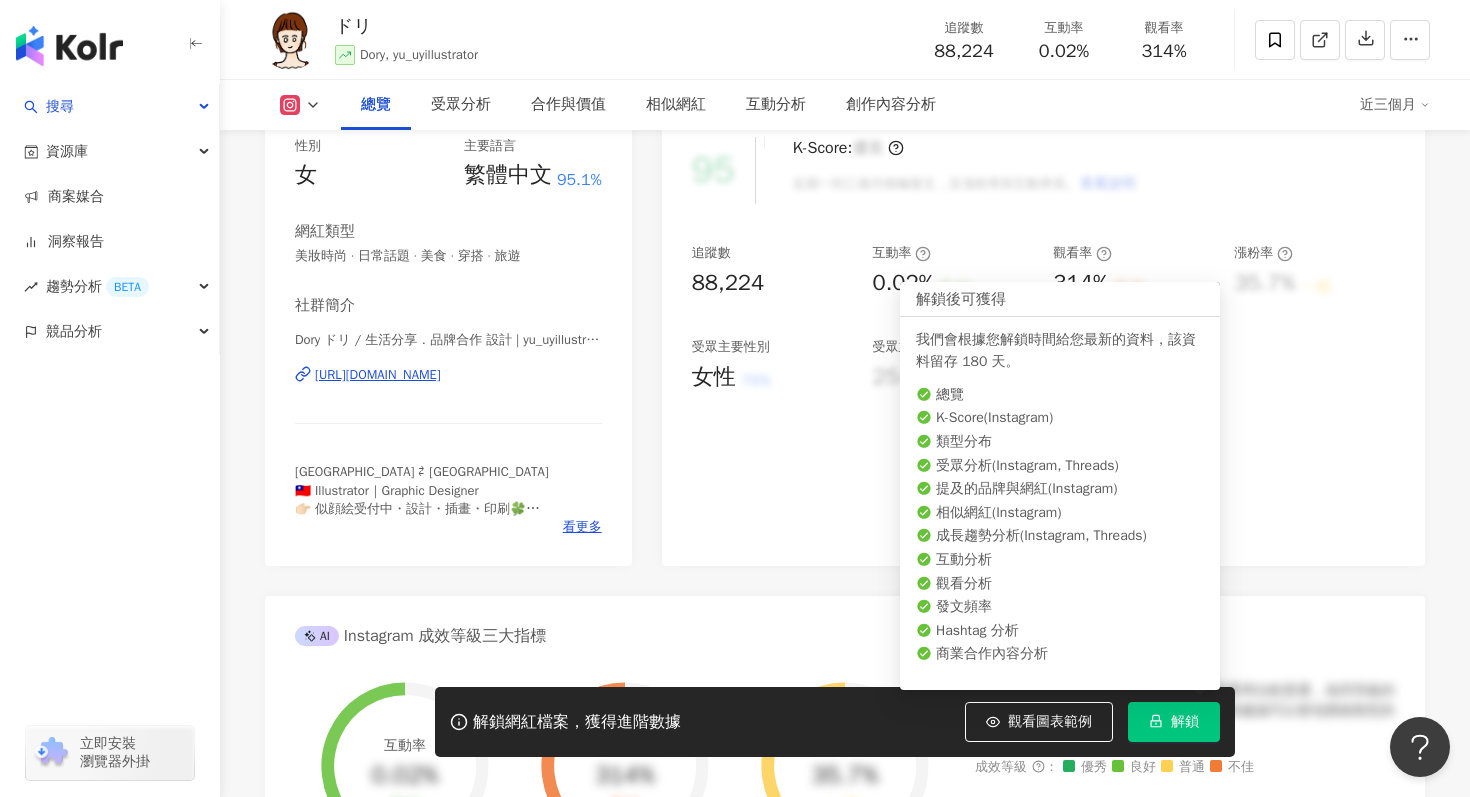 click on "解鎖" at bounding box center (1174, 722) 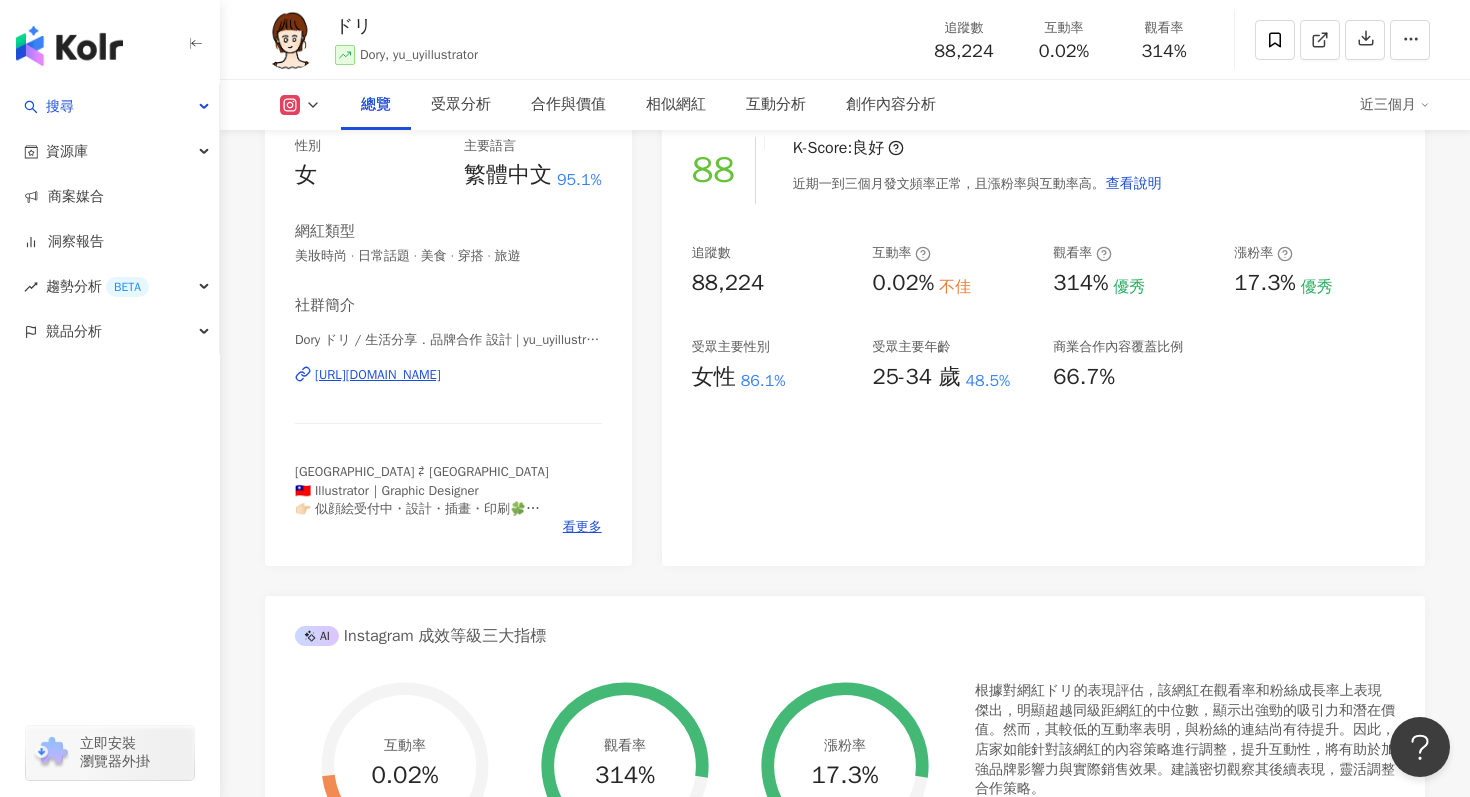 click on "88 K-Score :   良好 近期一到三個月發文頻率正常，且漲粉率與互動率高。 查看說明 追蹤數   88,224 互動率   0.02% 不佳 觀看率   314% 優秀 漲粉率   17.3% 優秀 受眾主要性別   女性 86.1% 受眾主要年齡   25-34 歲 48.5% 商業合作內容覆蓋比例   66.7%" at bounding box center [1043, 341] 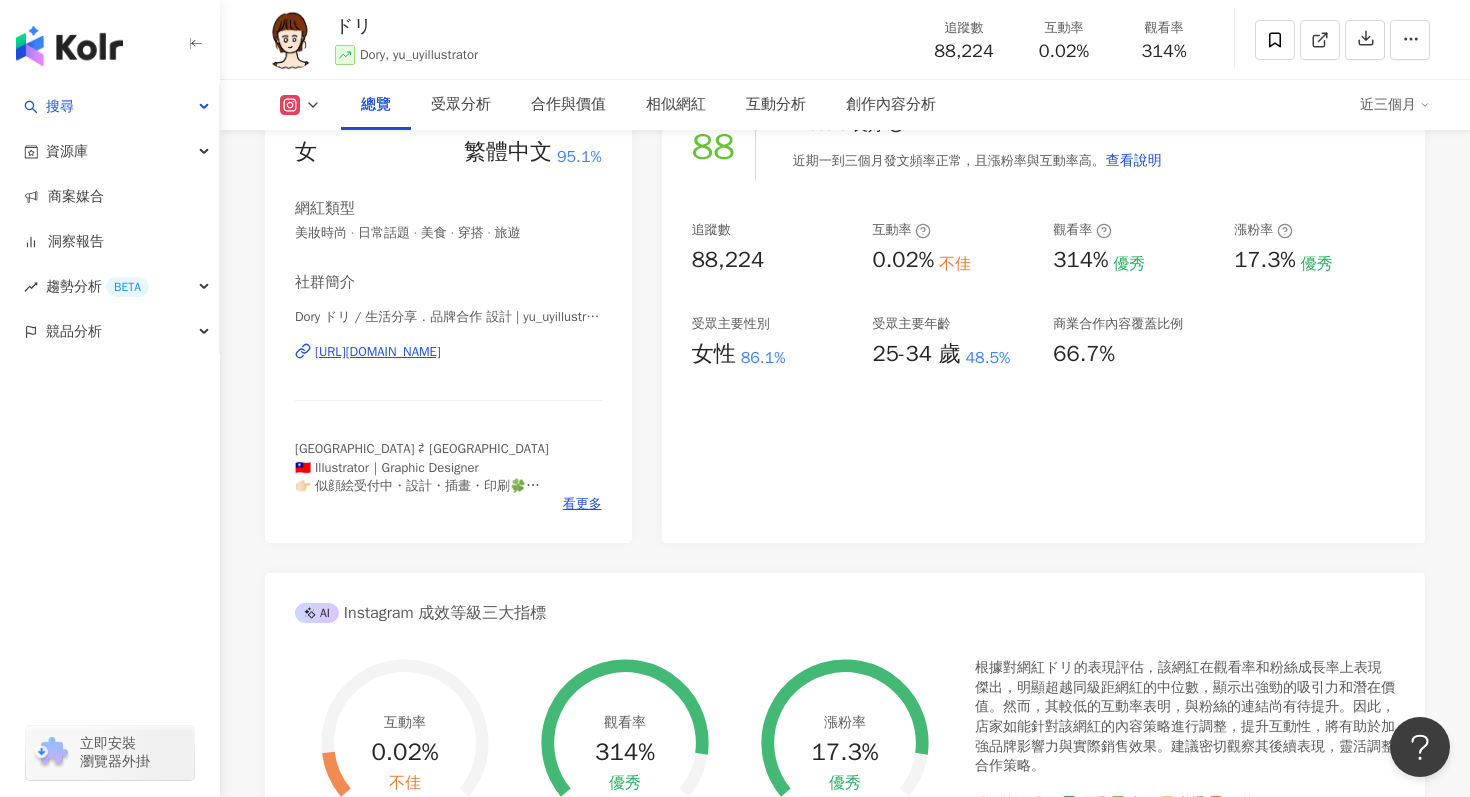 scroll, scrollTop: 2, scrollLeft: 0, axis: vertical 